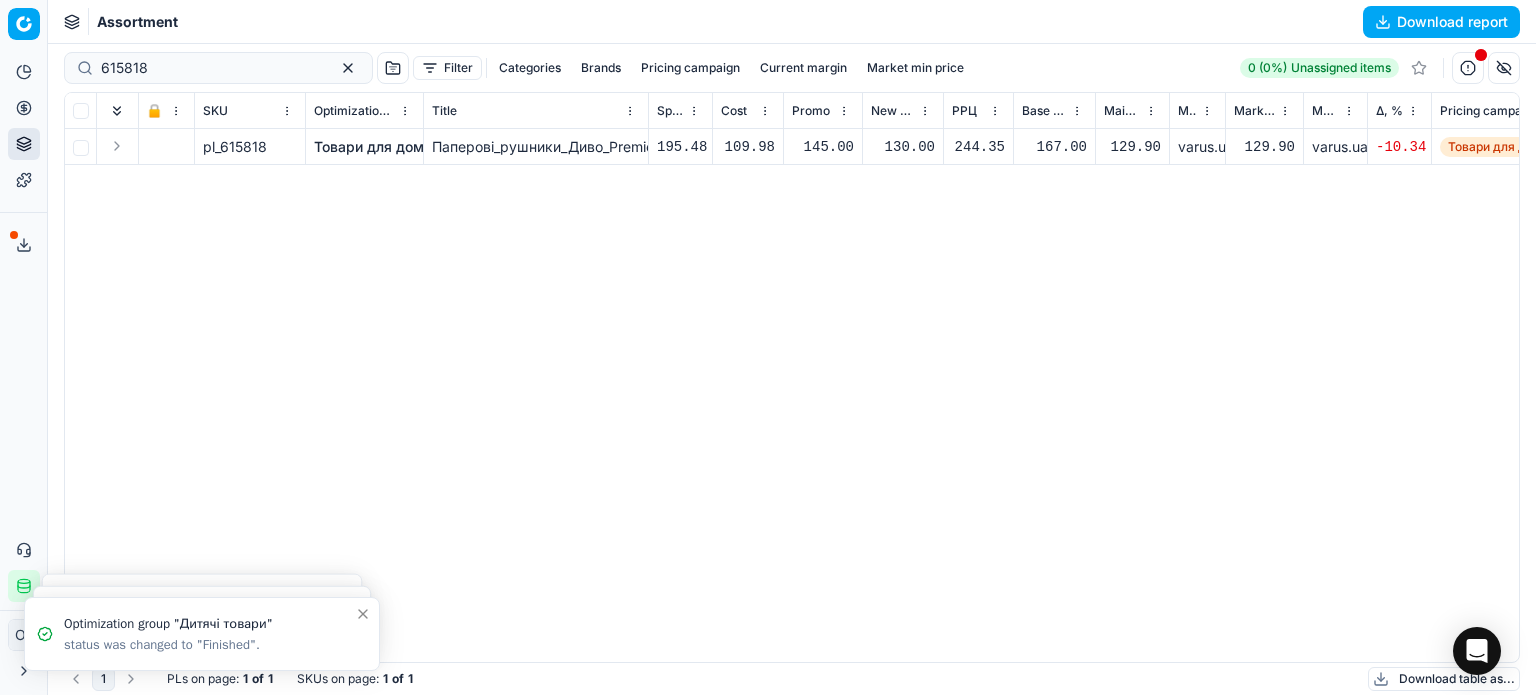 scroll, scrollTop: 0, scrollLeft: 0, axis: both 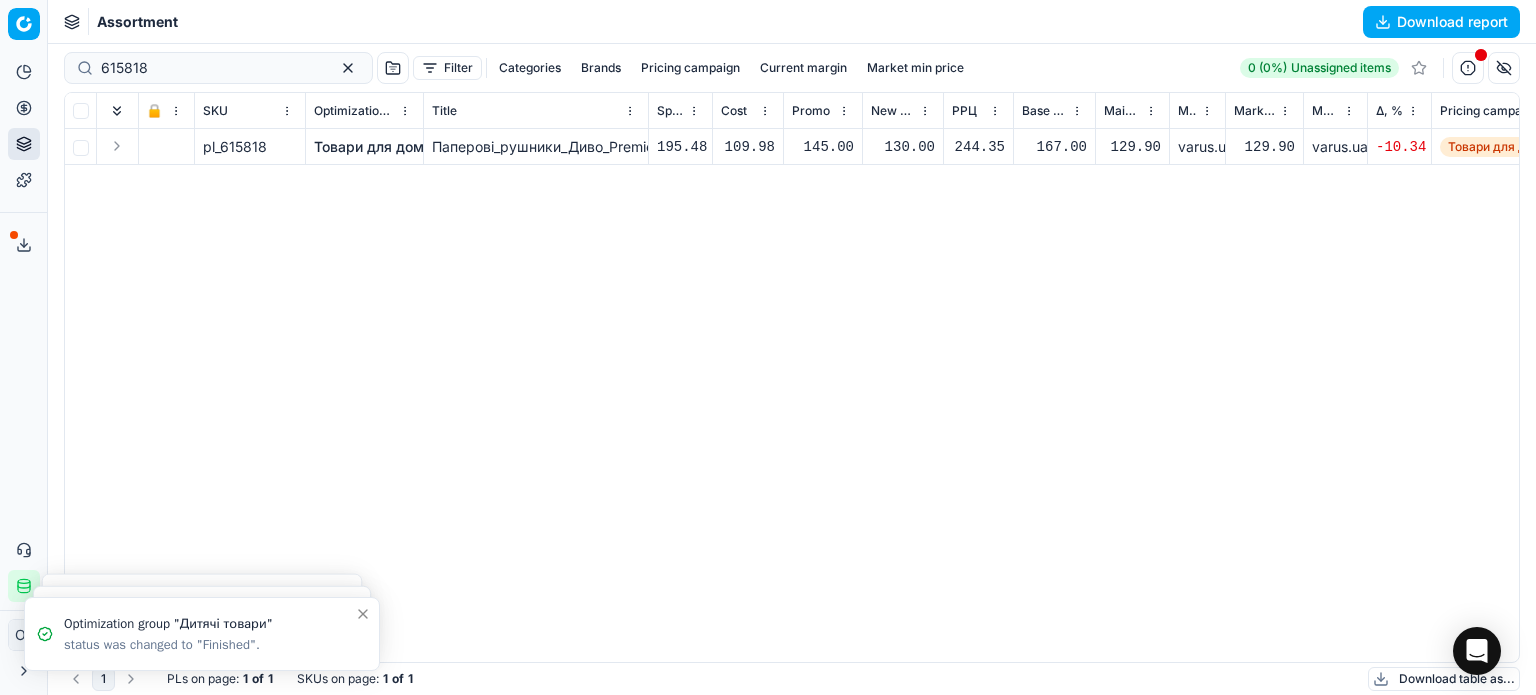 click 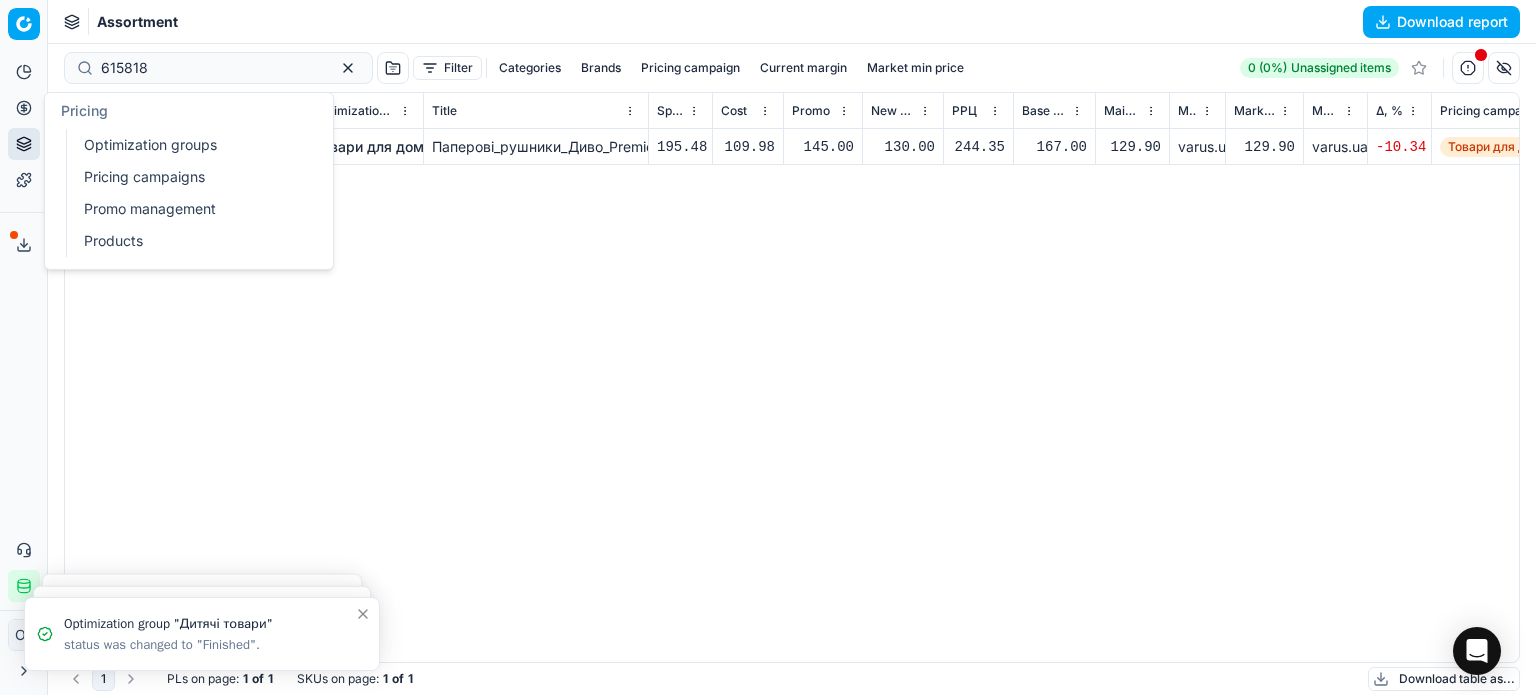 click on "Optimization groups" at bounding box center (192, 145) 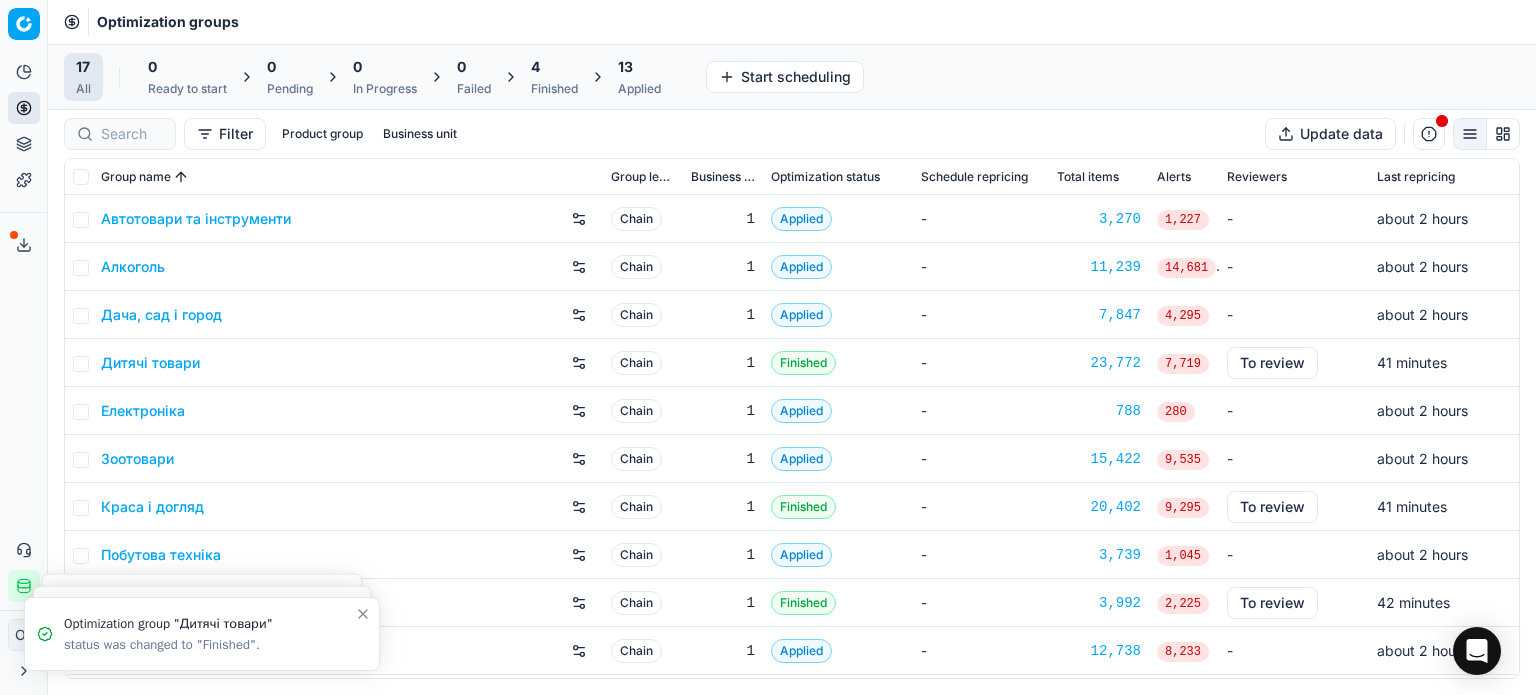 click on "Finished" at bounding box center (554, 89) 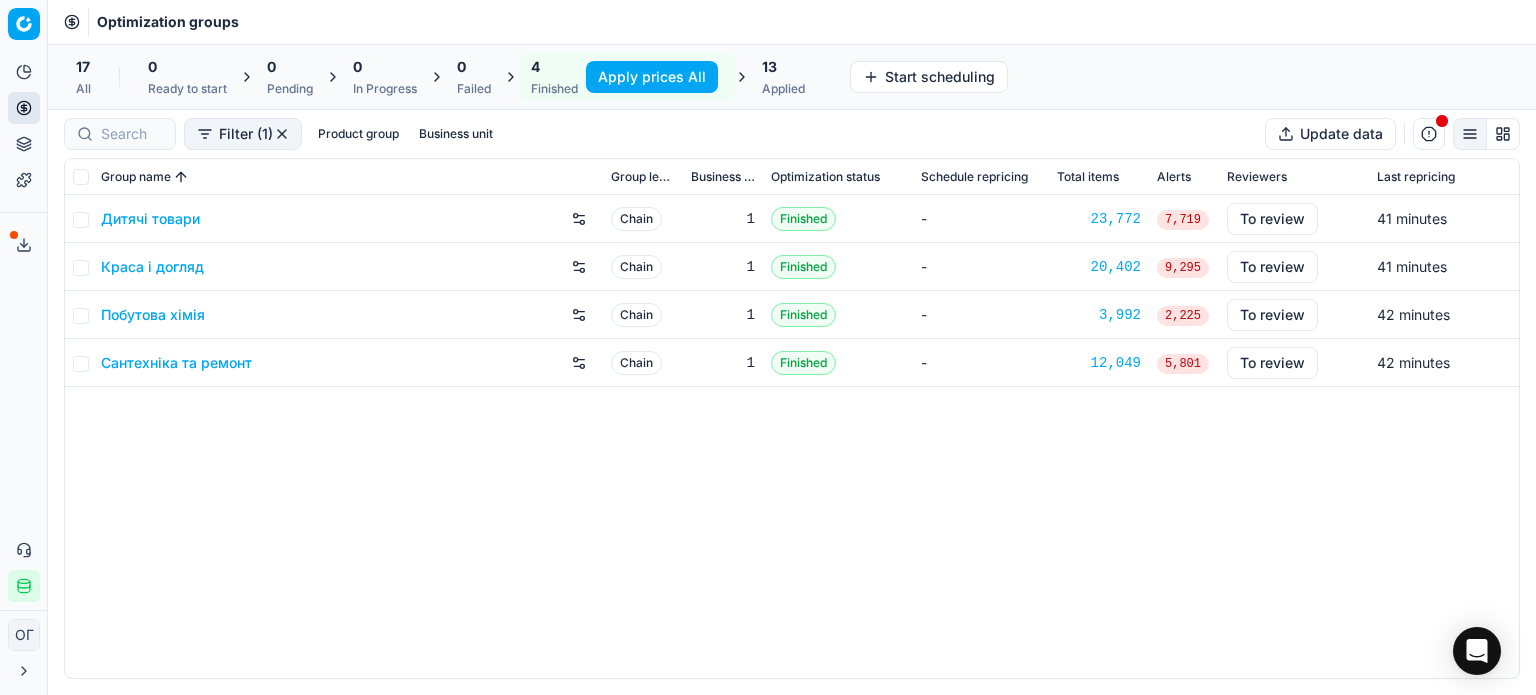 click on "Applied" at bounding box center (783, 89) 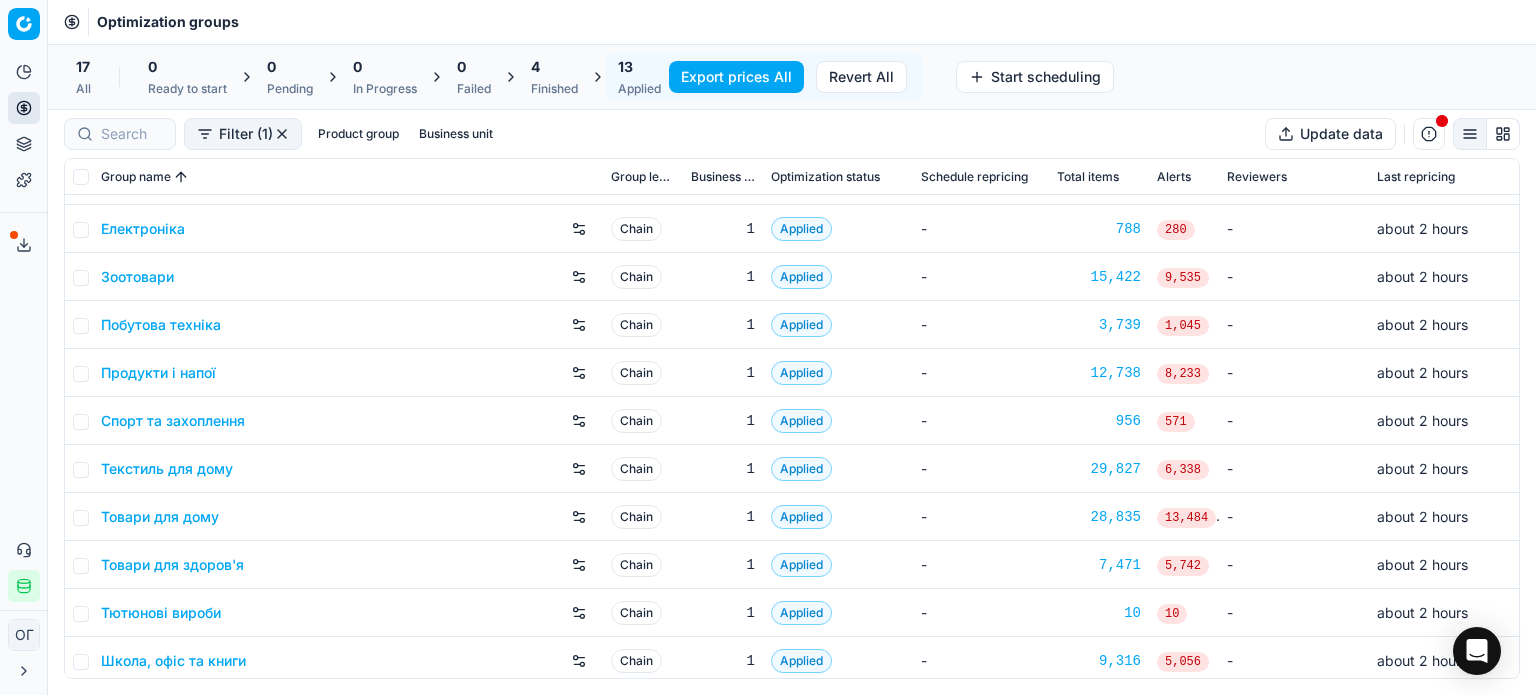 scroll, scrollTop: 140, scrollLeft: 0, axis: vertical 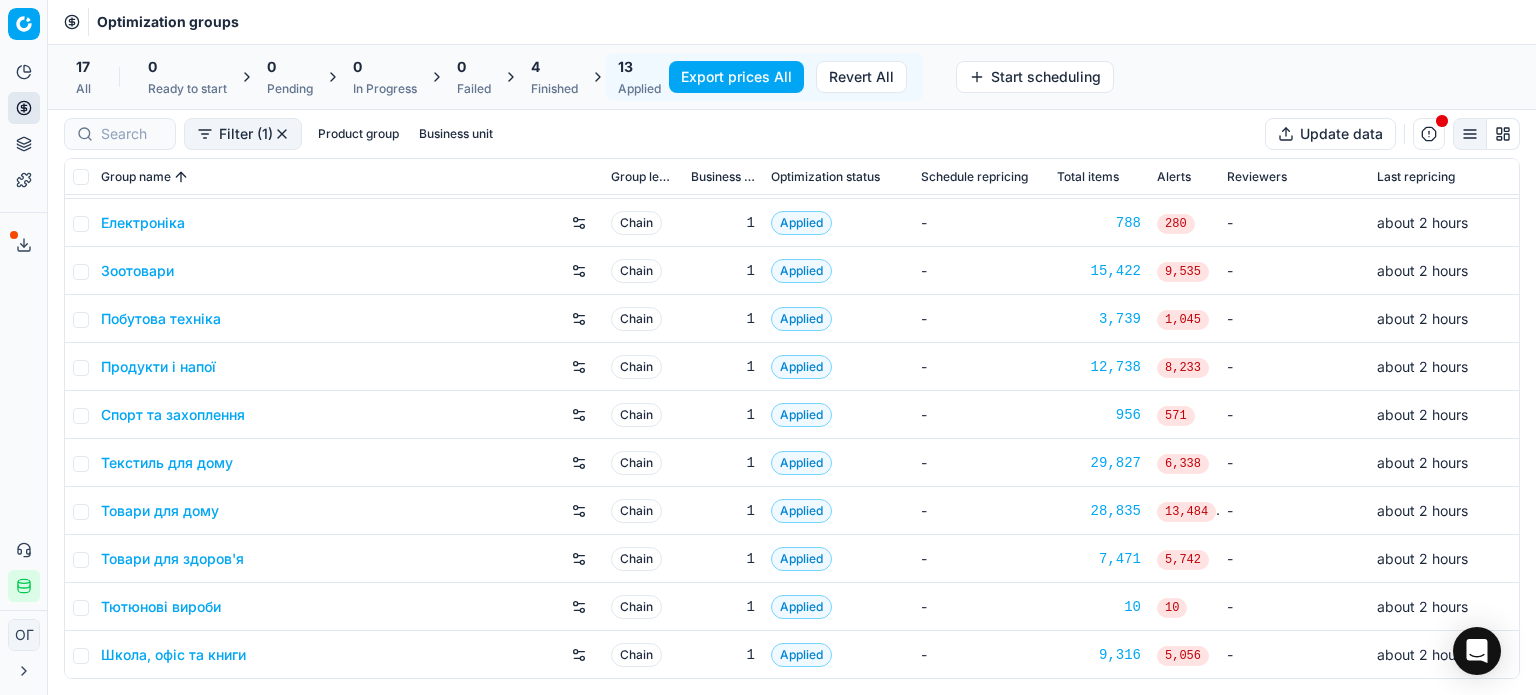 click on "Товари для дому" at bounding box center (160, 511) 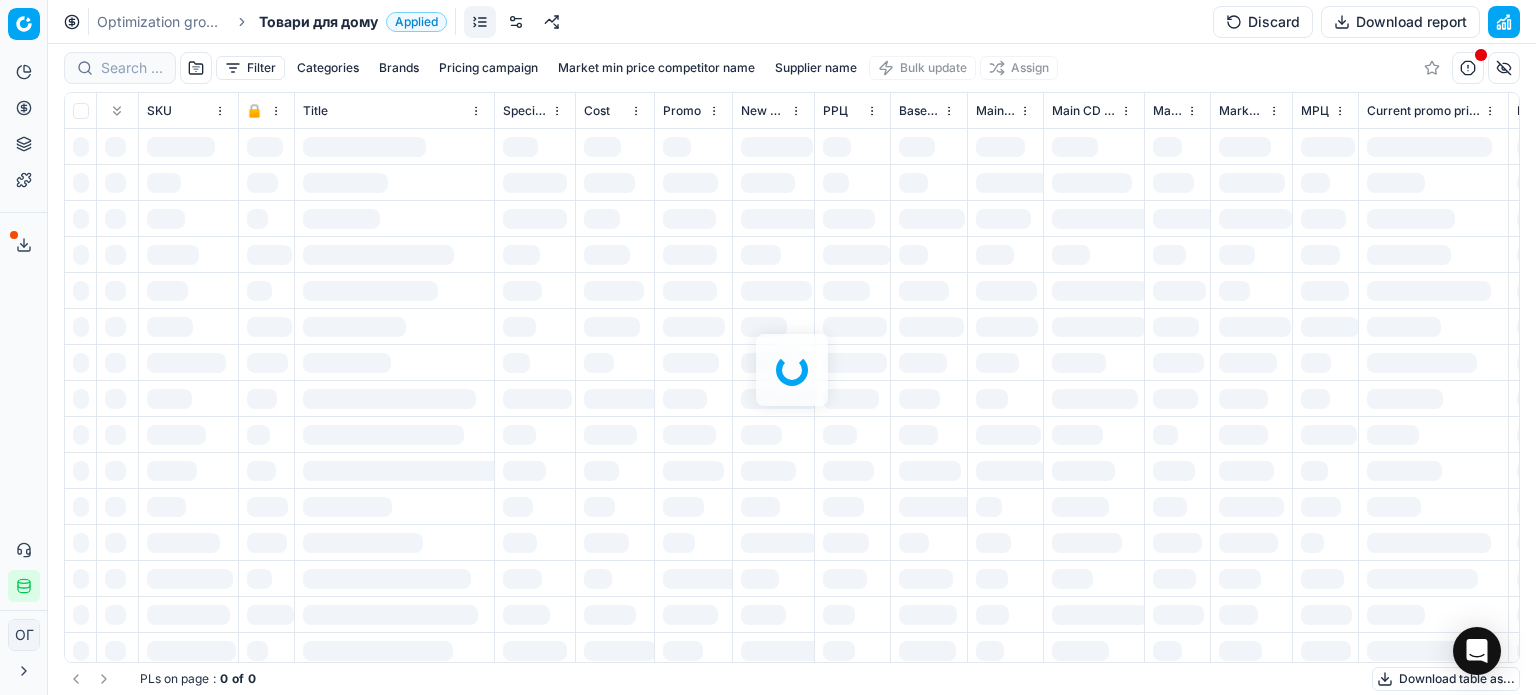 click on "Export service" at bounding box center [24, 245] 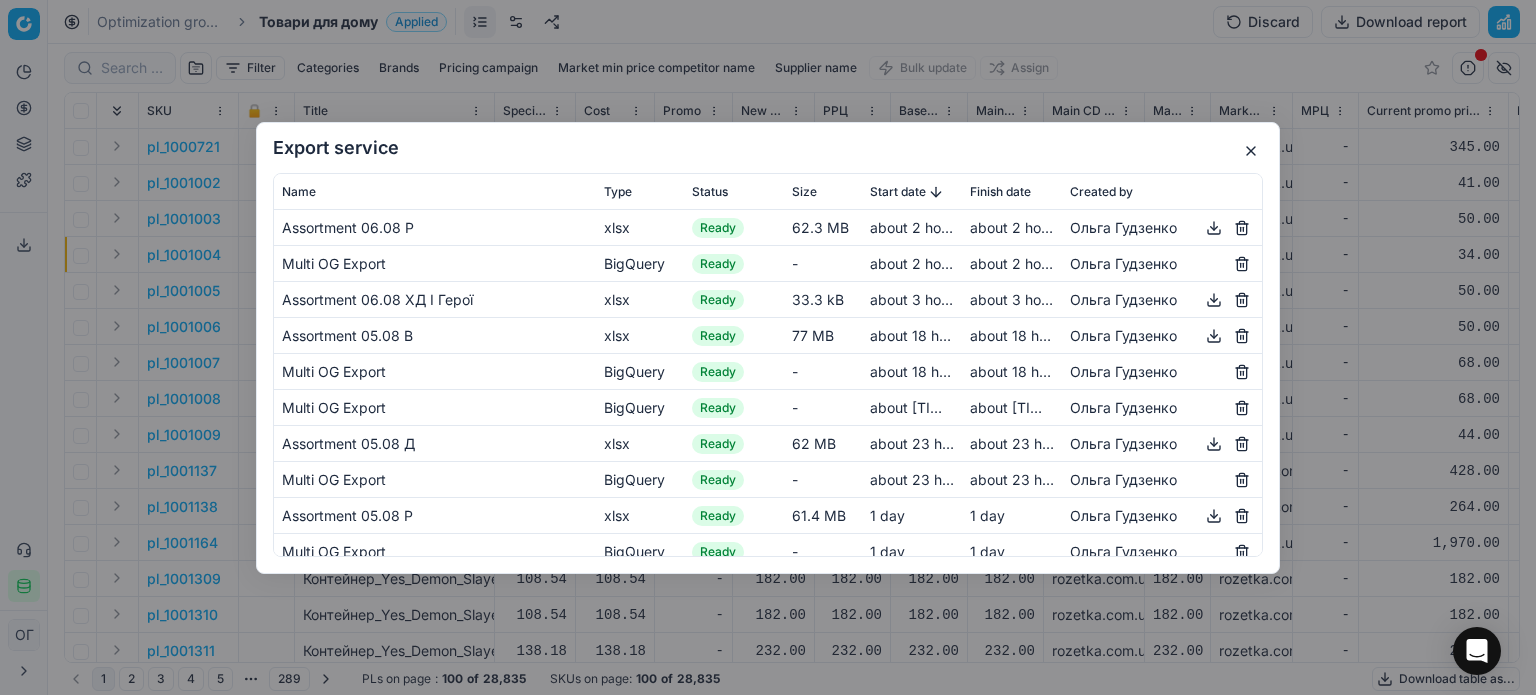 click at bounding box center (1251, 151) 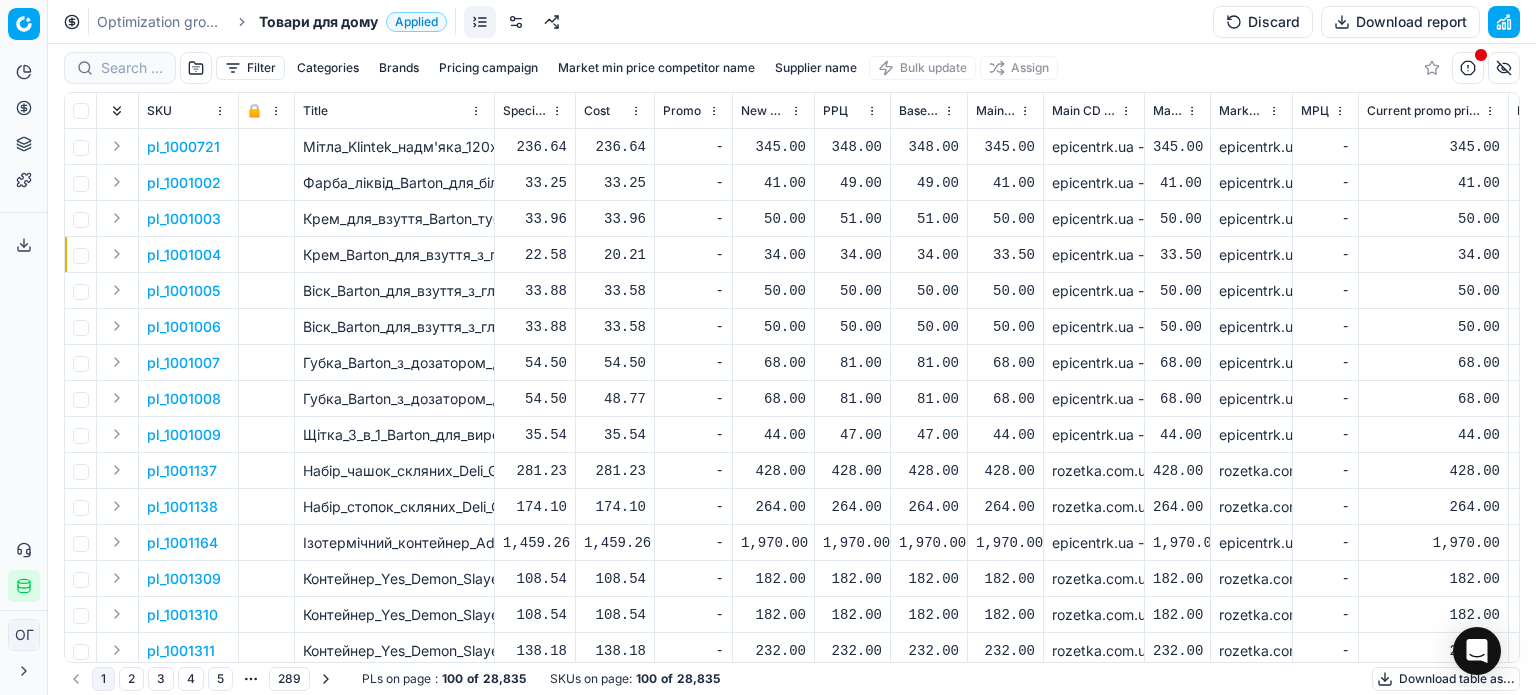 click at bounding box center [516, 22] 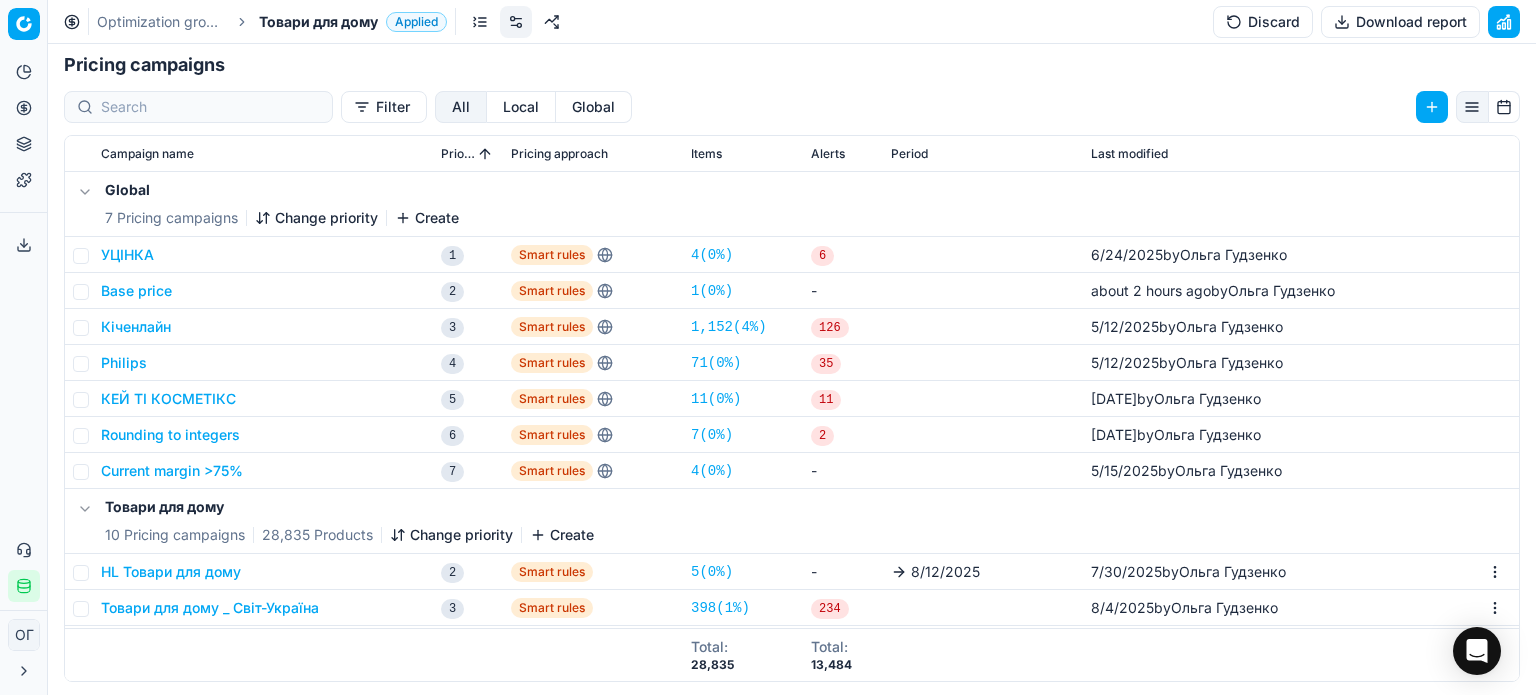 scroll, scrollTop: 361, scrollLeft: 0, axis: vertical 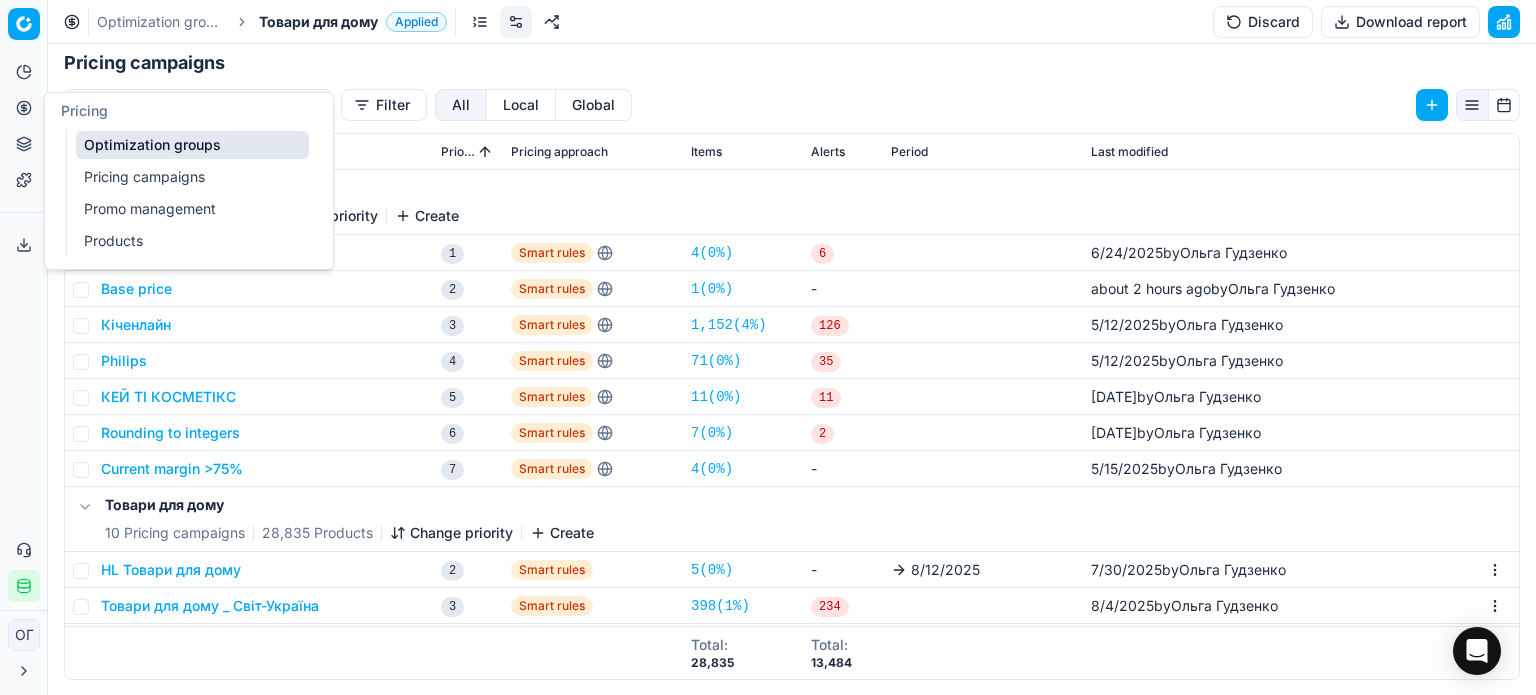click on "Optimization groups" at bounding box center [192, 145] 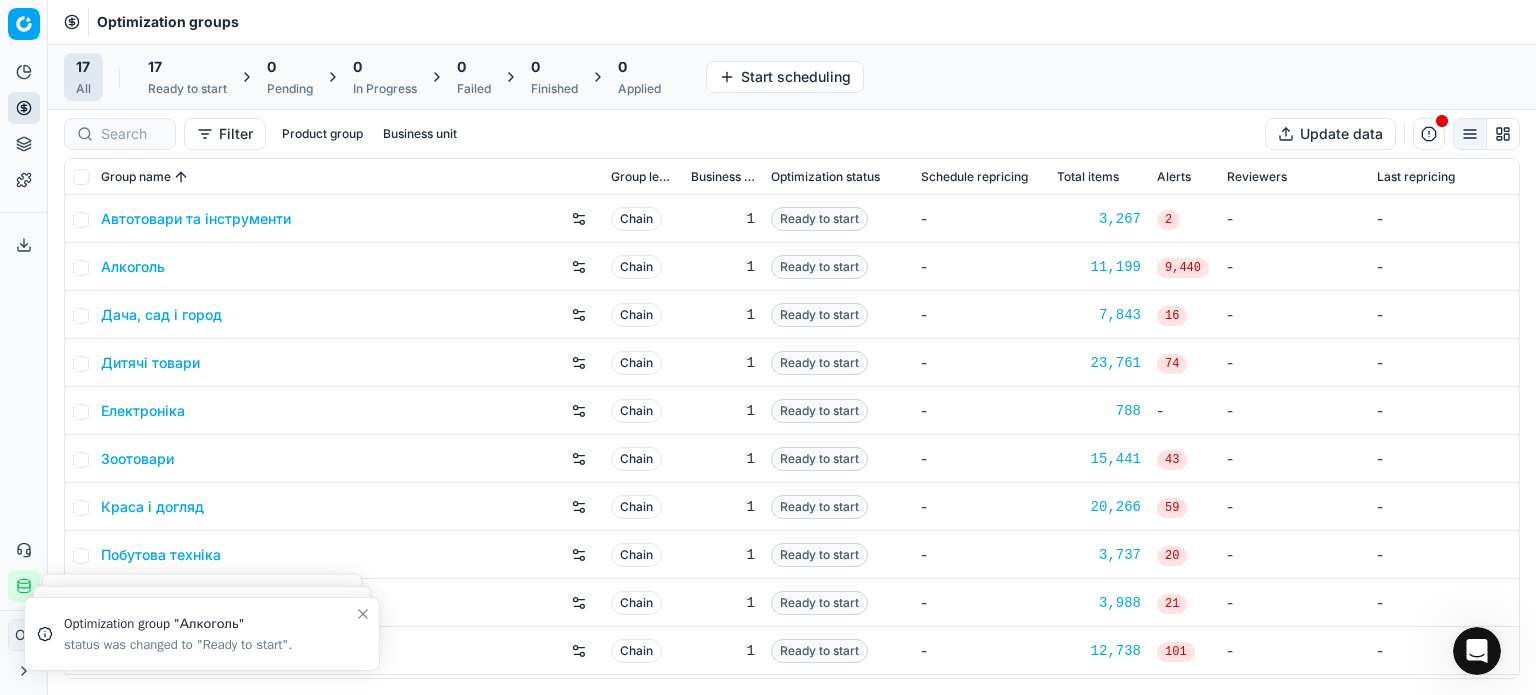scroll, scrollTop: 0, scrollLeft: 0, axis: both 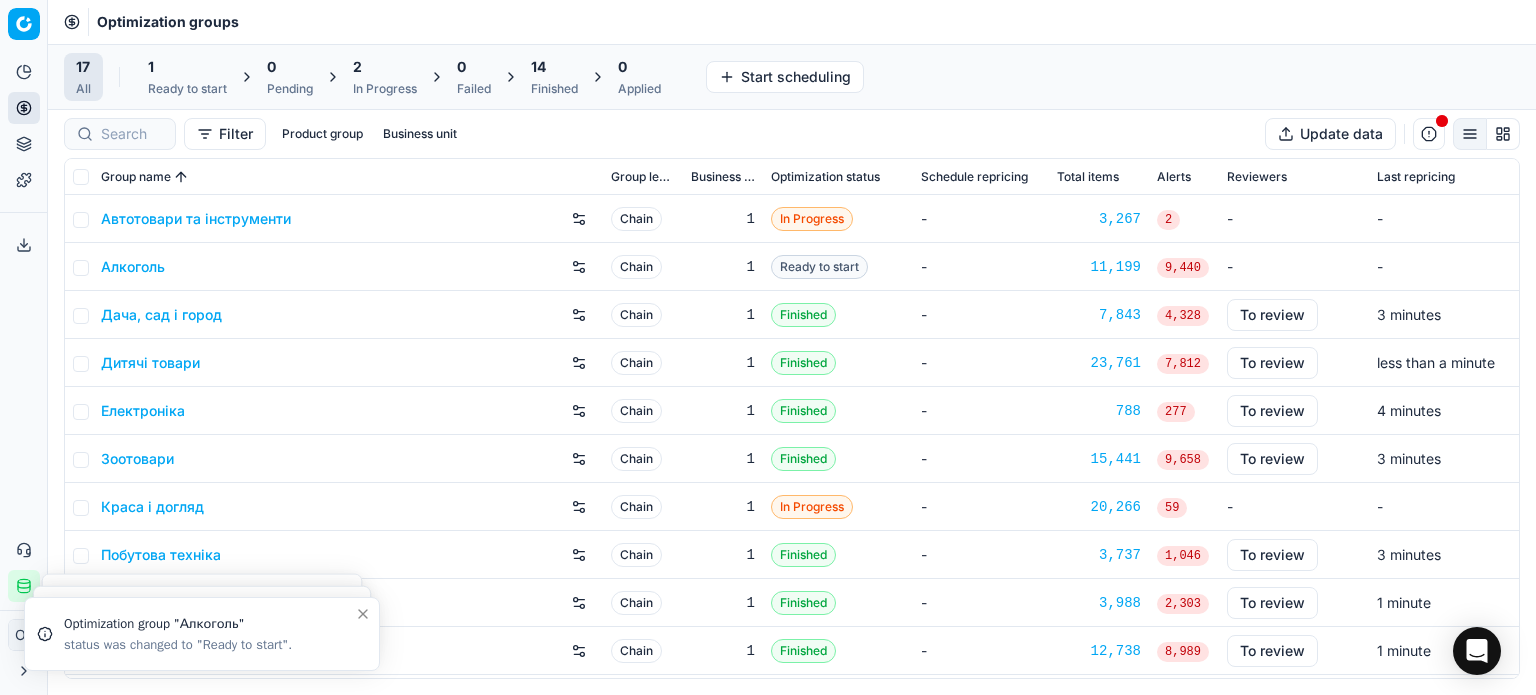 click on "17 All 1 Ready to start 0 Pending 2 In Progress 0 Failed 14 Finished 0 Applied" at bounding box center [368, 77] 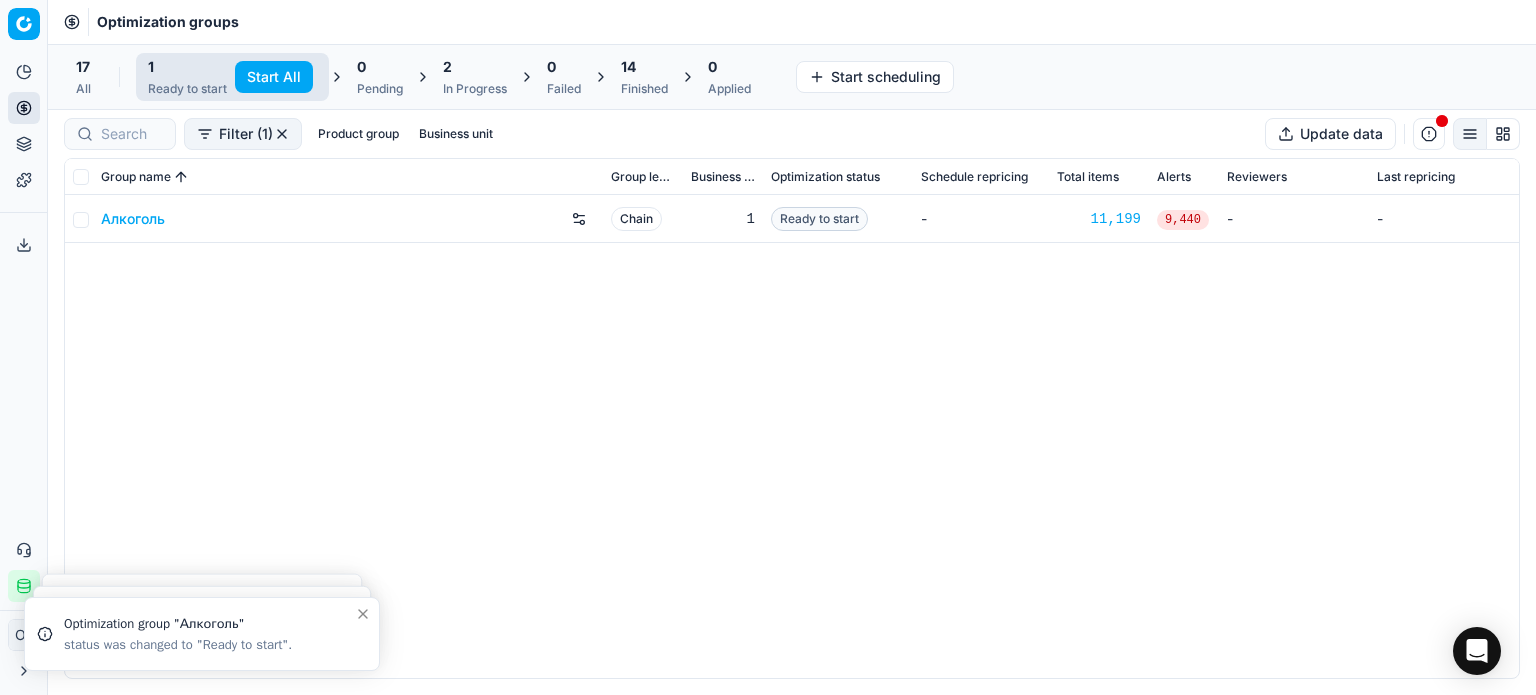 click on "Start   All" at bounding box center (274, 77) 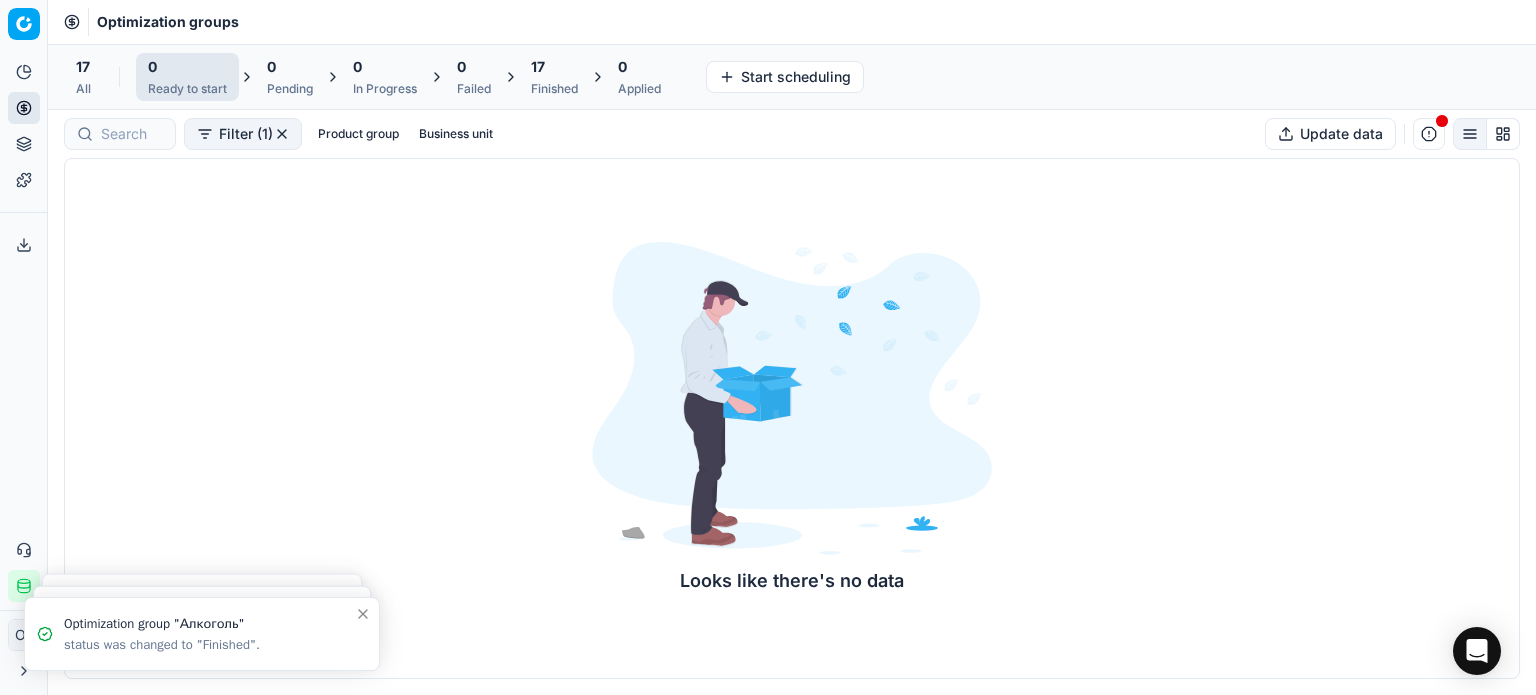 click on "17" at bounding box center (554, 67) 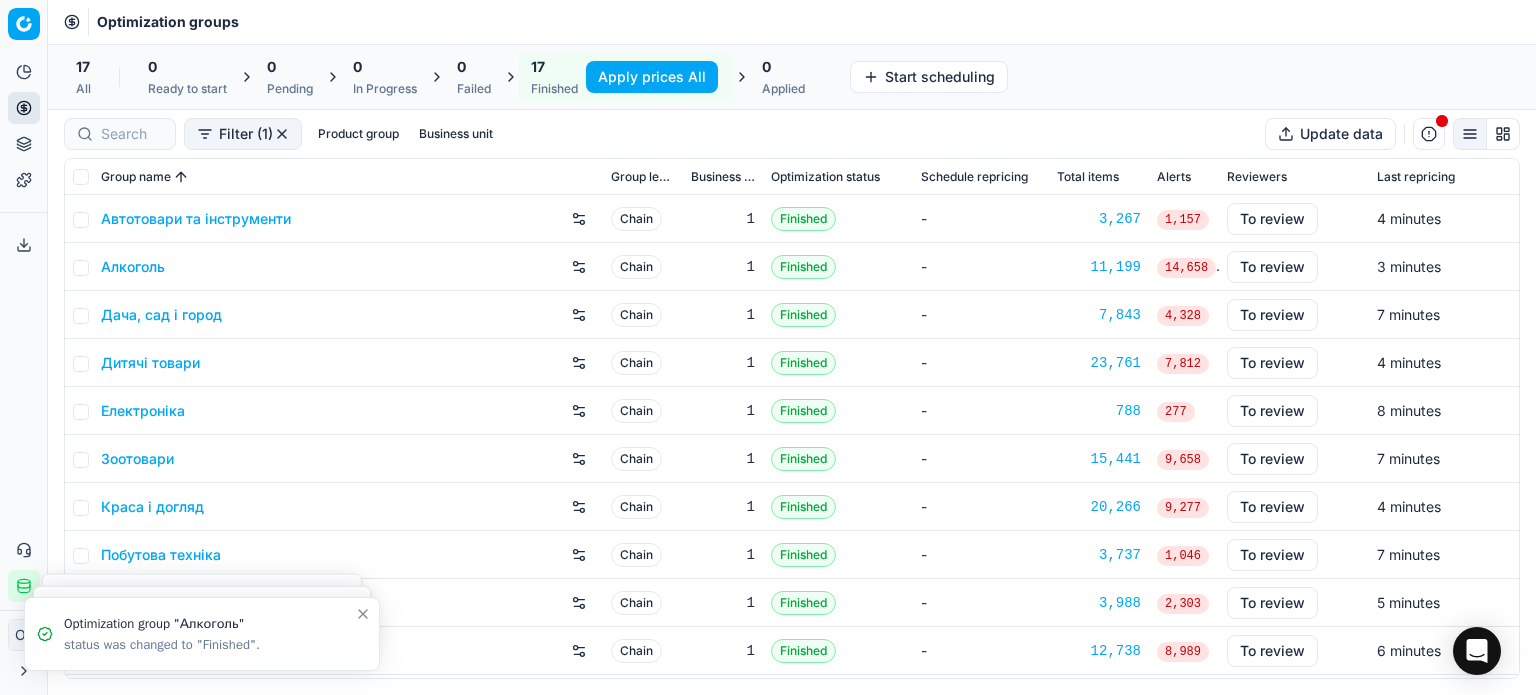 click on "Product portfolio" at bounding box center (24, 144) 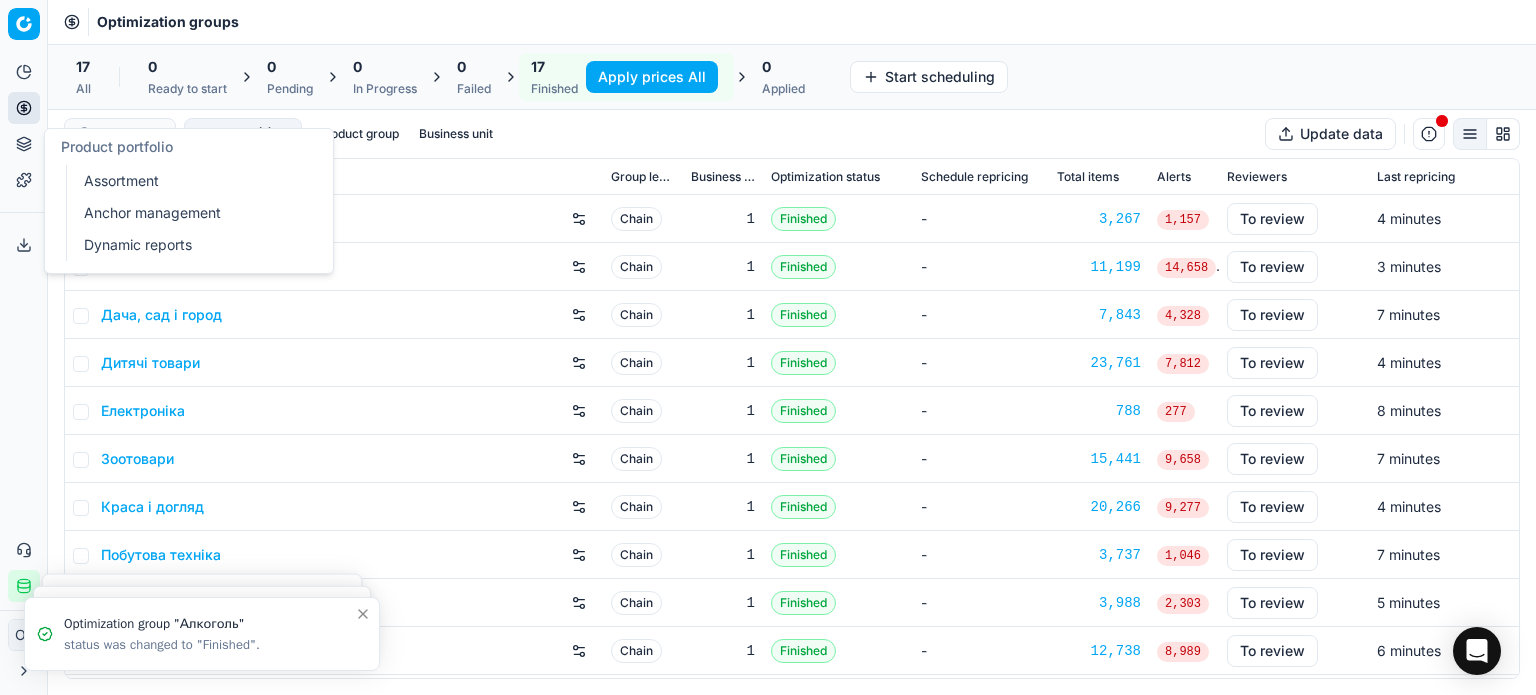 click on "Assortment" at bounding box center (192, 181) 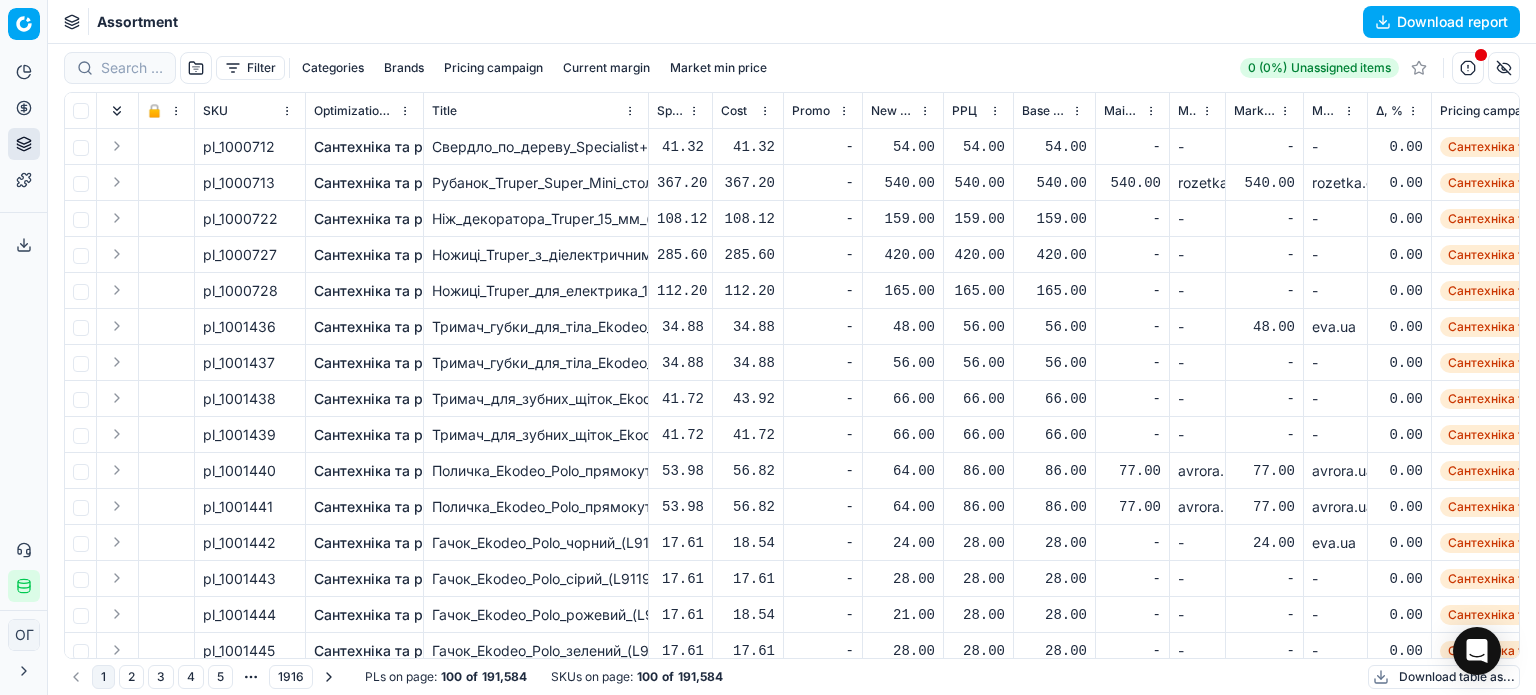 click on "Filter" at bounding box center (250, 68) 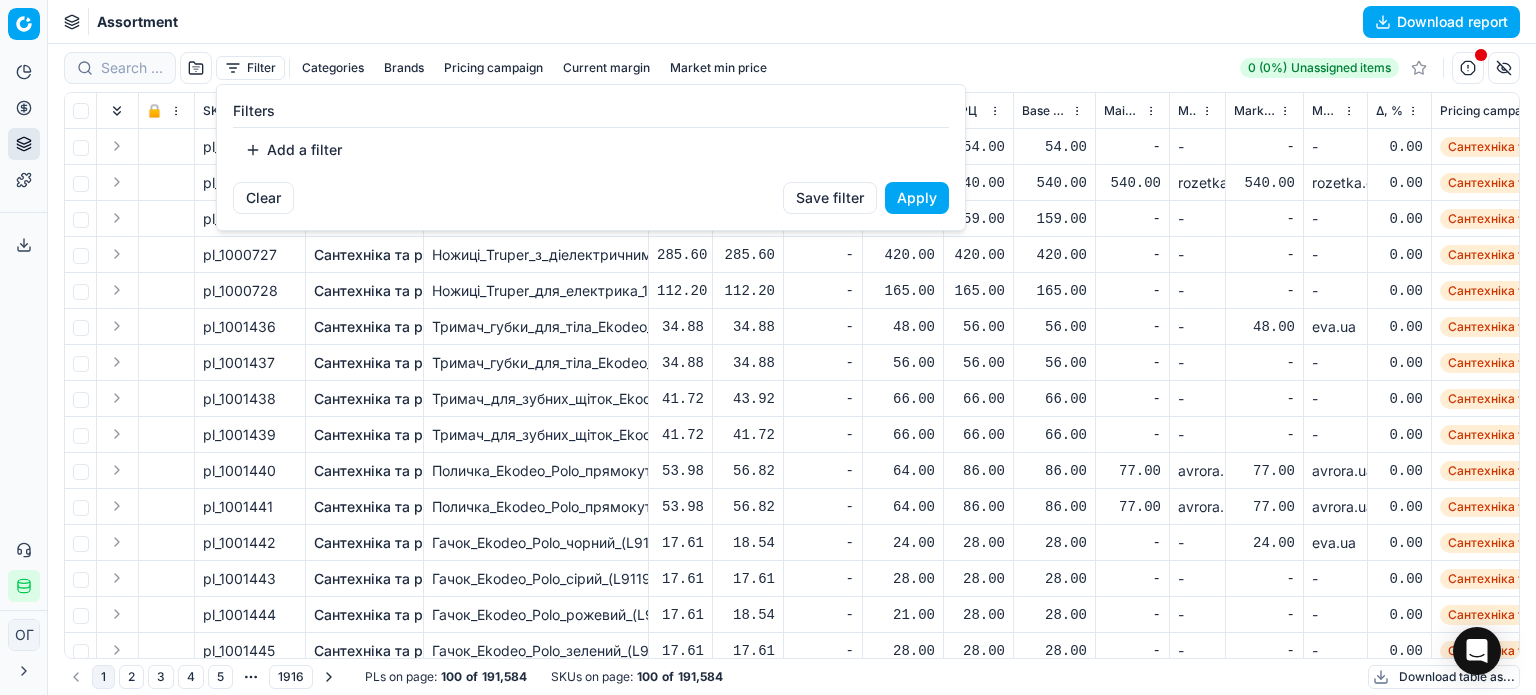 click on "Add a filter" at bounding box center [293, 150] 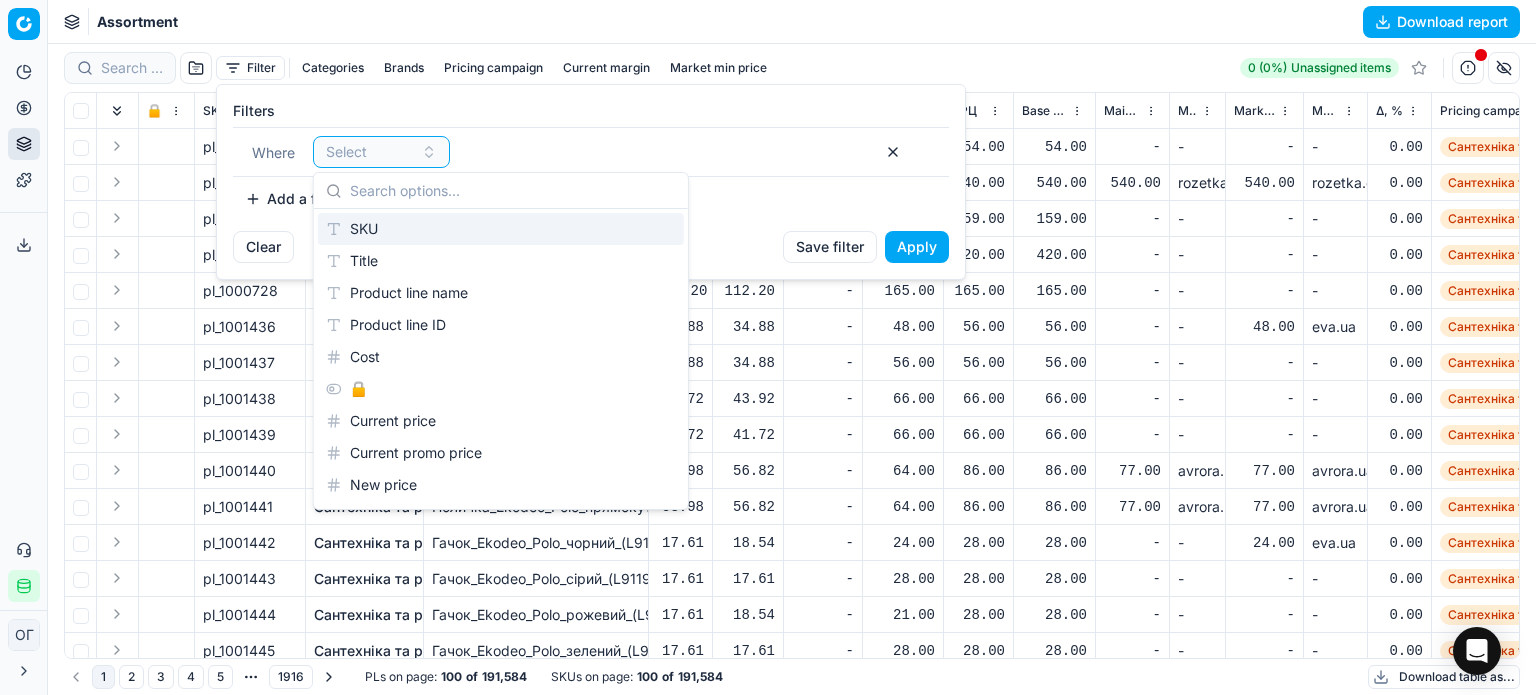 click on "SKU" at bounding box center [501, 229] 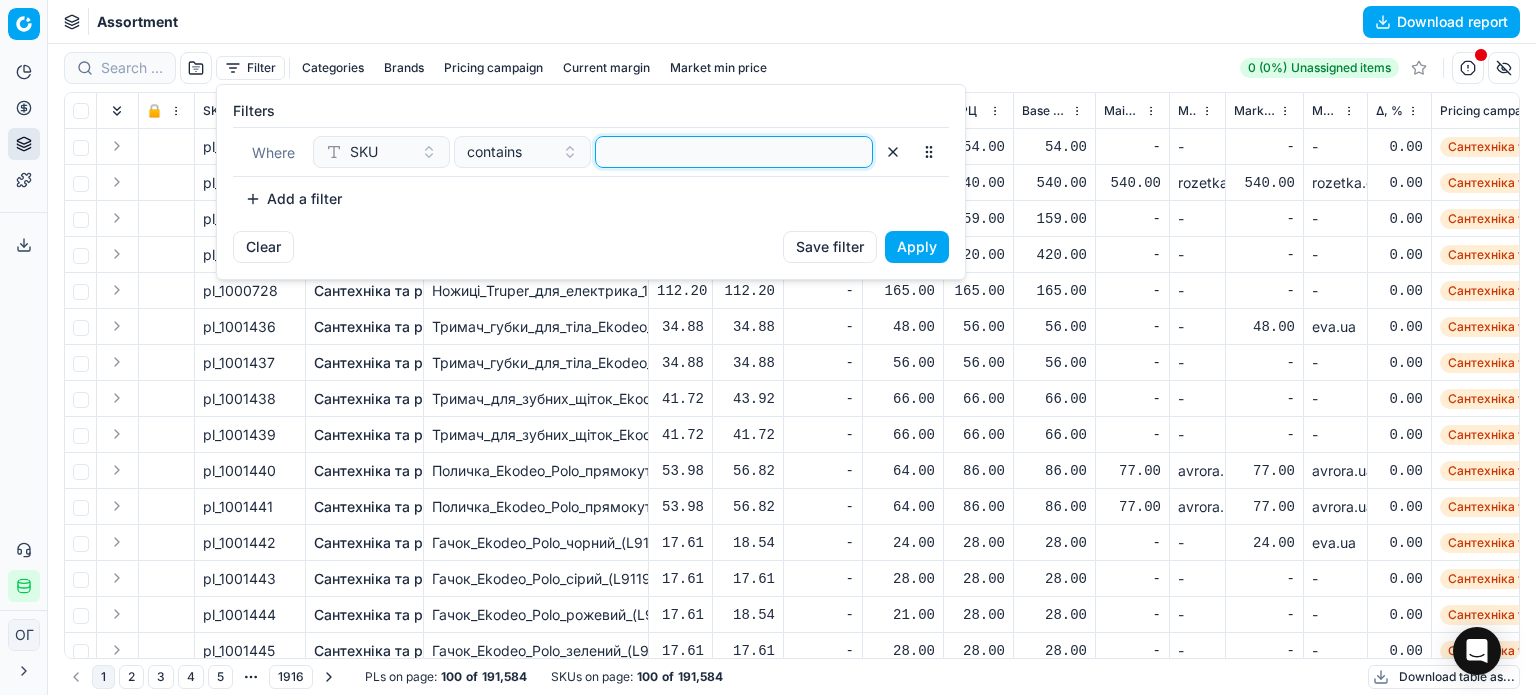 click at bounding box center (734, 152) 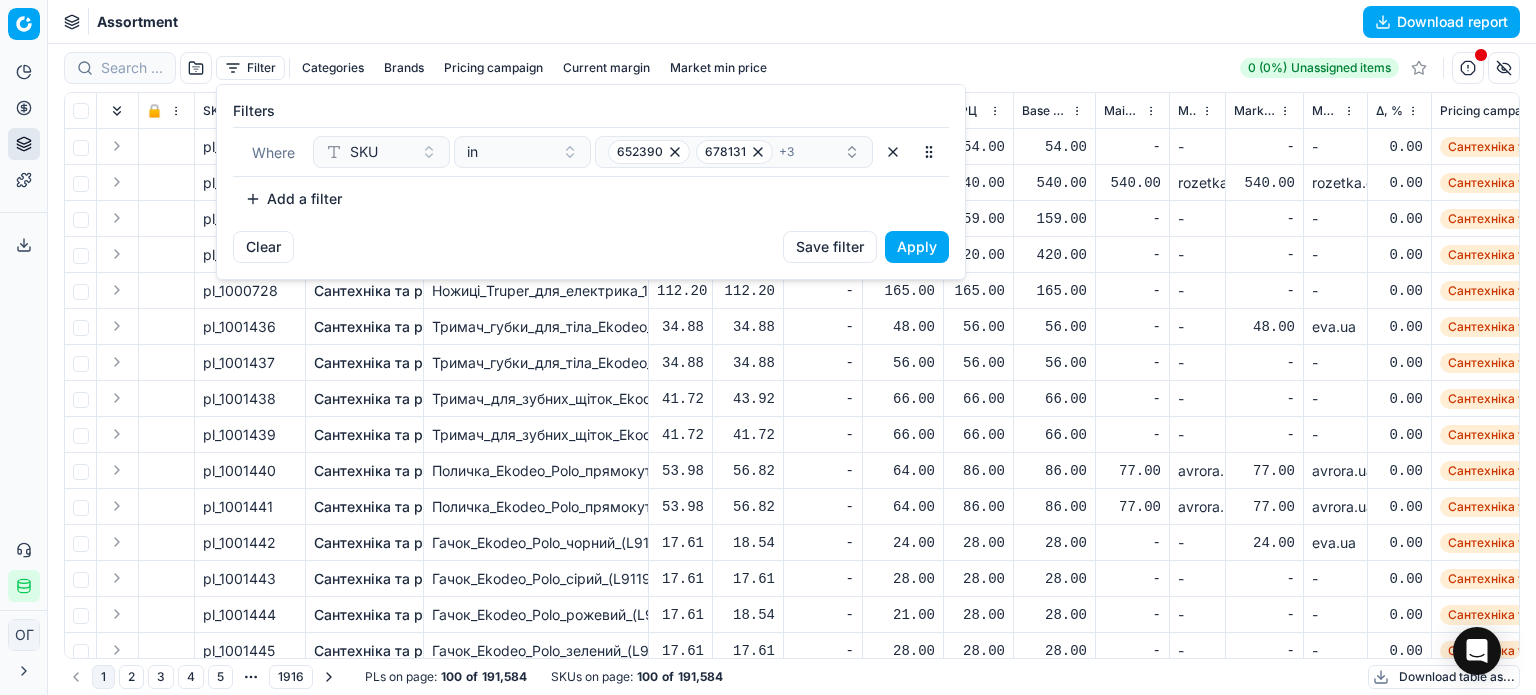 click on "Apply" at bounding box center [917, 247] 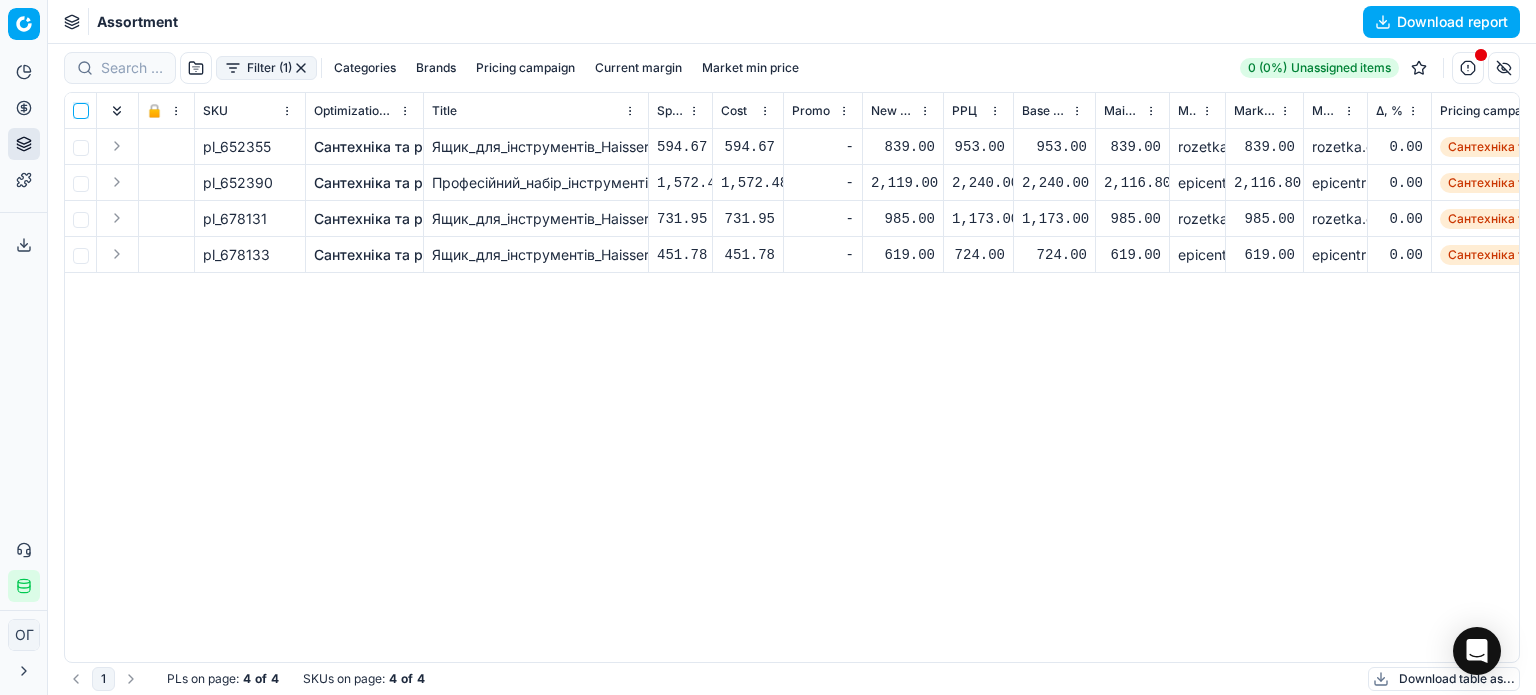 click at bounding box center (81, 111) 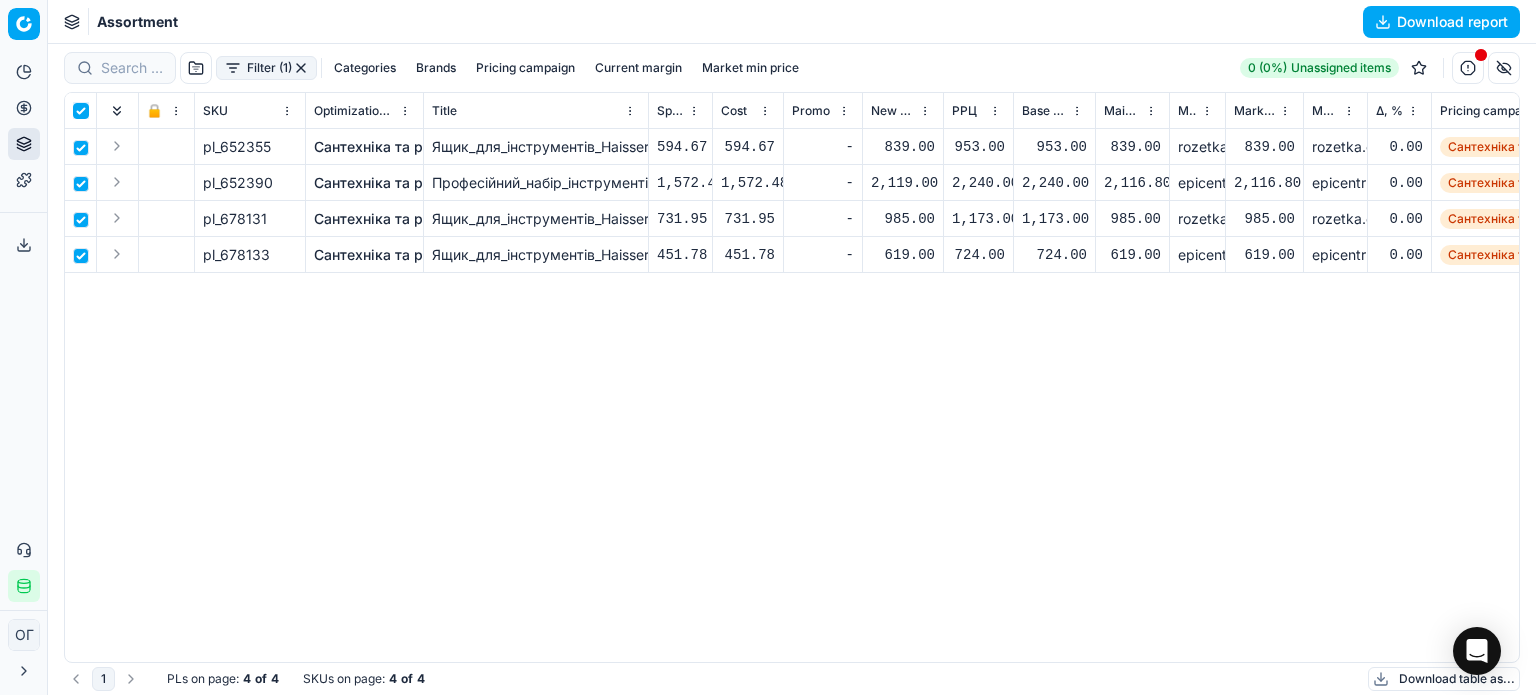 checkbox on "true" 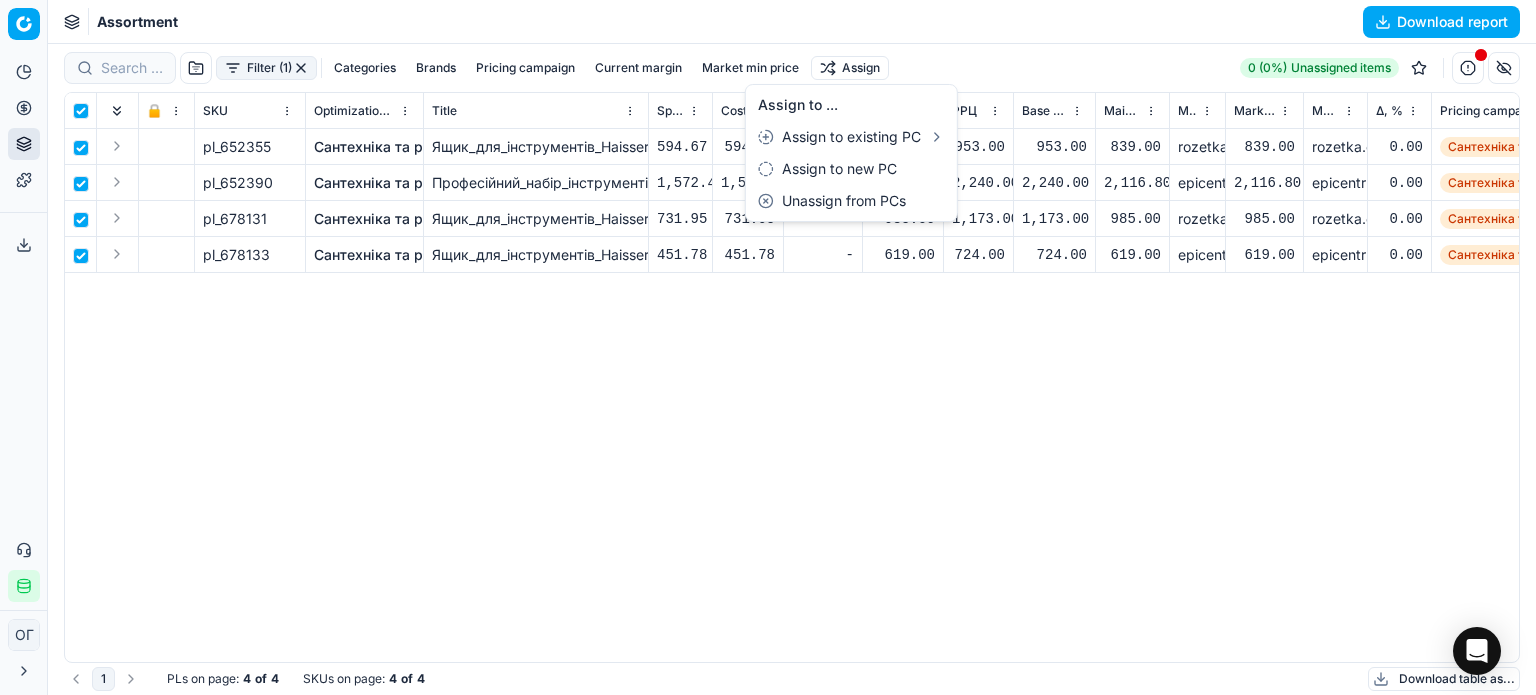 click on "Pricing platform Analytics Pricing Product portfolio Templates Export service 174 Contact support Integration status ОГ Ольга Гудзенко o.gudzenko@maudau.com.ua Close menu Command Palette Search for a command to run... Assortment Download report Filter   (1) Categories   Brands   Pricing campaign   Current margin   Market min price   Assign 0 (0%) Unassigned items 🔒 SKU Optimization group Title Specification Cost Cost Promo New promo price РРЦ Base price Main CD min price Main CD min price competitor name Market min price Market min price competitor name Δ, % Pricing campaign Current promo price Optimization status RRP mandatority Total stock quantity Aging stock (викл. дні без продажів) Середня кількість продажів за 5 днів, шт Оборотність, днів (викл. дні без продажів) Target promo margin Target margin Product line ID Current price New price New discount New discount, % New markup (common), % Δ, abs KVI -" at bounding box center [768, 347] 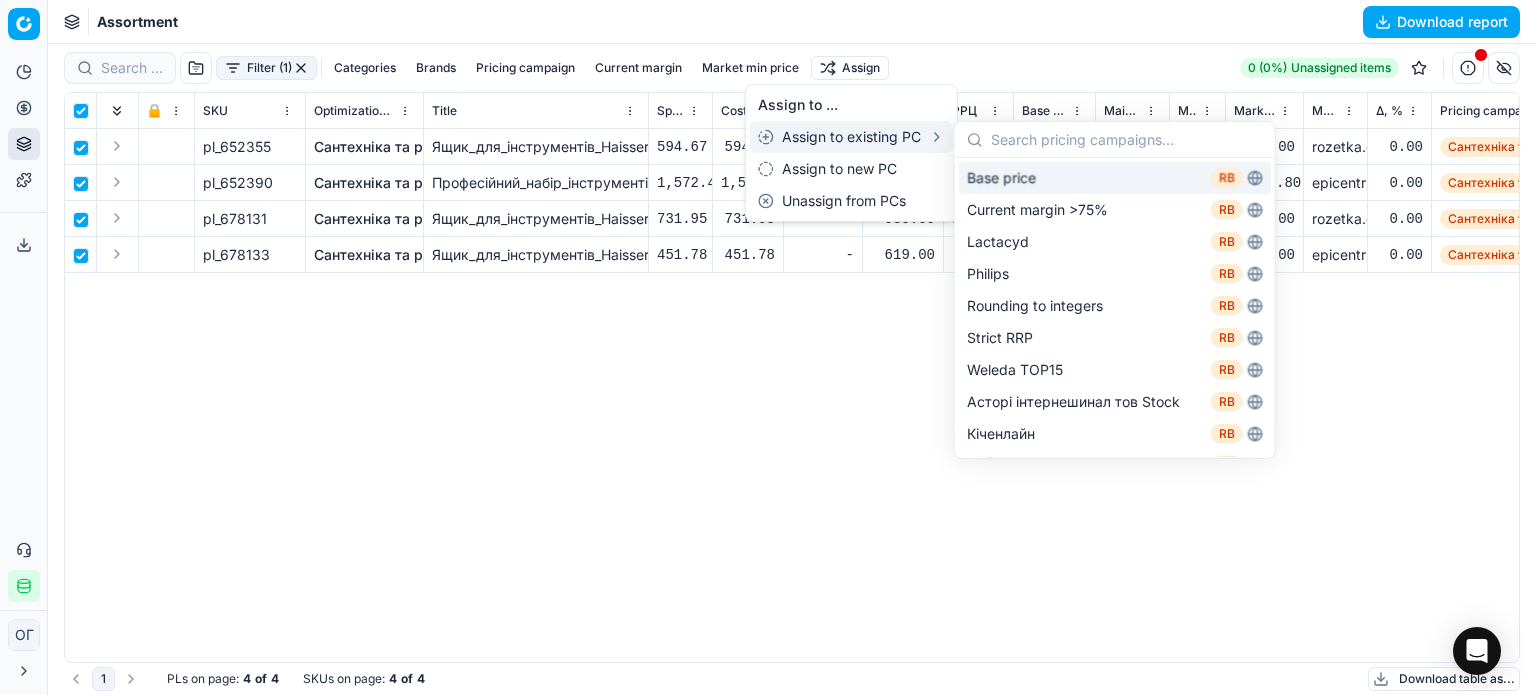click on "Base price RB" at bounding box center (1115, 178) 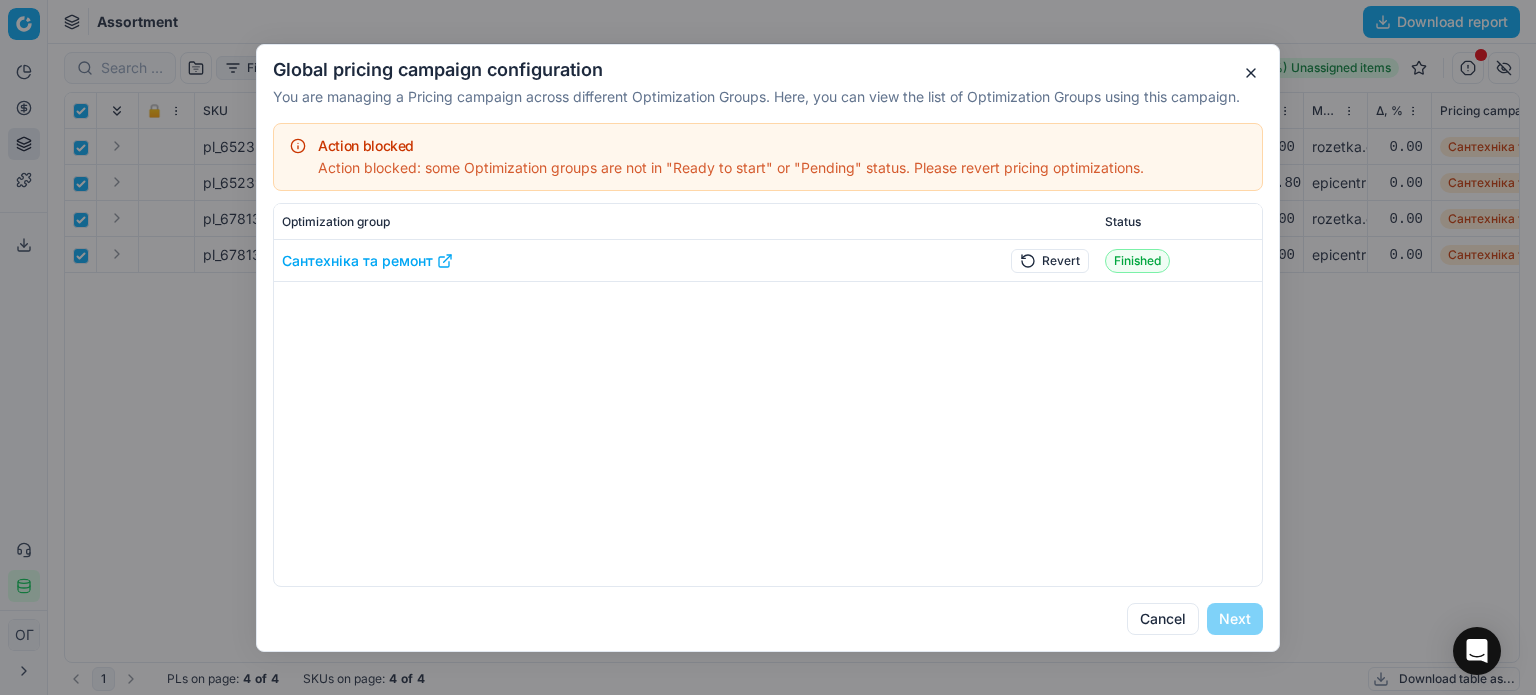 click on "Revert" at bounding box center (1050, 260) 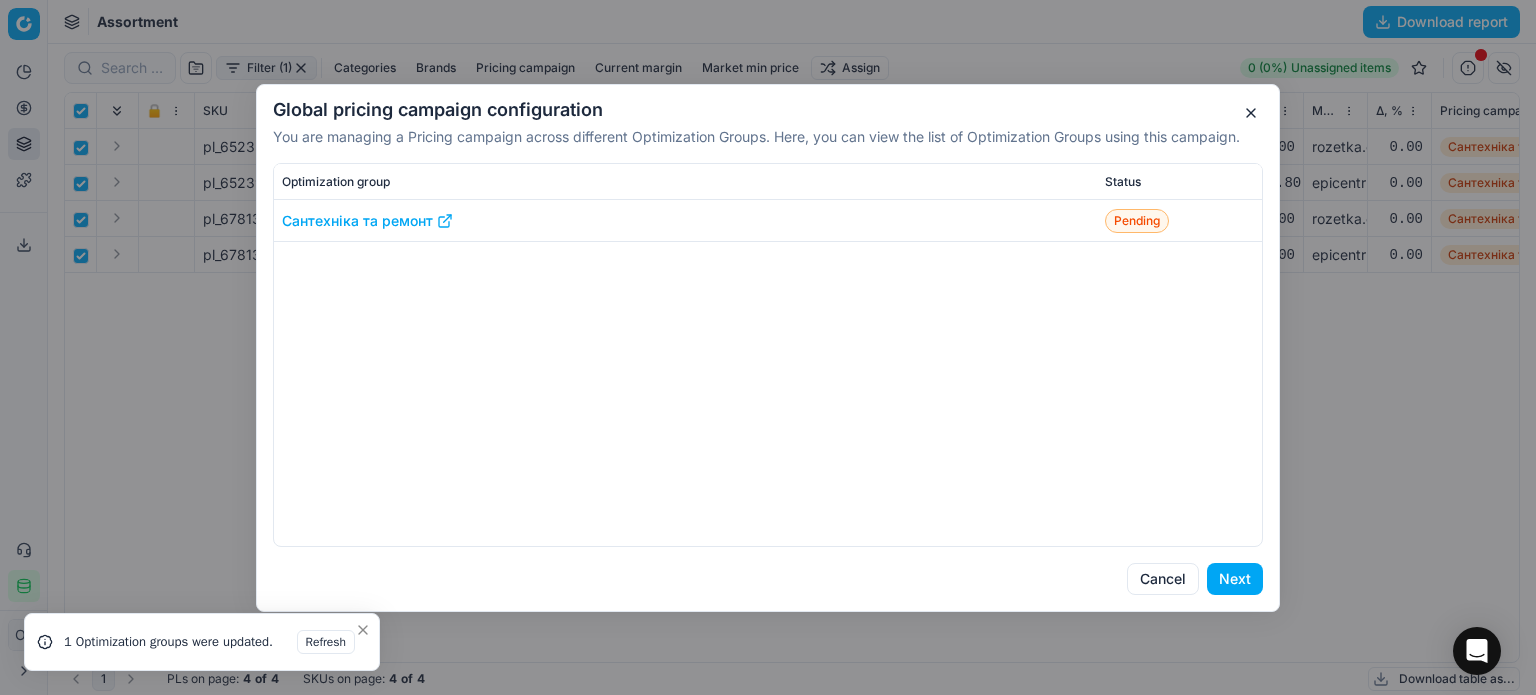 click on "Next" at bounding box center [1235, 579] 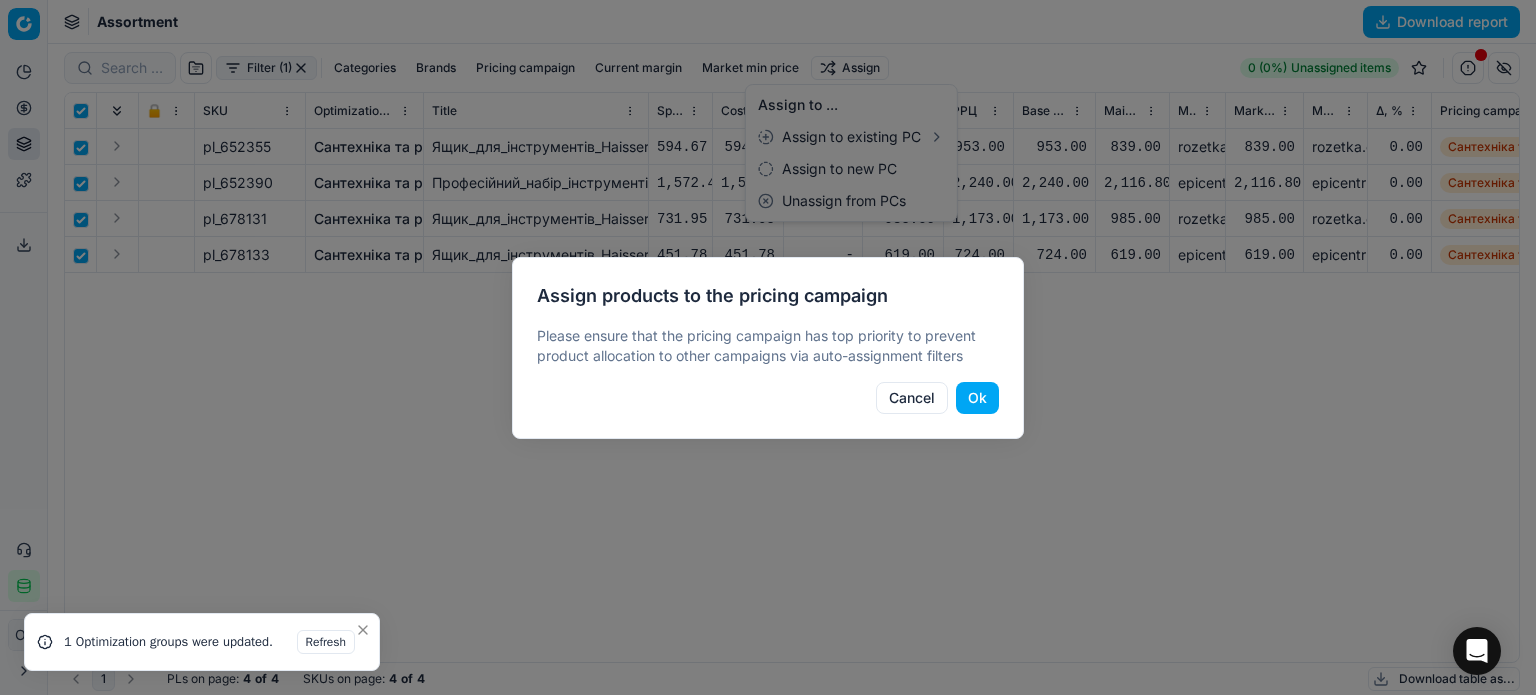 click on "Ok" at bounding box center (977, 398) 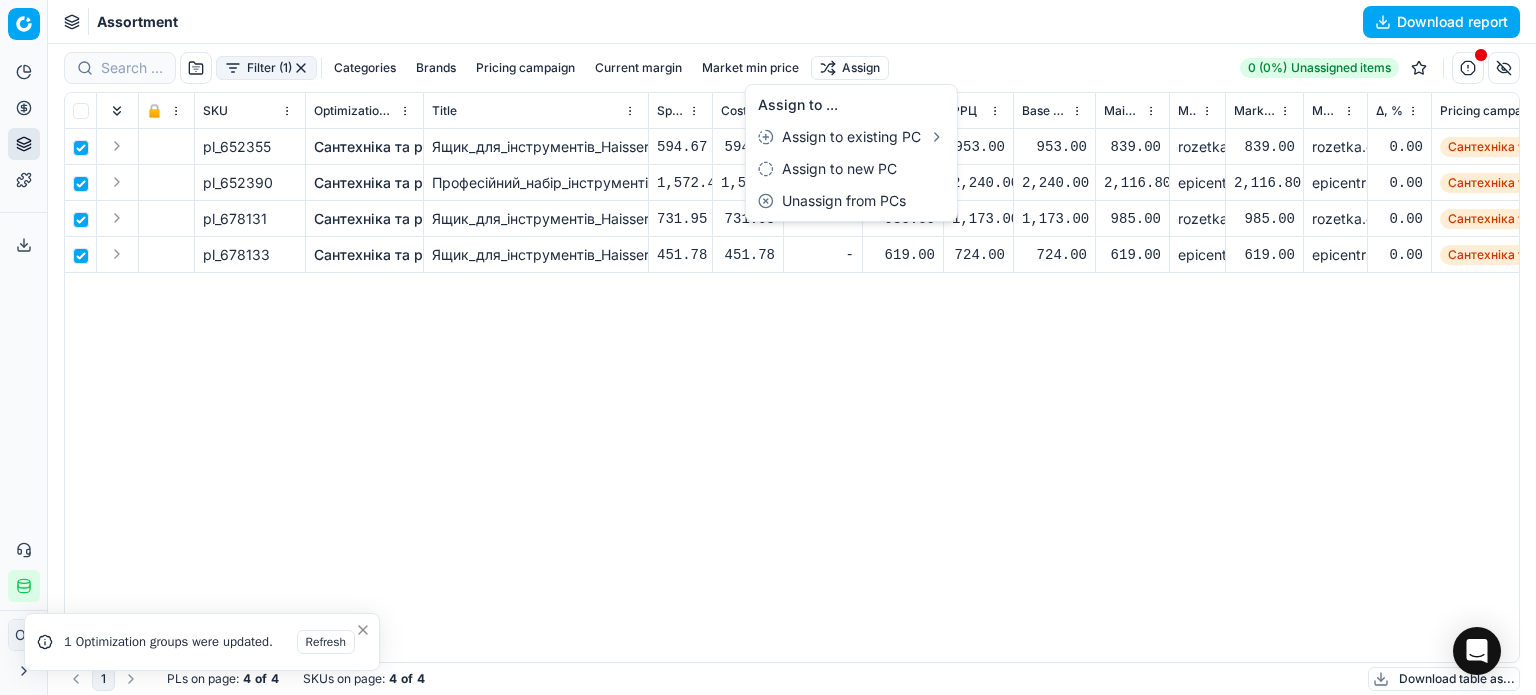 checkbox on "false" 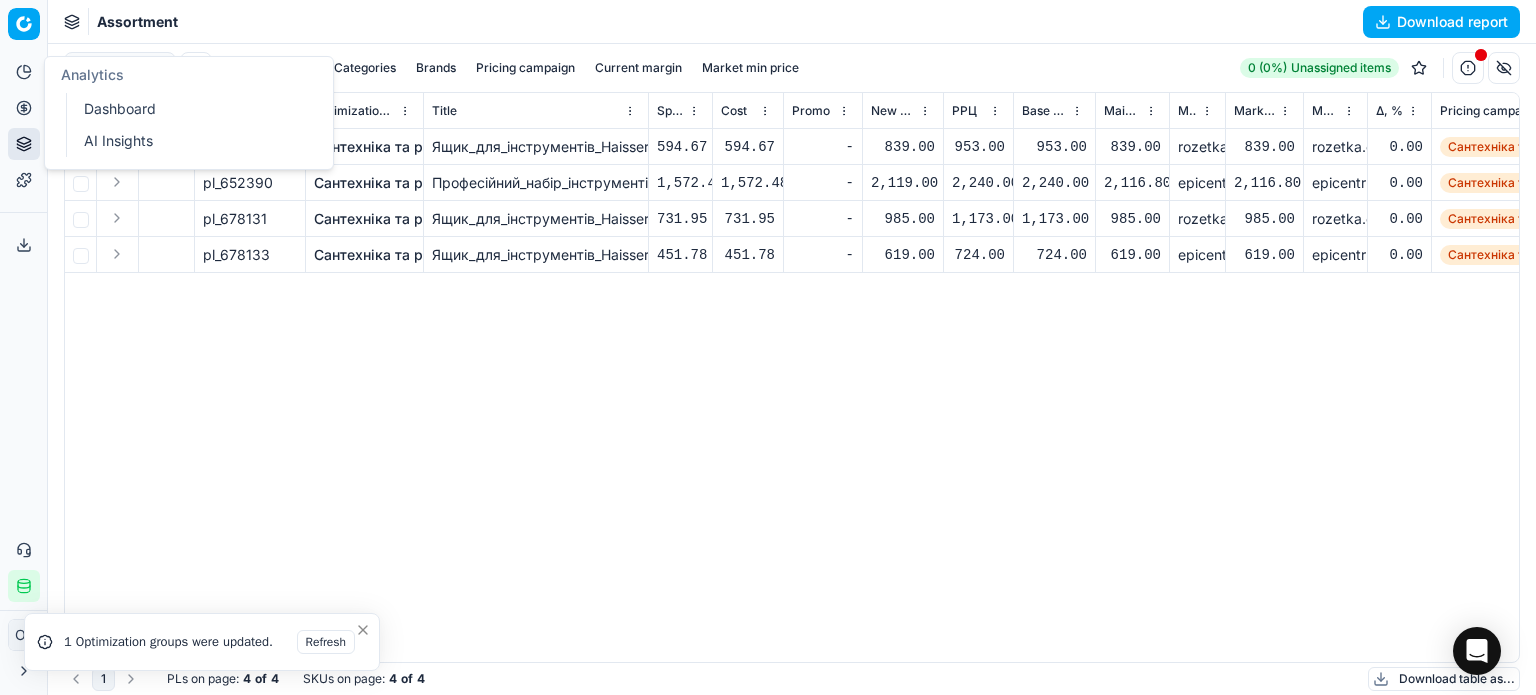 click 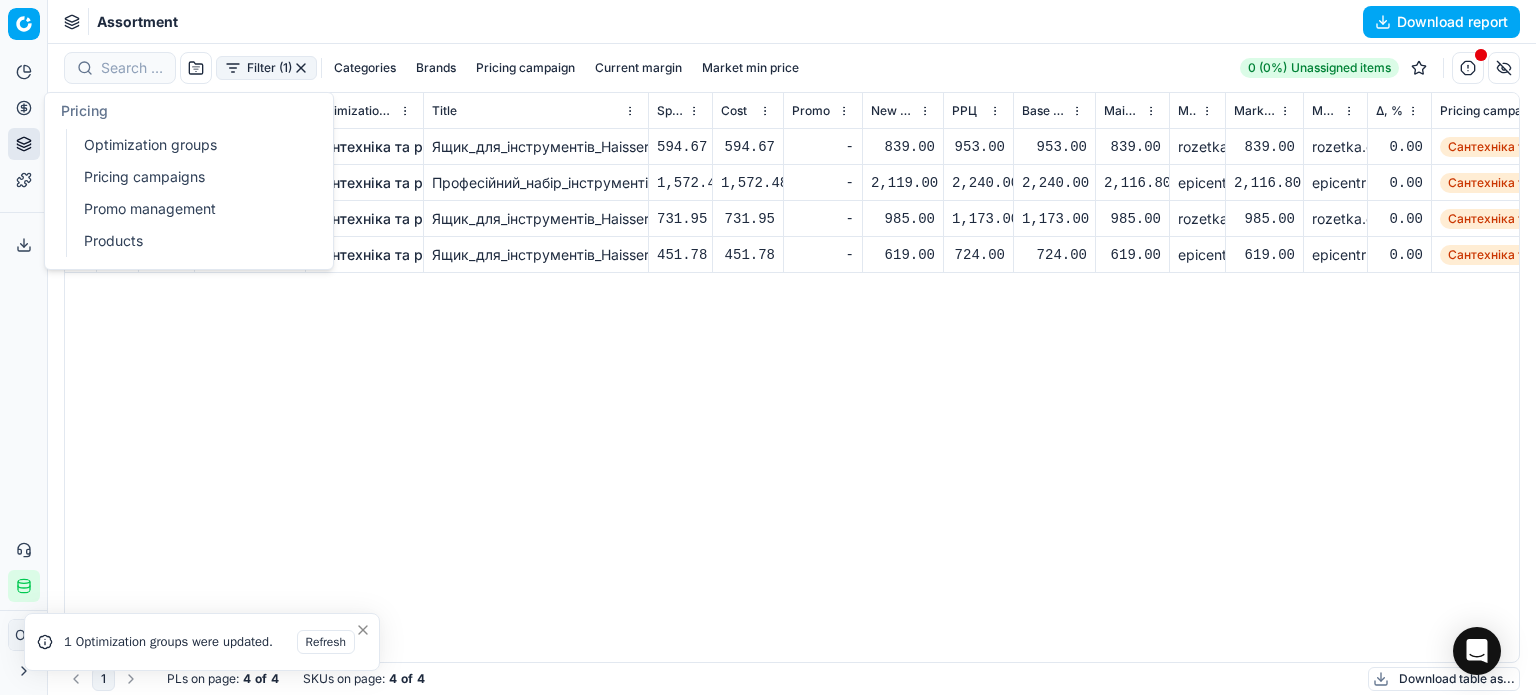 click on "Optimization groups" at bounding box center (192, 145) 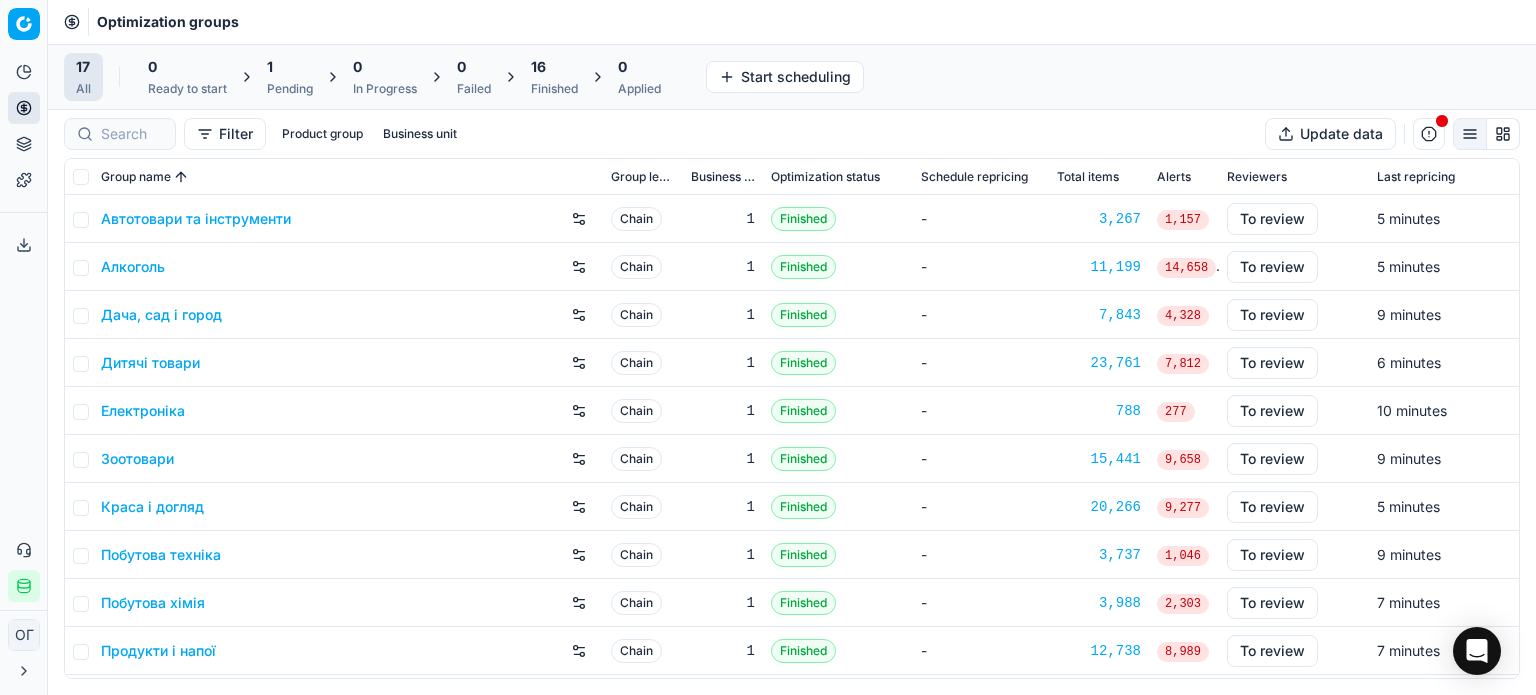click on "Pending" at bounding box center [290, 89] 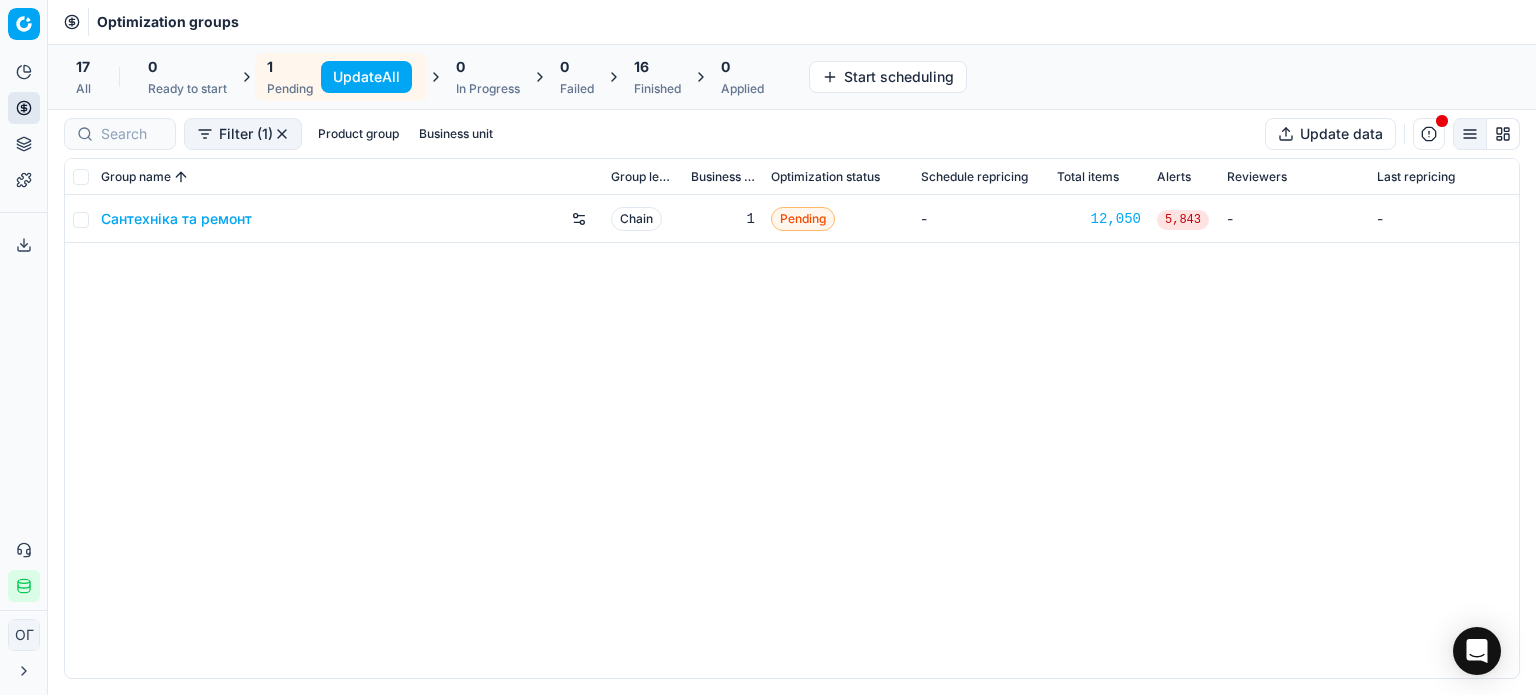 click on "Update  All" at bounding box center (366, 77) 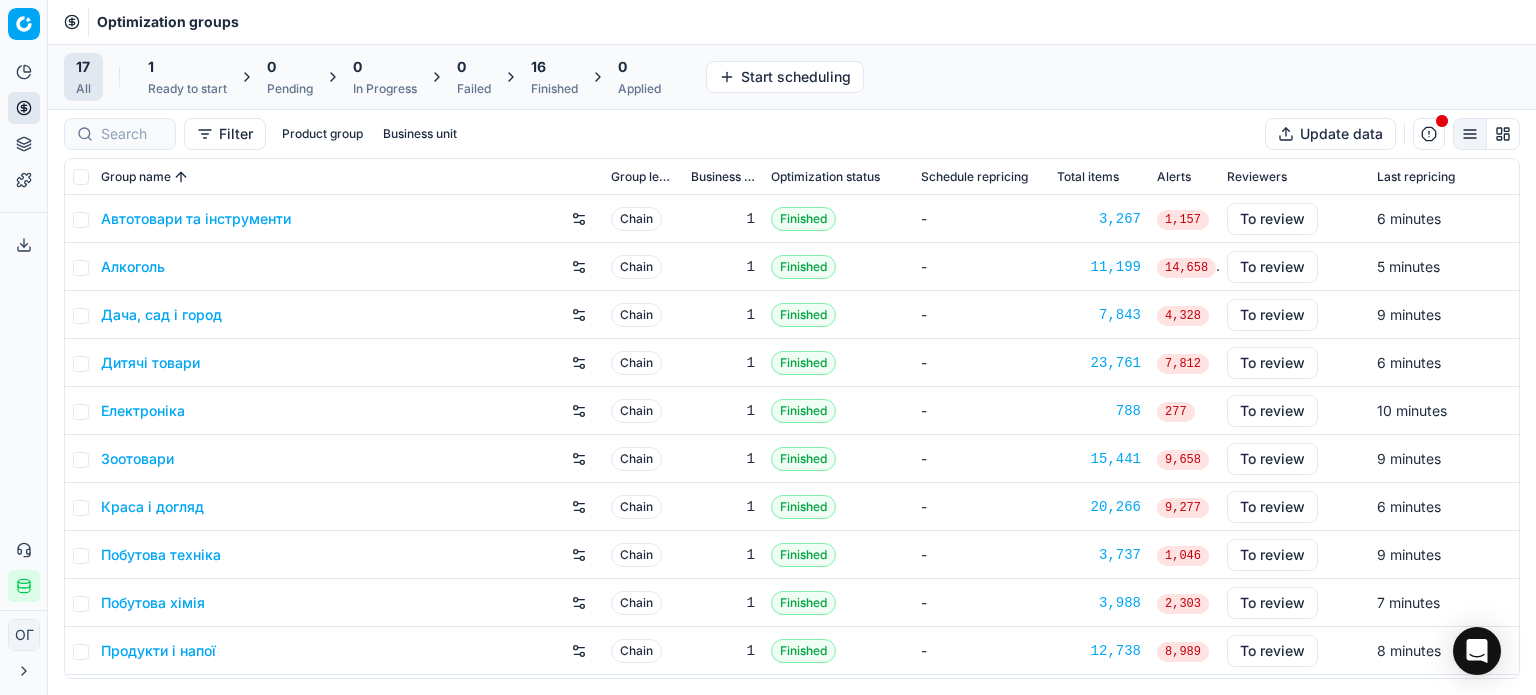 click on "1" at bounding box center (187, 67) 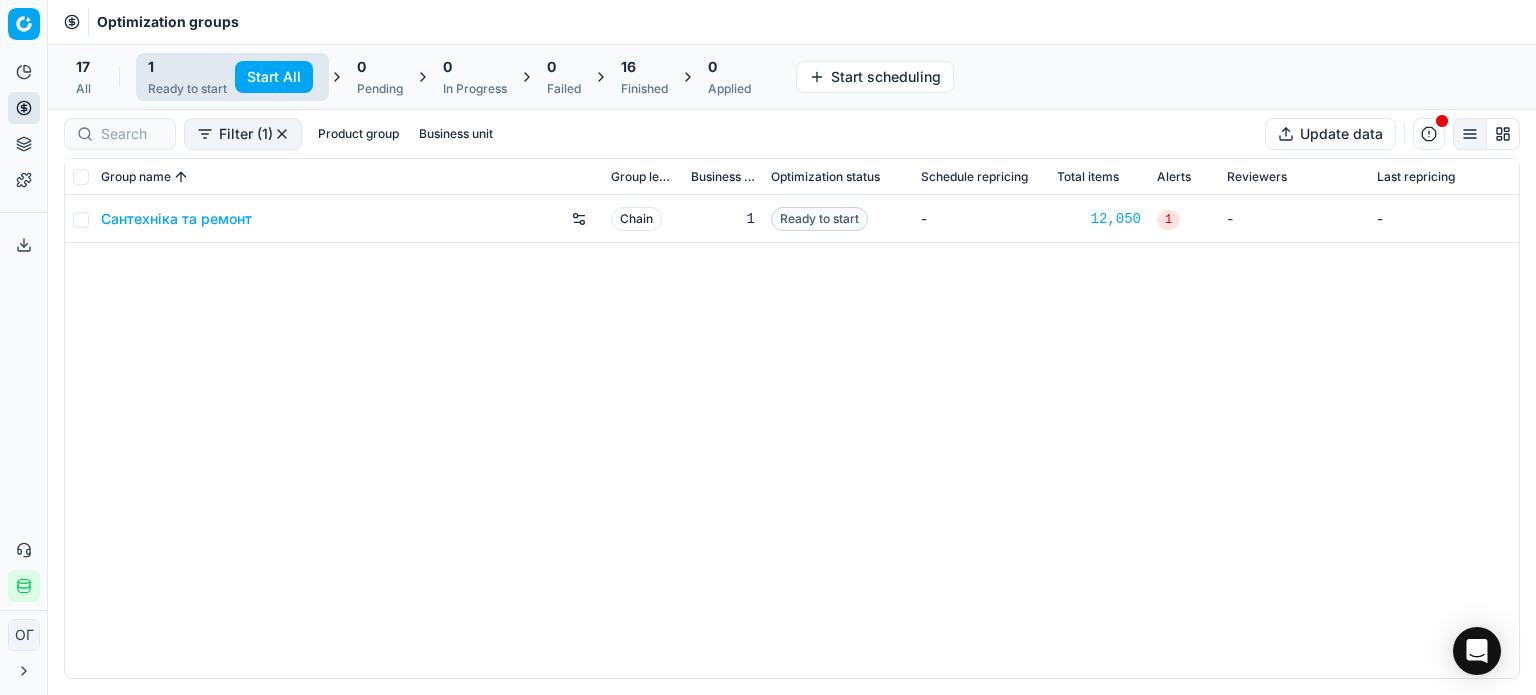 click on "Start   All" at bounding box center (274, 77) 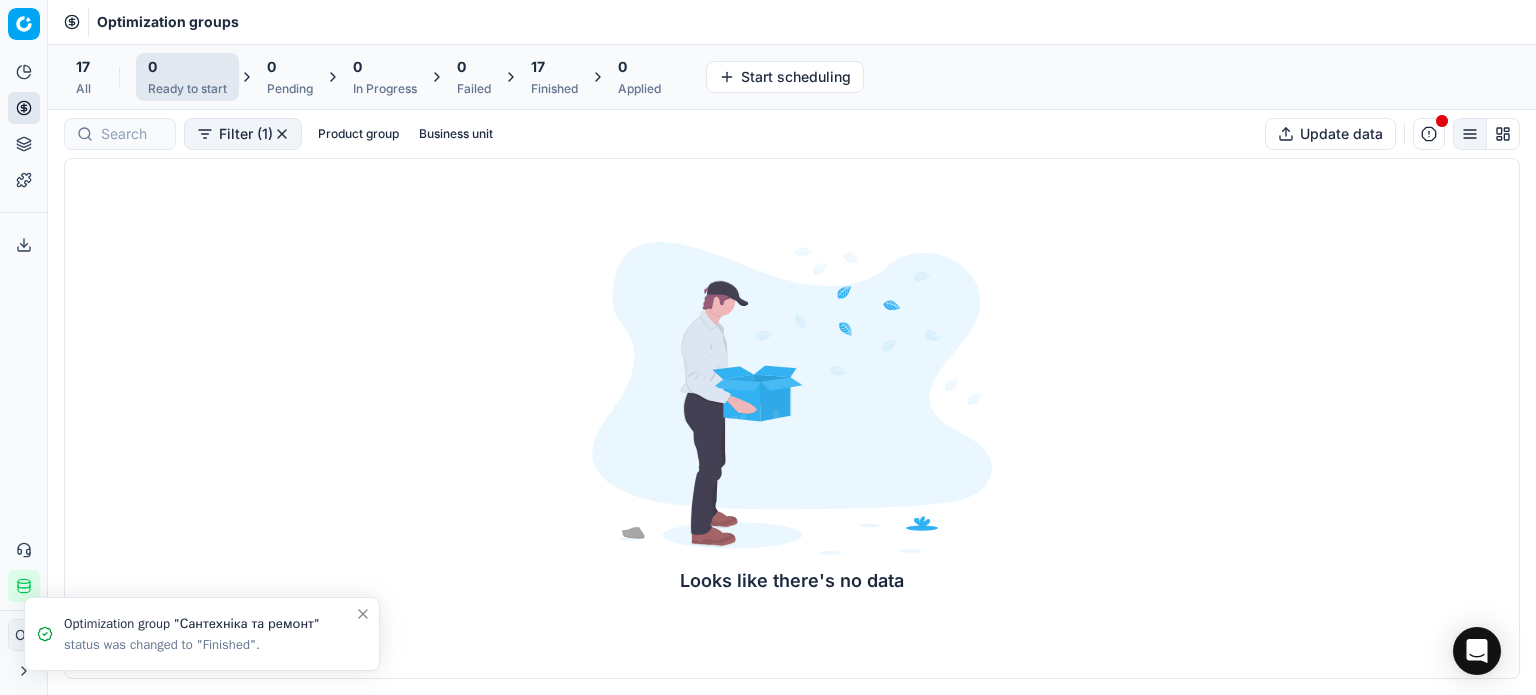 click on "17" at bounding box center (554, 67) 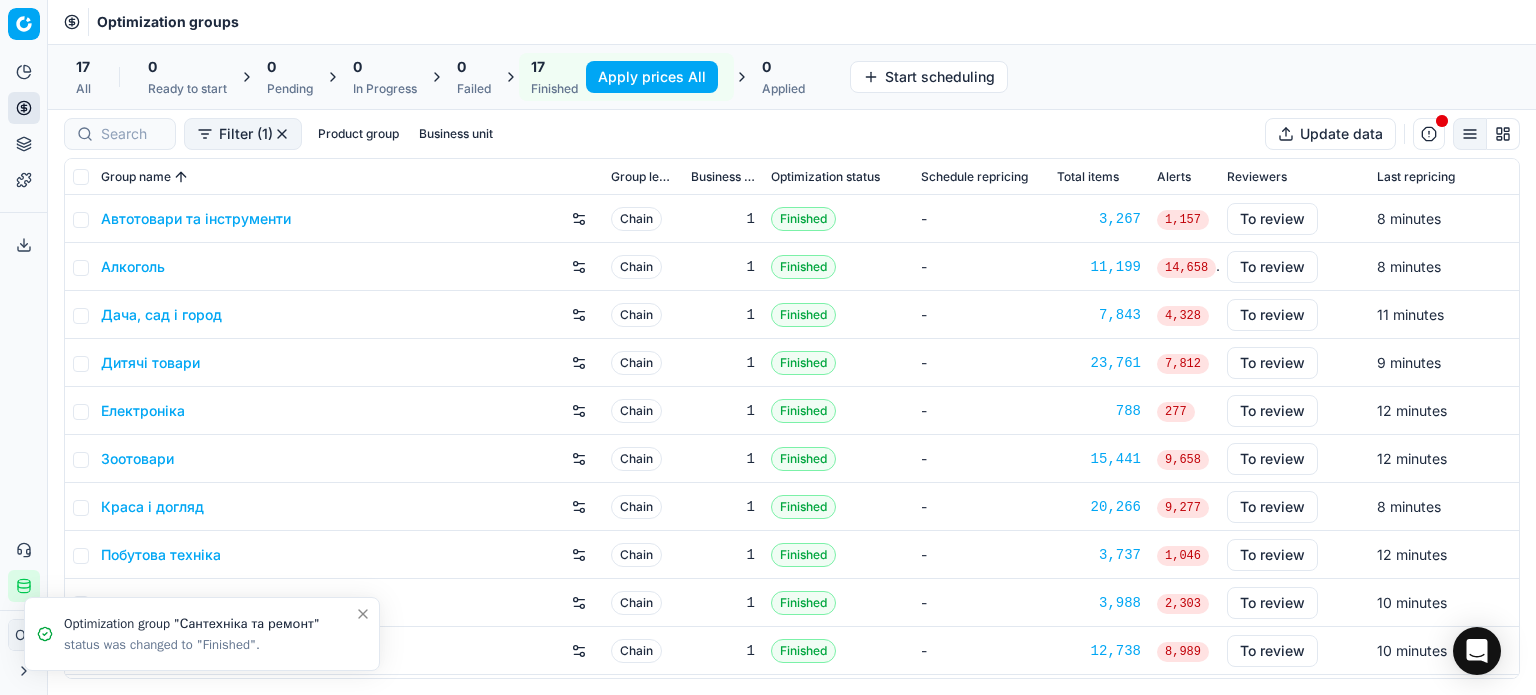 click on "Product portfolio" at bounding box center (24, 144) 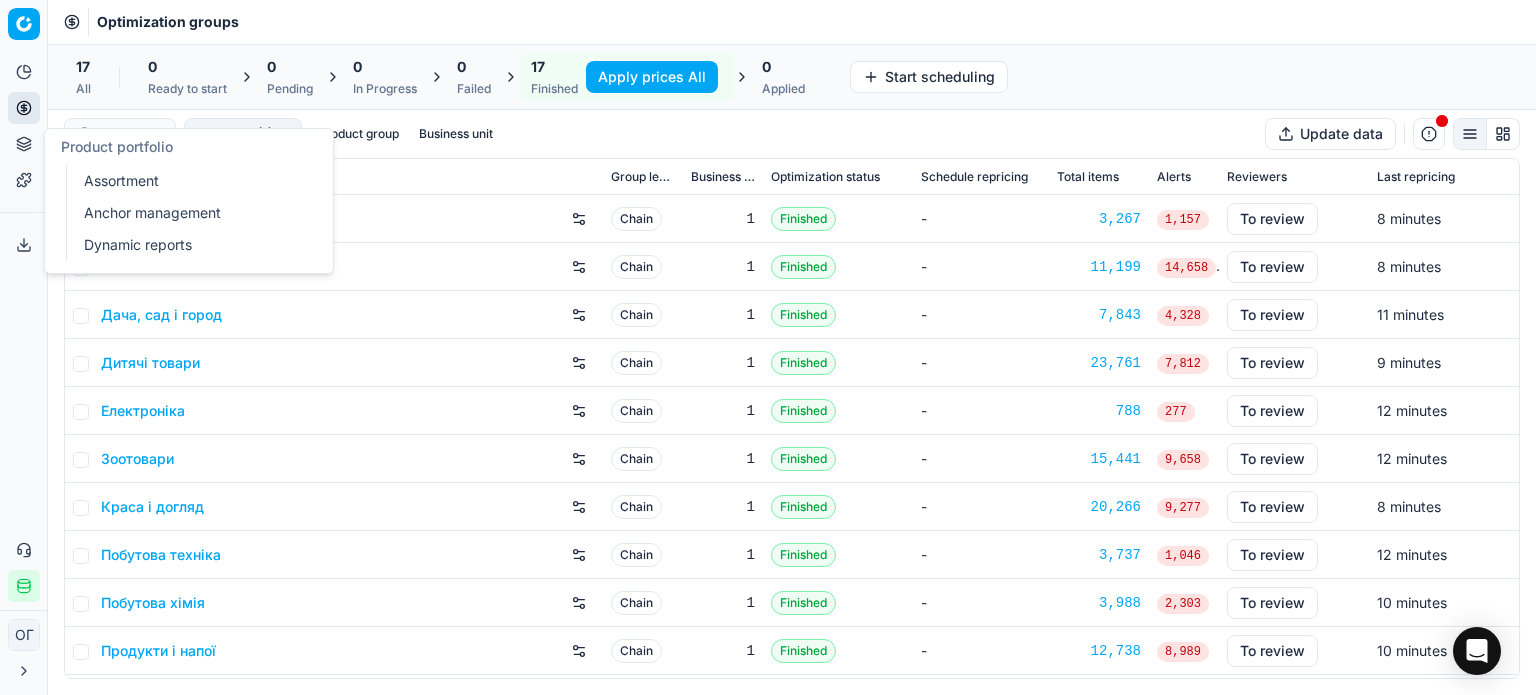 click on "Assortment" at bounding box center (192, 181) 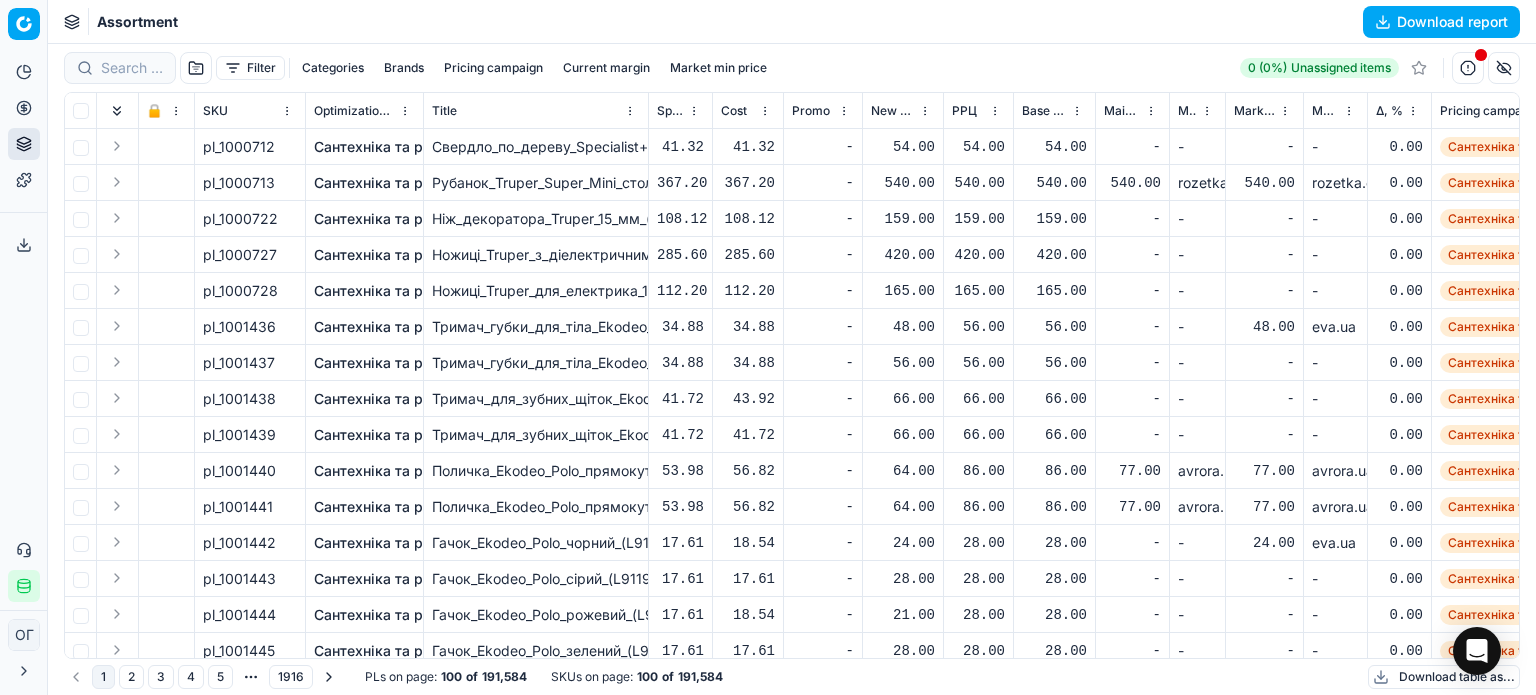 drag, startPoint x: 264, startPoint y: 55, endPoint x: 260, endPoint y: 65, distance: 10.770329 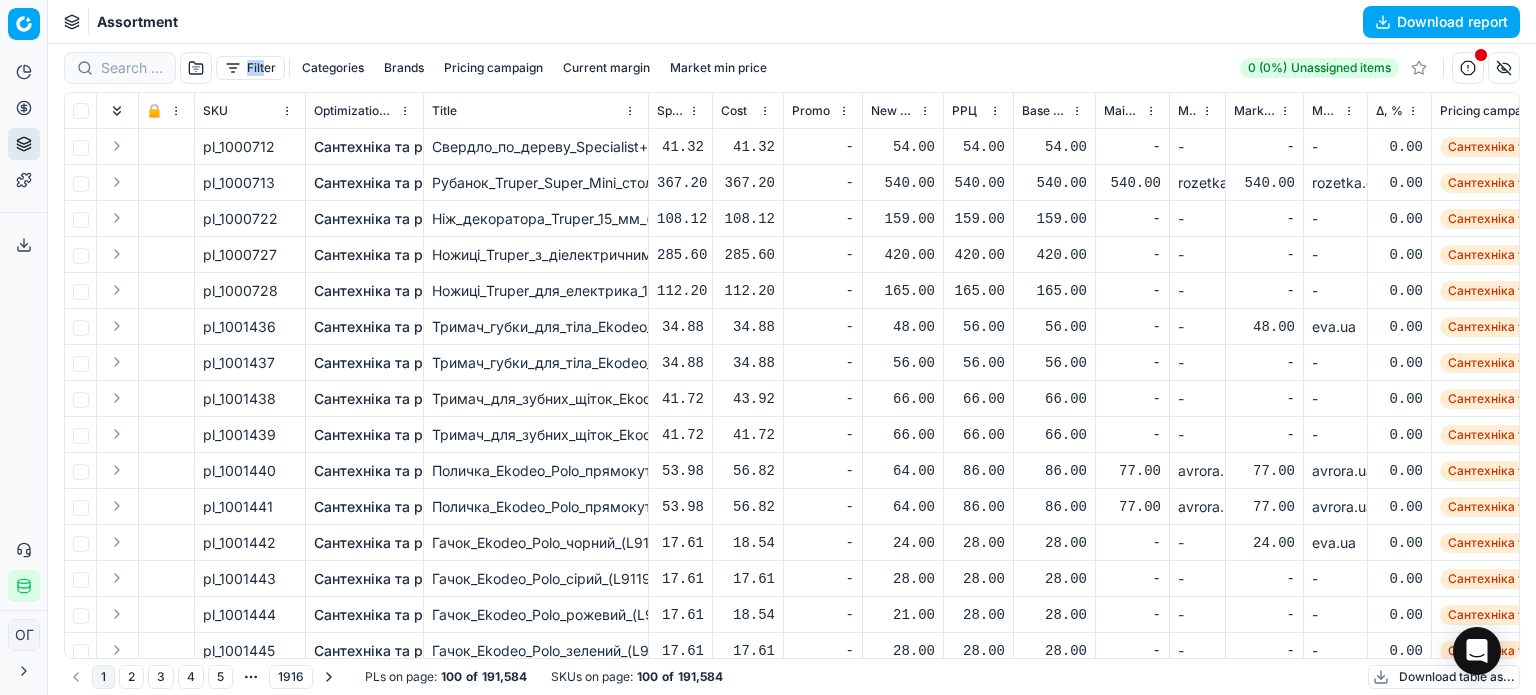click on "Filter" at bounding box center (250, 68) 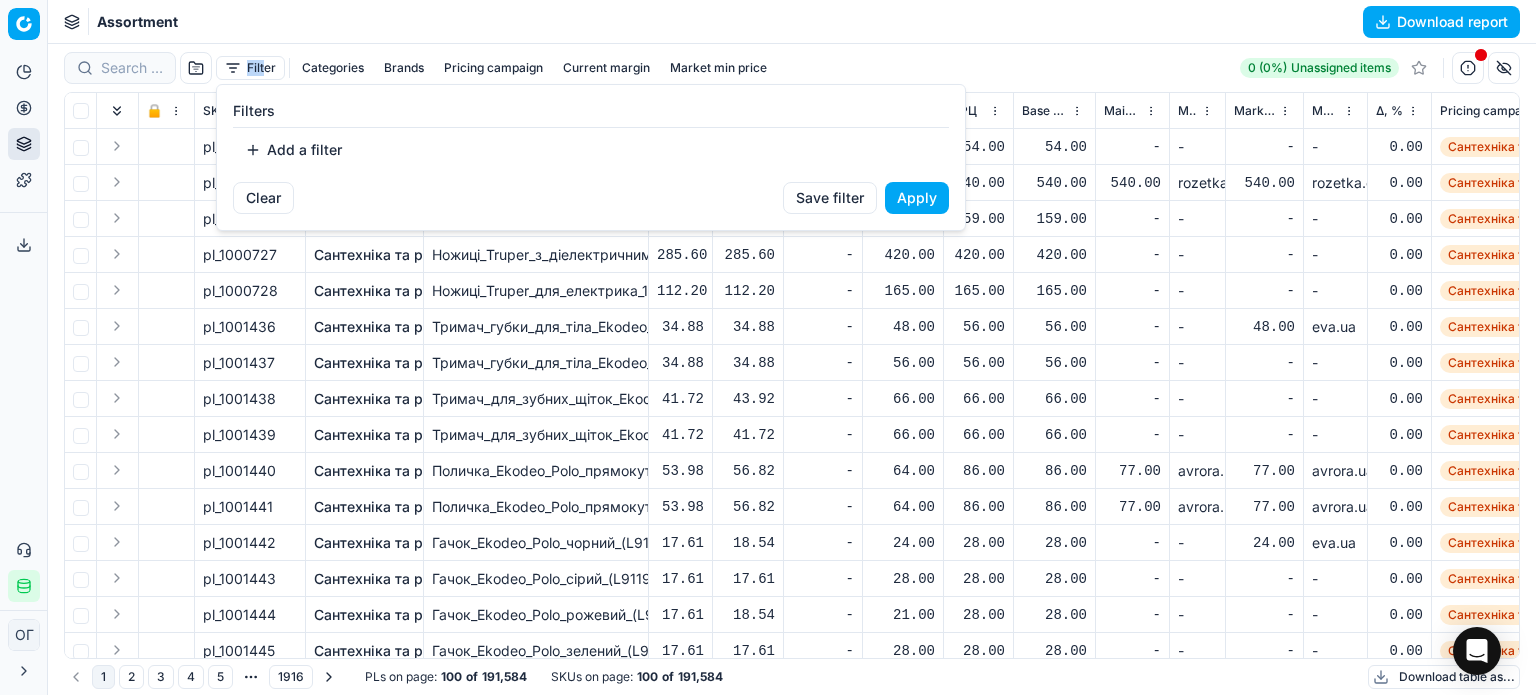 click on "Add a filter" at bounding box center (293, 150) 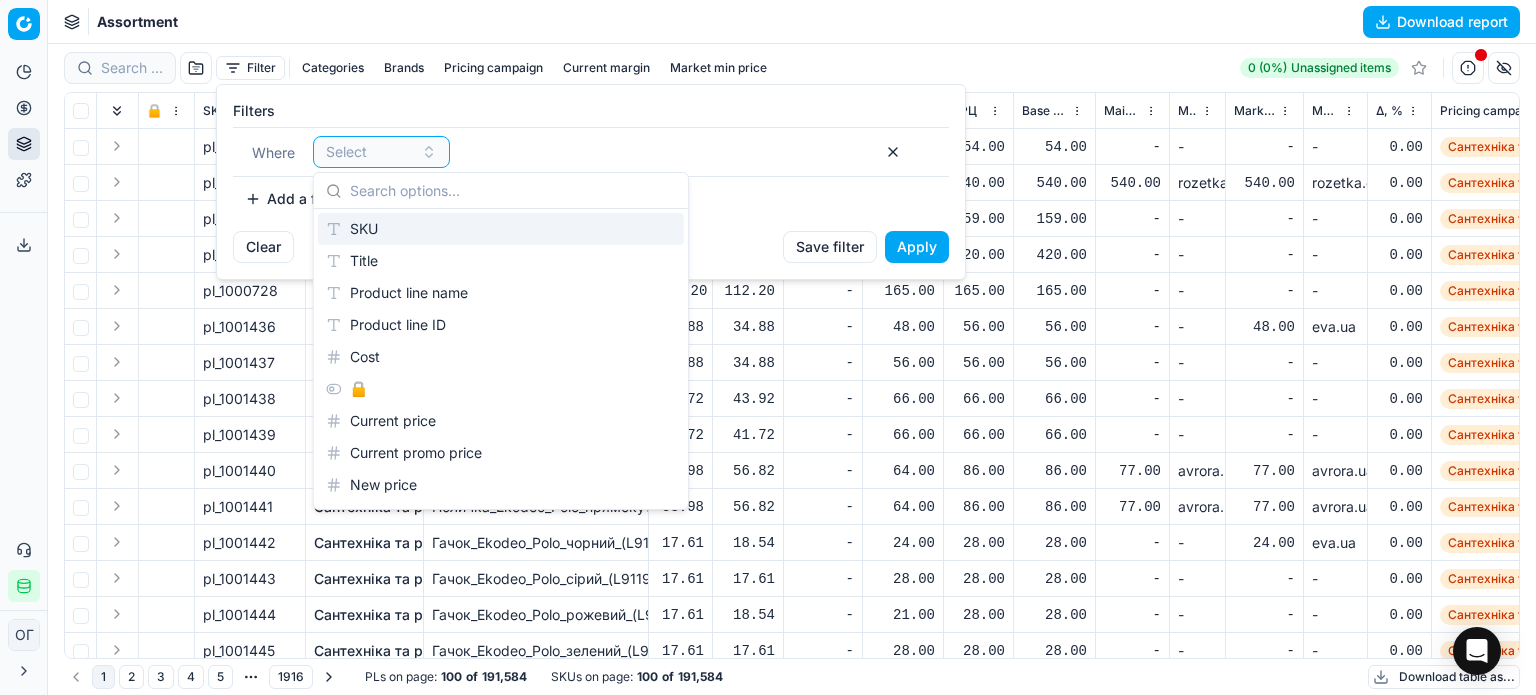 click on "SKU" at bounding box center [501, 229] 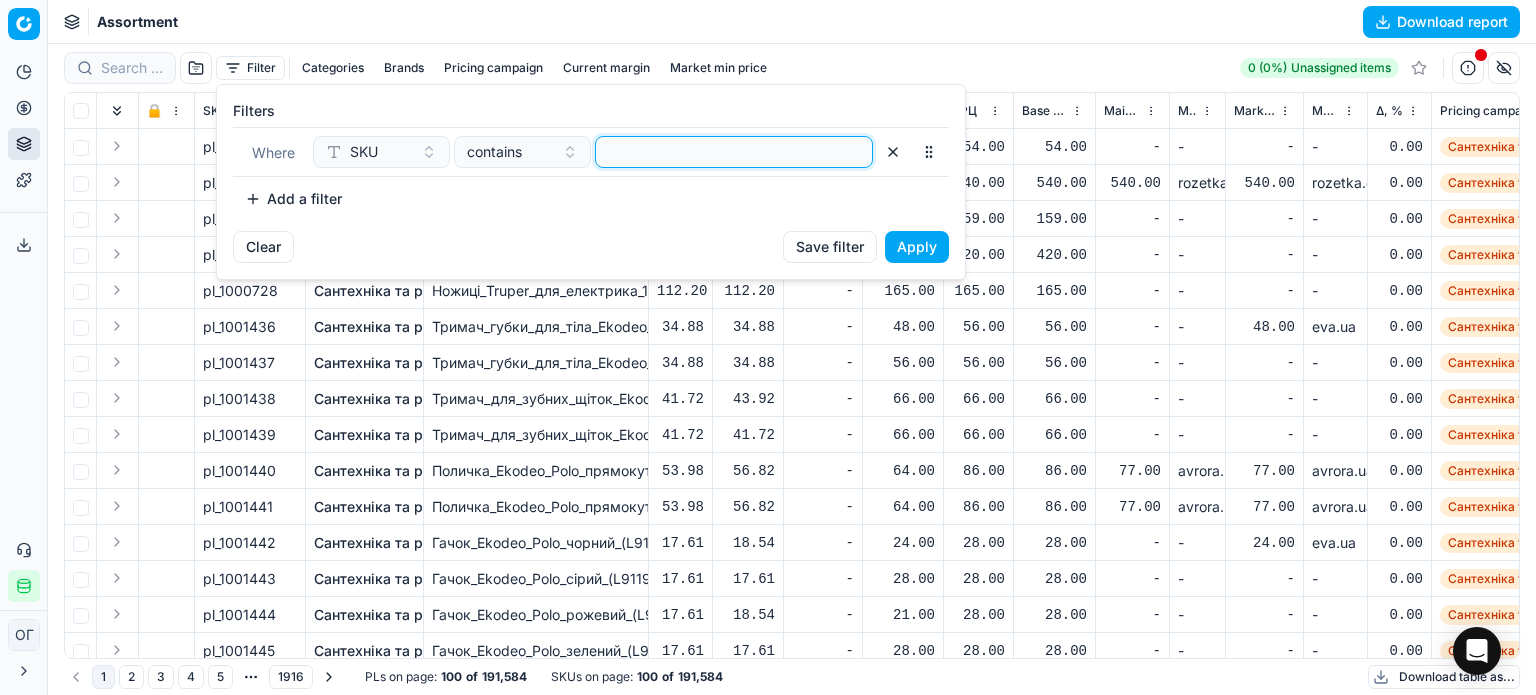 click at bounding box center (734, 152) 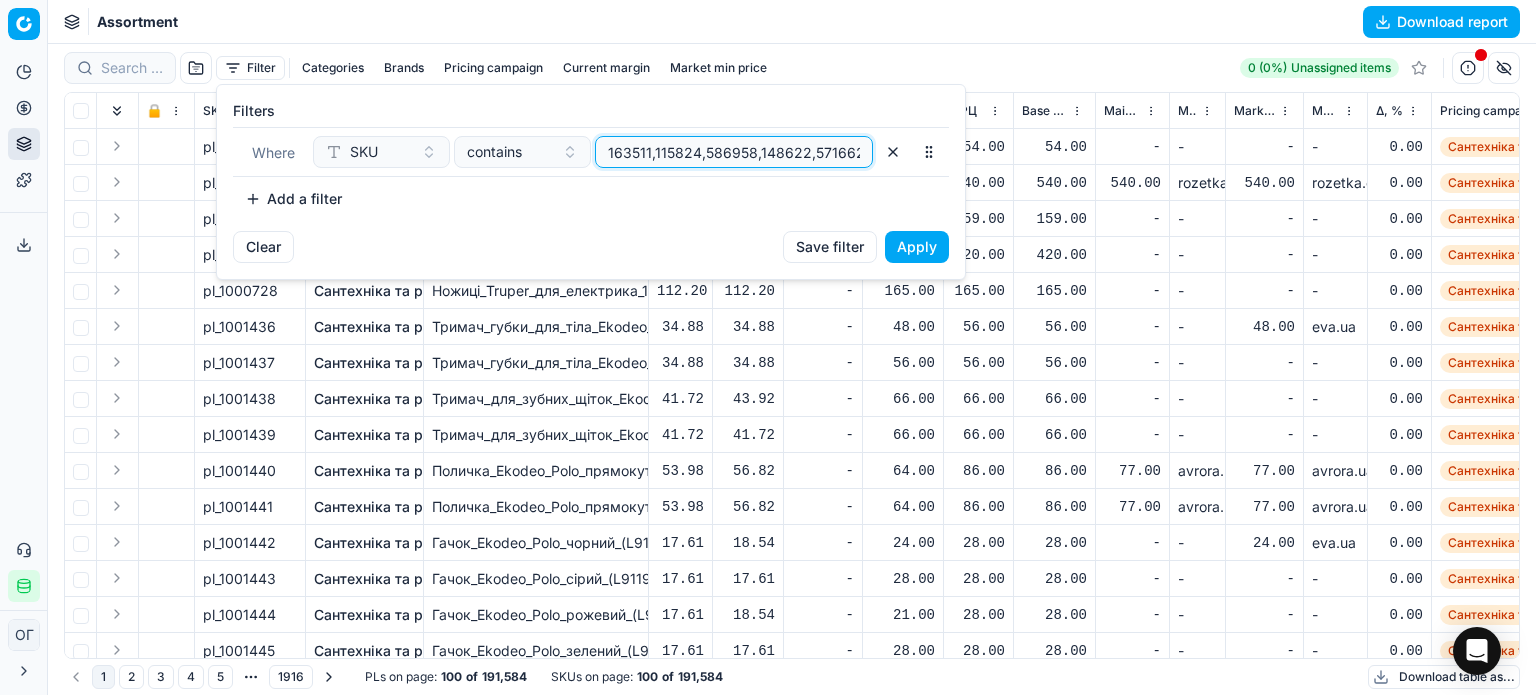 scroll, scrollTop: 0, scrollLeft: 13512, axis: horizontal 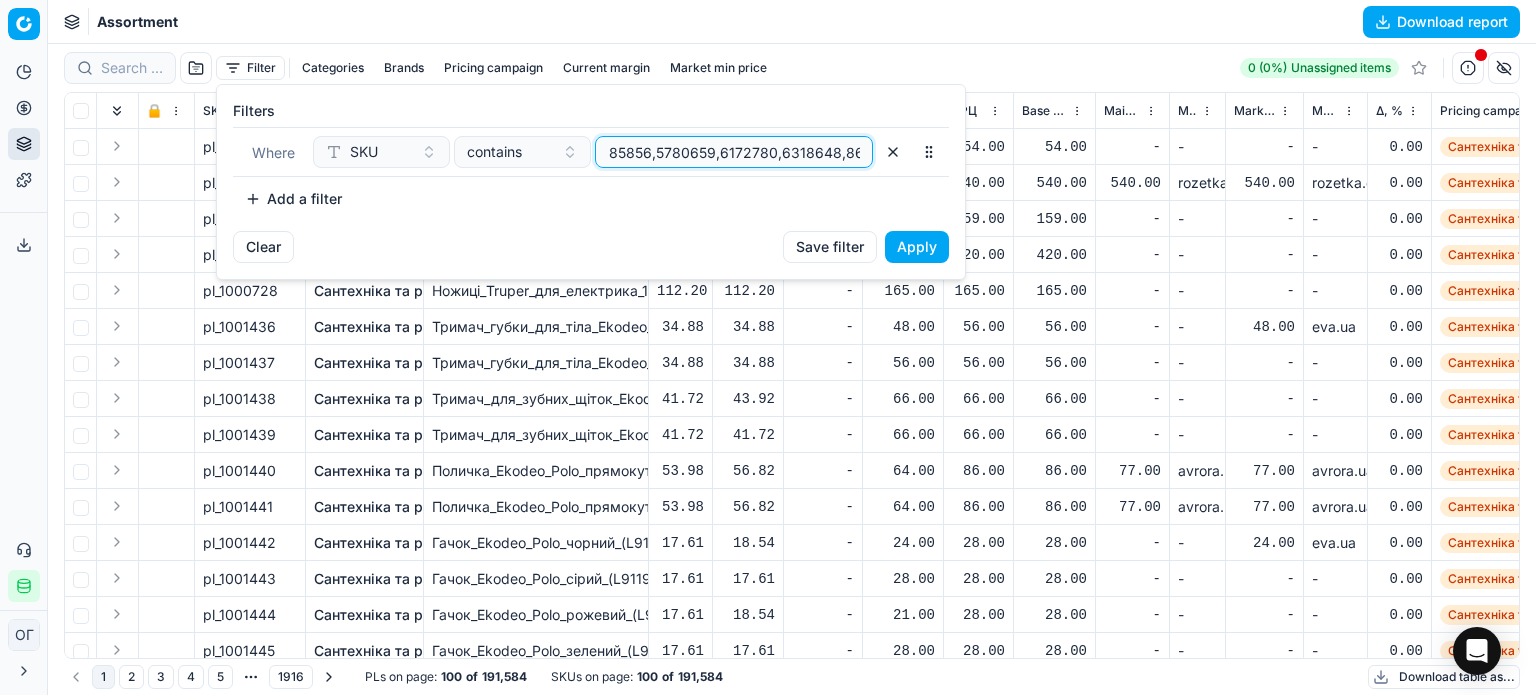 type on "453679,453680,453681,453727,453745,453747,453774,453801,453803,453808,453816,453845,453856,453865,453876,453881,453895,453905,453918,453931,453949,453950,453952,453954,453966,453972,453973,453975,453976,453989,468706,468735,468842,468875,468882,468886,468897,468898,468899,468900,468901,468923,468927,468935,468947,468952,468965,468975,468977,468979,468981,468982,468984,468986,468988,469005,469022,469035,469048,469050,469052,469082,469088,469106,469113,469122,469127,469128,469130,469140,469150,469165,469180,469183,469223,469253,483815,483838,483841,483848,483865,483906,483907,483908,483909,483910,483911,483912,483925,483926,483927,483928,483929,483930,483952,483953,483954,483955,483956,483957,483958,490095,490112,490113,490114,490131,490132,490133,490154,490155,490171,490172,490173,490174,490175,490176,490179,490180,490181,490182,490183,490184,490185,490186,490187,490188,490189,490190,499357,595588,595591,595602,595606,595618,595621,595623,595631,595644,595645,595665,595757,600467,600469,600472,600474,600485..." 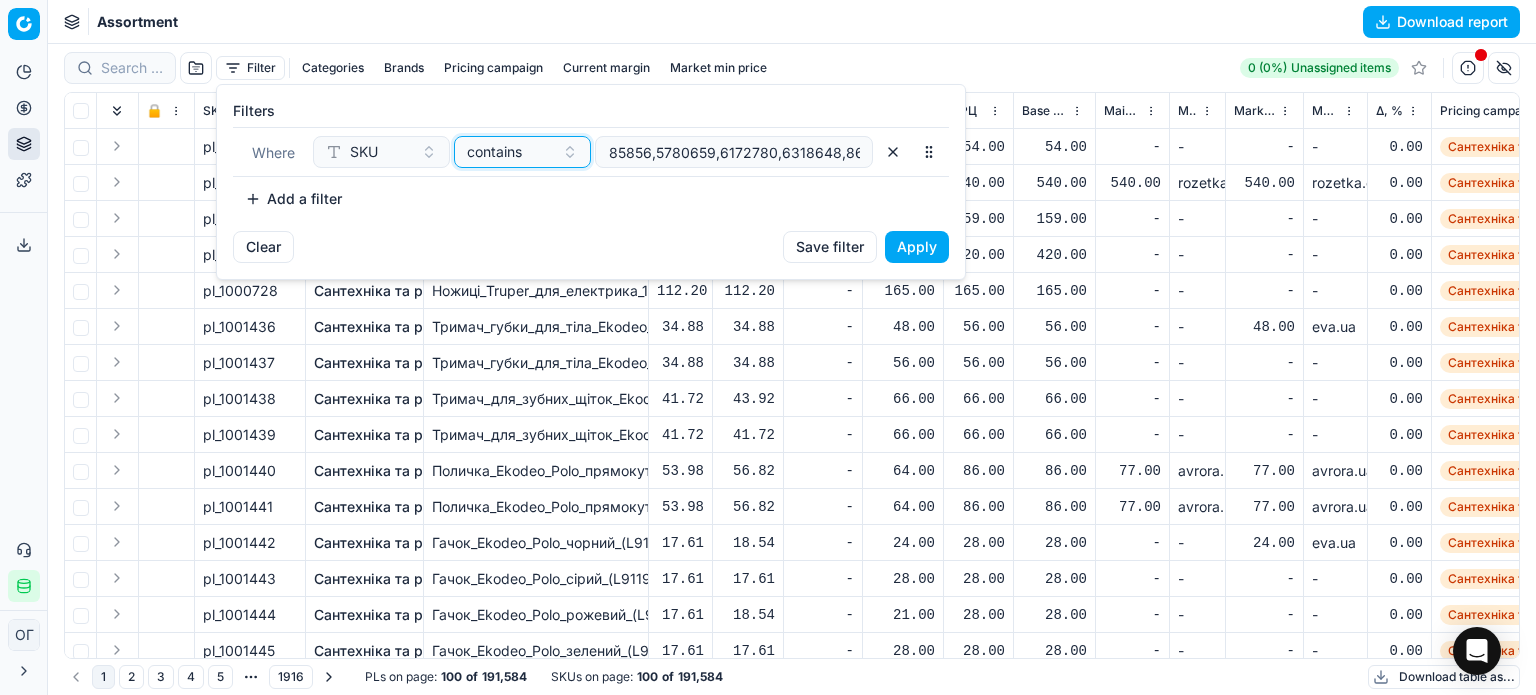 click on "contains" at bounding box center [494, 152] 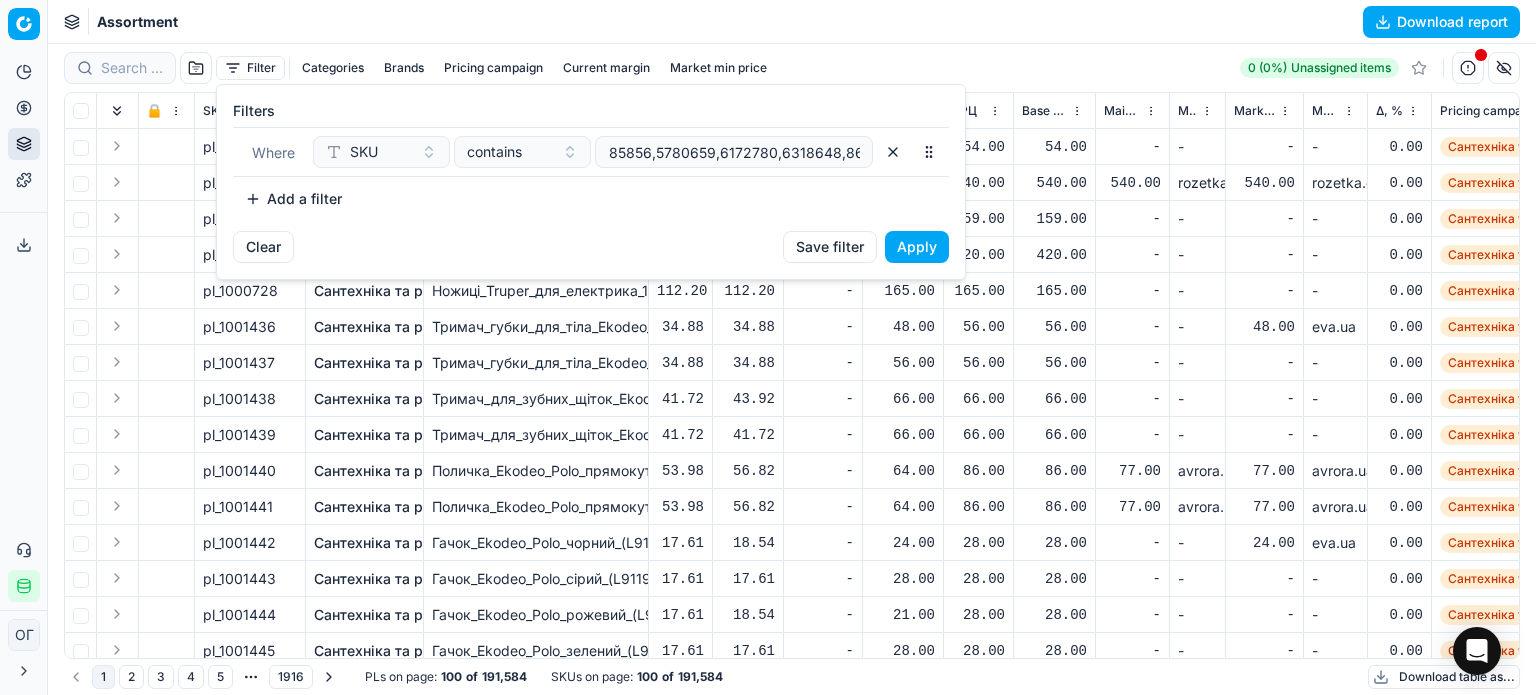 scroll, scrollTop: 0, scrollLeft: 0, axis: both 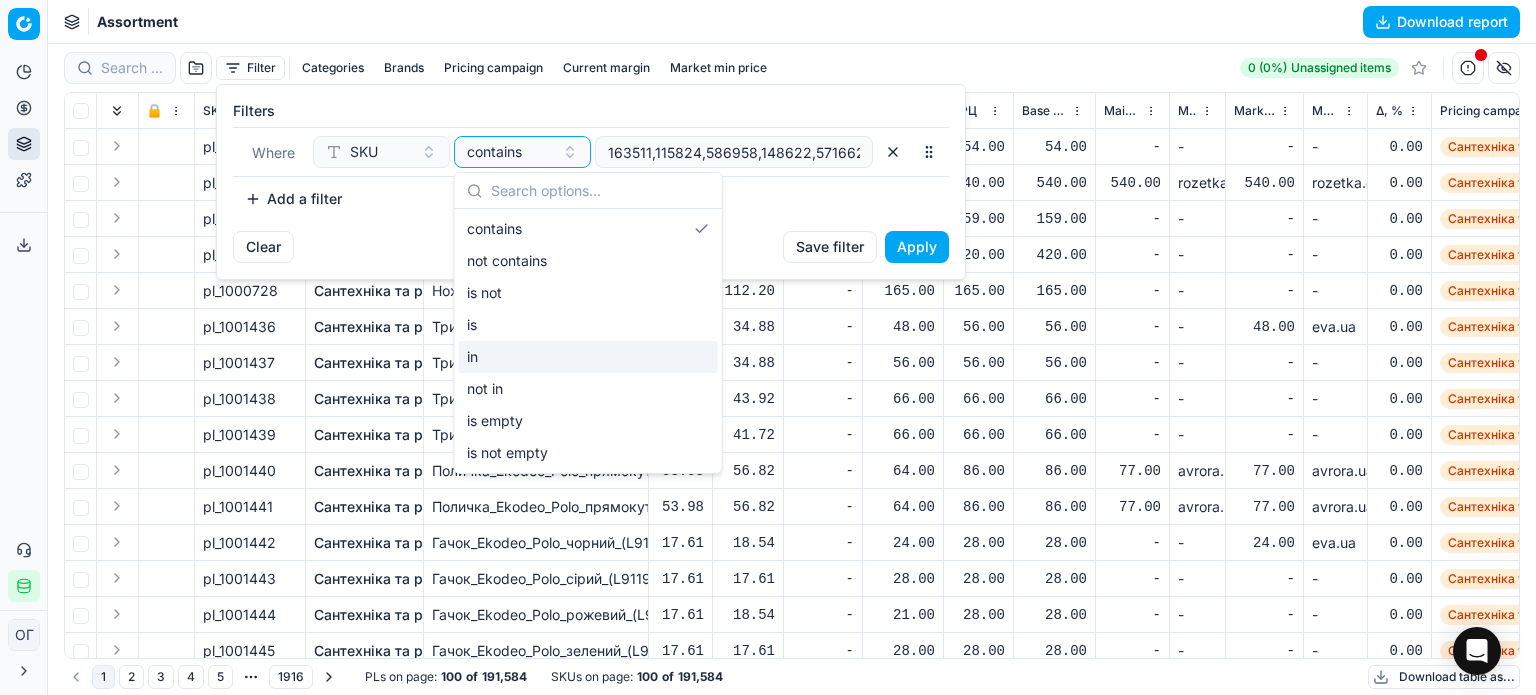 click on "in" at bounding box center [588, 357] 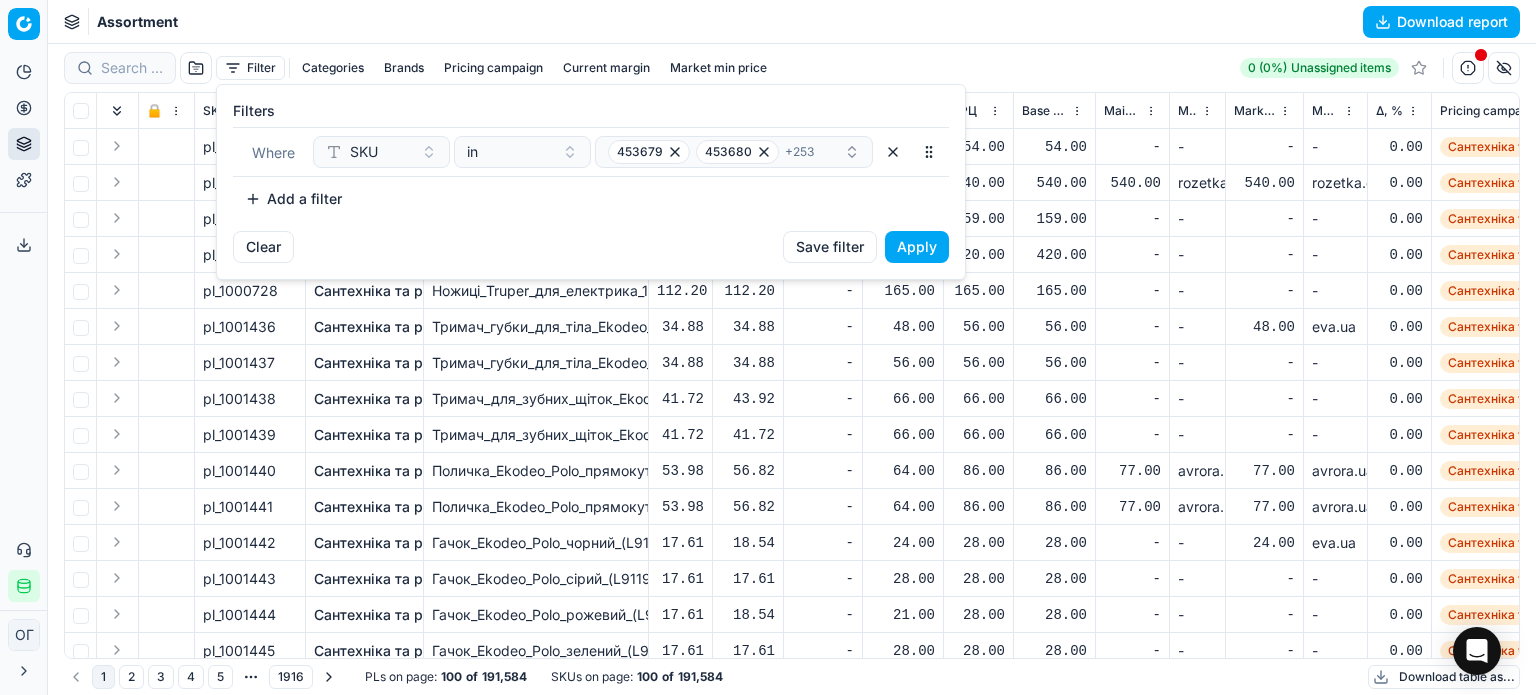 click on "Apply" at bounding box center [917, 247] 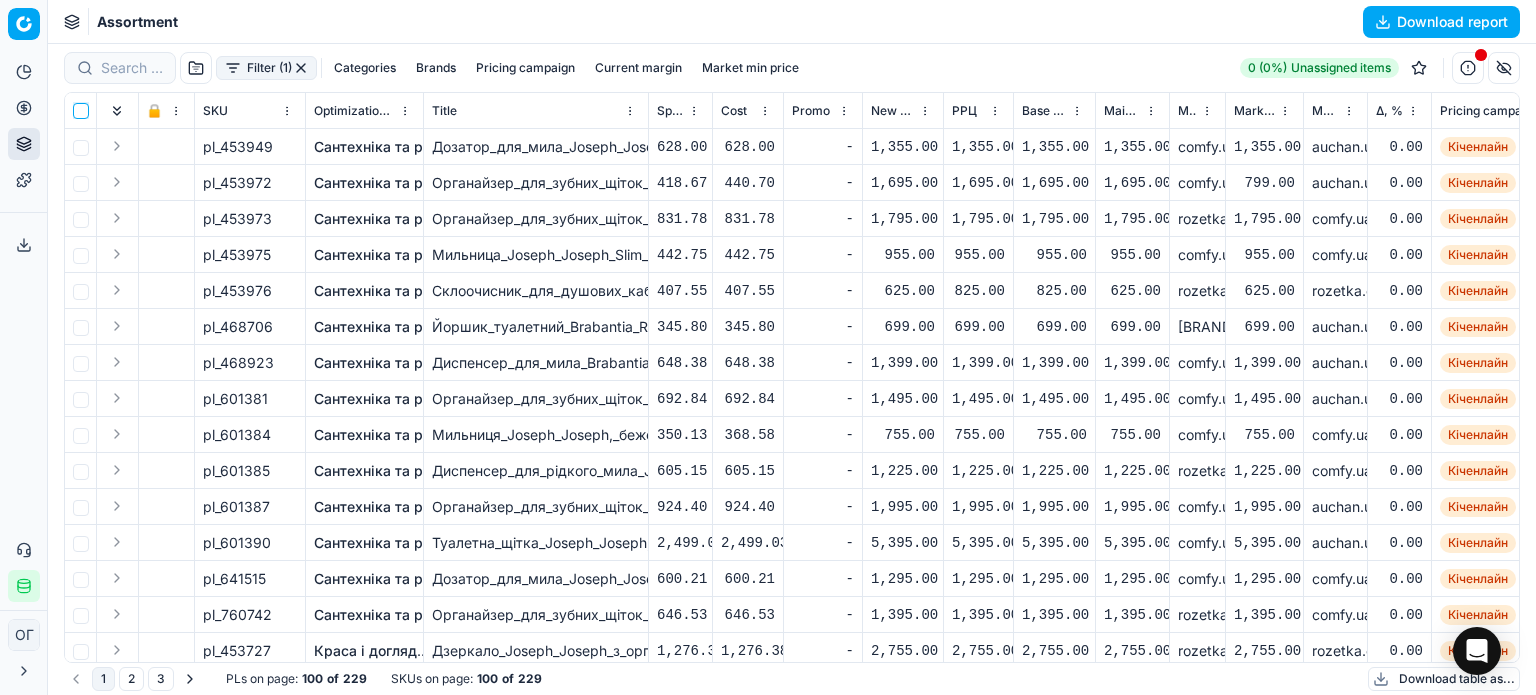 click at bounding box center [81, 111] 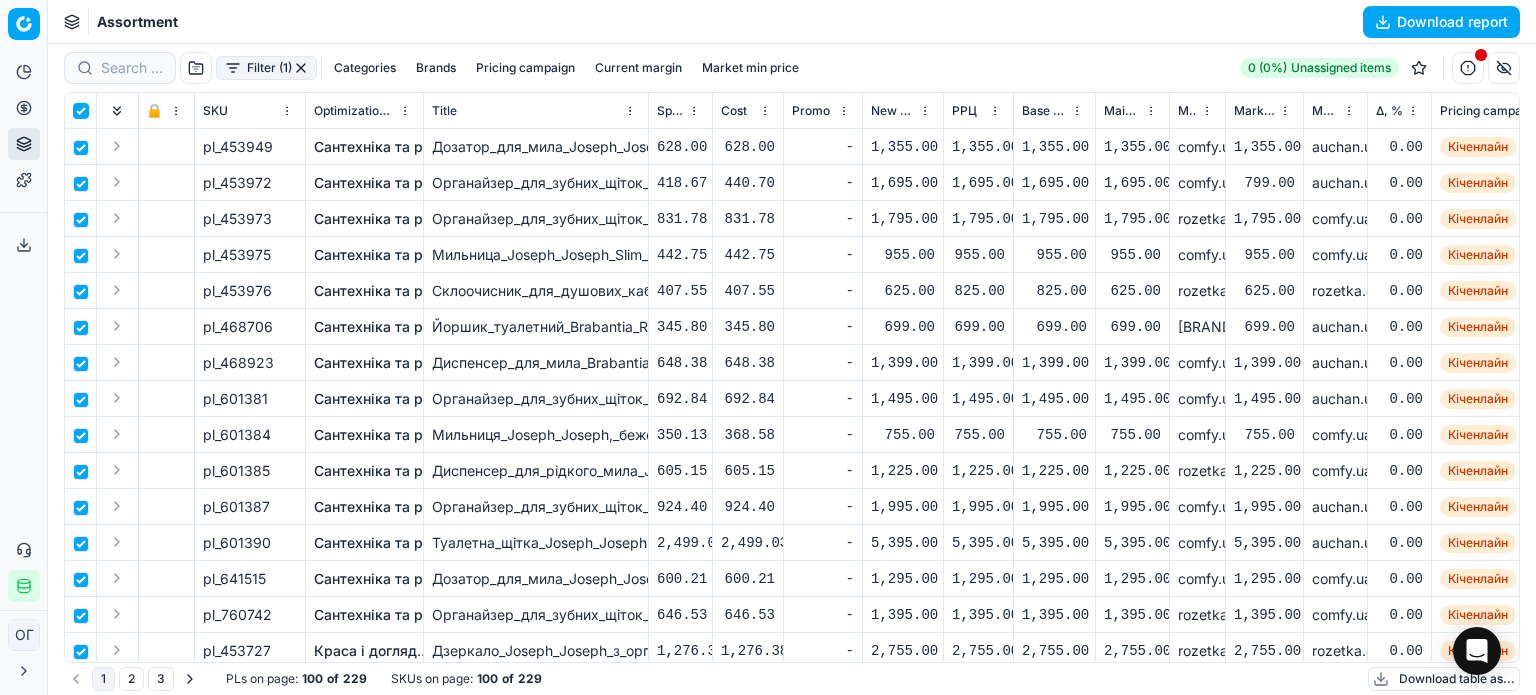 checkbox on "true" 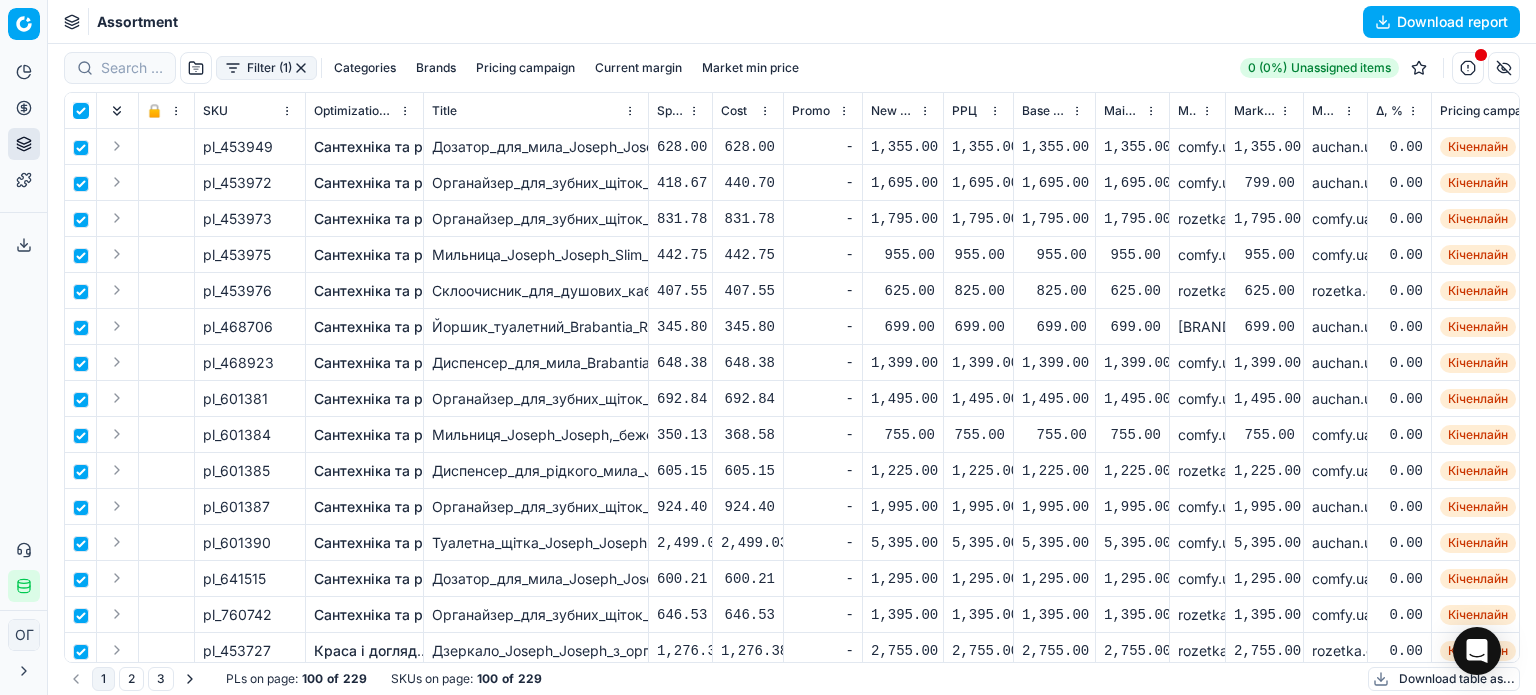 checkbox on "true" 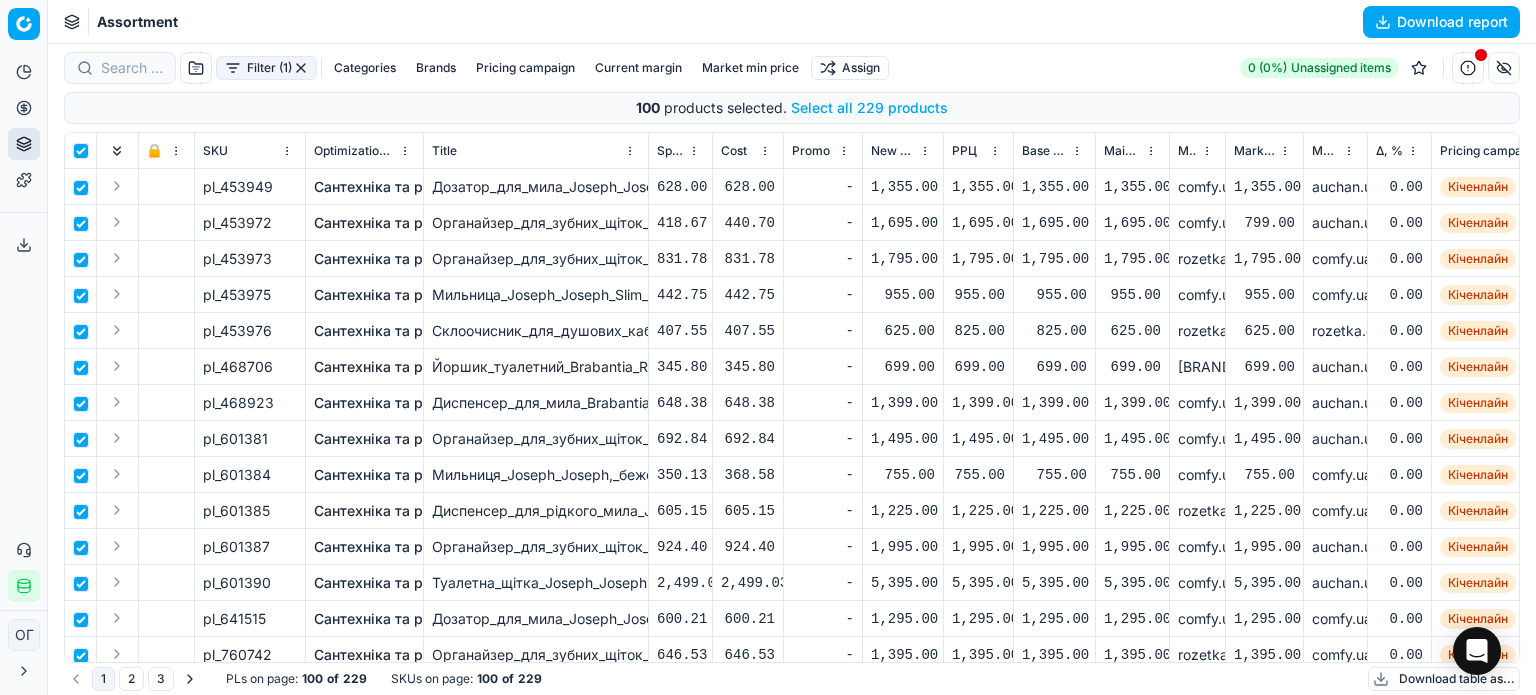 click on "Select all 229 products" at bounding box center (869, 108) 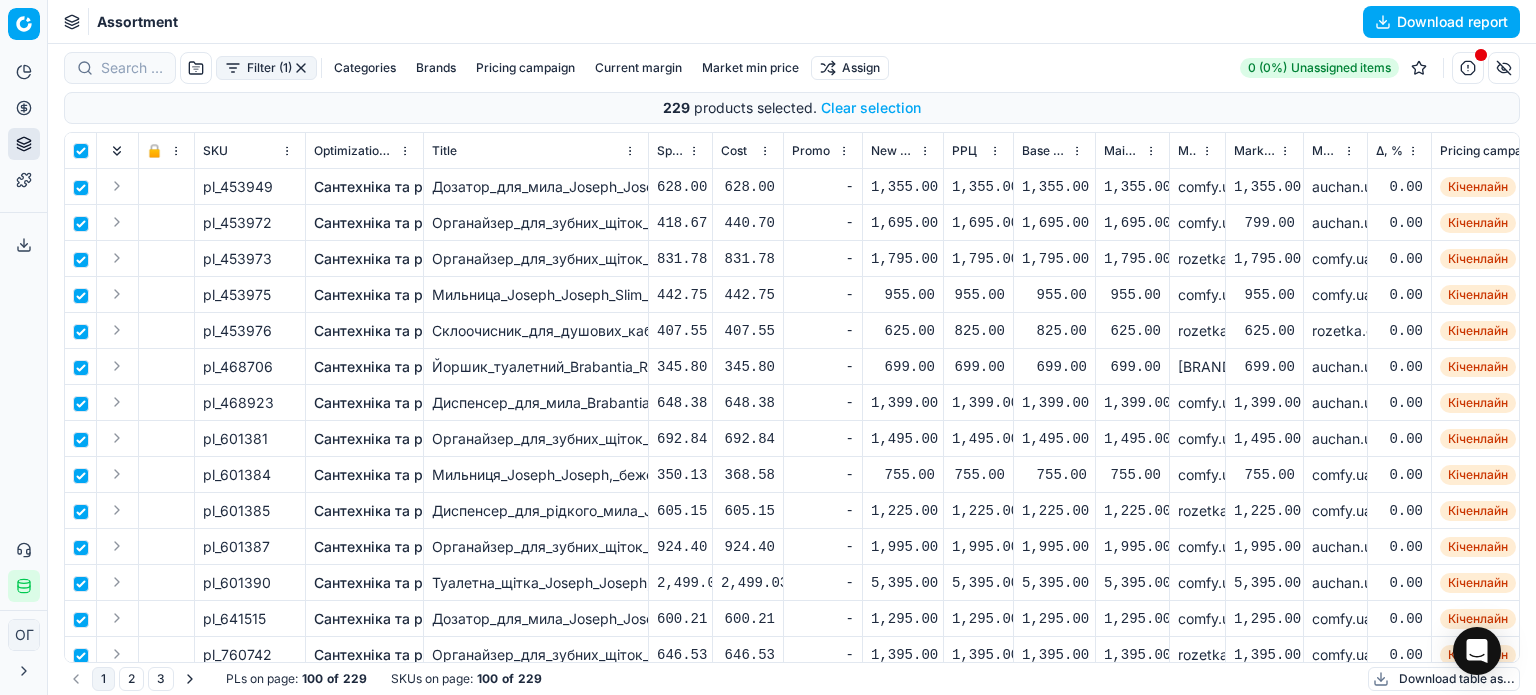 click on "Pricing platform Analytics Pricing Product portfolio Templates Export service 174 Contact support Integration status ОГ Ольга Гудзенко o.gudzenko@maudau.com.ua Close menu Command Palette Search for a command to run... Assortment Download report Filter   (1) Categories   Brands   Pricing campaign   Current margin   Market min price   Assign 0 (0%) Unassigned items 229 products selected . Clear selection 🔒 SKU Optimization group Title Specification Cost Cost Promo New promo price РРЦ Base price Main CD min price Main CD min price competitor name Market min price Market min price competitor name Δ, % Pricing campaign Current promo price Optimization status RRP mandatority Total stock quantity Aging stock (викл. дні без продажів) Середня кількість продажів за 5 днів, шт Оборотність, днів (викл. дні без продажів) Target promo margin Target margin Product line ID Current price New price New discount Δ, abs KVI" at bounding box center (768, 347) 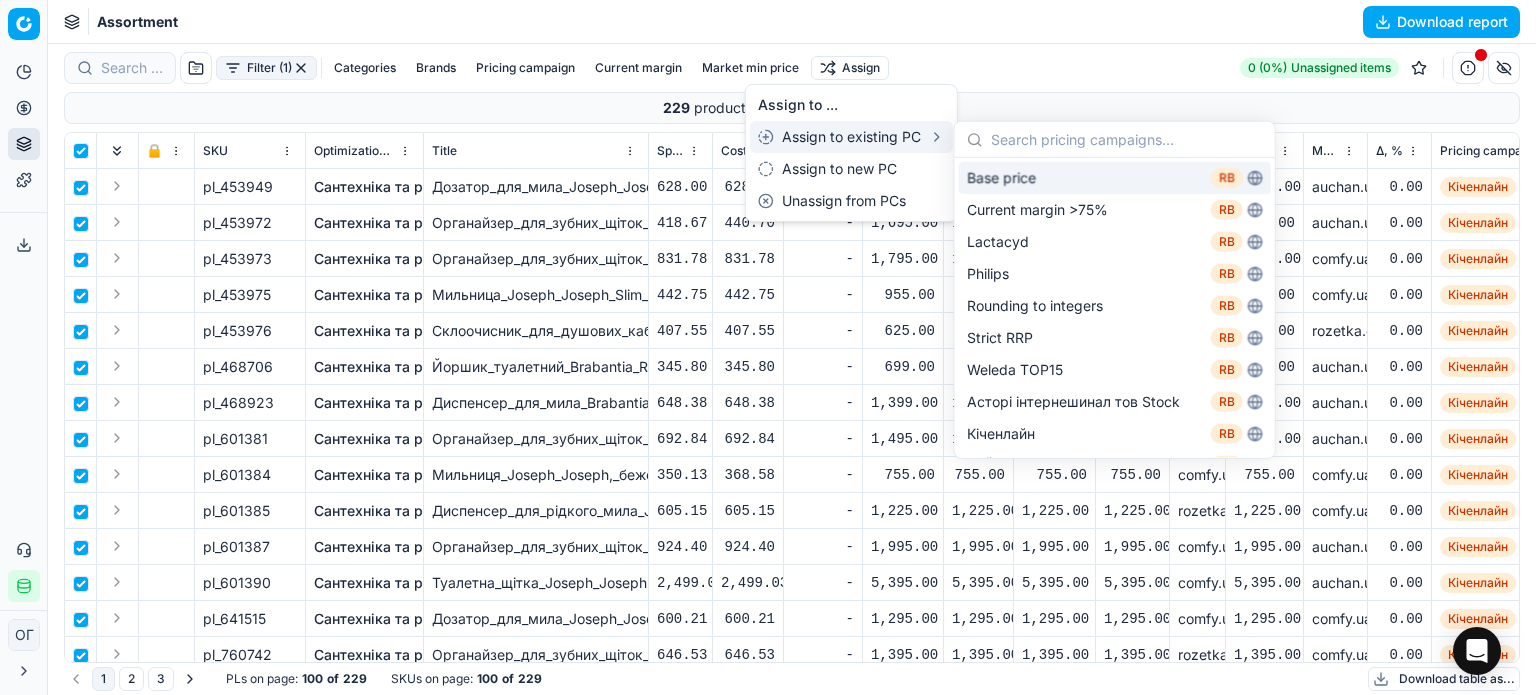 click on "Base price RB" at bounding box center (1115, 178) 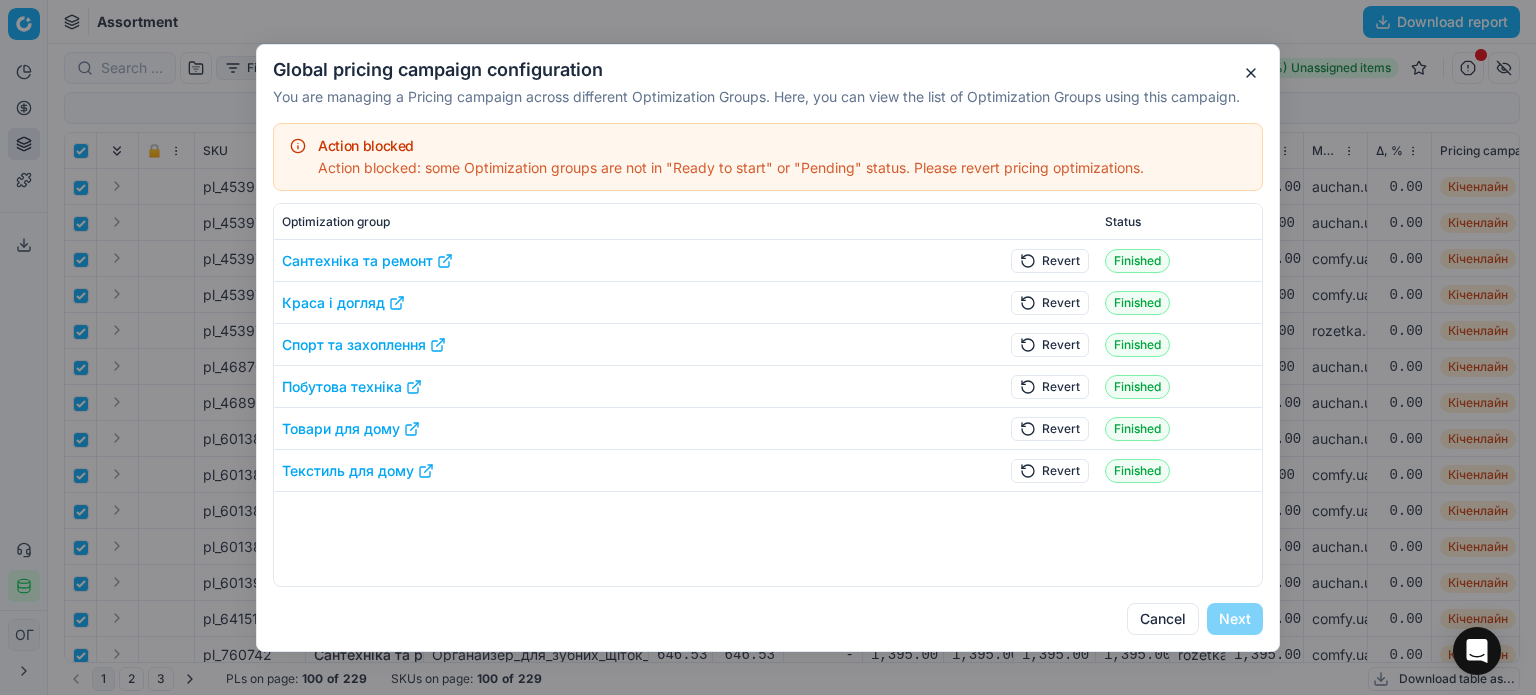click on "Revert" at bounding box center (1050, 470) 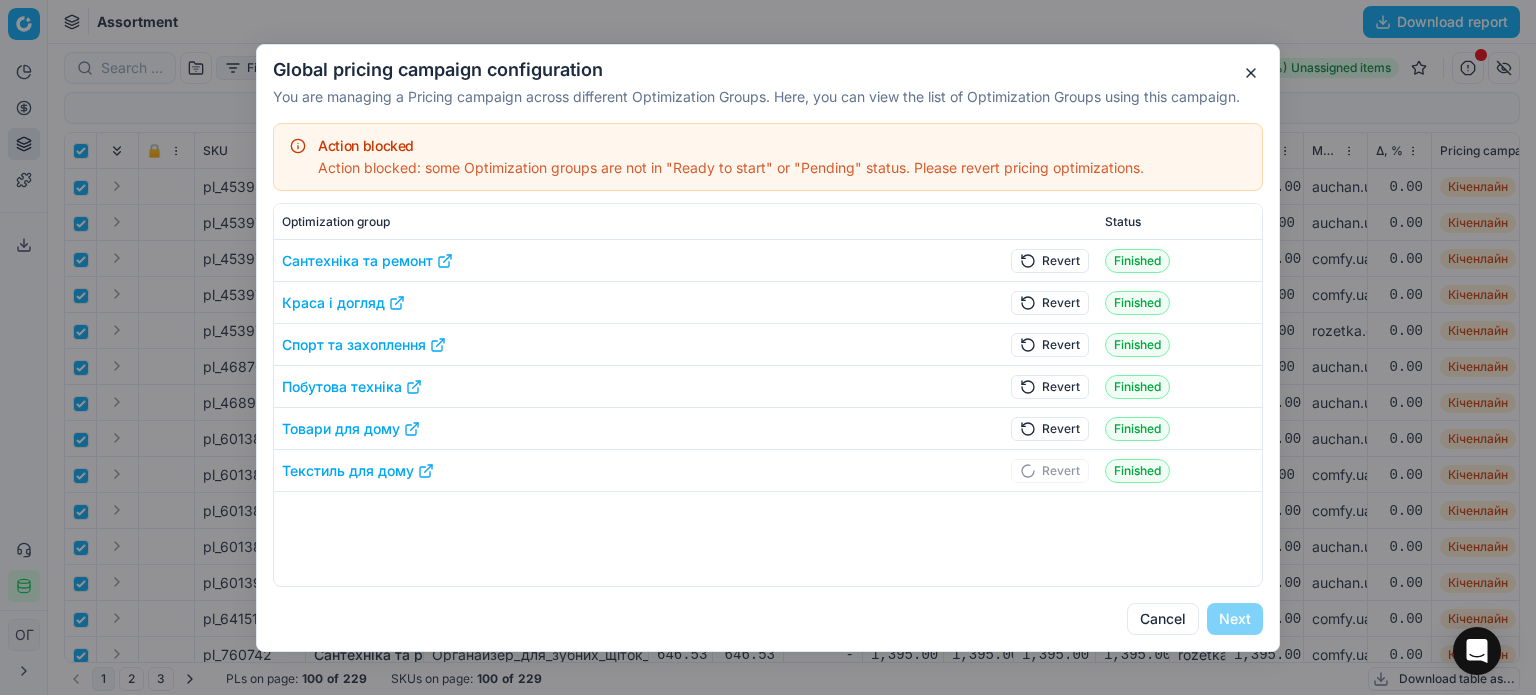 click on "Revert" at bounding box center [1050, 428] 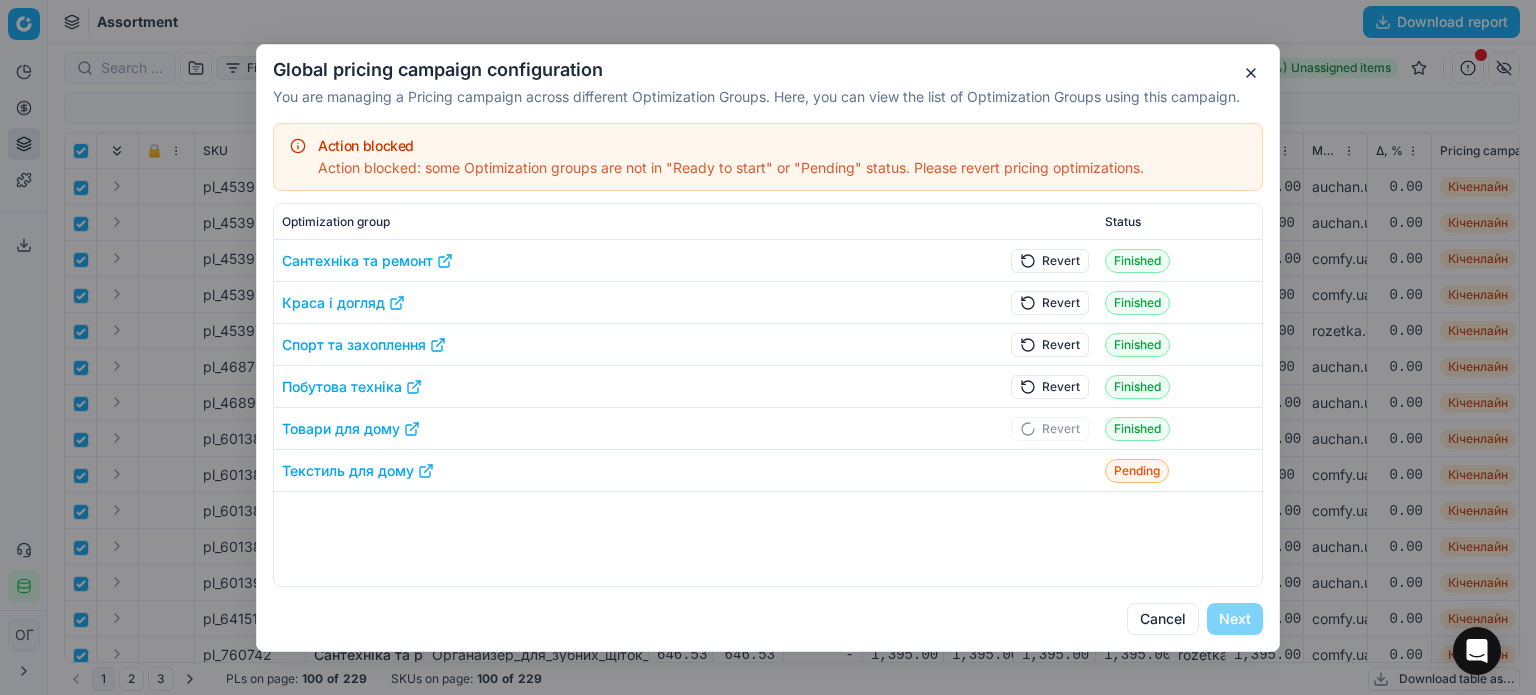 click on "Revert" at bounding box center (1050, 386) 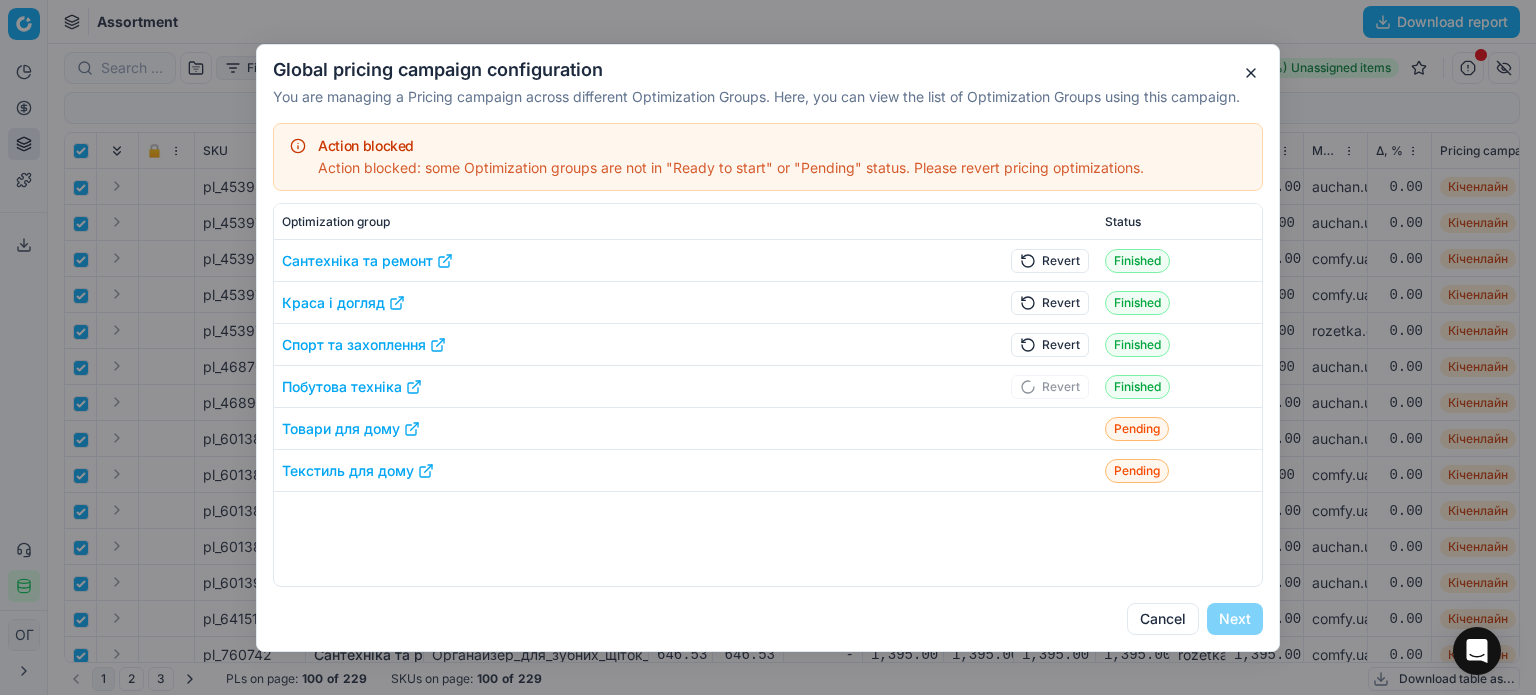 click on "Revert" at bounding box center [1034, 345] 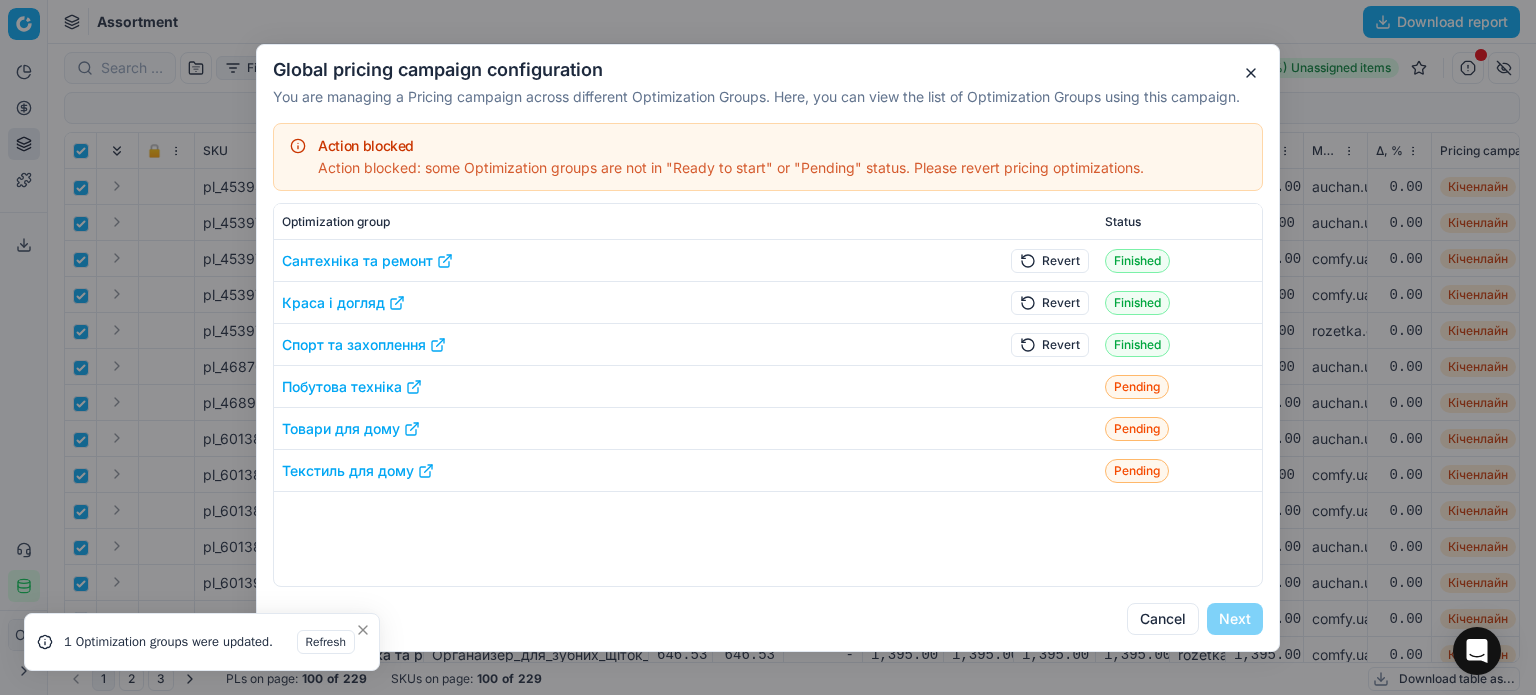 click on "Revert" at bounding box center (1050, 302) 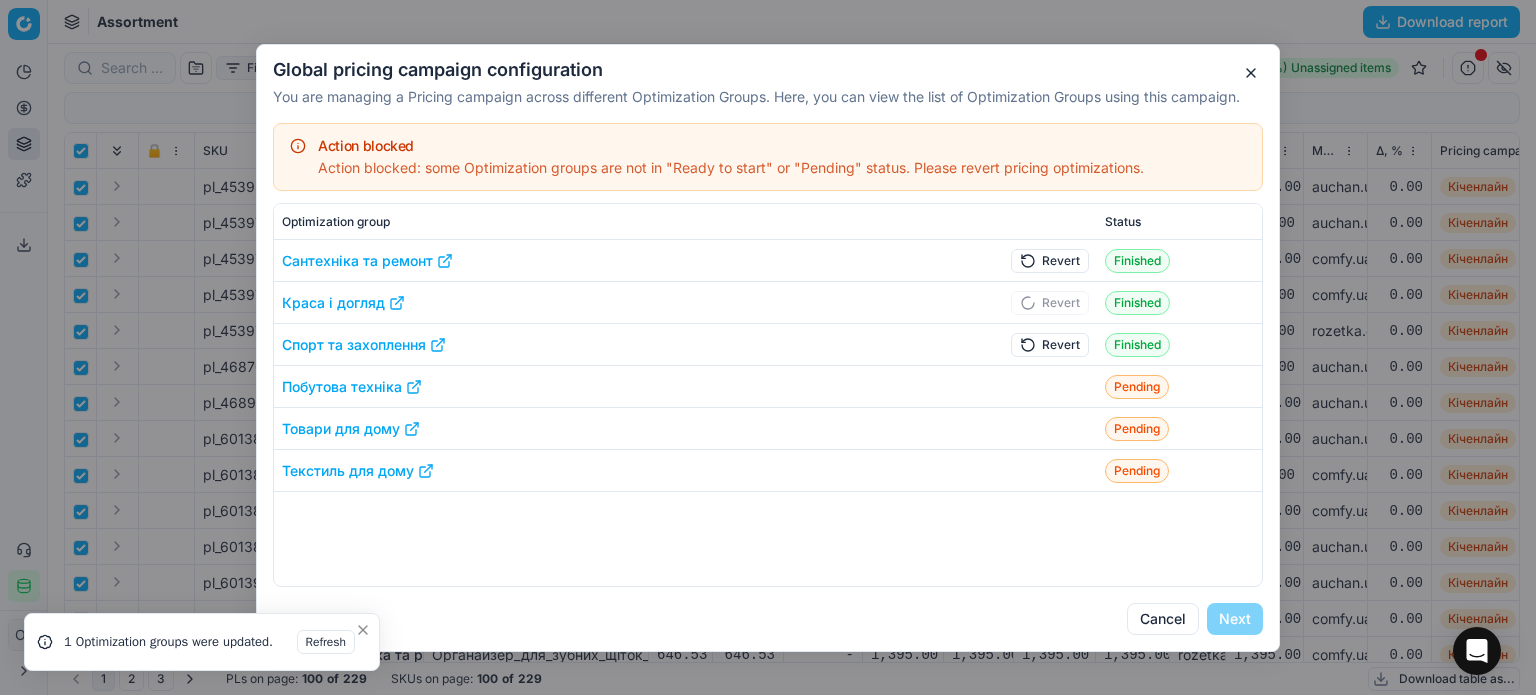click on "Revert" at bounding box center (1050, 260) 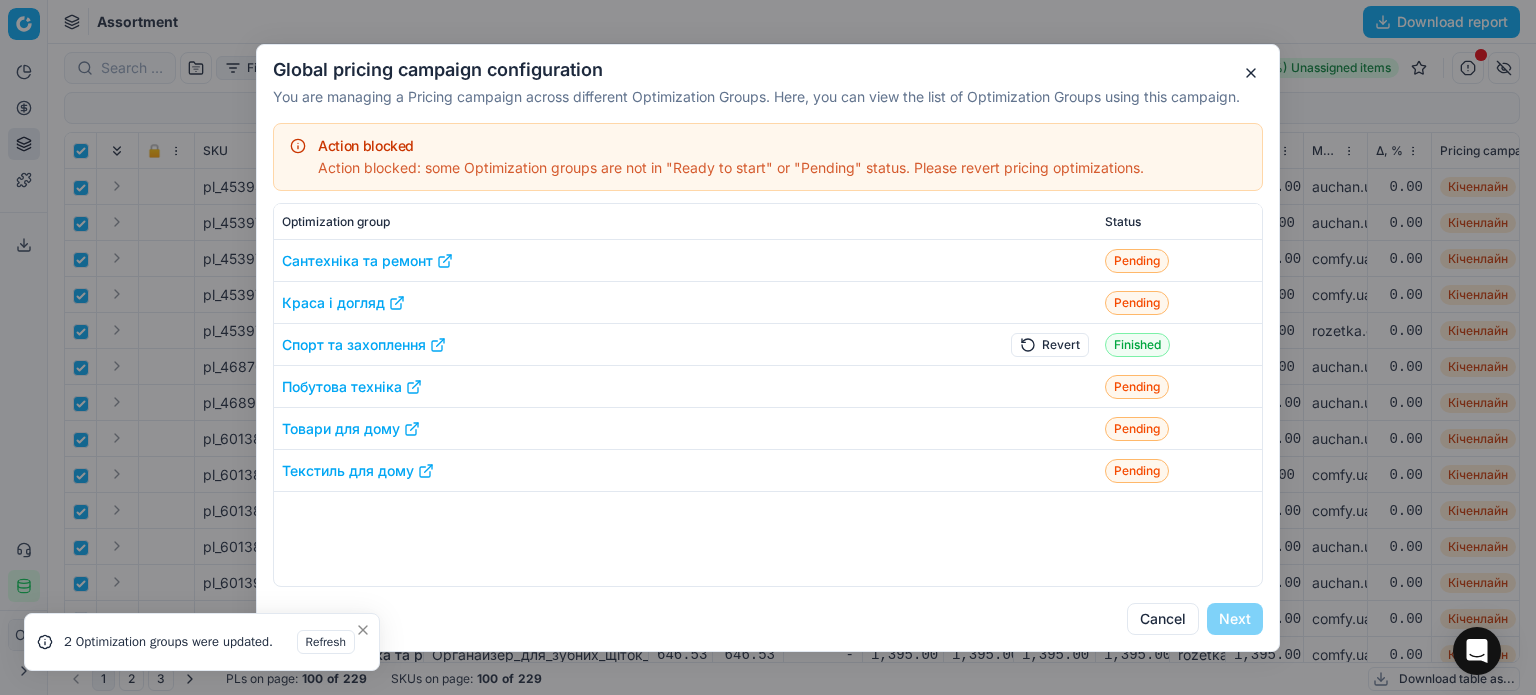 click on "Revert" at bounding box center [1050, 344] 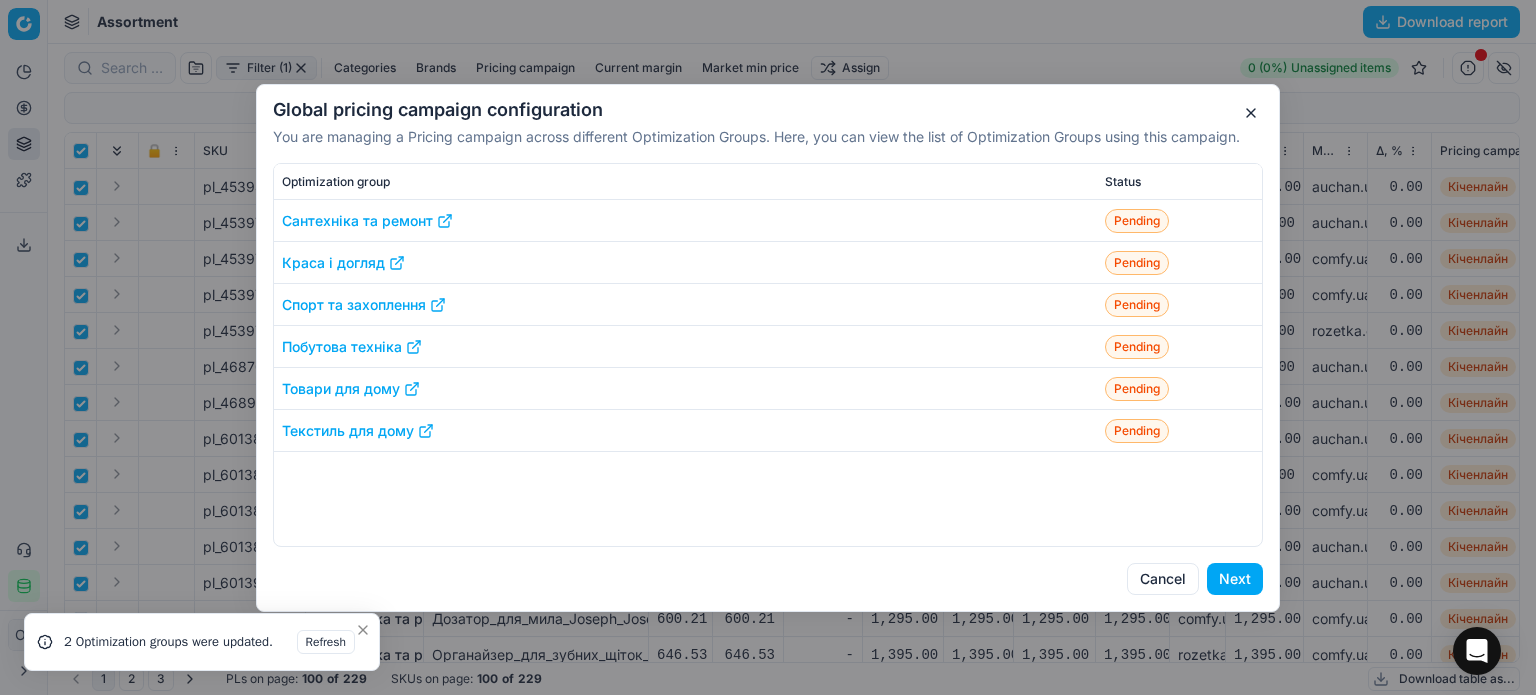 click on "Next" at bounding box center (1235, 579) 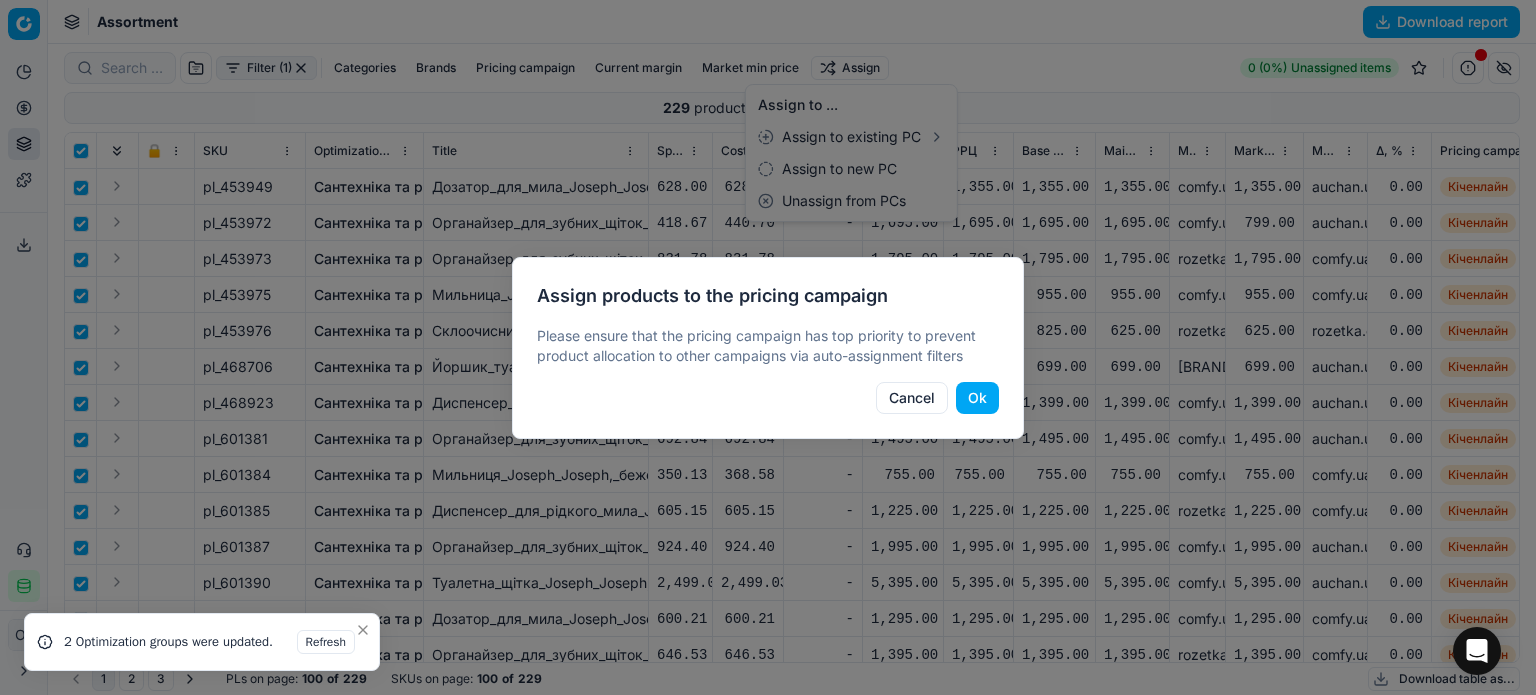 drag, startPoint x: 970, startPoint y: 399, endPoint x: 980, endPoint y: 401, distance: 10.198039 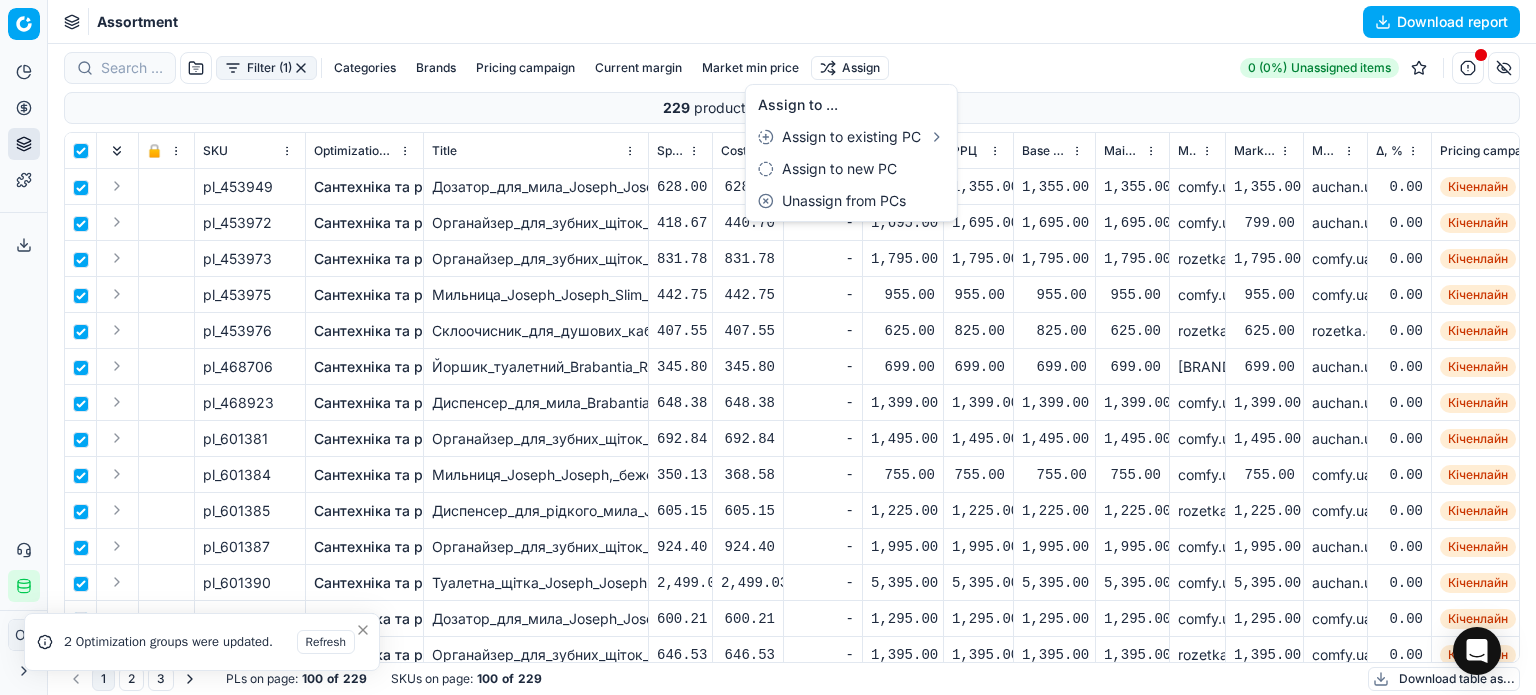 click on "Pricing platform Analytics Pricing Product portfolio Templates Export service 174 Contact support Integration status ОГ Ольга Гудзенко o.gudzenko@maudau.com.ua Close menu Command Palette Search for a command to run... Assortment Download report Filter   (1) Categories   Brands   Pricing campaign   Current margin   Market min price   Assign 0 (0%) Unassigned items 229 products selected . Clear selection 🔒 SKU Optimization group Title Specification Cost Cost Promo New promo price РРЦ Base price Main CD min price Main CD min price competitor name Market min price Market min price competitor name Δ, % Pricing campaign Current promo price Optimization status RRP mandatority Total stock quantity Aging stock (викл. дні без продажів) Середня кількість продажів за 5 днів, шт Оборотність, днів (викл. дні без продажів) Target promo margin Target margin Product line ID Current price New price New discount Δ, abs KVI" at bounding box center (768, 347) 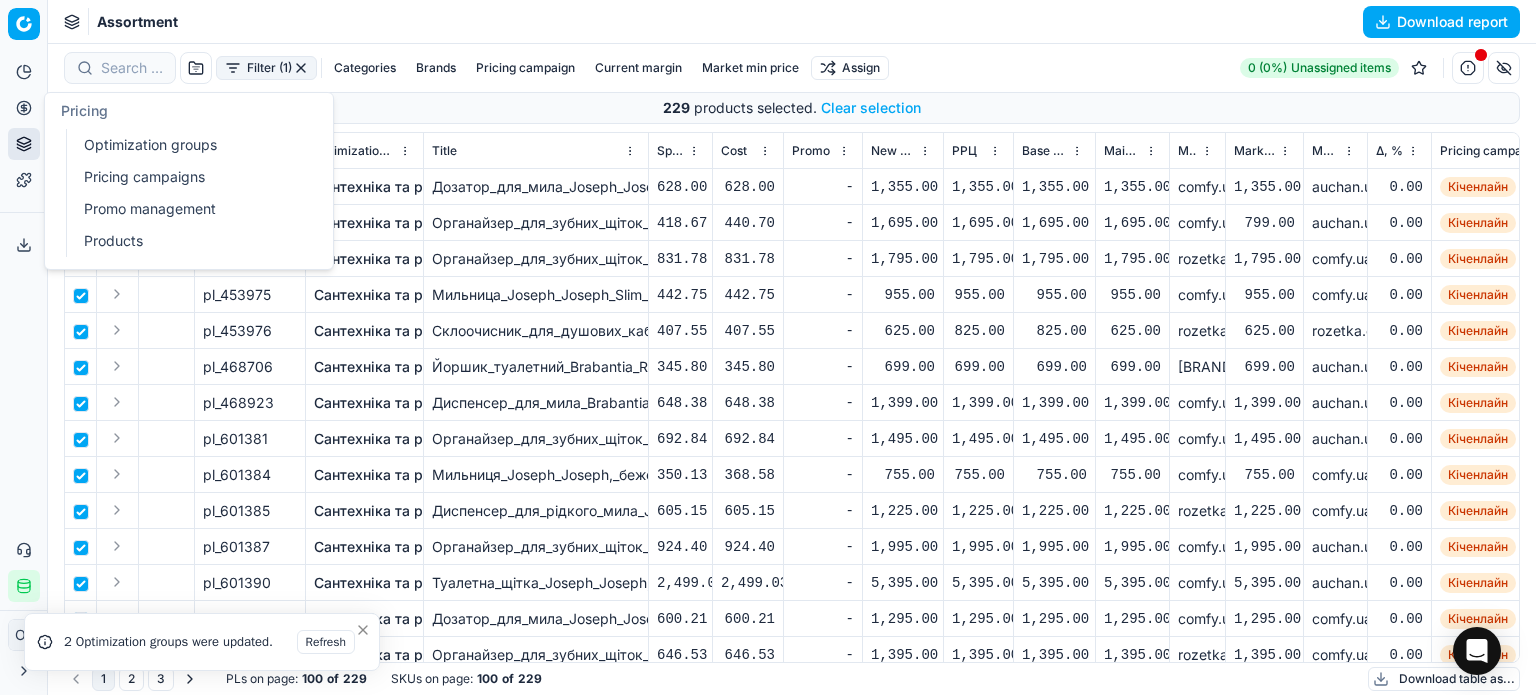 checkbox on "false" 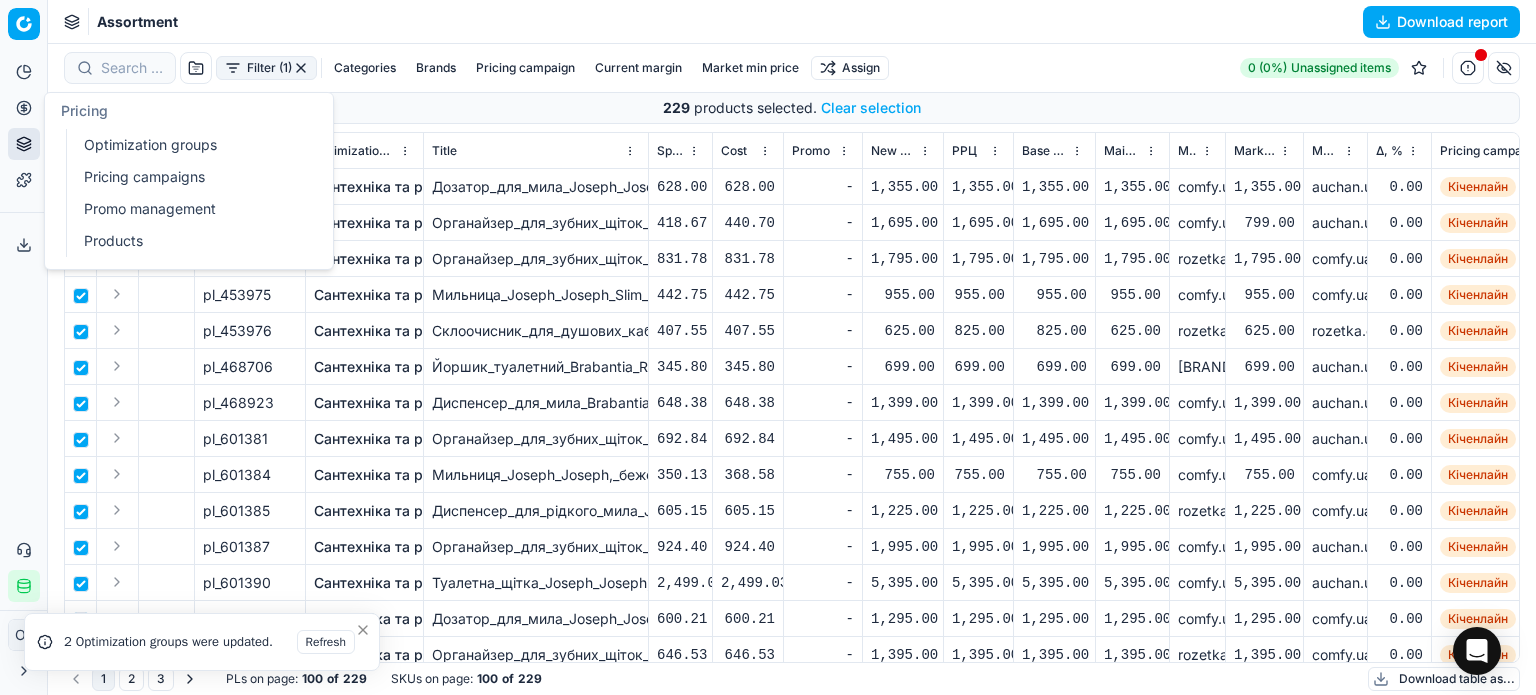 click on "Optimization groups" at bounding box center [192, 145] 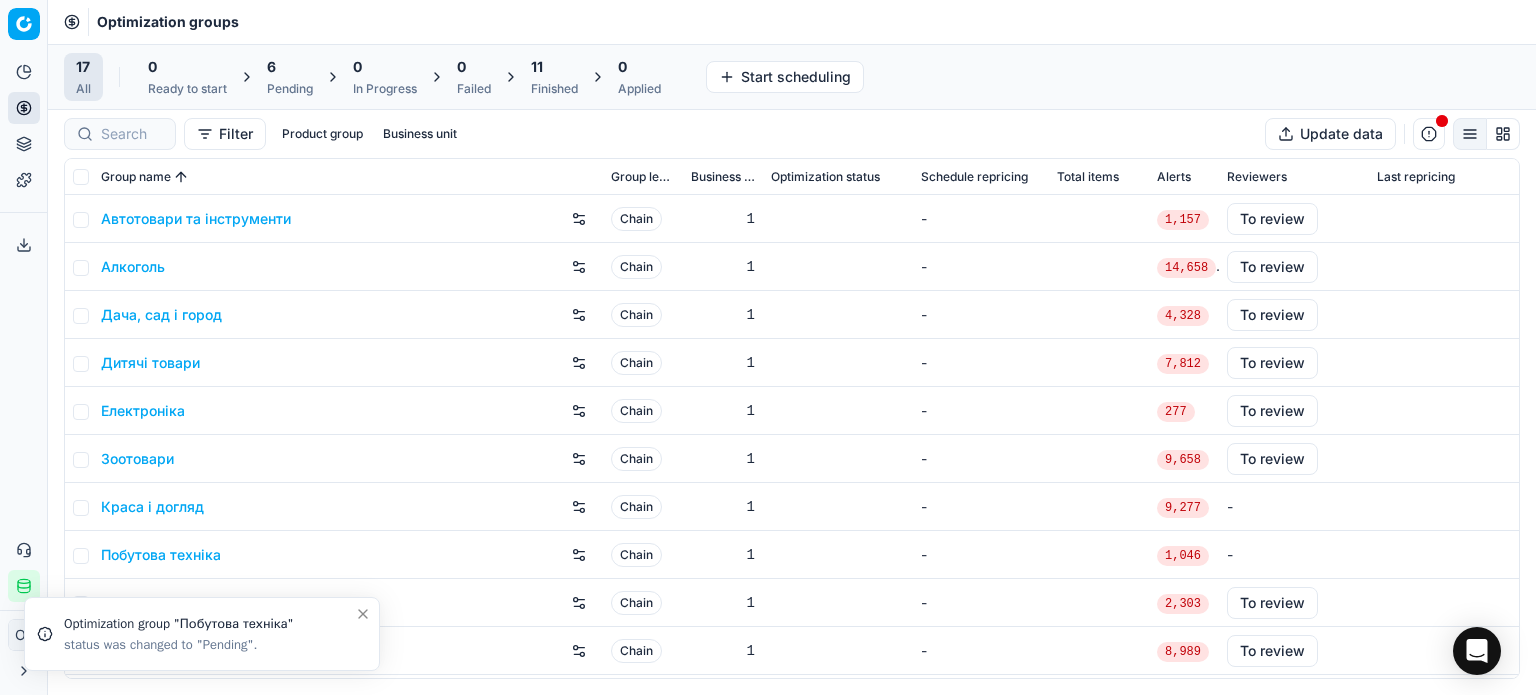 click on "6" at bounding box center (290, 67) 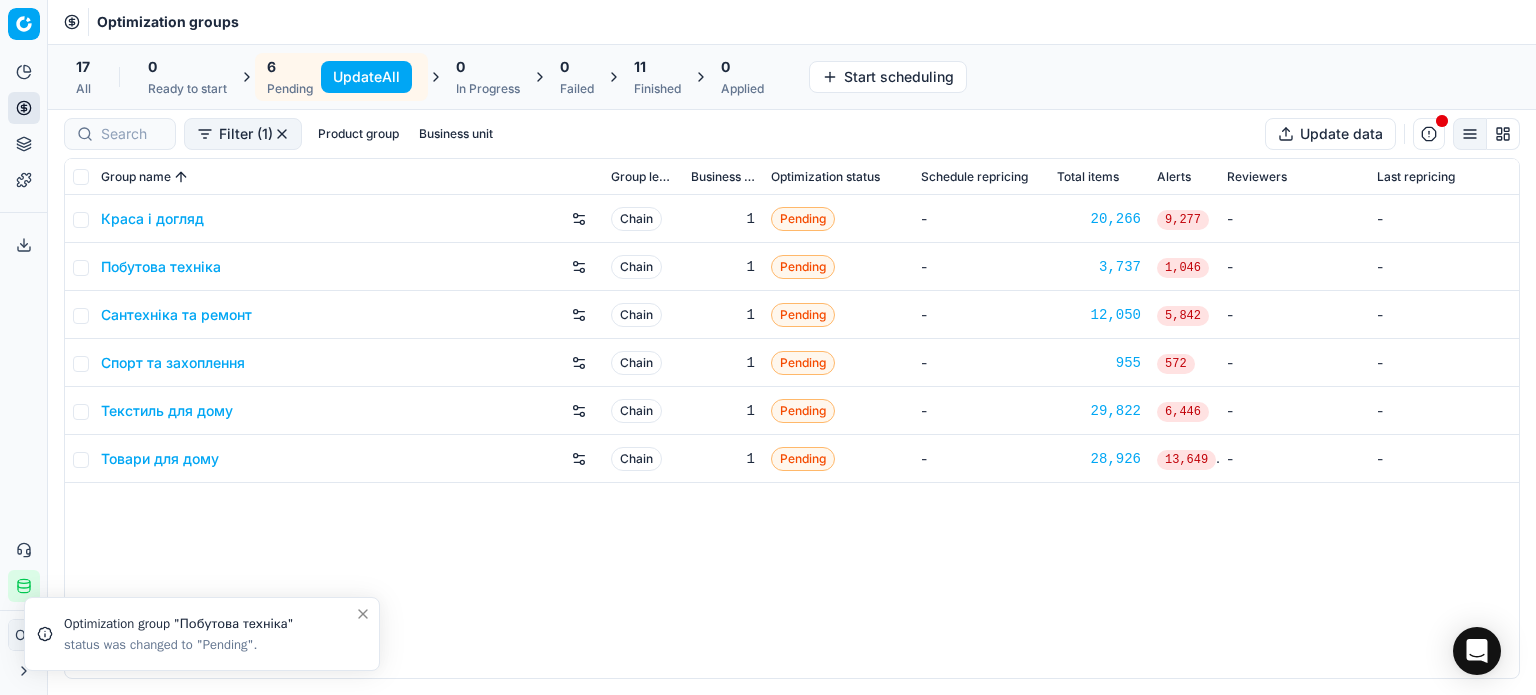 drag, startPoint x: 391, startPoint y: 76, endPoint x: 406, endPoint y: 64, distance: 19.209373 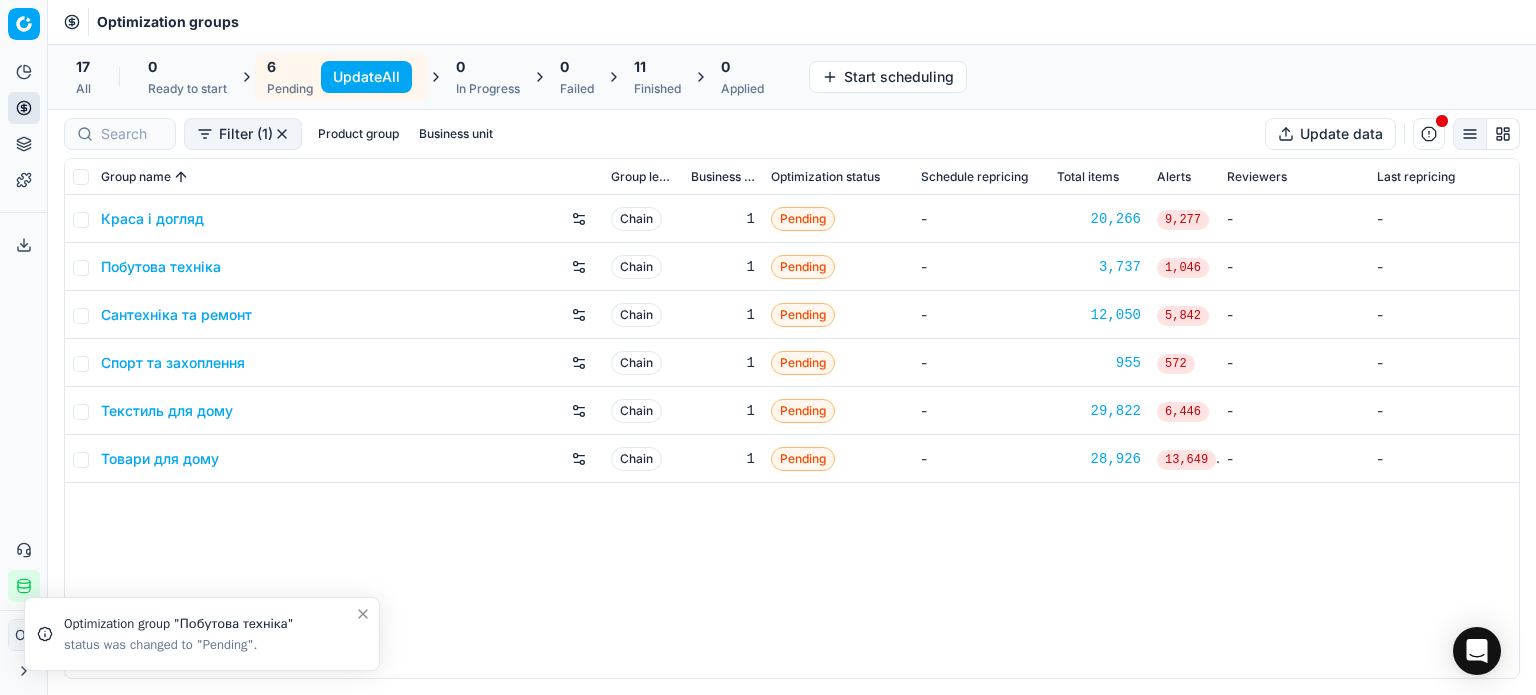 click on "Update  All" at bounding box center (366, 77) 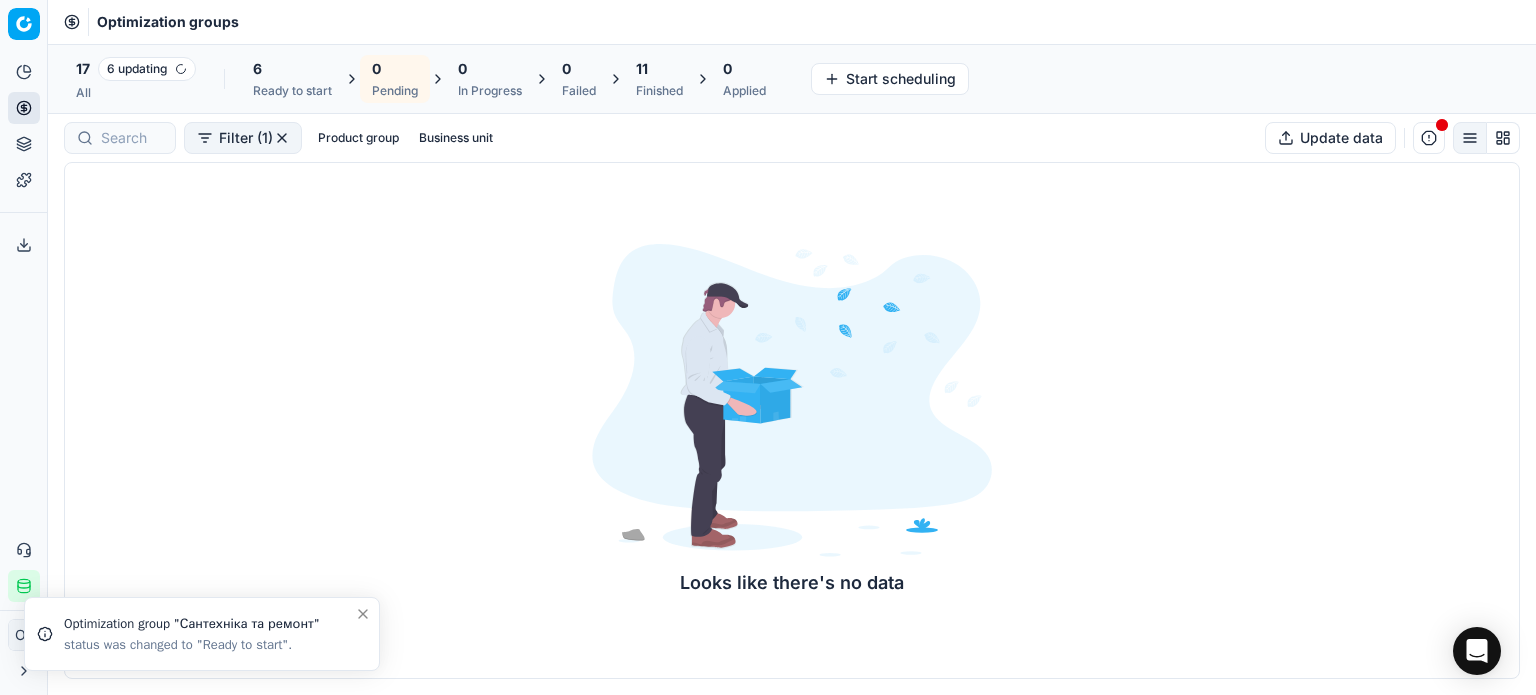 click on "Ready to start" at bounding box center [292, 91] 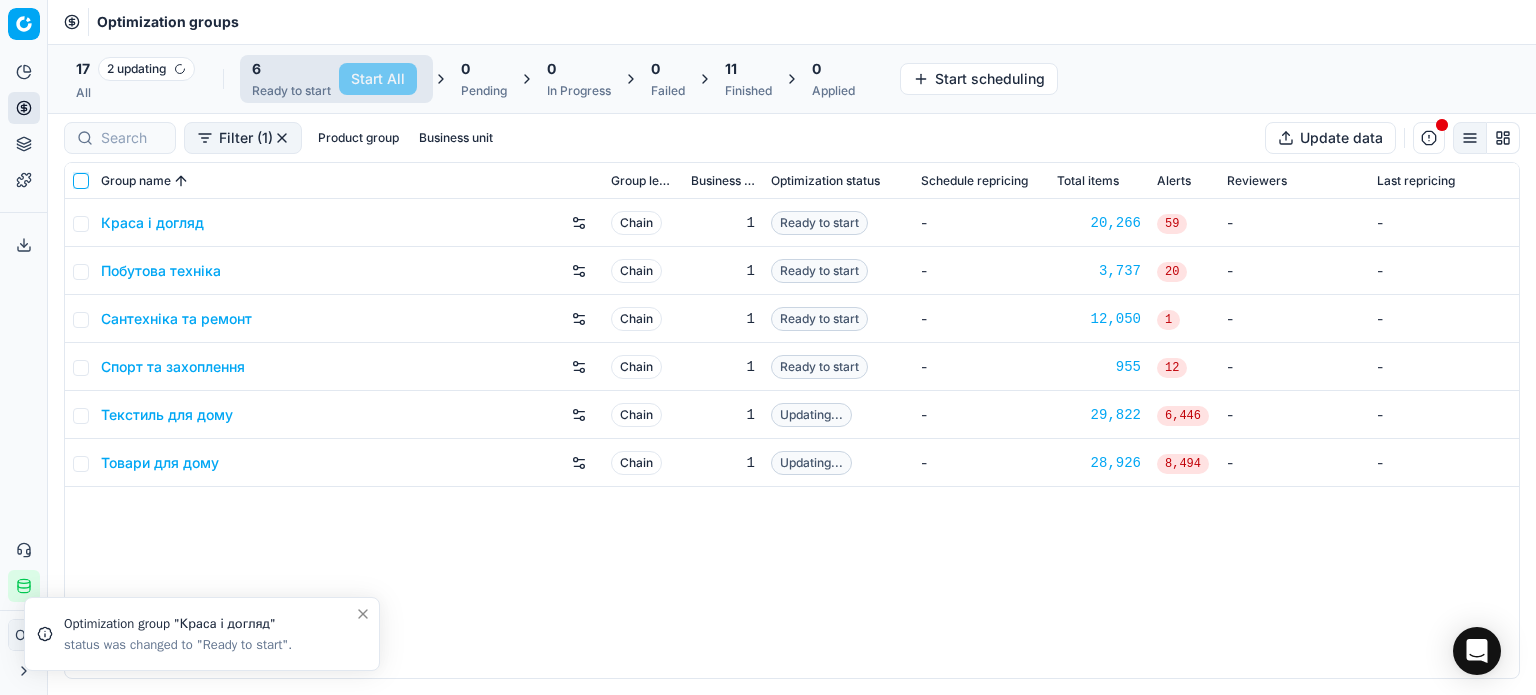 click at bounding box center (81, 181) 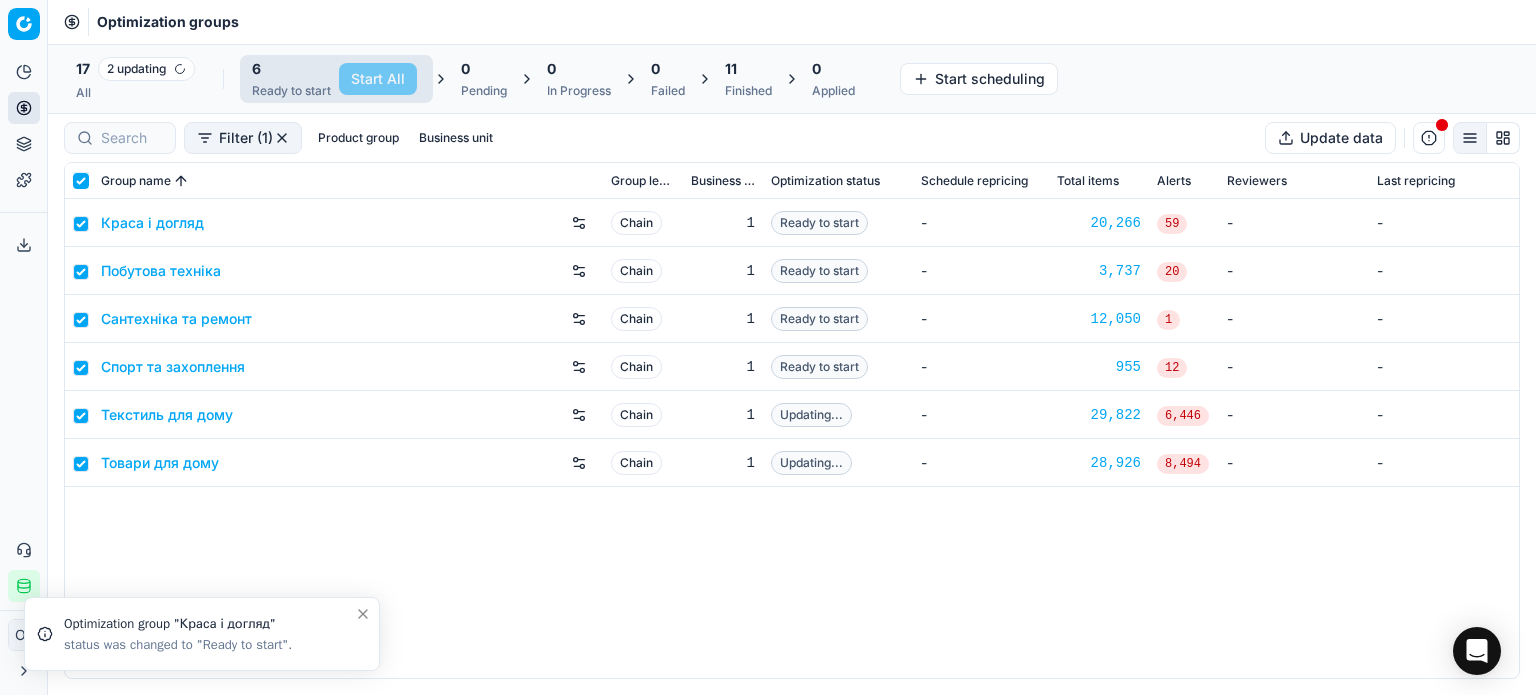 checkbox on "true" 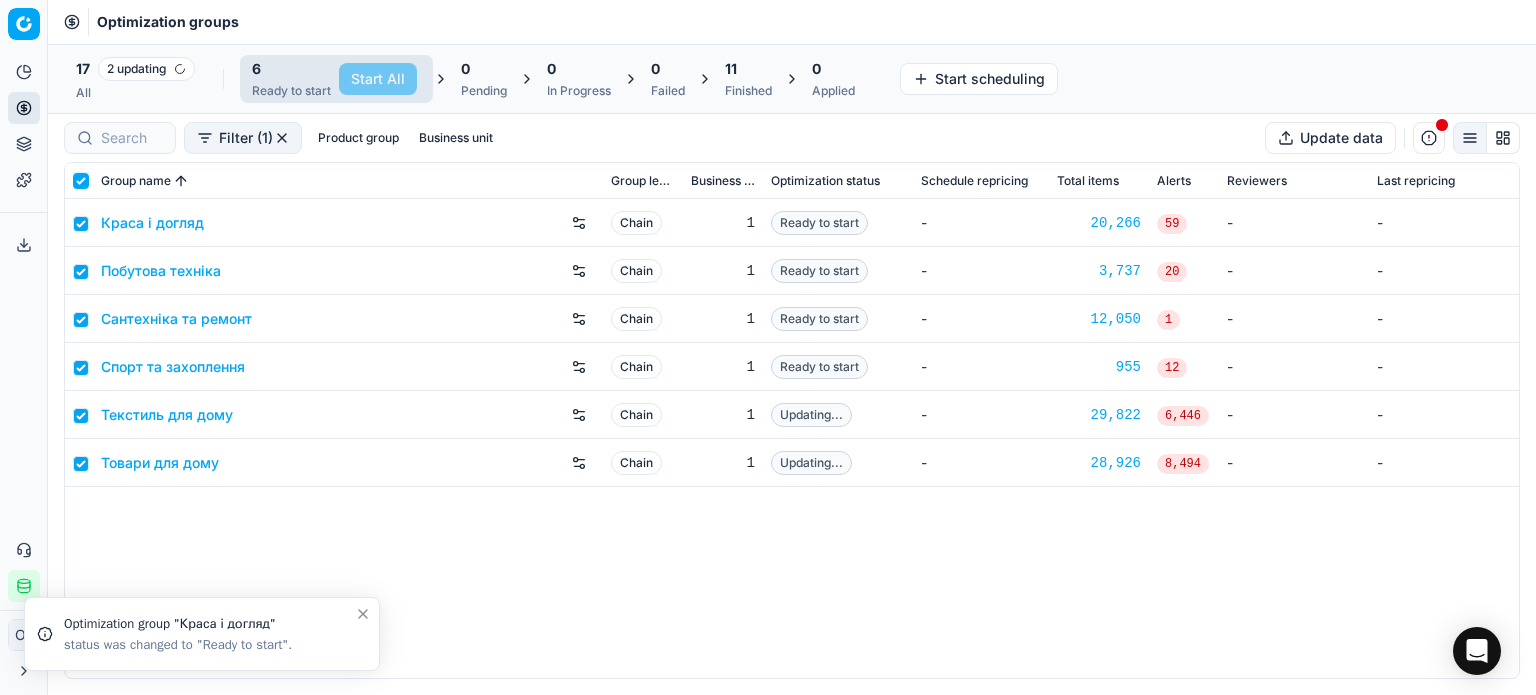 checkbox on "true" 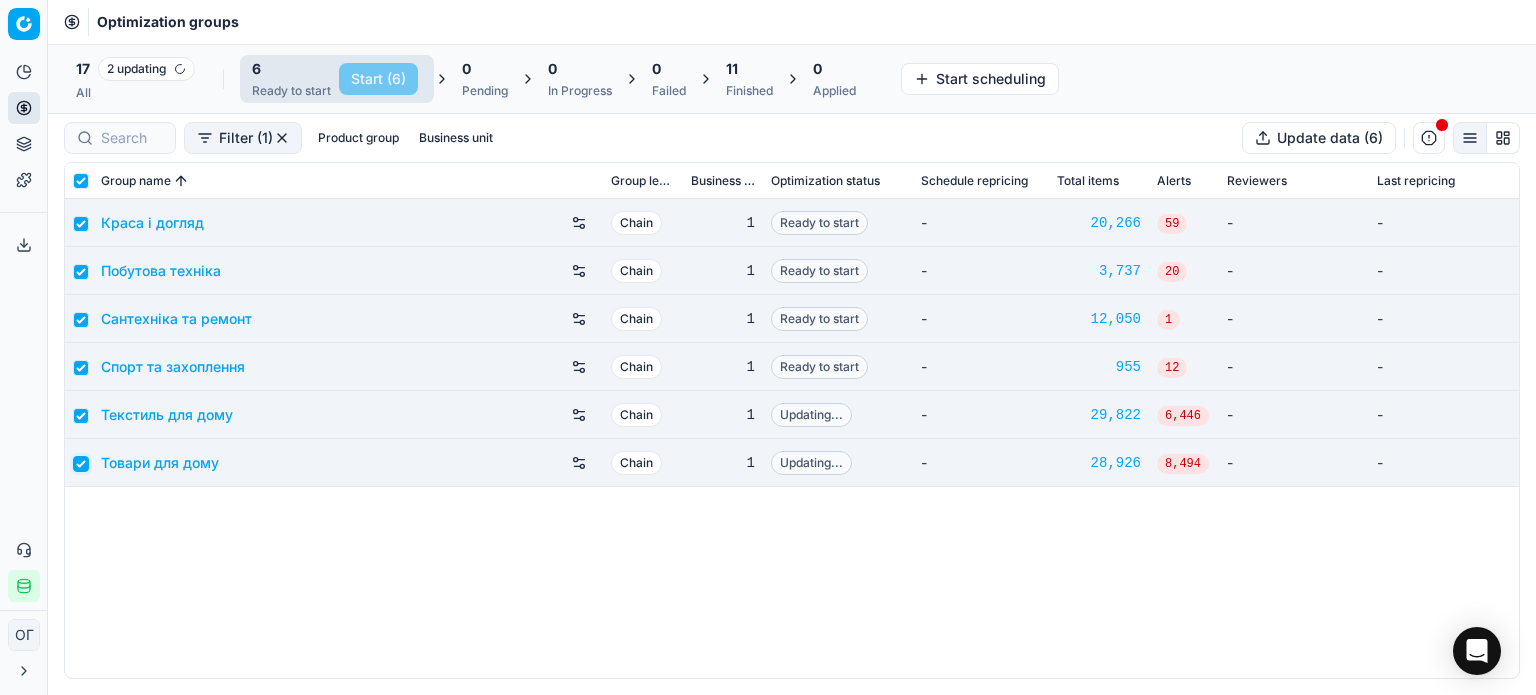 click at bounding box center [81, 464] 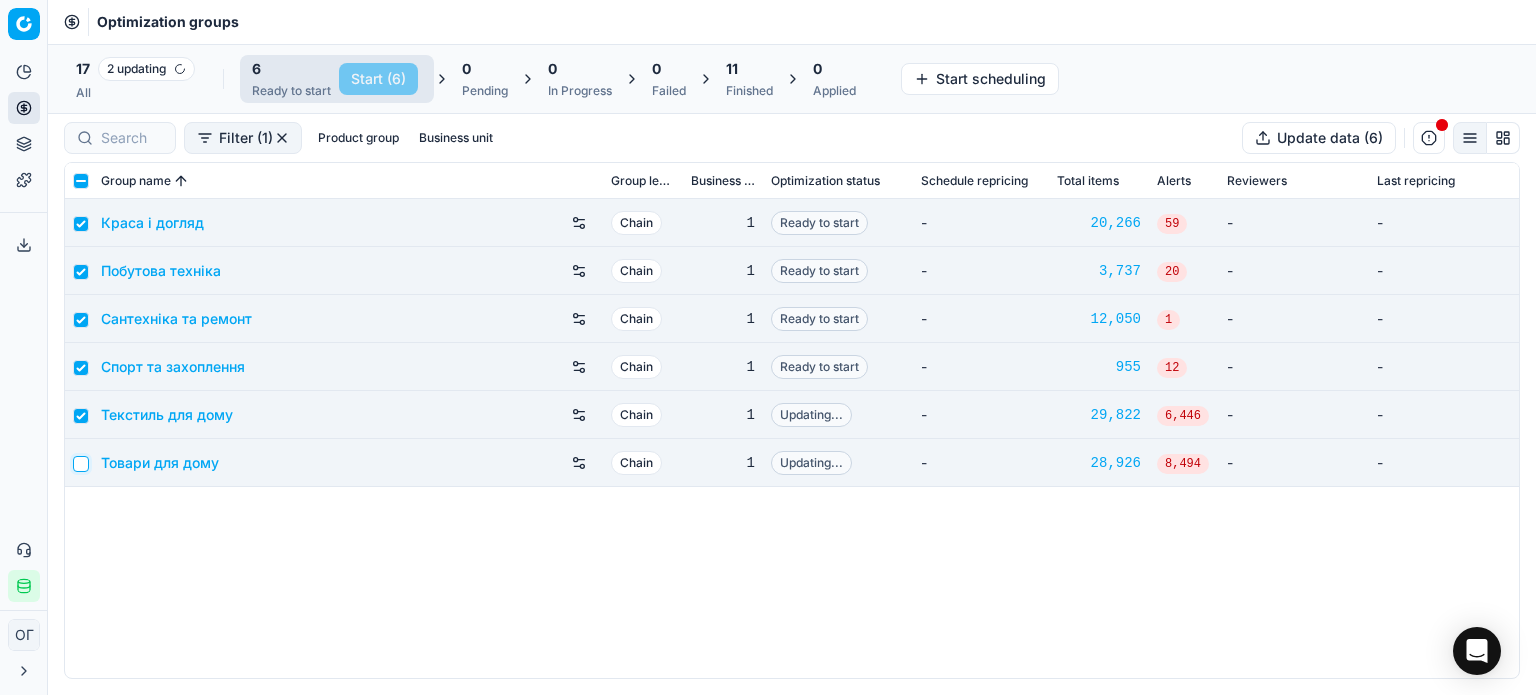 checkbox on "false" 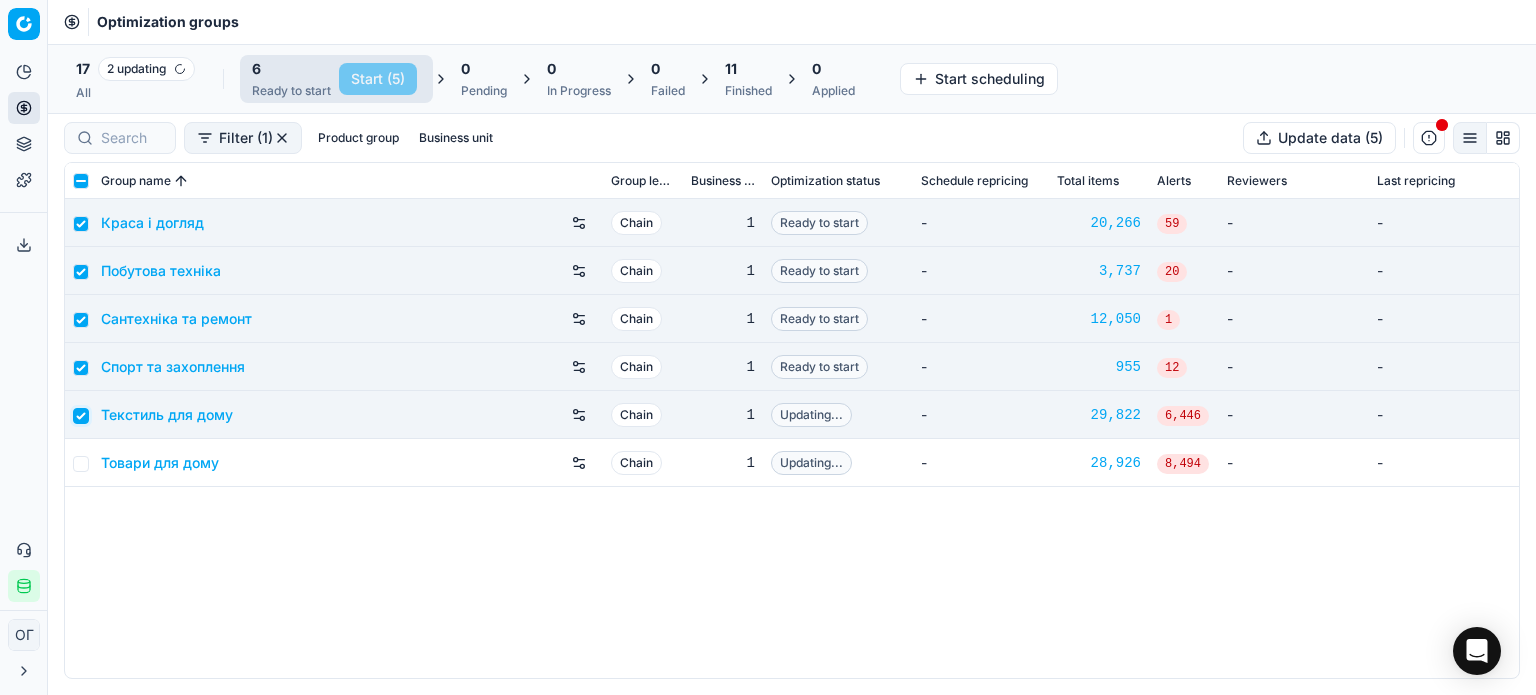 click at bounding box center [81, 416] 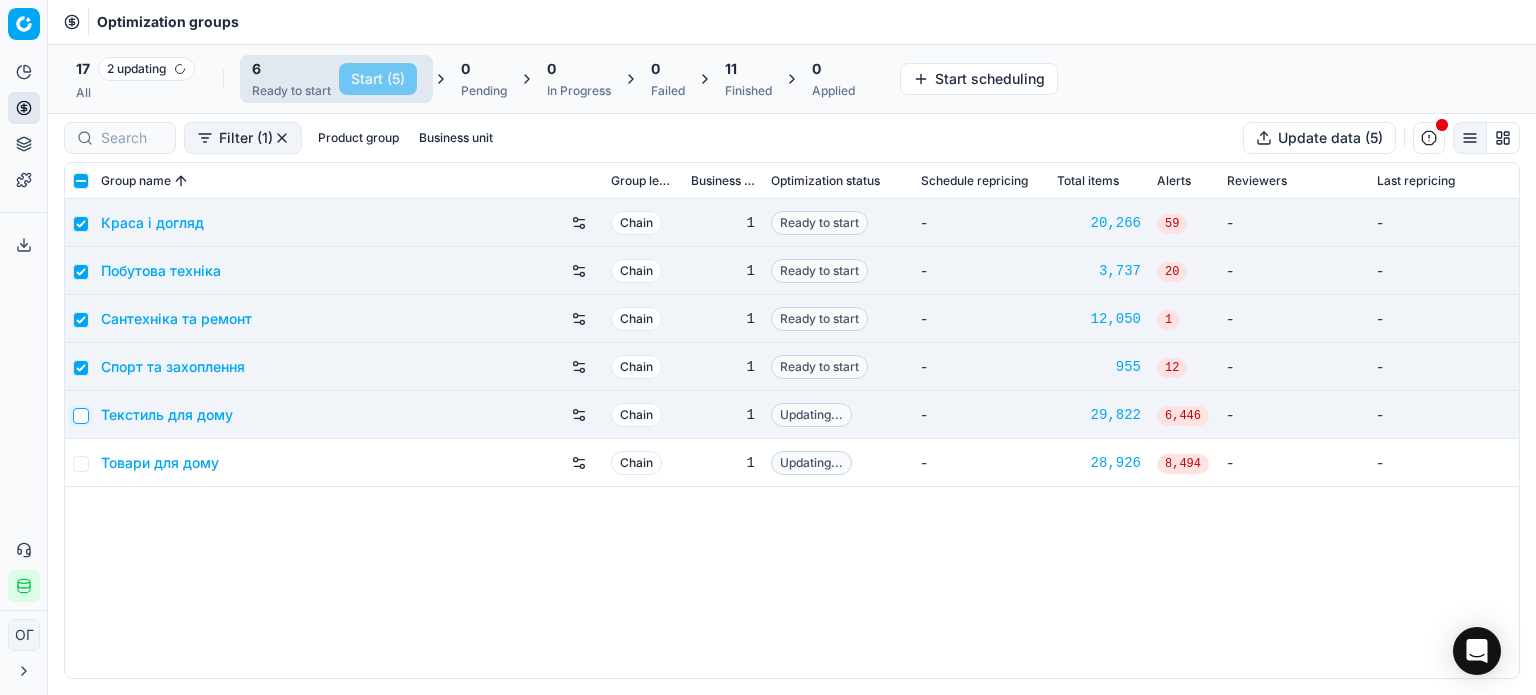checkbox on "false" 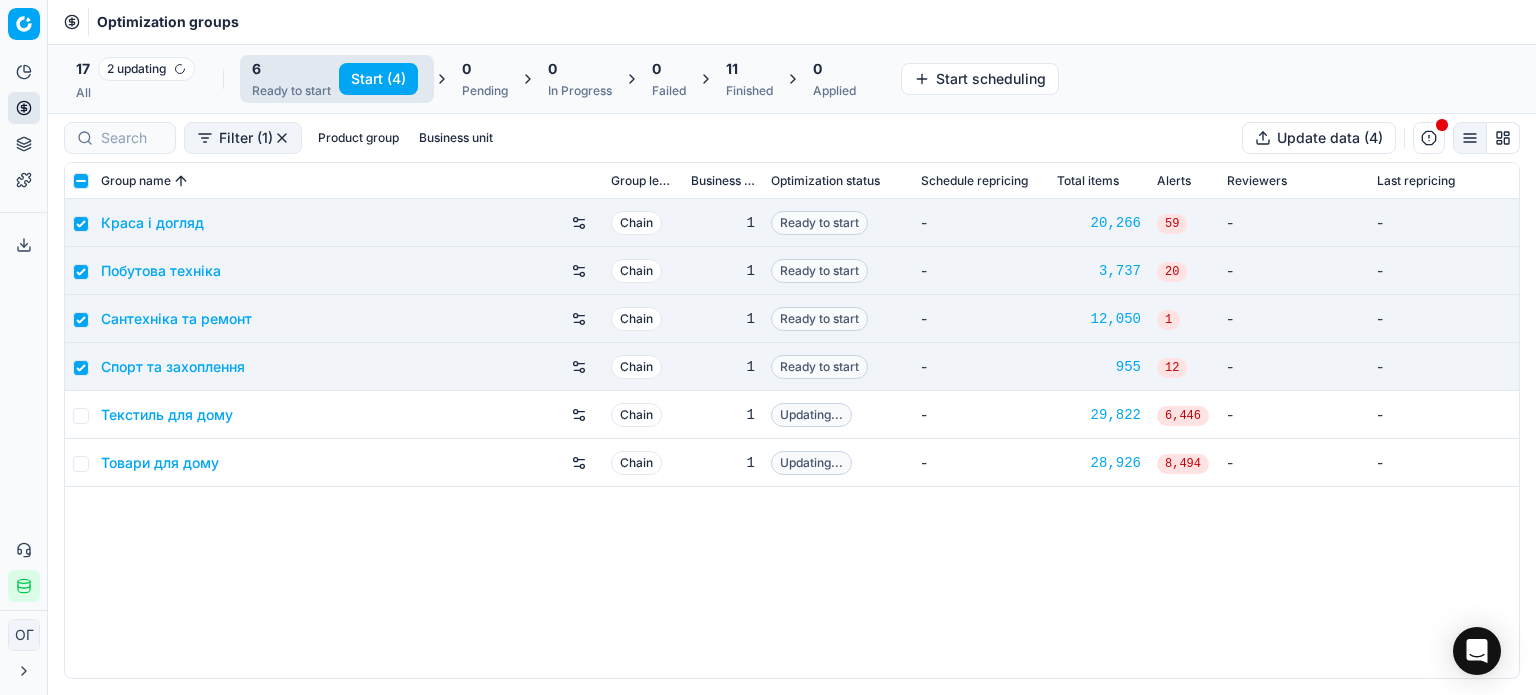 click on "Start   (4)" at bounding box center [378, 79] 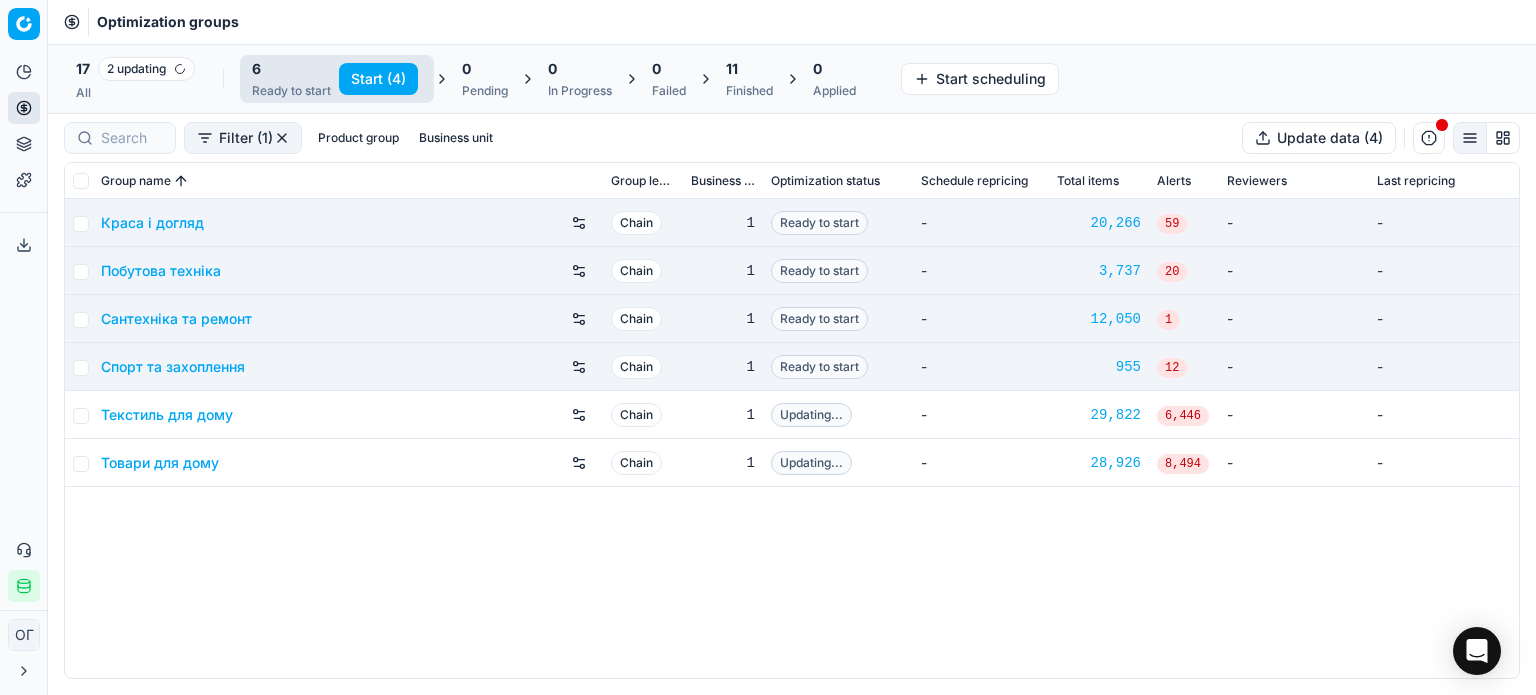 checkbox on "false" 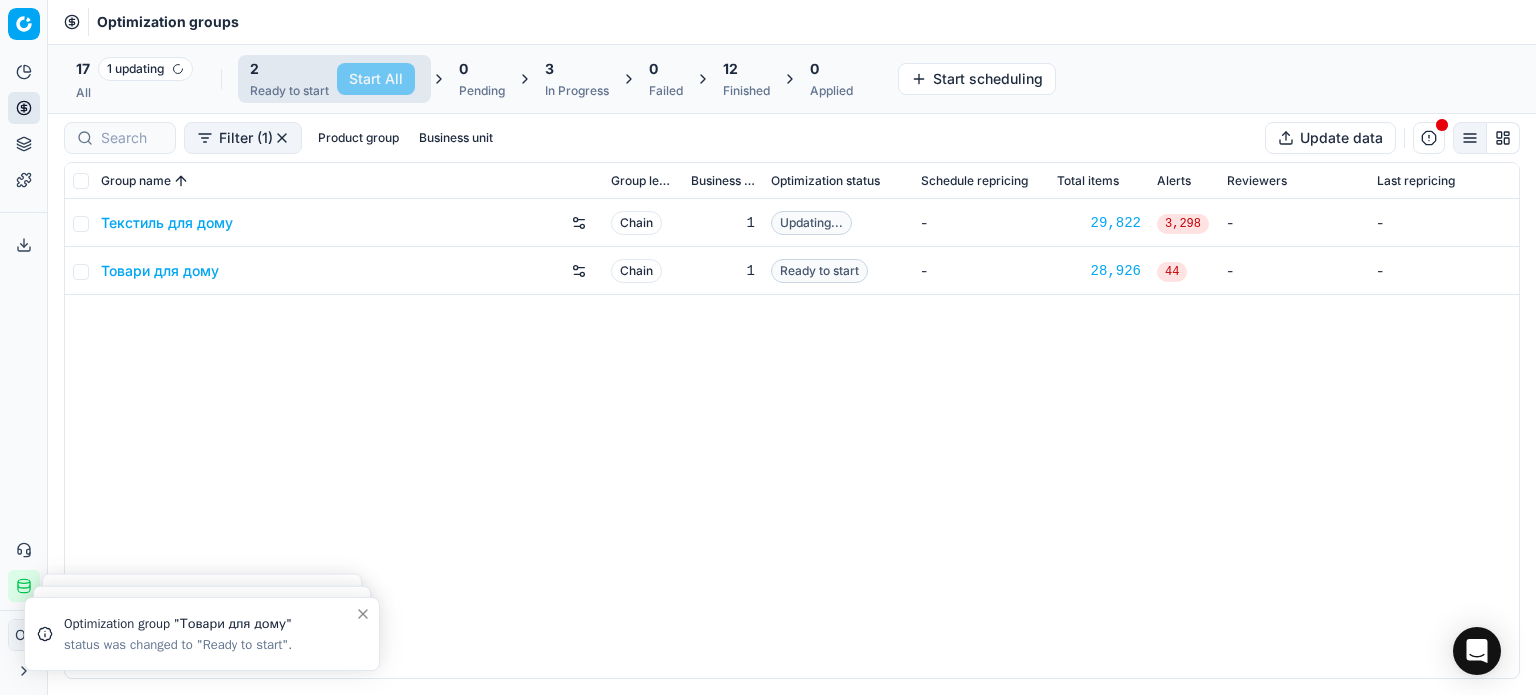 click on "Товари для дому" at bounding box center (160, 271) 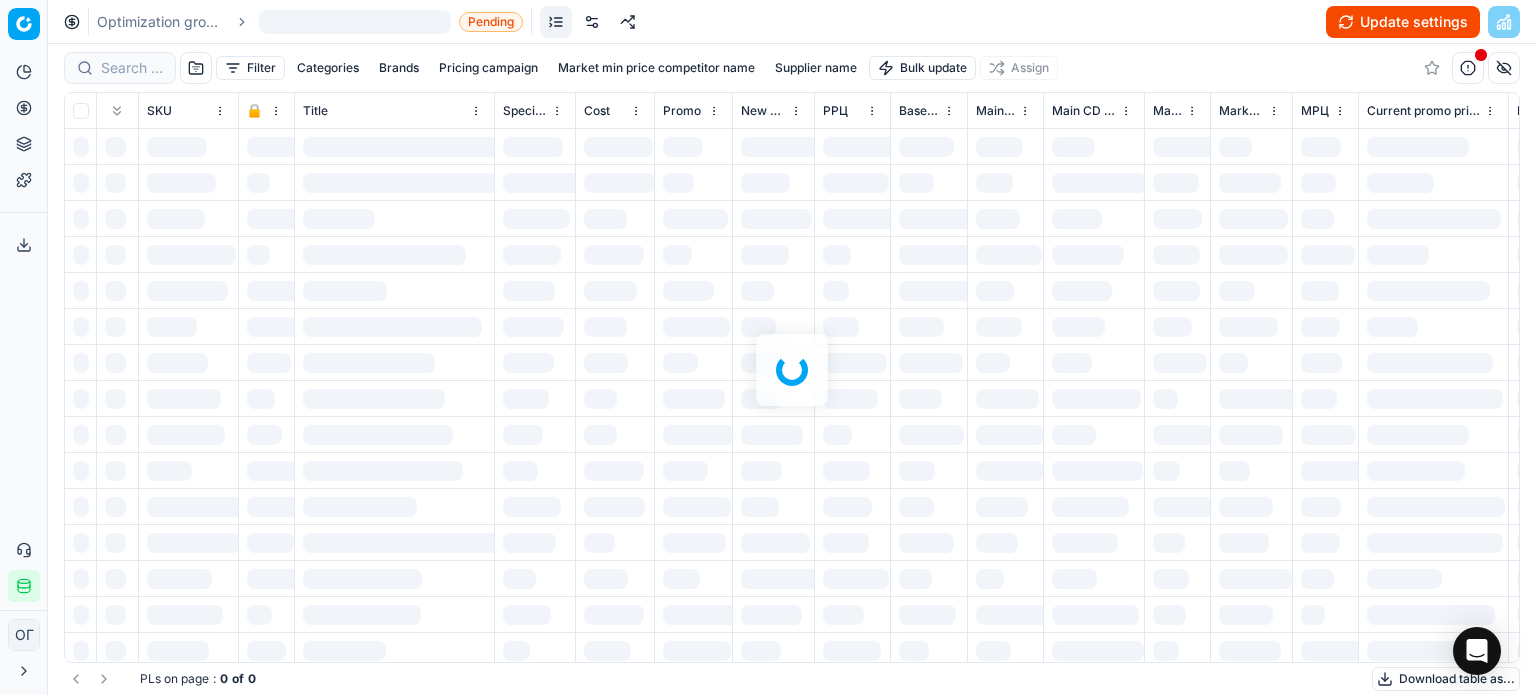 click on "Pricing" at bounding box center [24, 108] 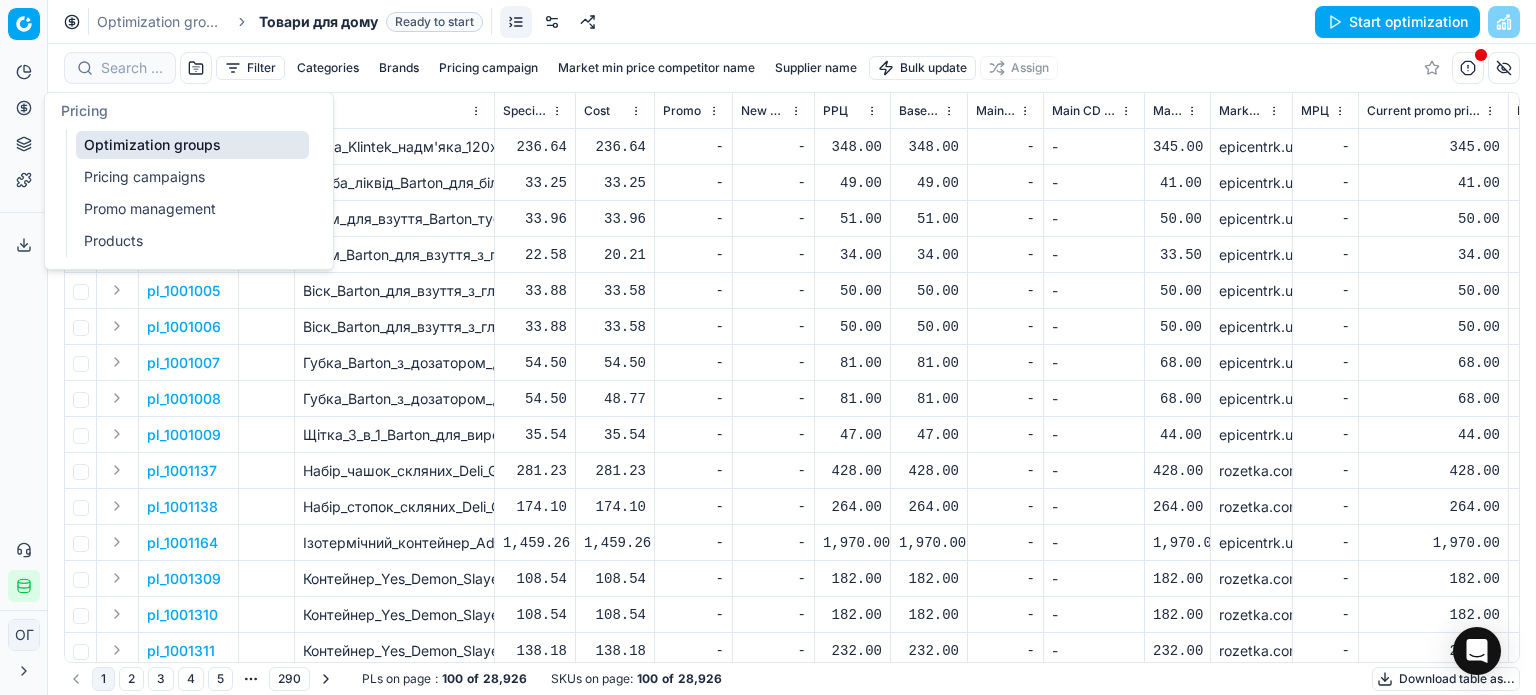 click on "Optimization groups" at bounding box center (192, 145) 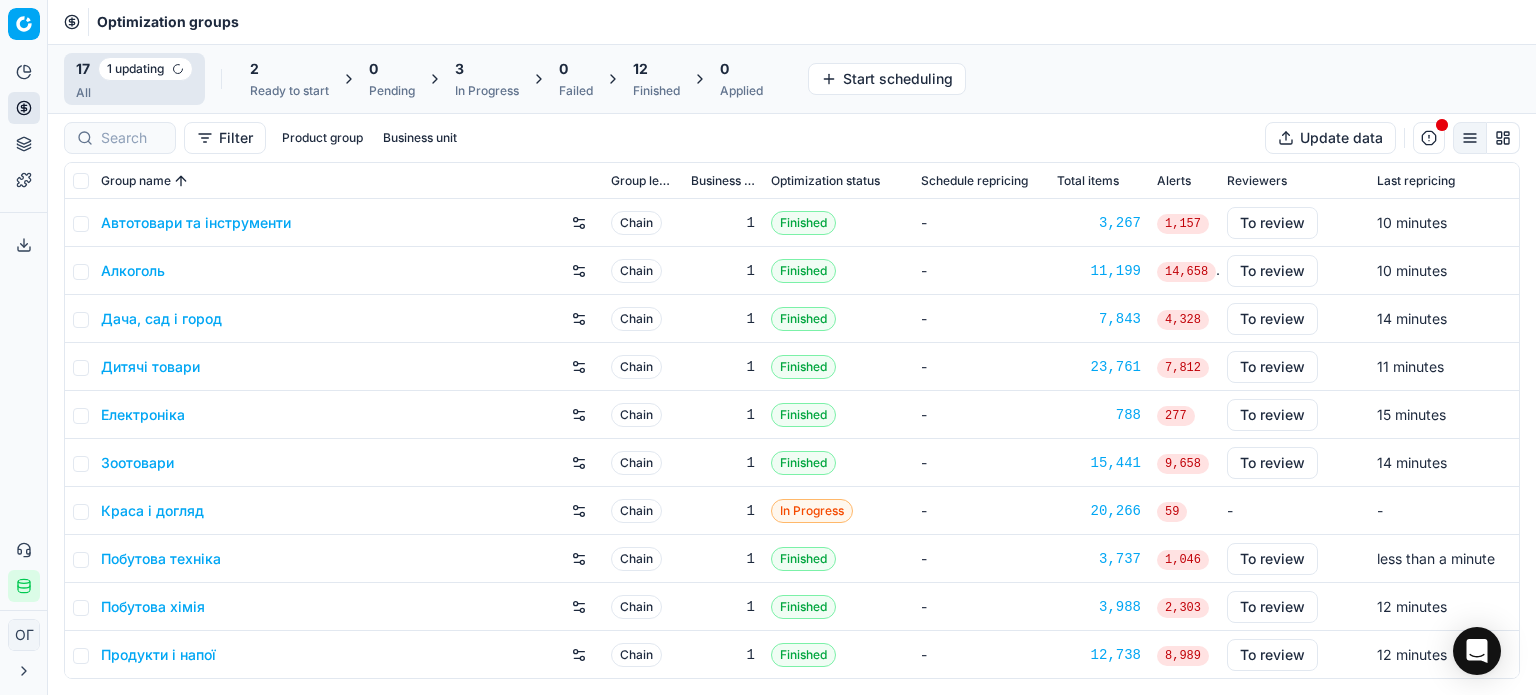 click on "2 Ready to start" at bounding box center [289, 79] 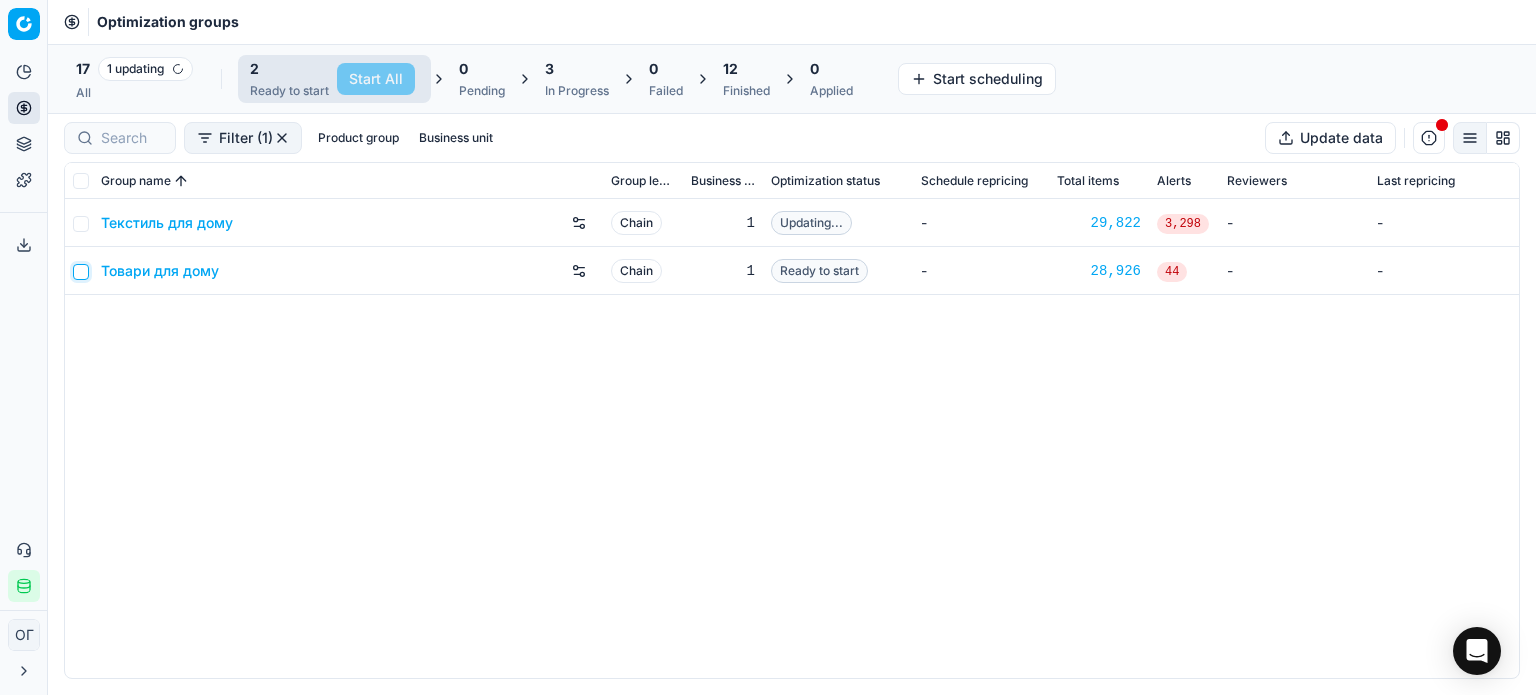 drag, startPoint x: 80, startPoint y: 275, endPoint x: 112, endPoint y: 273, distance: 32.06244 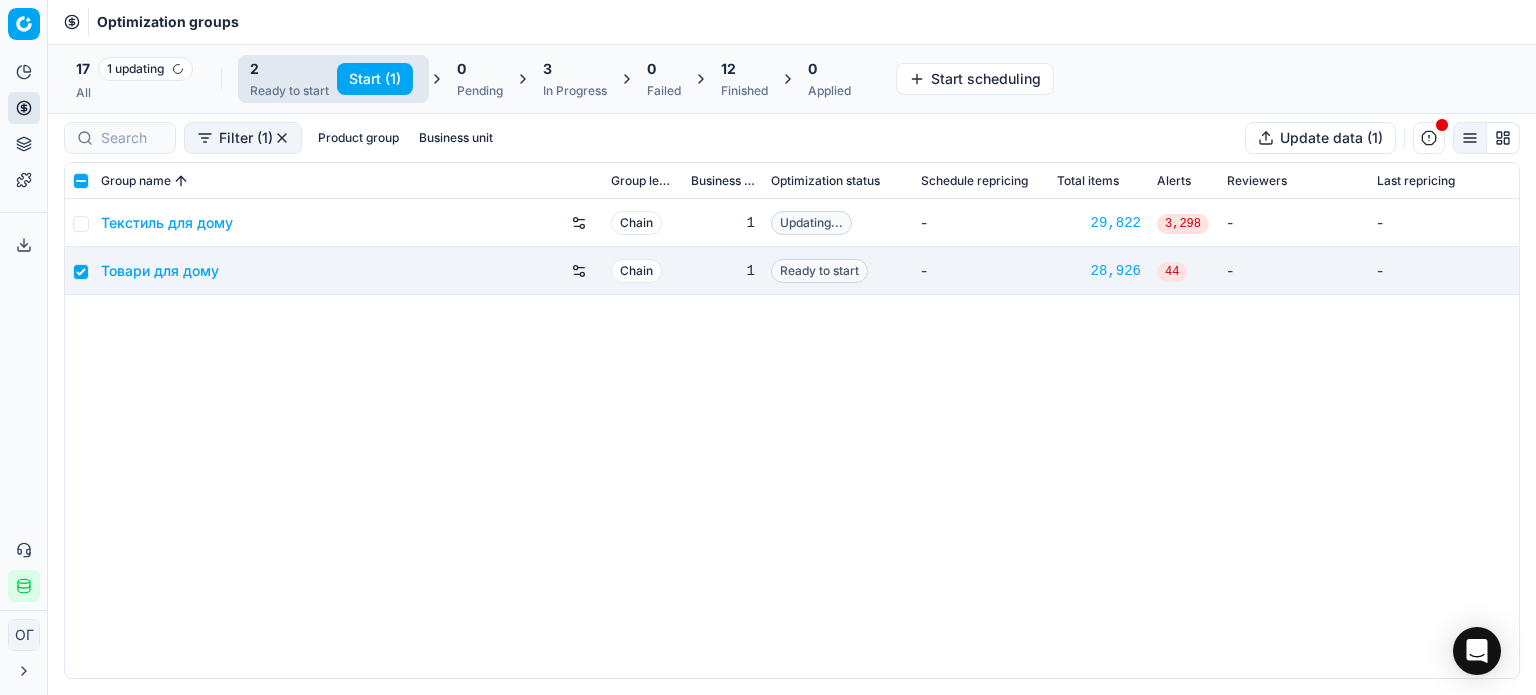 click on "Start   (1)" at bounding box center (375, 79) 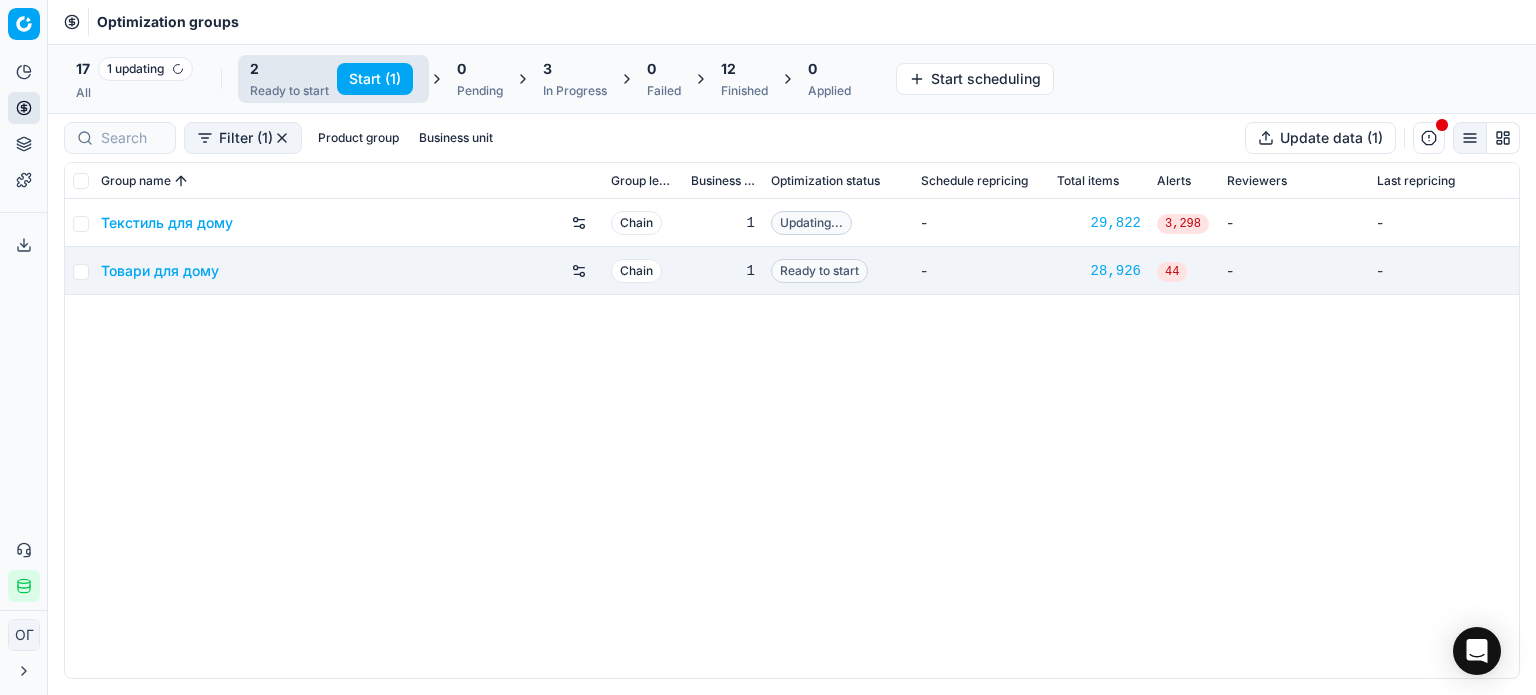 checkbox on "false" 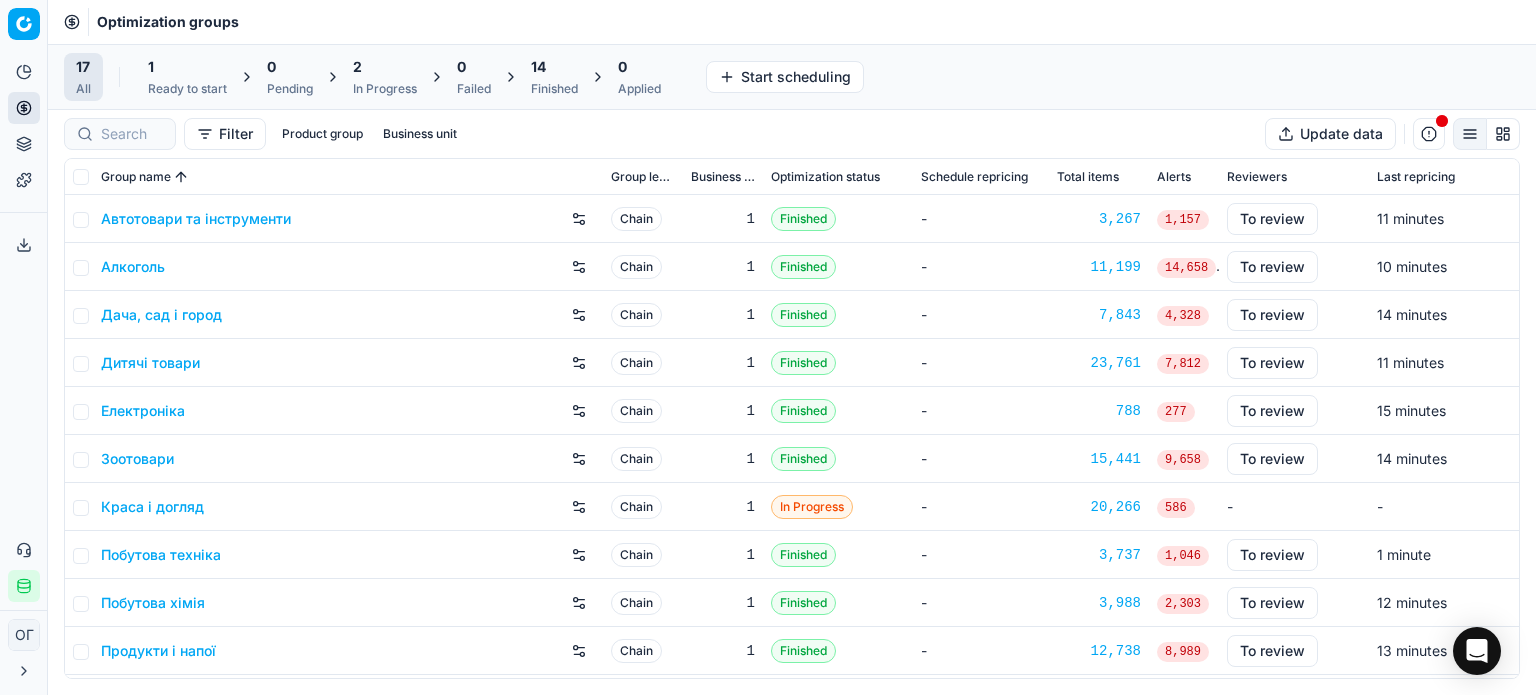 click on "1 Ready to start" at bounding box center [187, 77] 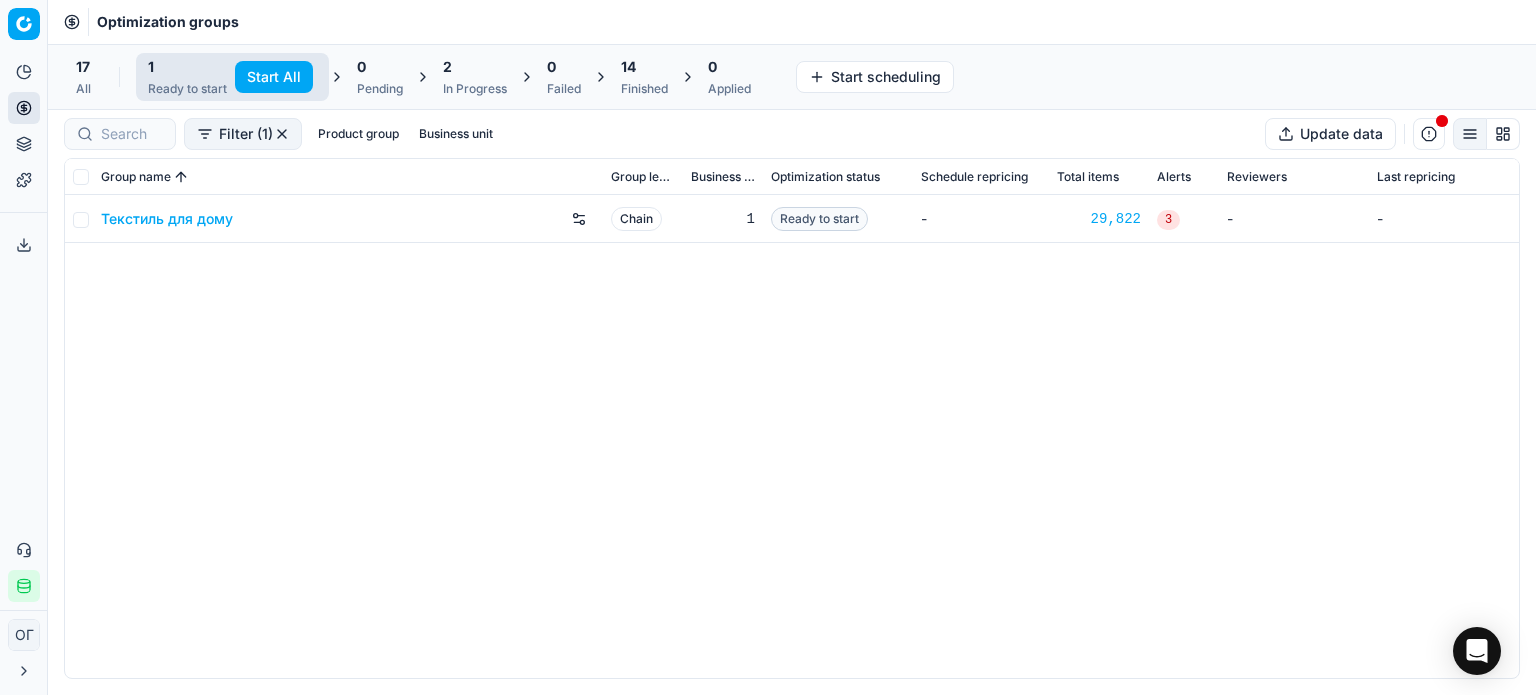 click on "Start   All" at bounding box center (274, 77) 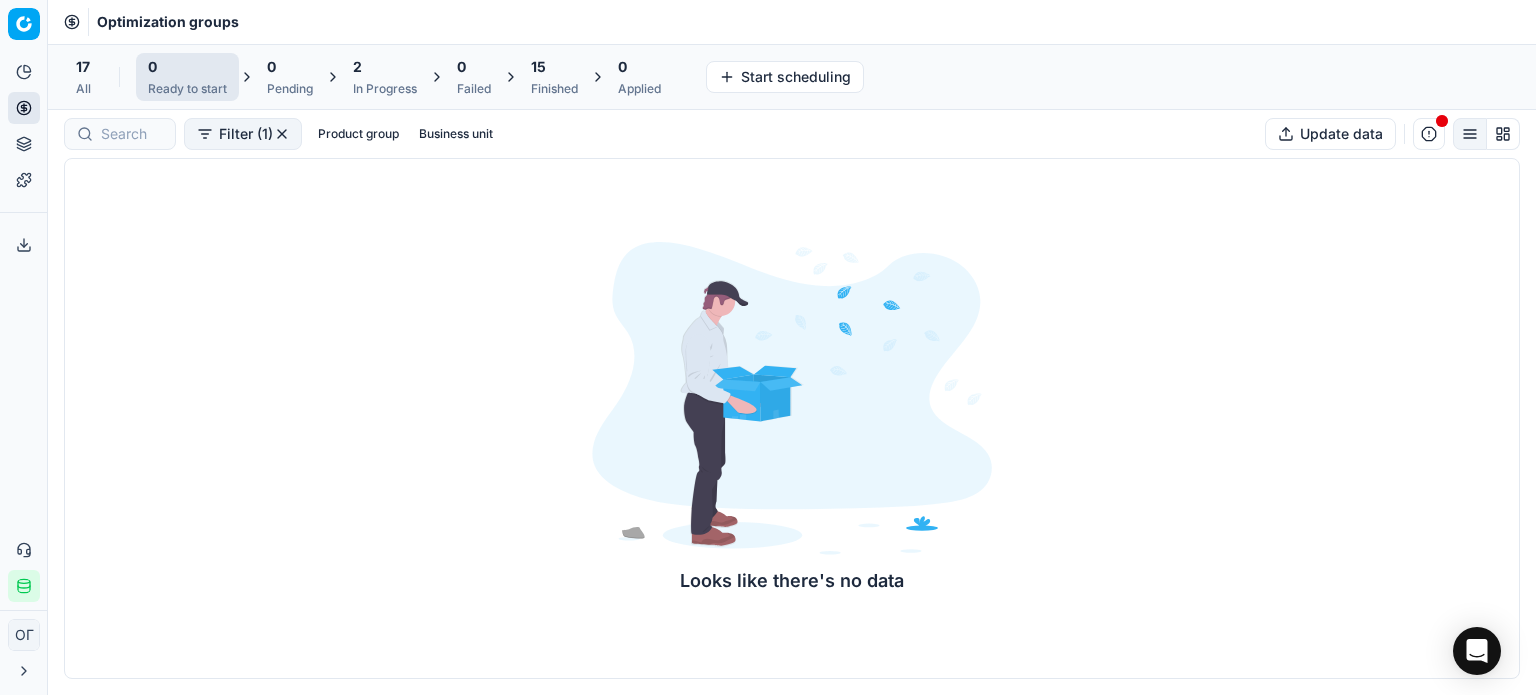 click at bounding box center (47, 347) 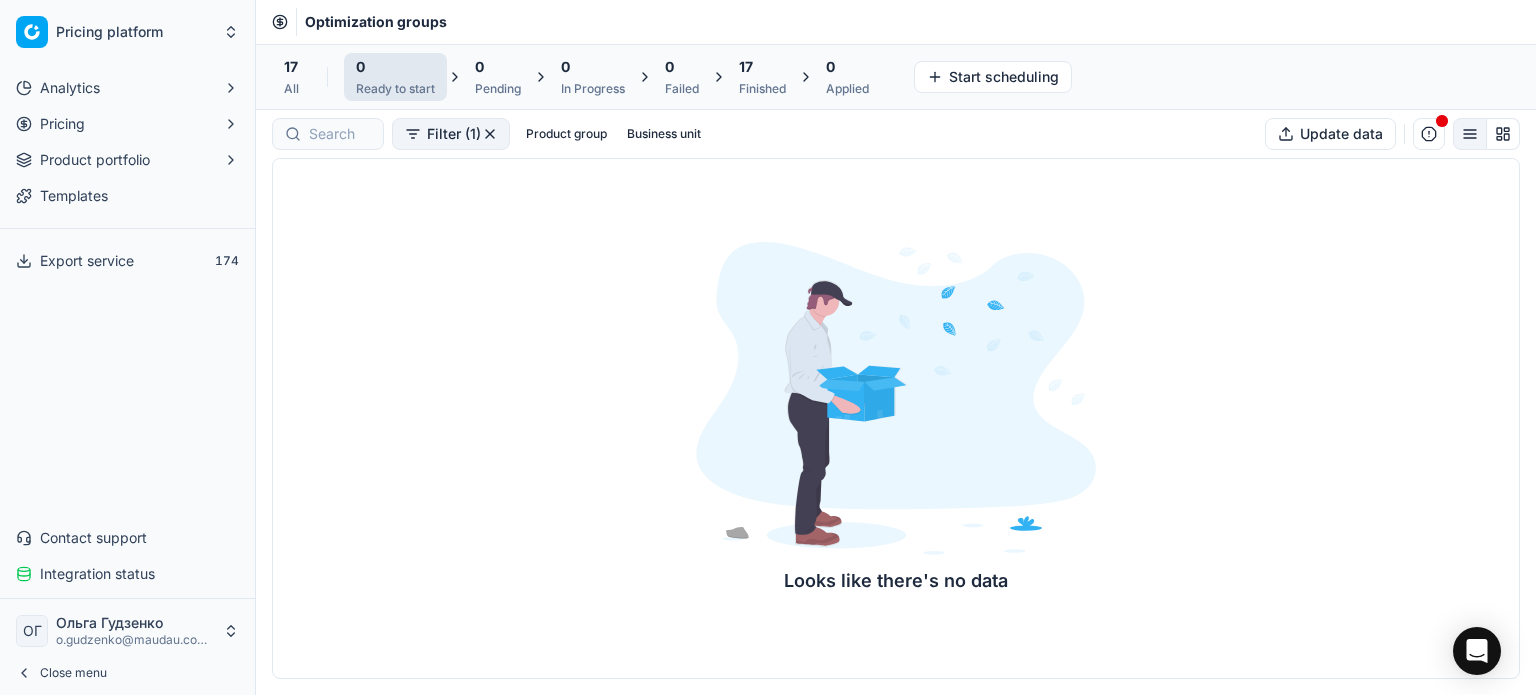 click on "Product portfolio" at bounding box center [95, 160] 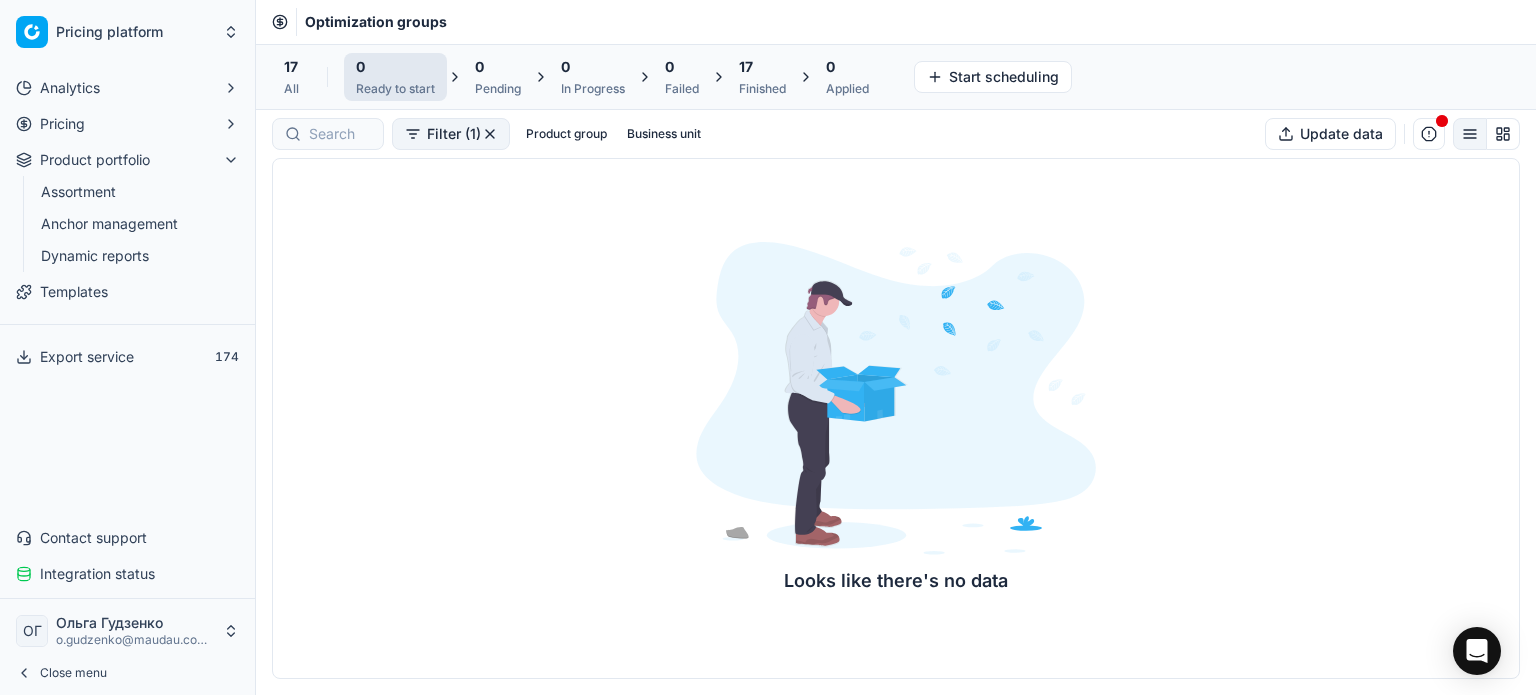 click on "Assortment" at bounding box center [128, 192] 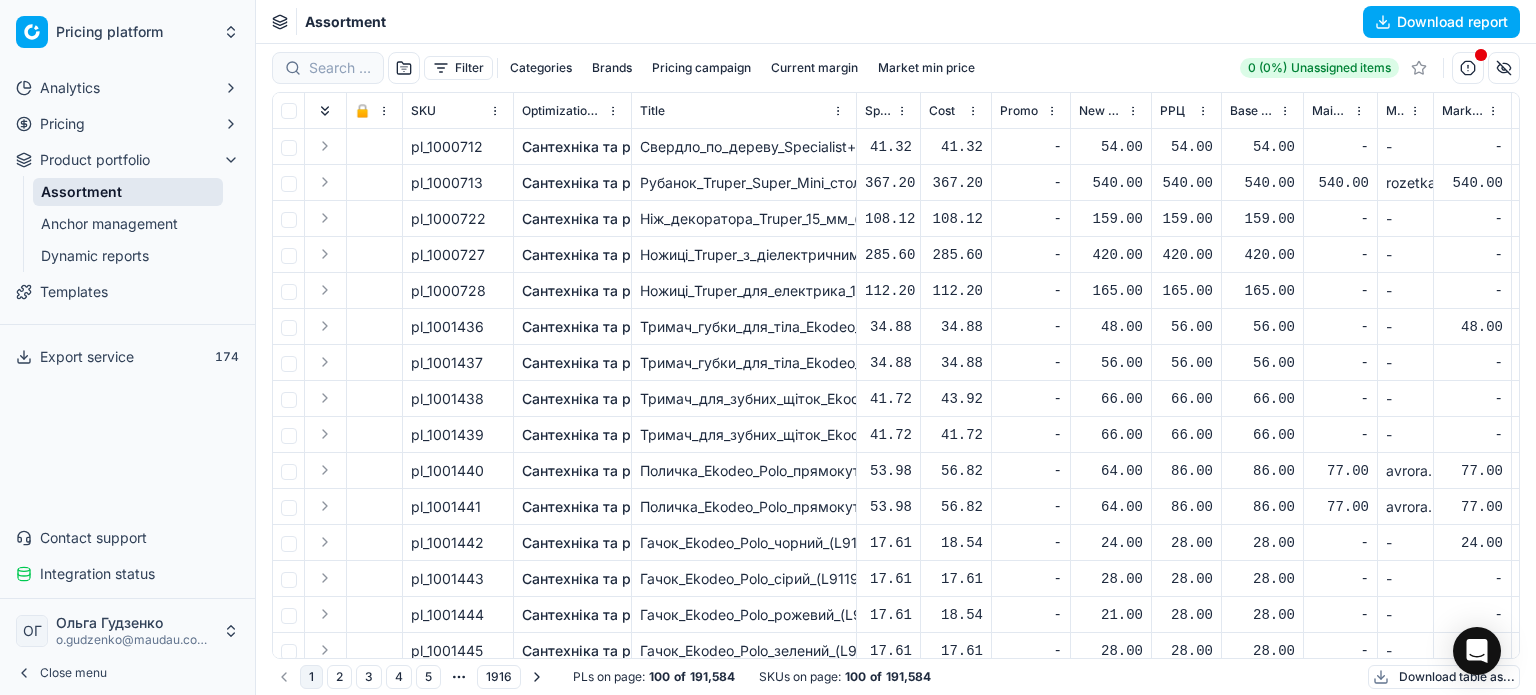 click on "Close menu" at bounding box center (73, 673) 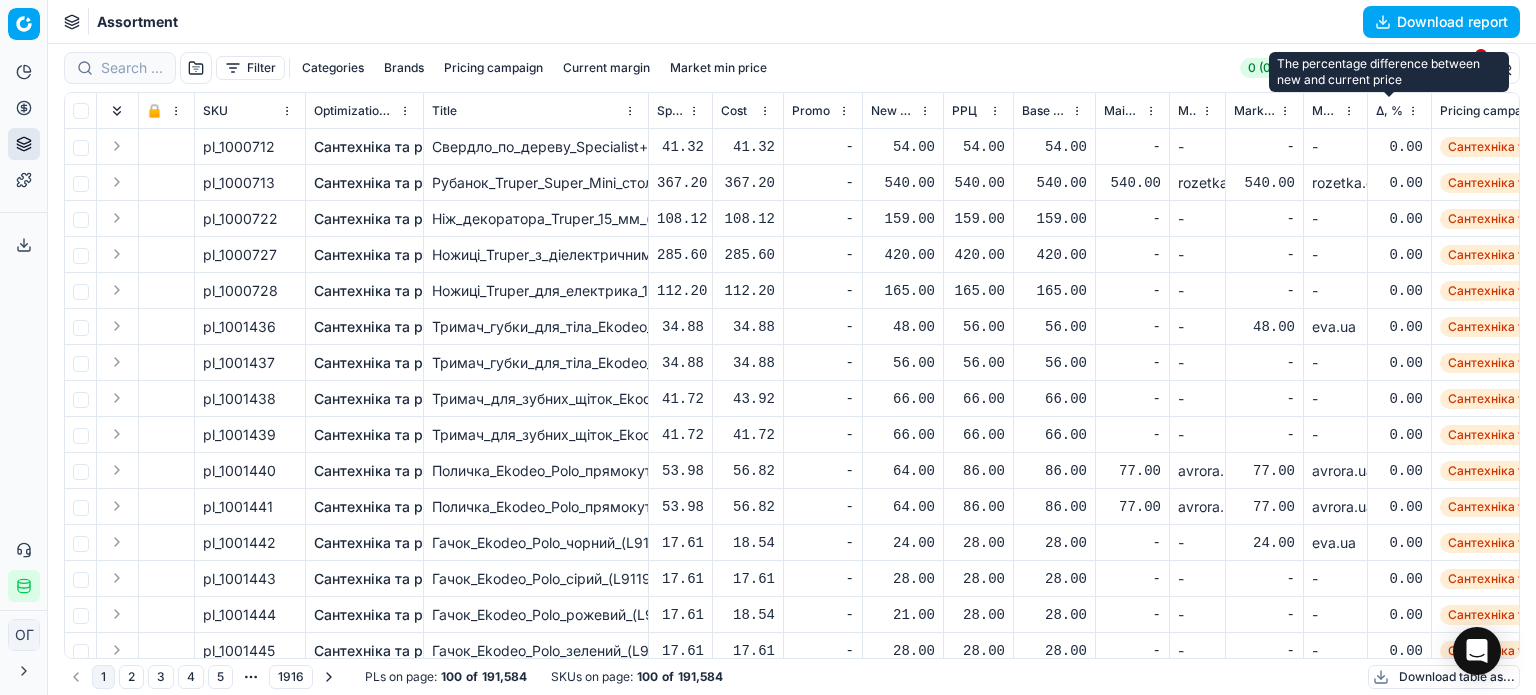 click on "Δ, %" at bounding box center [1389, 111] 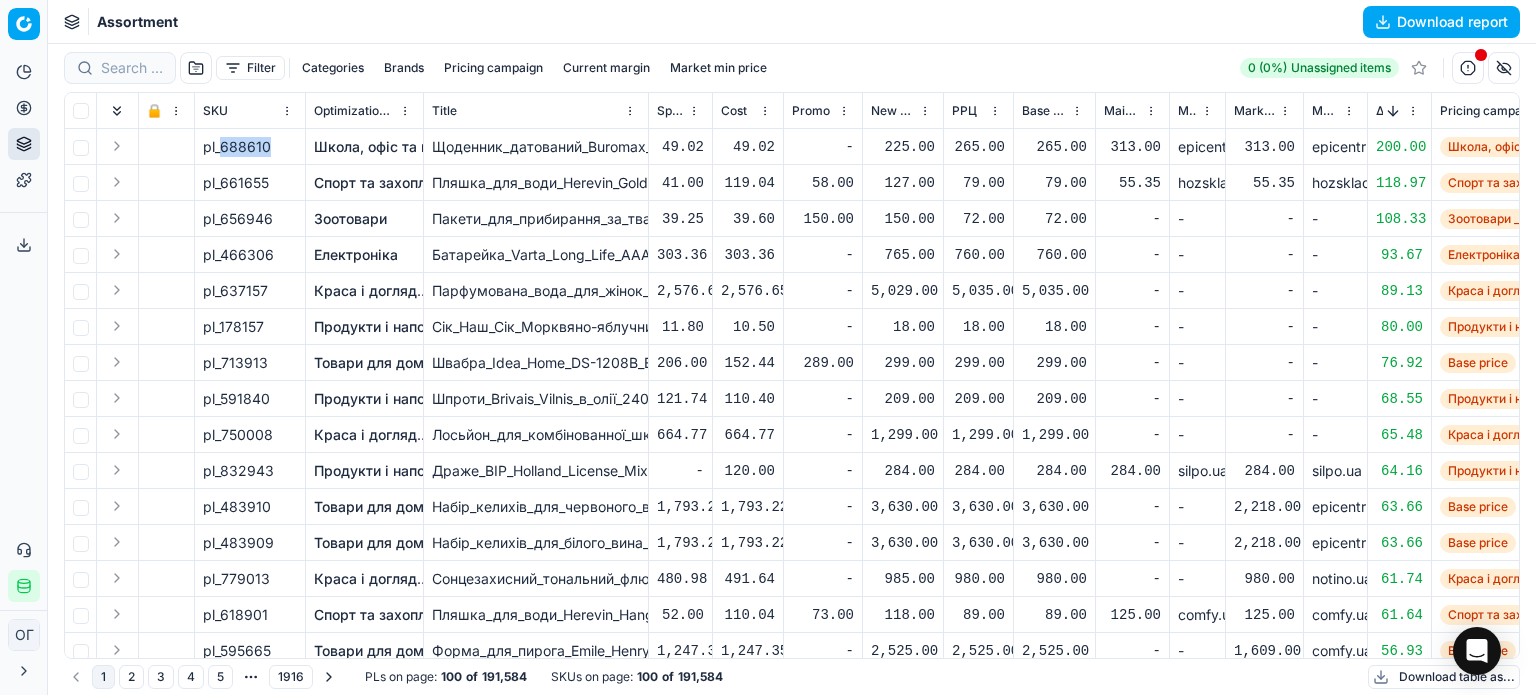 drag, startPoint x: 269, startPoint y: 148, endPoint x: 221, endPoint y: 148, distance: 48 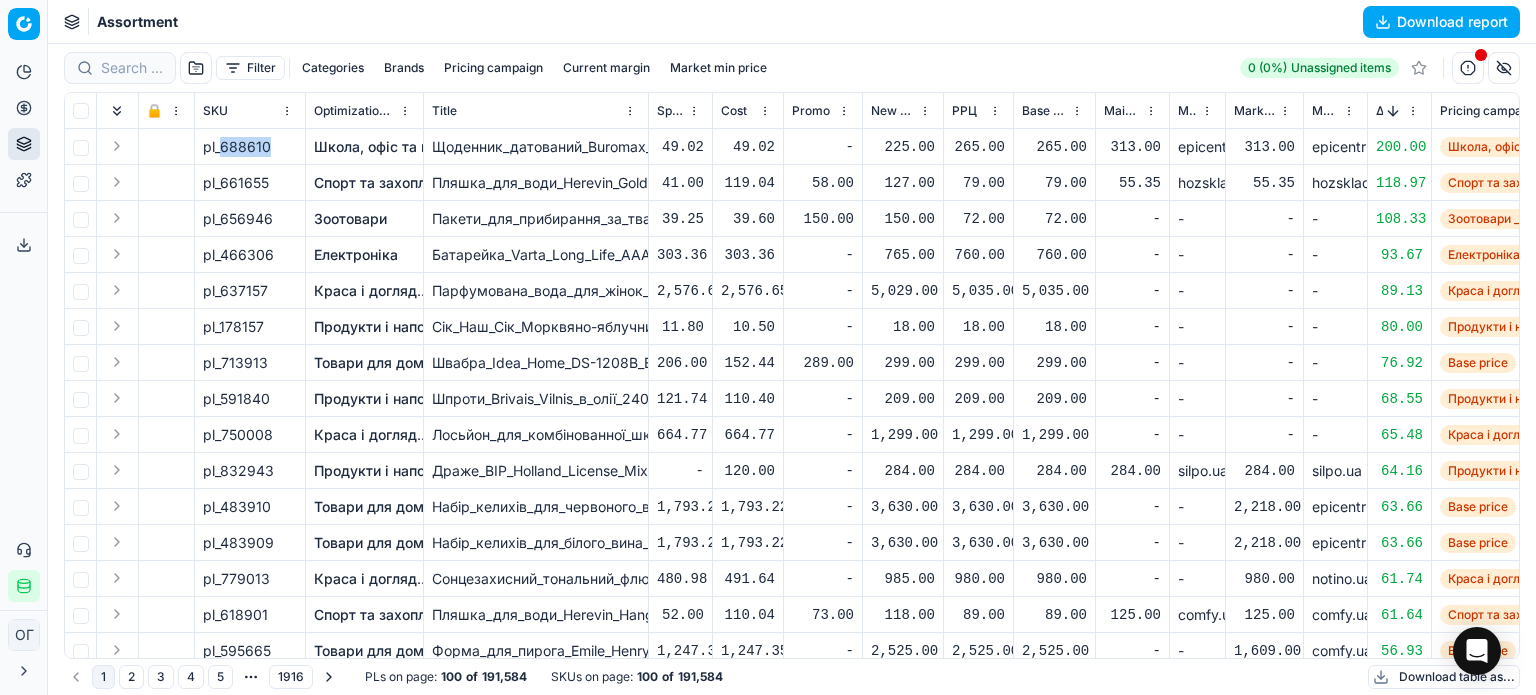 click on "pl_688610" at bounding box center (237, 147) 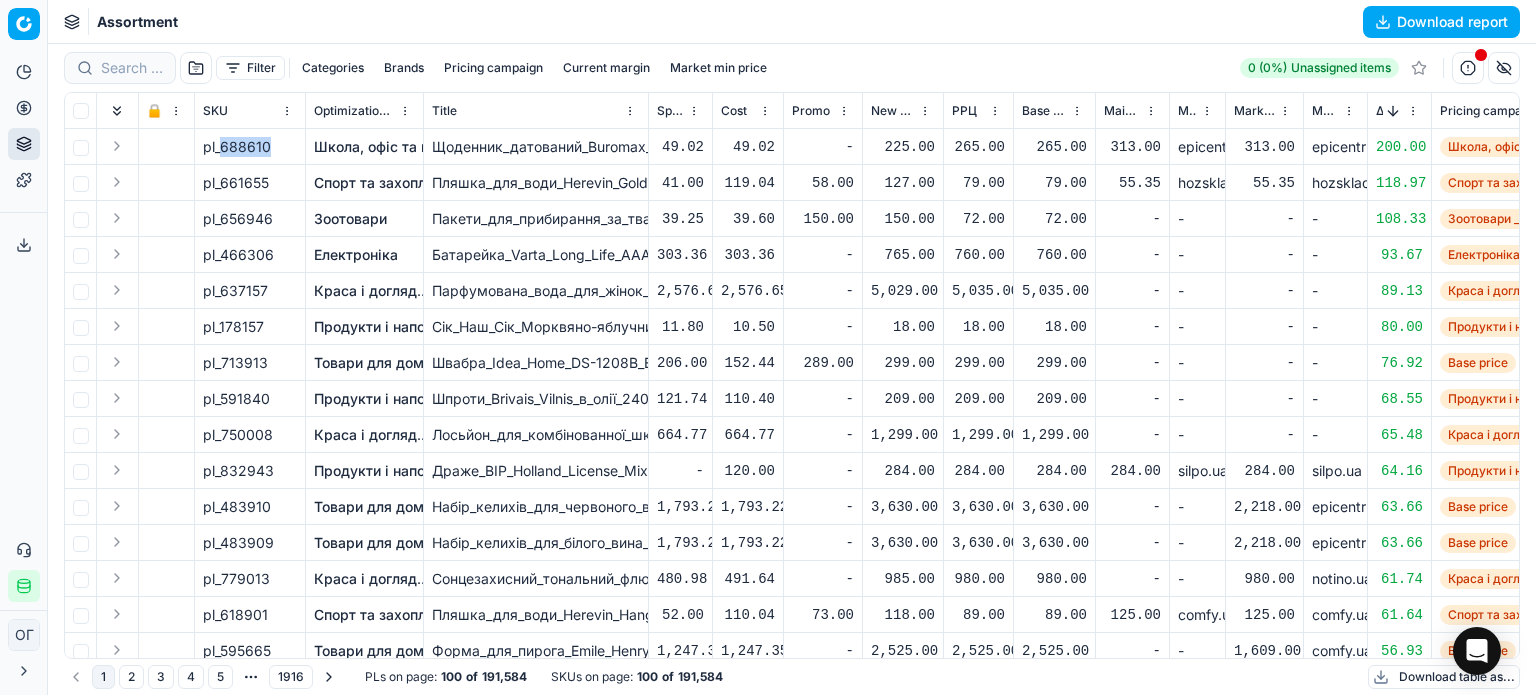 copy on "688610" 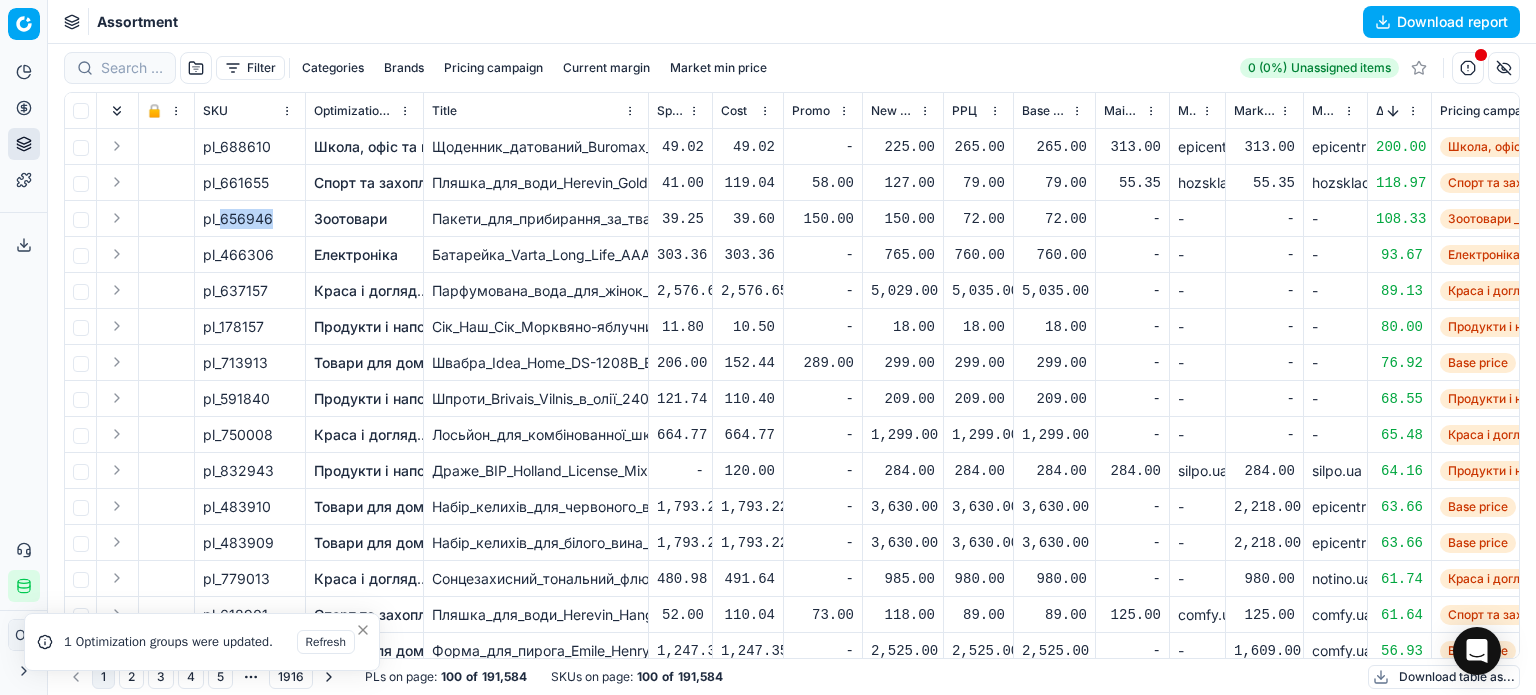 drag, startPoint x: 272, startPoint y: 215, endPoint x: 221, endPoint y: 216, distance: 51.009804 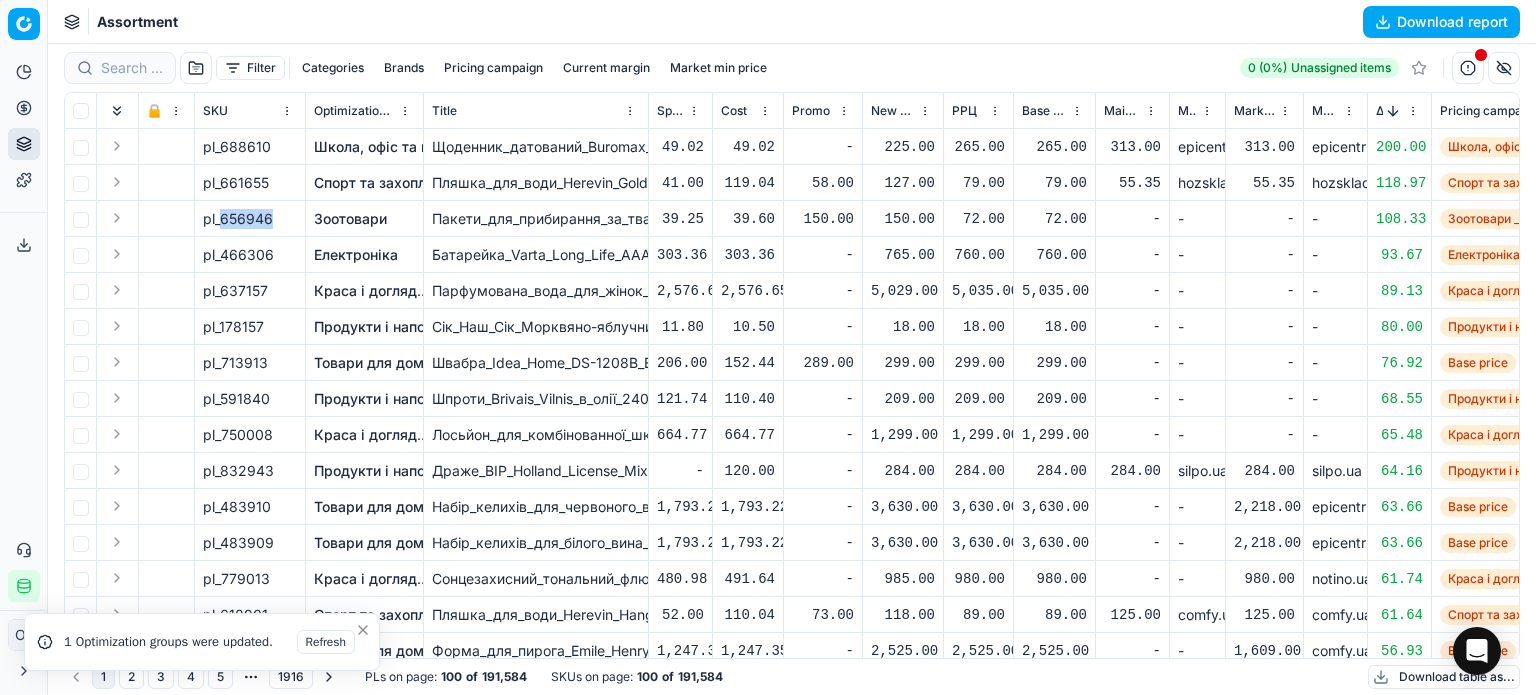 click on "pl_656946" at bounding box center (238, 219) 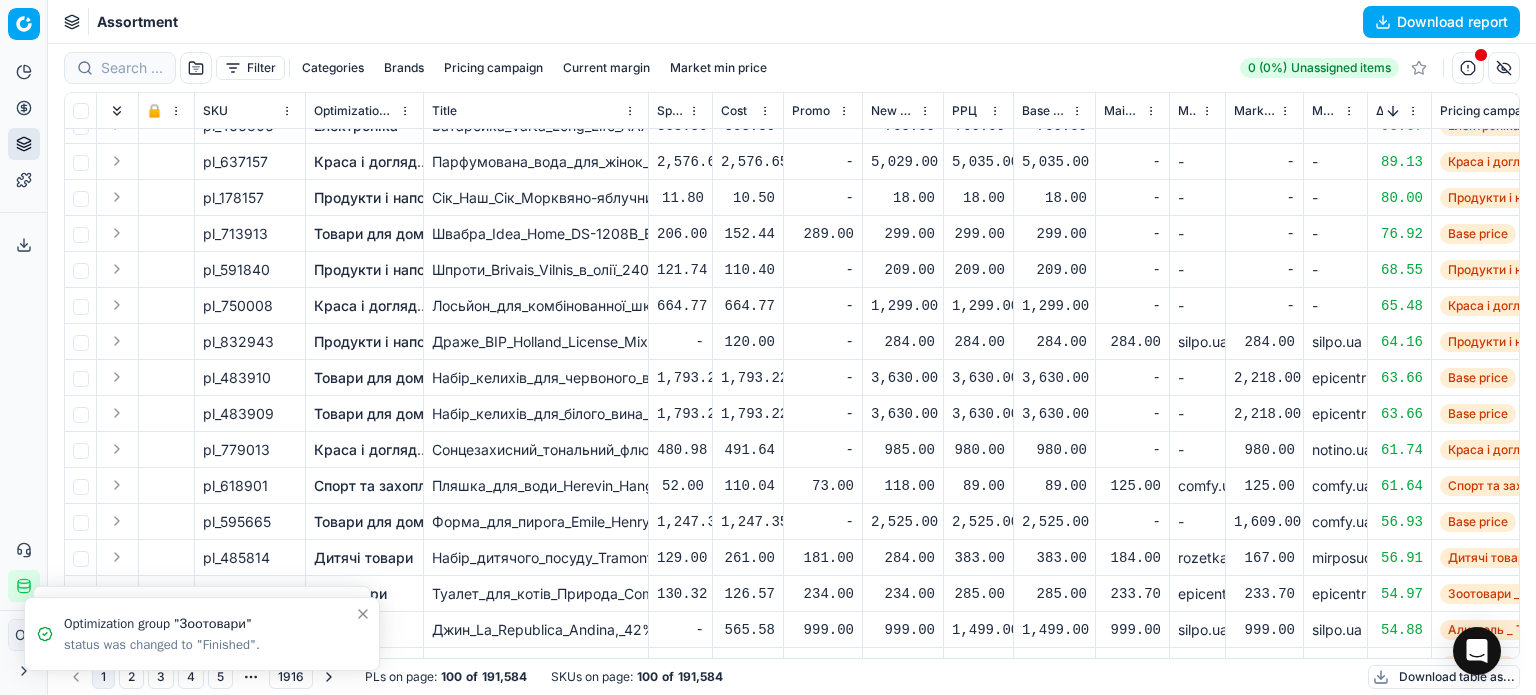 scroll, scrollTop: 200, scrollLeft: 0, axis: vertical 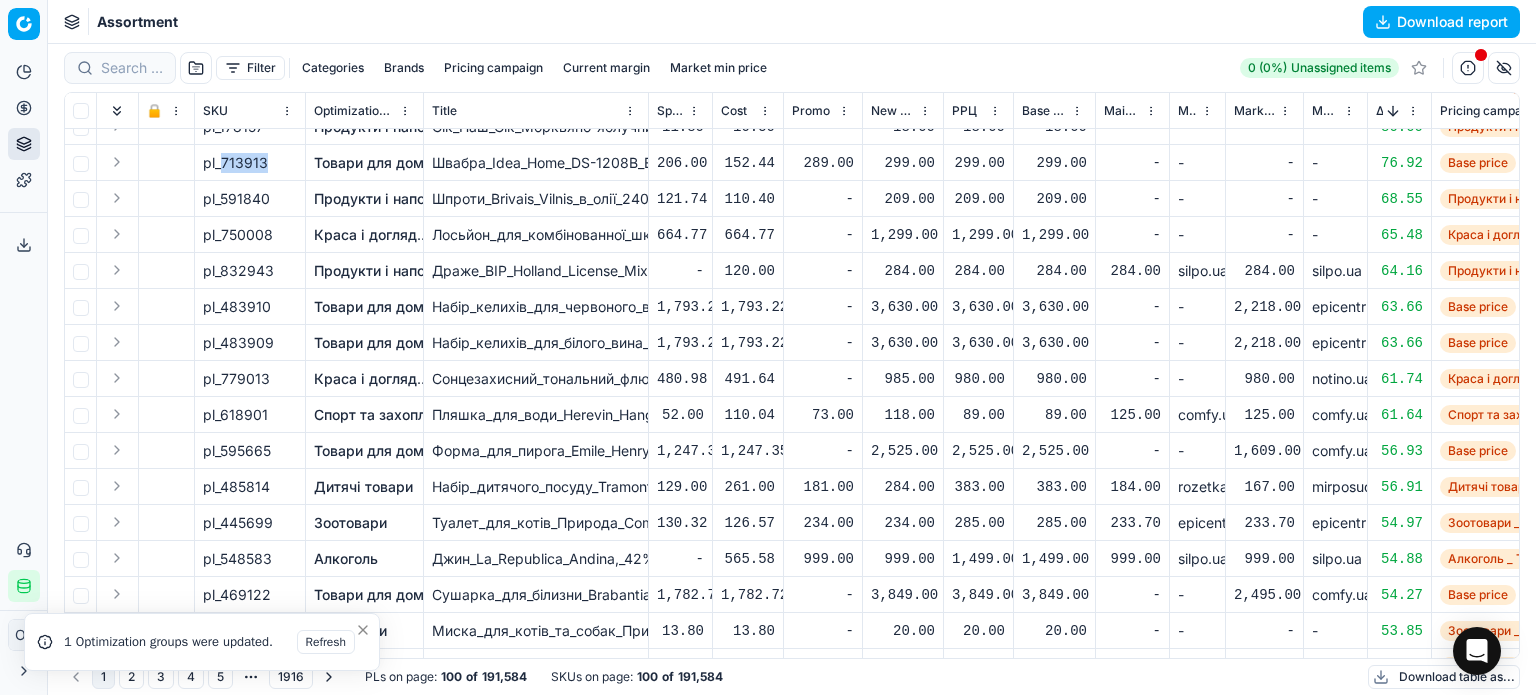 drag, startPoint x: 223, startPoint y: 164, endPoint x: 265, endPoint y: 163, distance: 42.0119 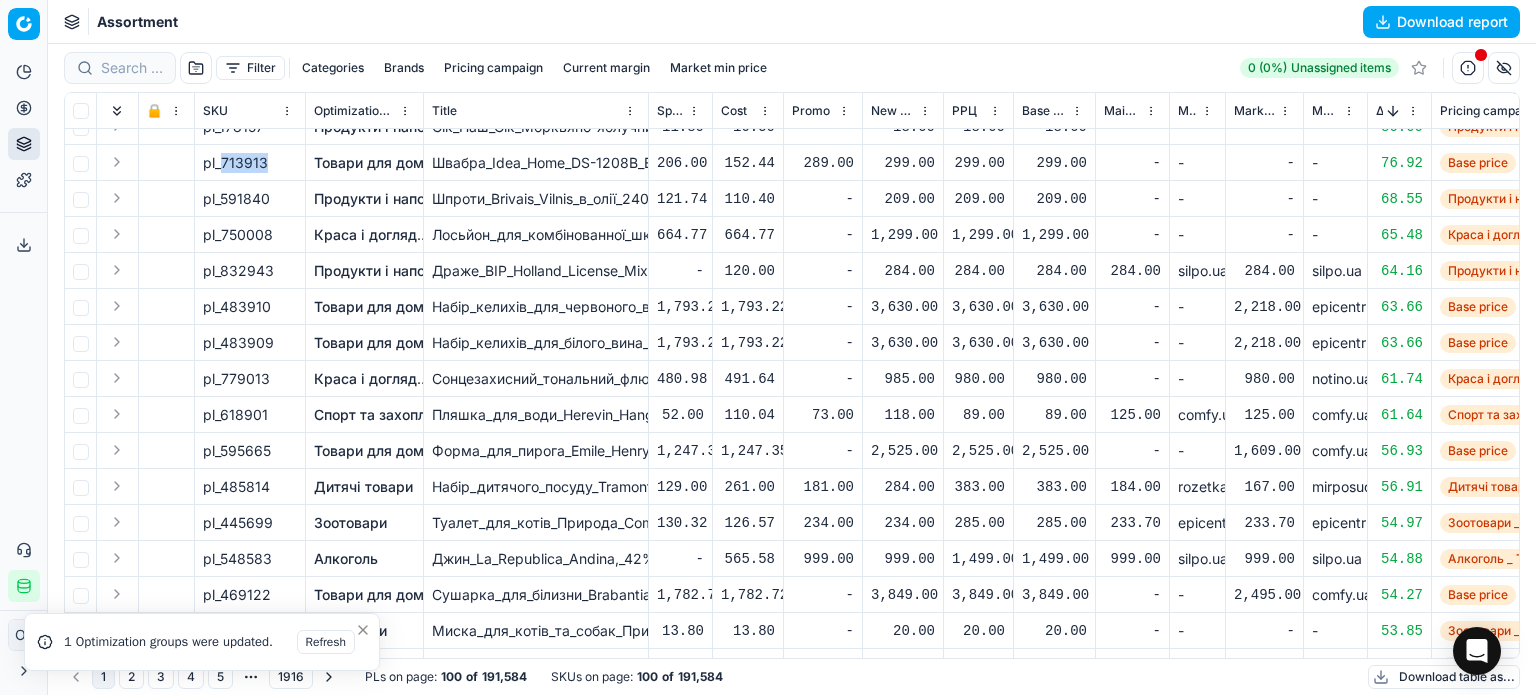 click on "pl_713913" at bounding box center [235, 163] 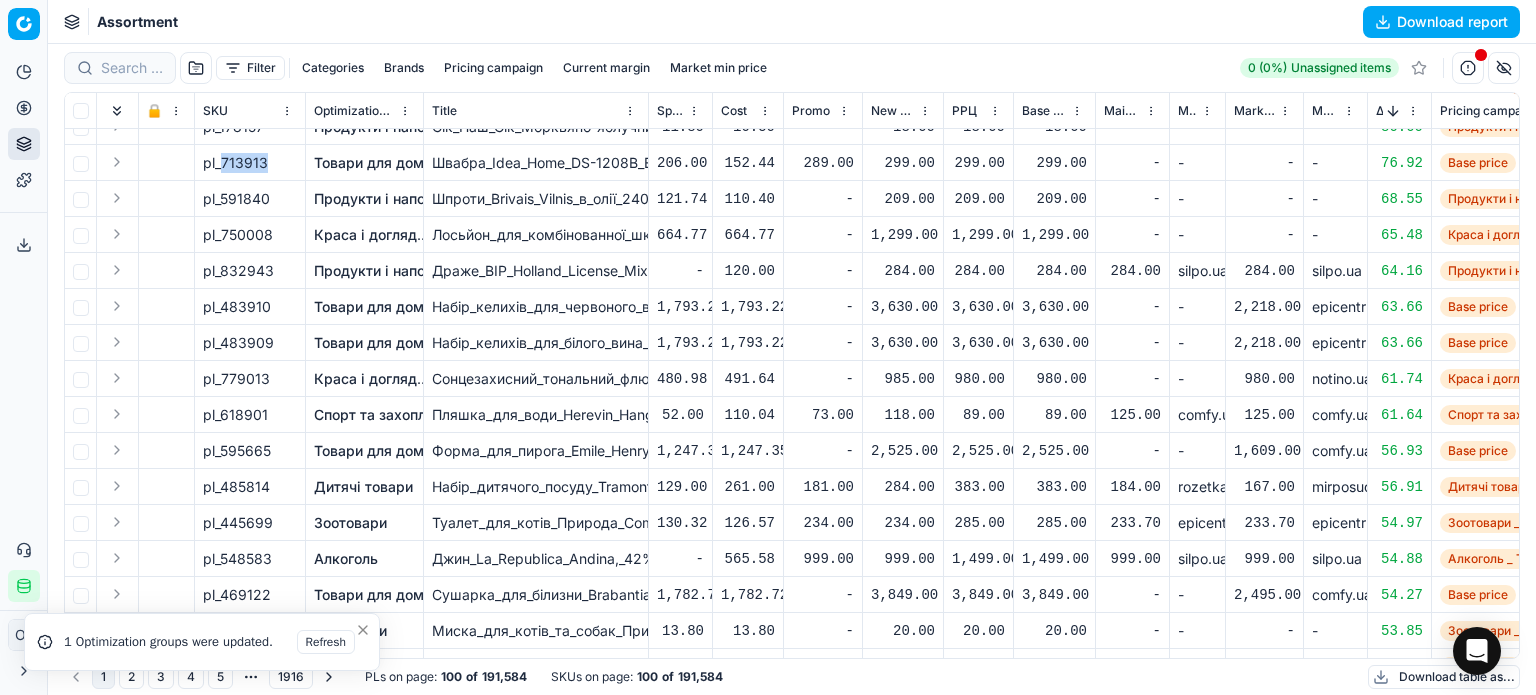 copy on "713913" 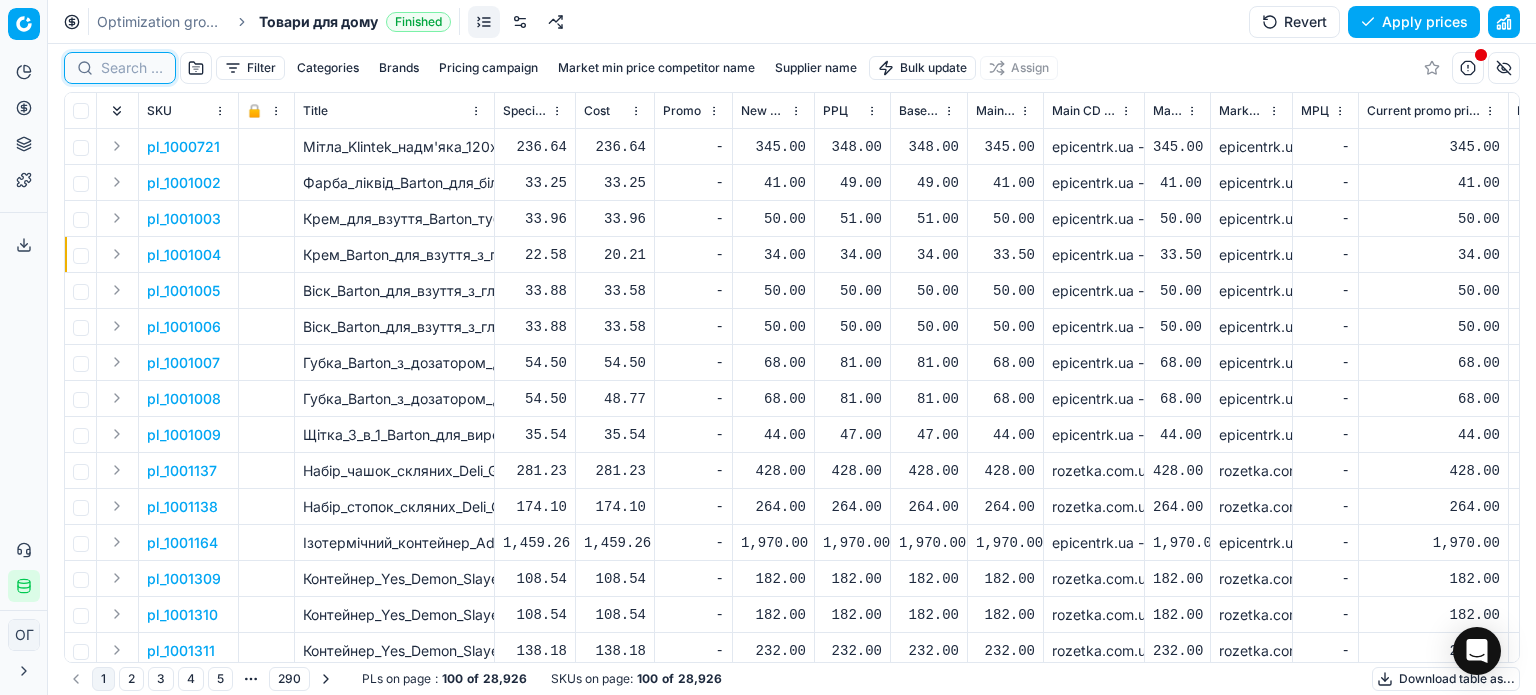 click at bounding box center [132, 68] 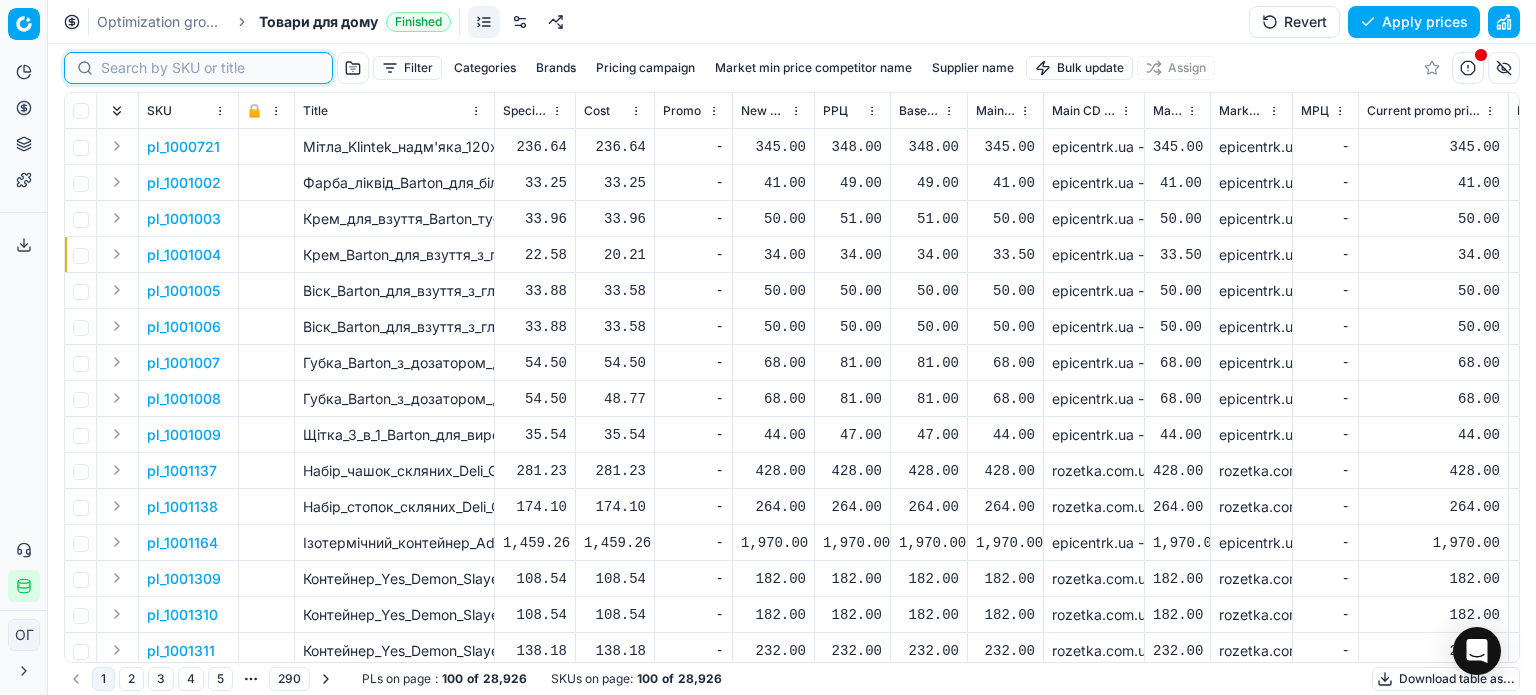 paste on "713913" 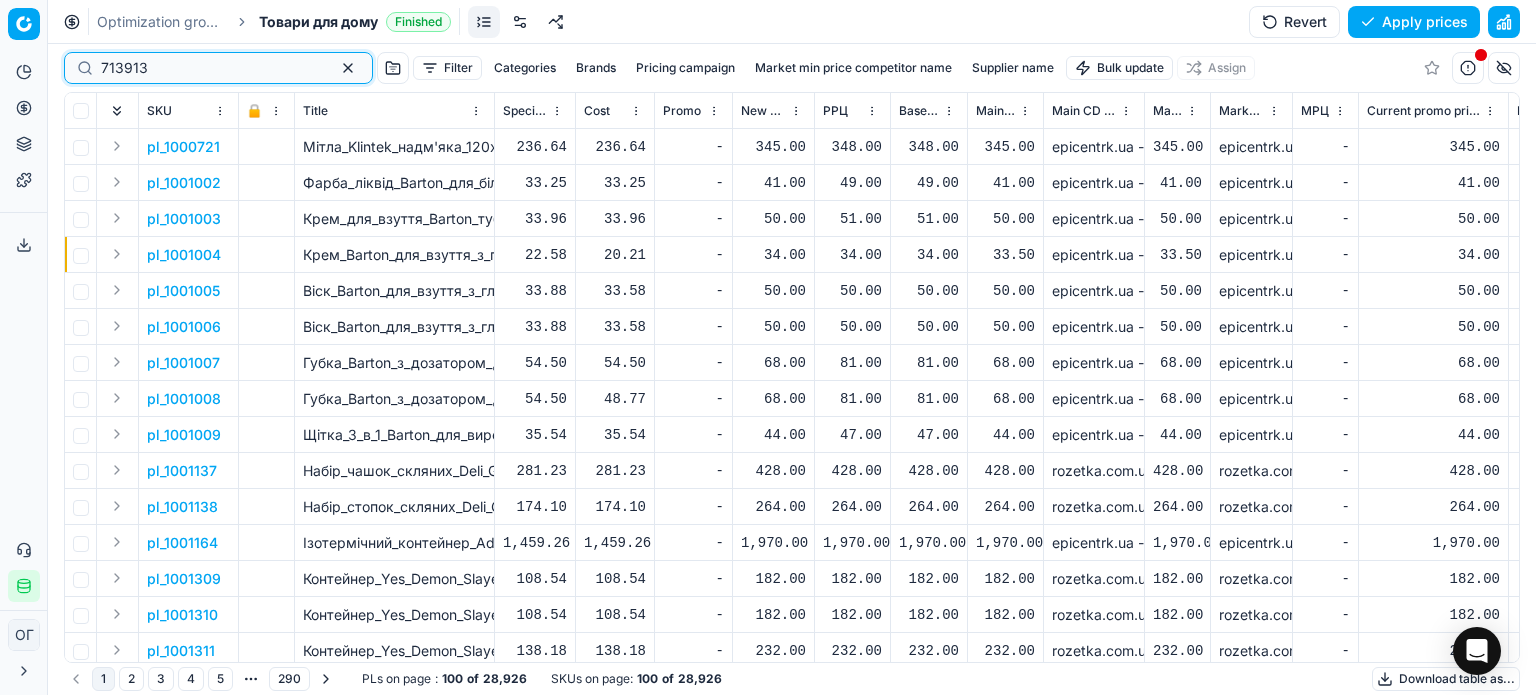 type on "713913" 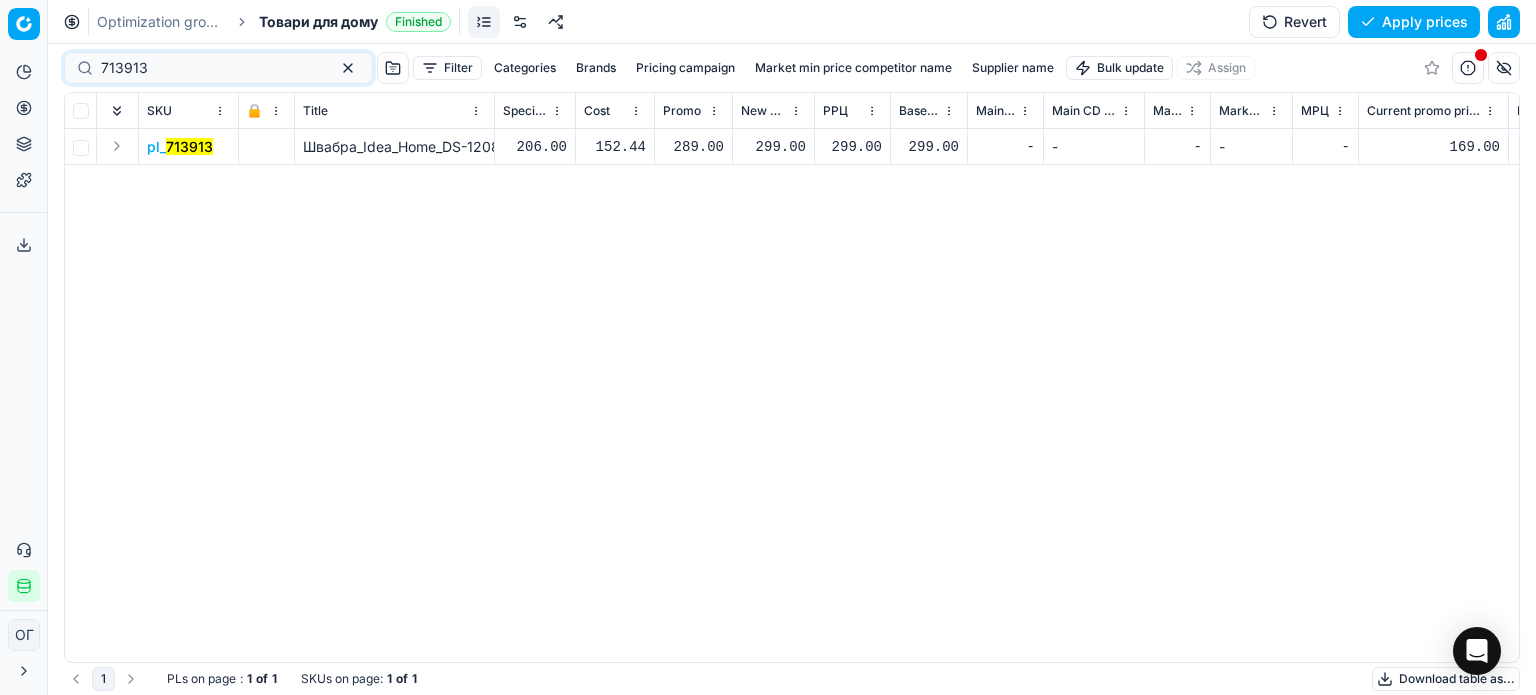 click on "299.00" at bounding box center (773, 147) 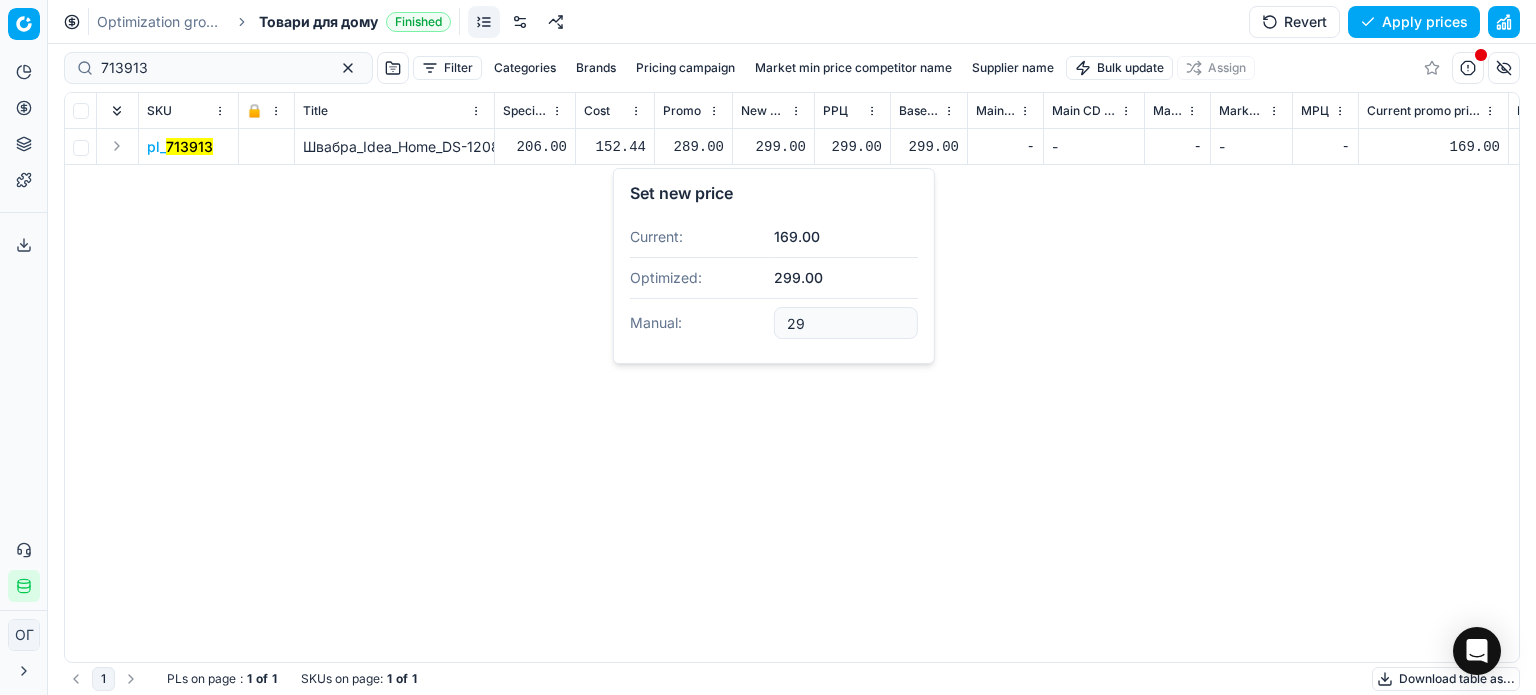 type on "2" 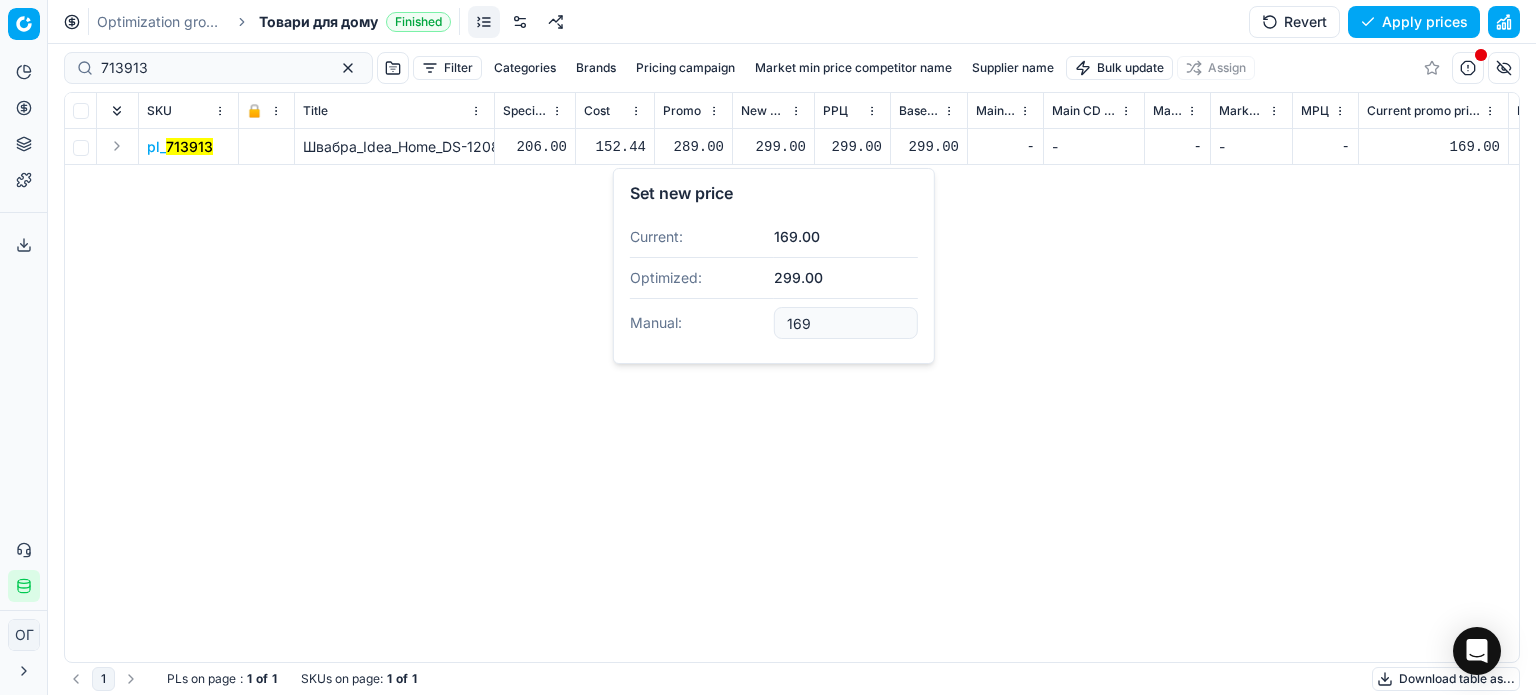 type on "169.00" 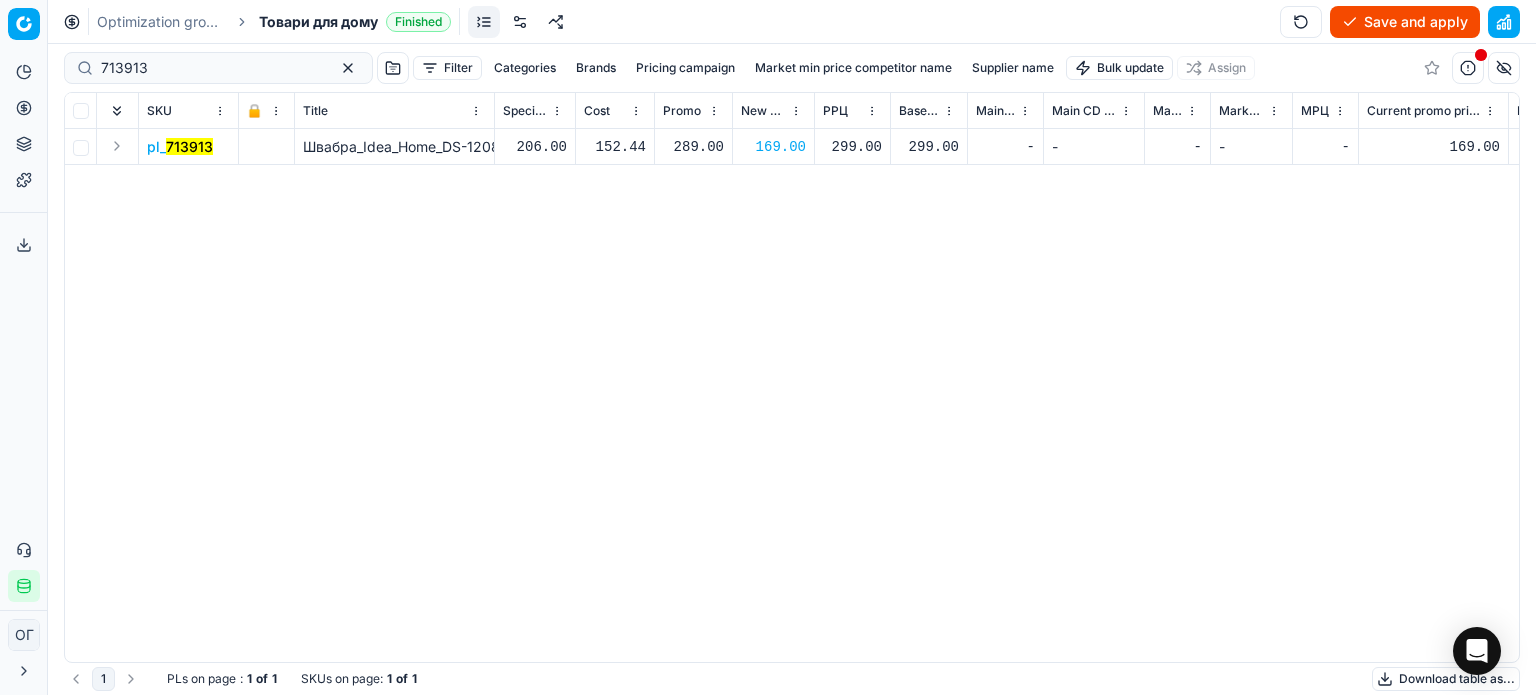 click on "Save and apply" at bounding box center (1405, 22) 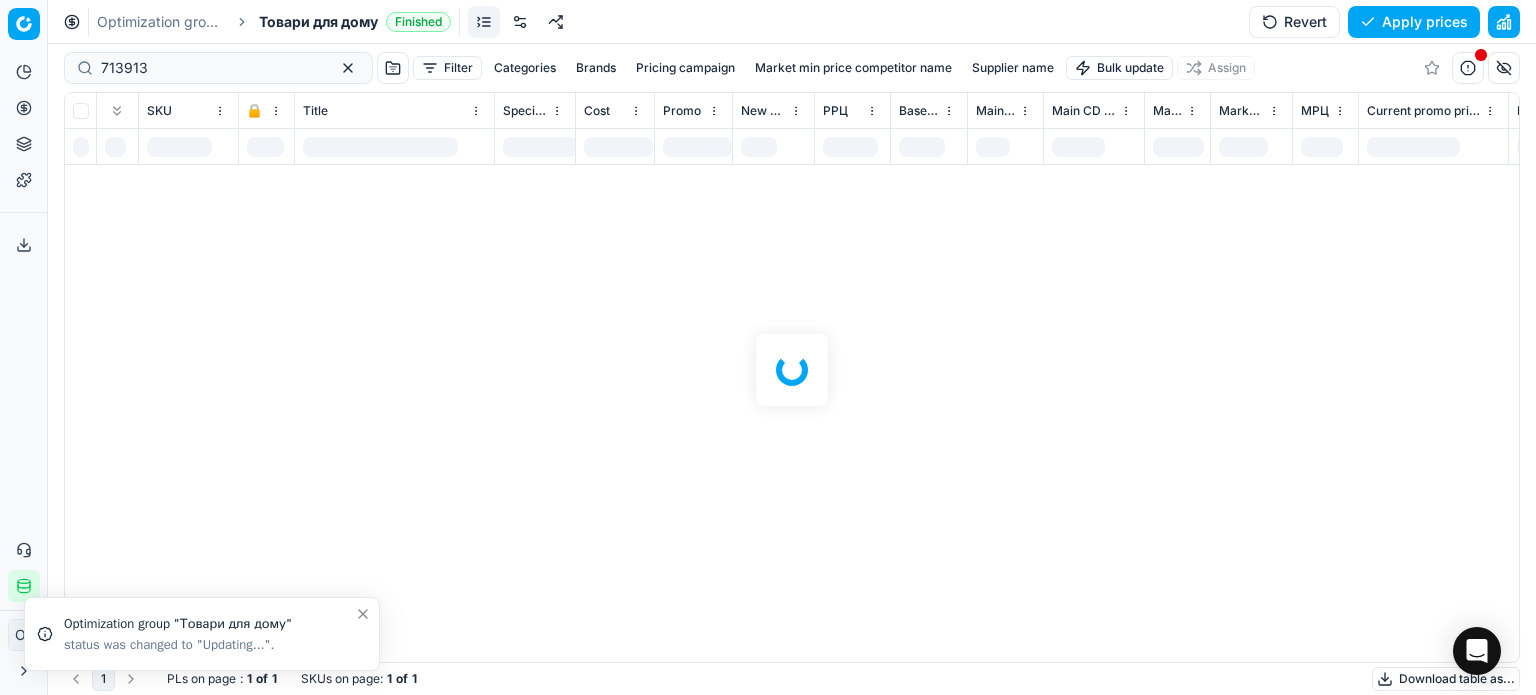 click on "Pricing" at bounding box center (24, 108) 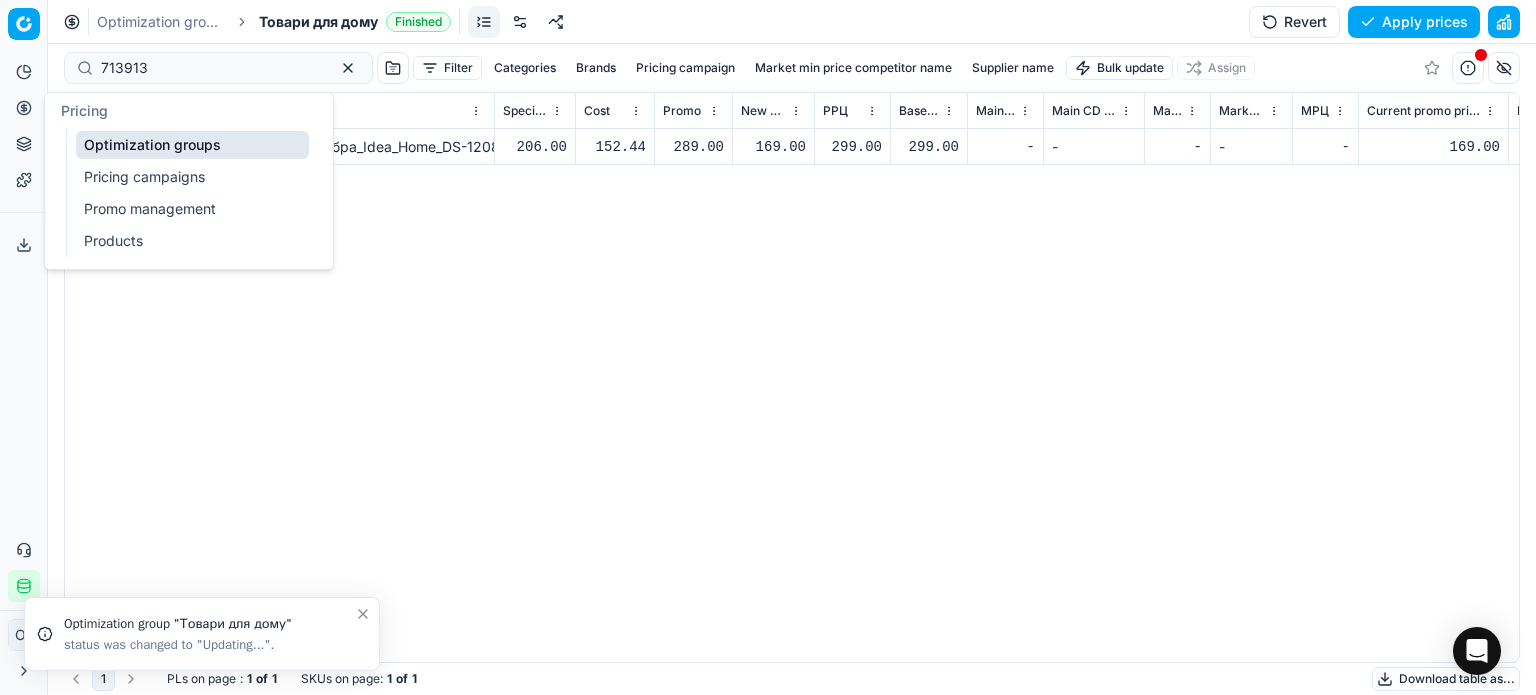click on "Optimization groups" at bounding box center [192, 145] 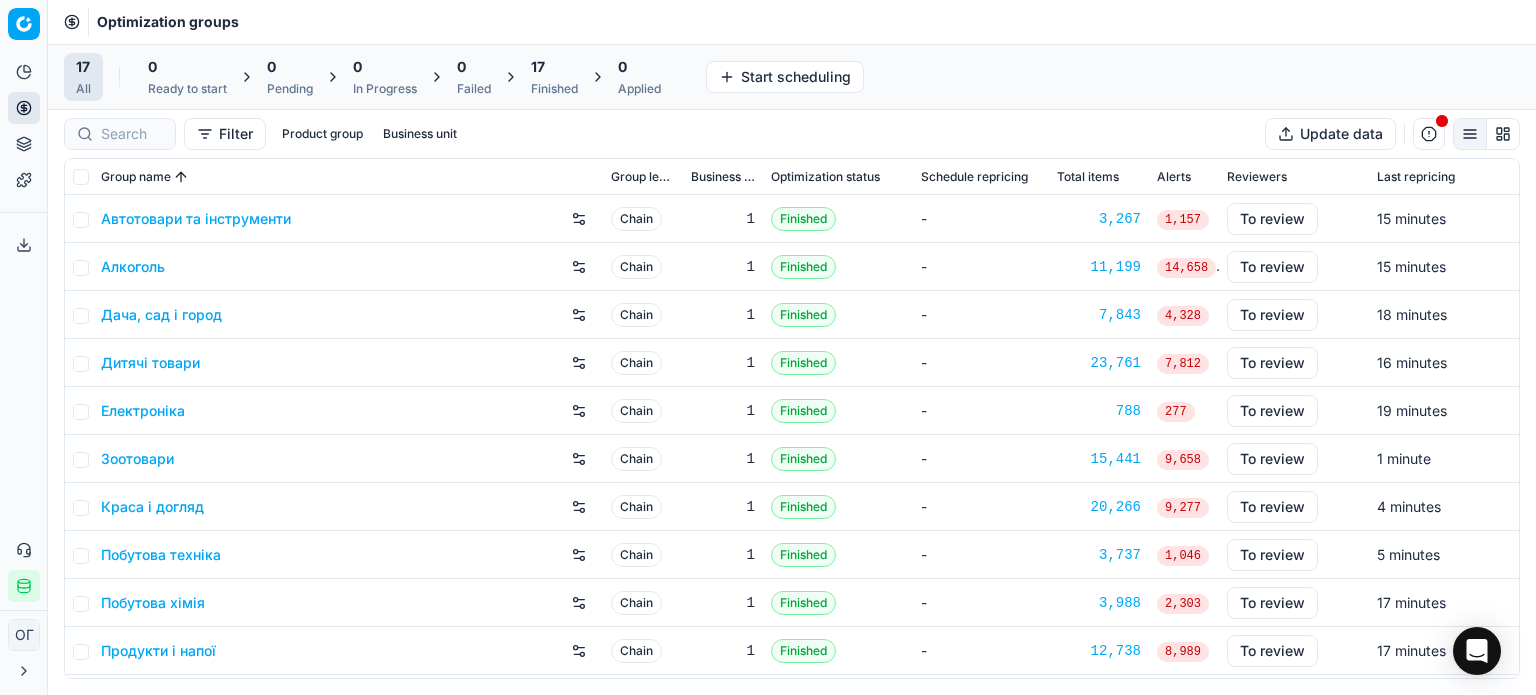 click on "17 Finished" at bounding box center [554, 77] 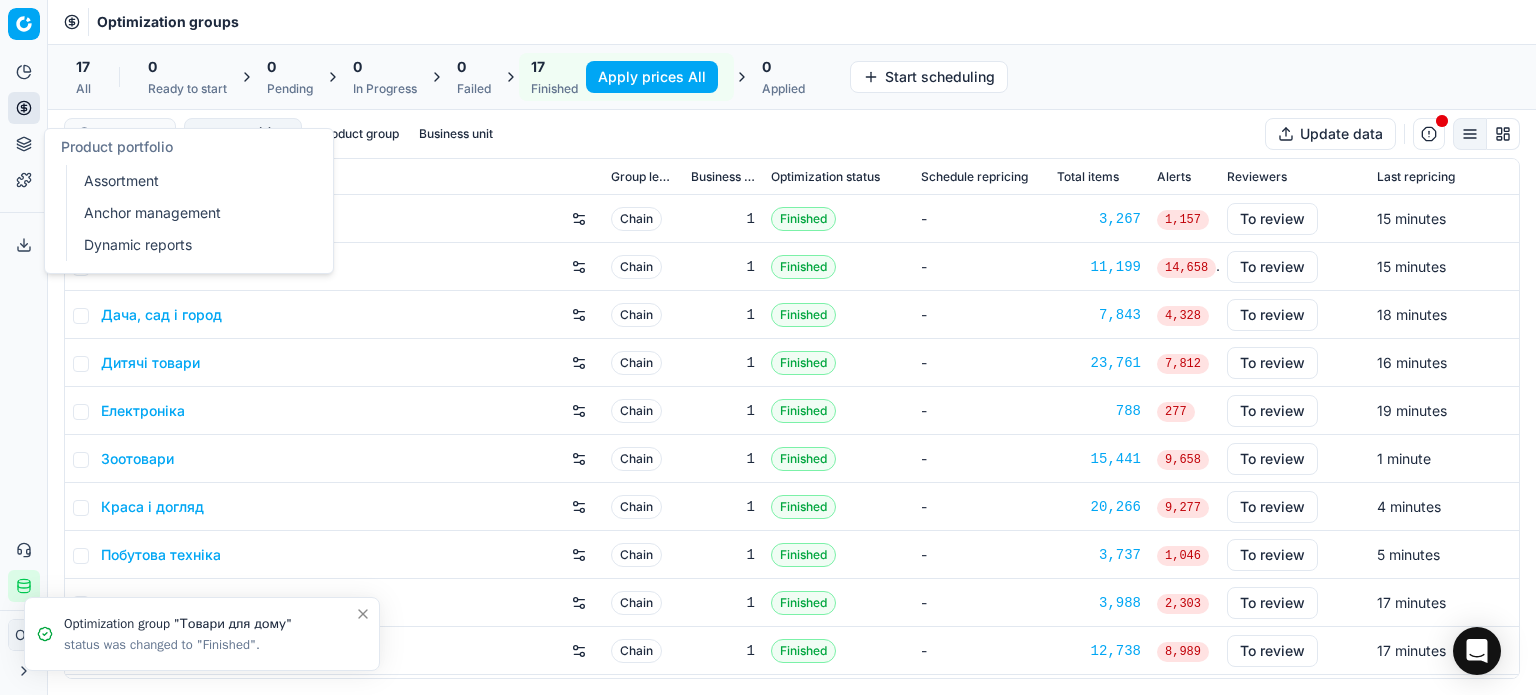 click 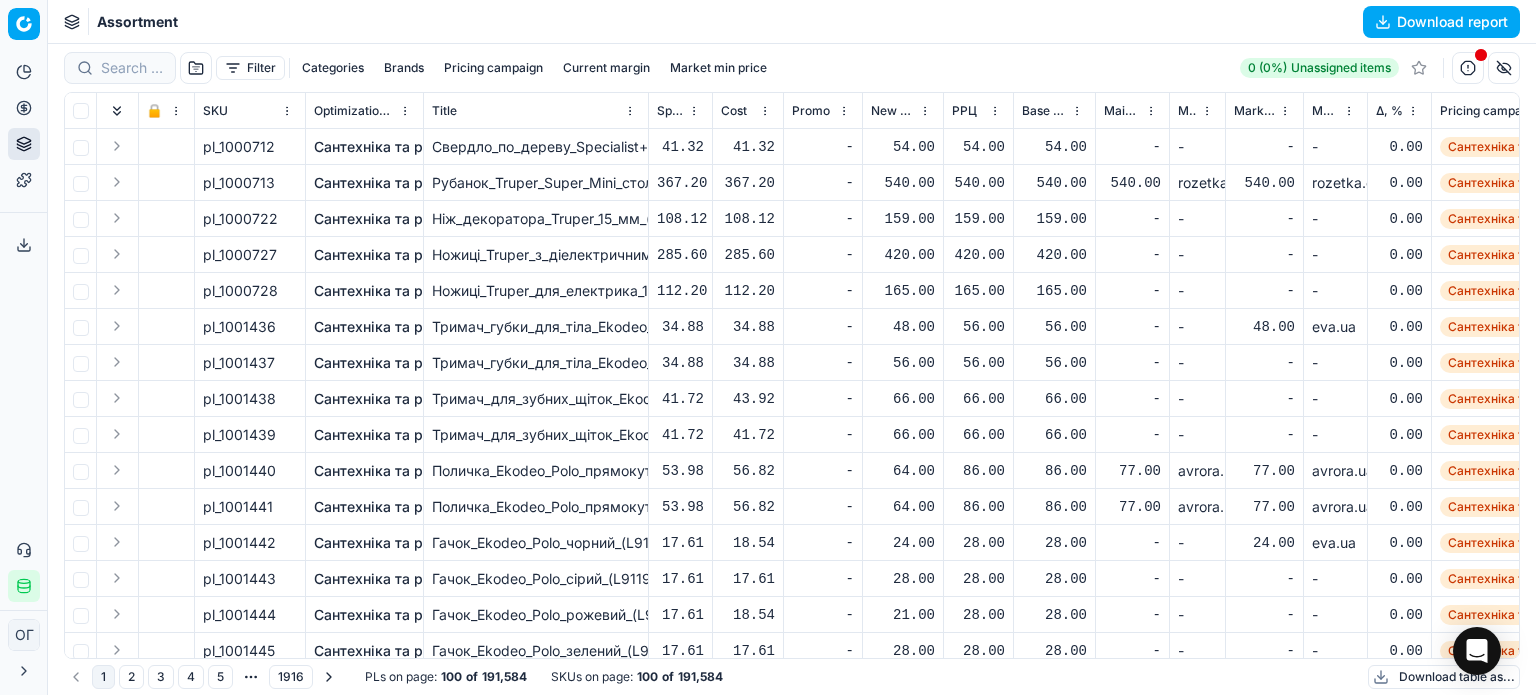 click on "Δ, %" at bounding box center (1389, 111) 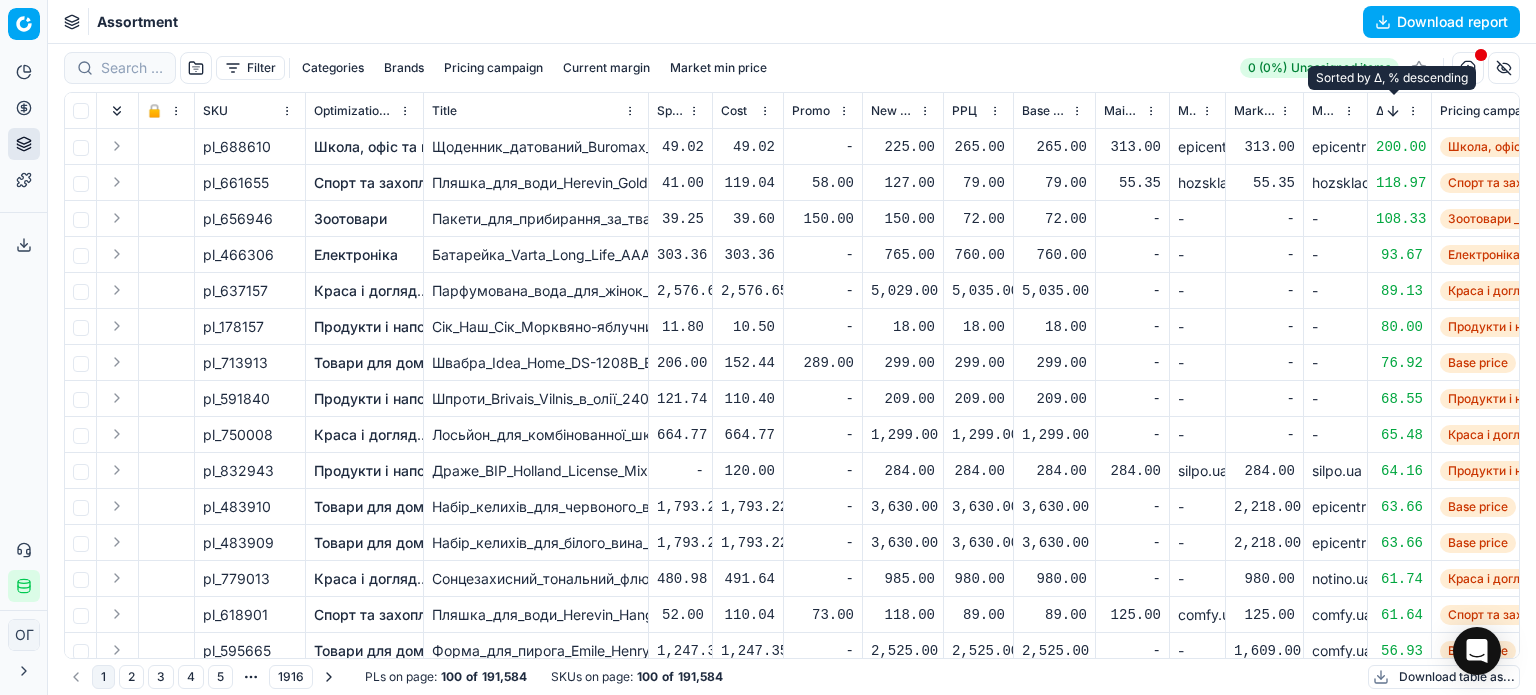 click at bounding box center [1393, 111] 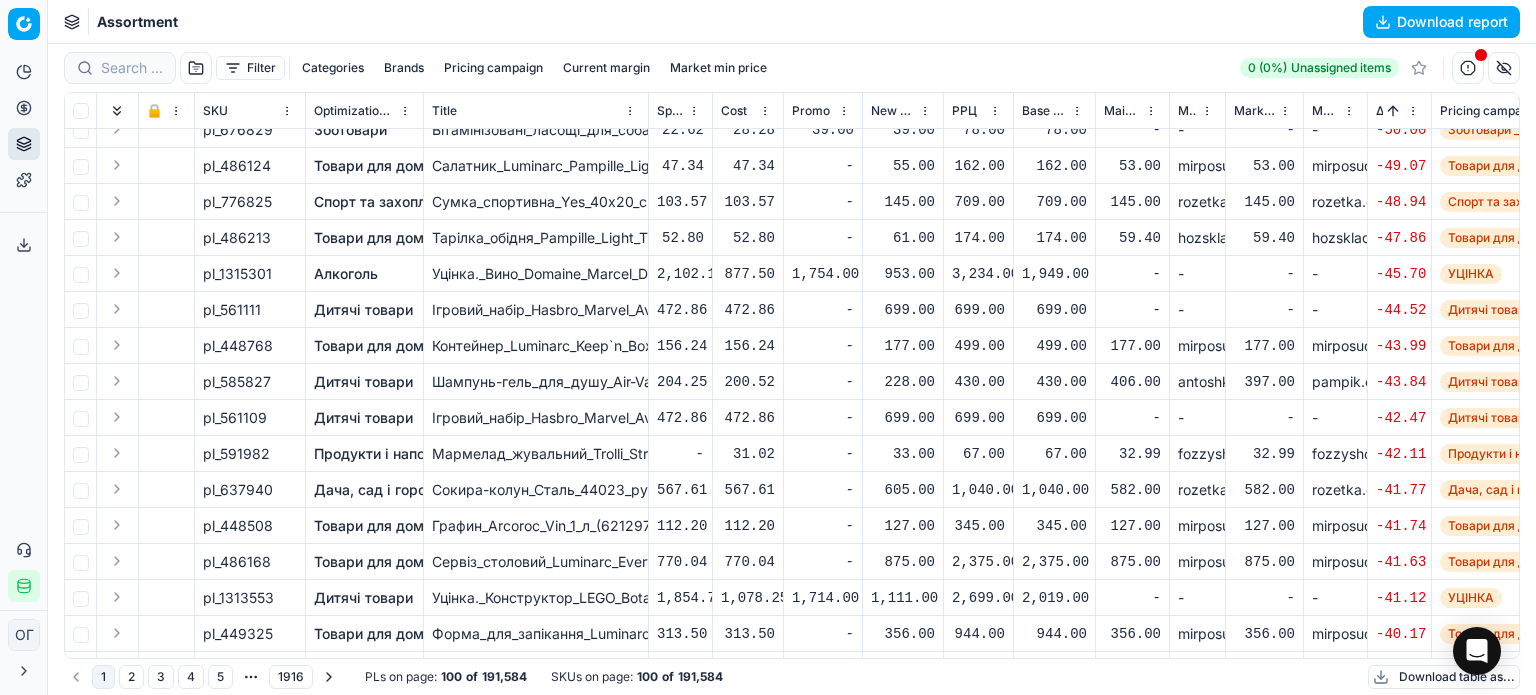 scroll, scrollTop: 1600, scrollLeft: 0, axis: vertical 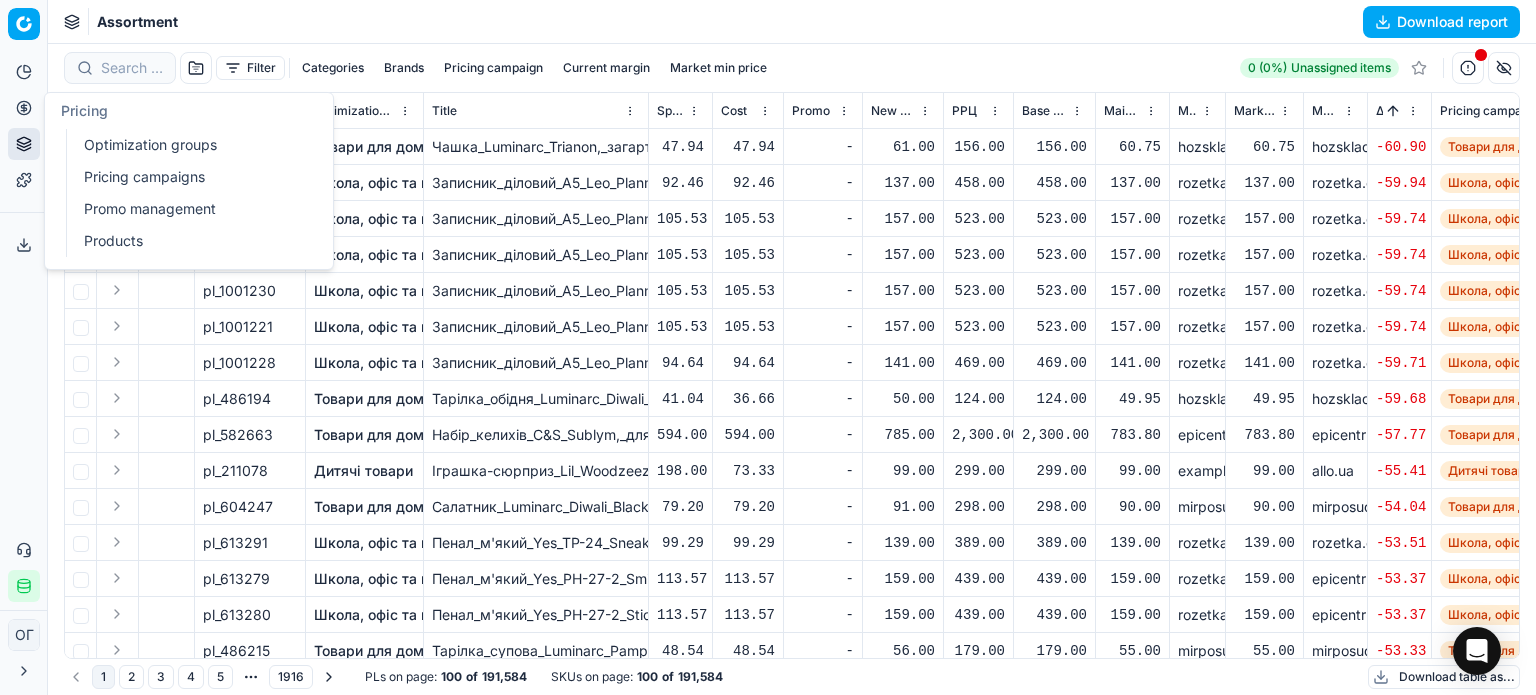 click 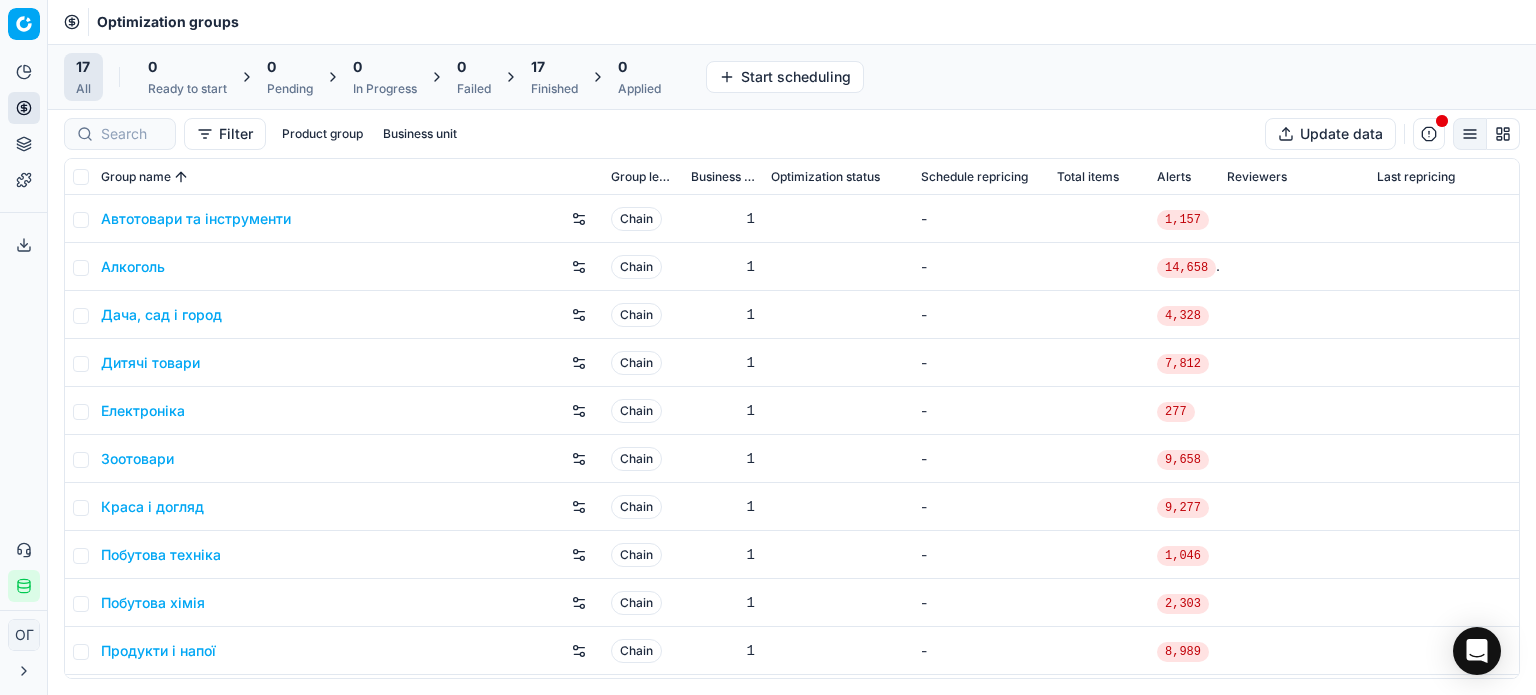 drag, startPoint x: 568, startPoint y: 82, endPoint x: 555, endPoint y: 45, distance: 39.217342 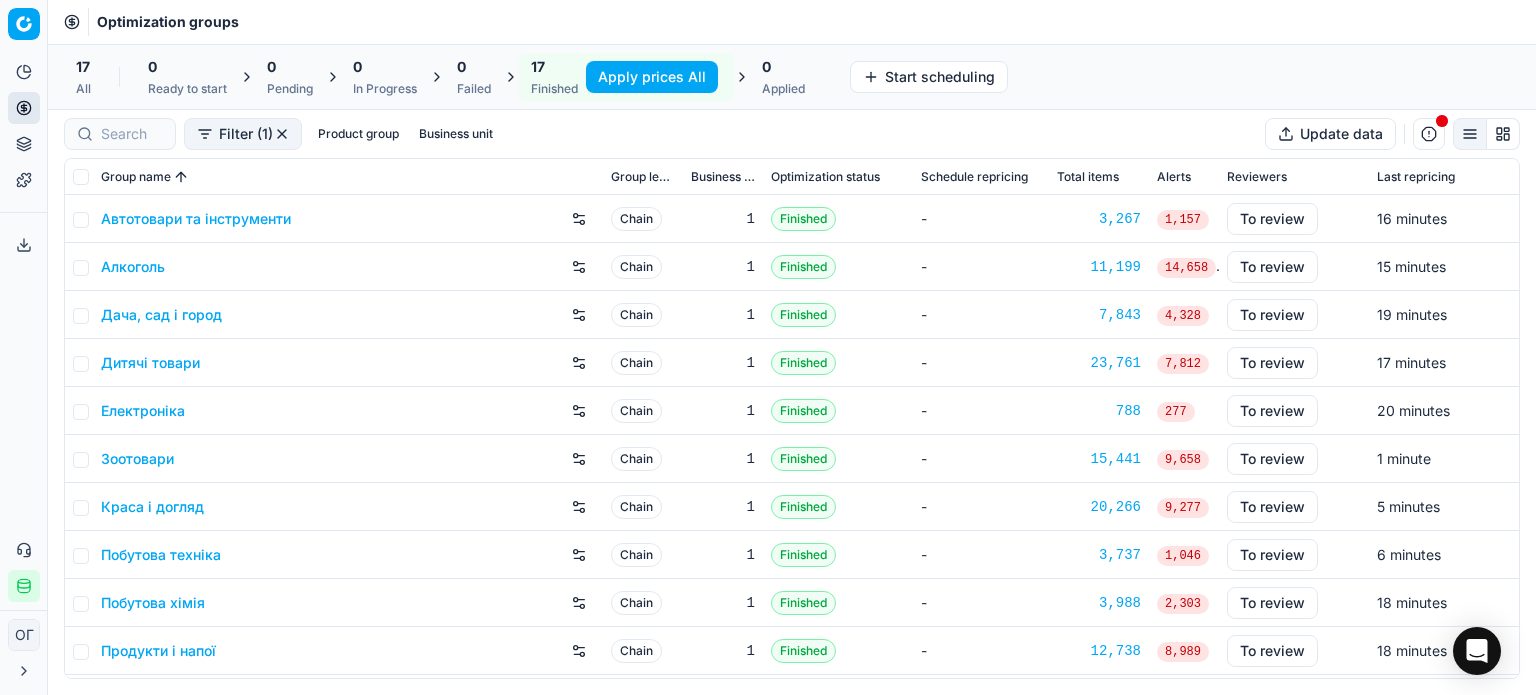 click on "Краса і догляд" at bounding box center (152, 507) 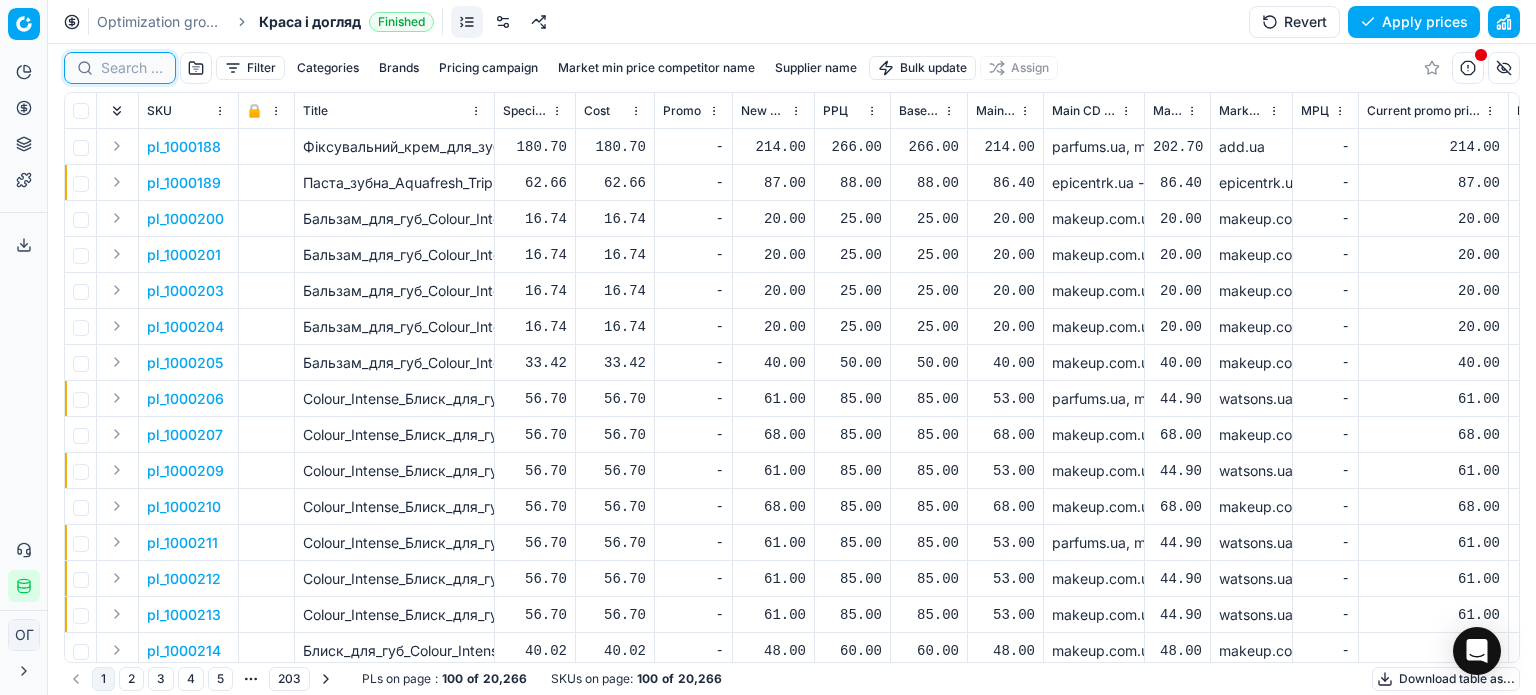 click at bounding box center [132, 68] 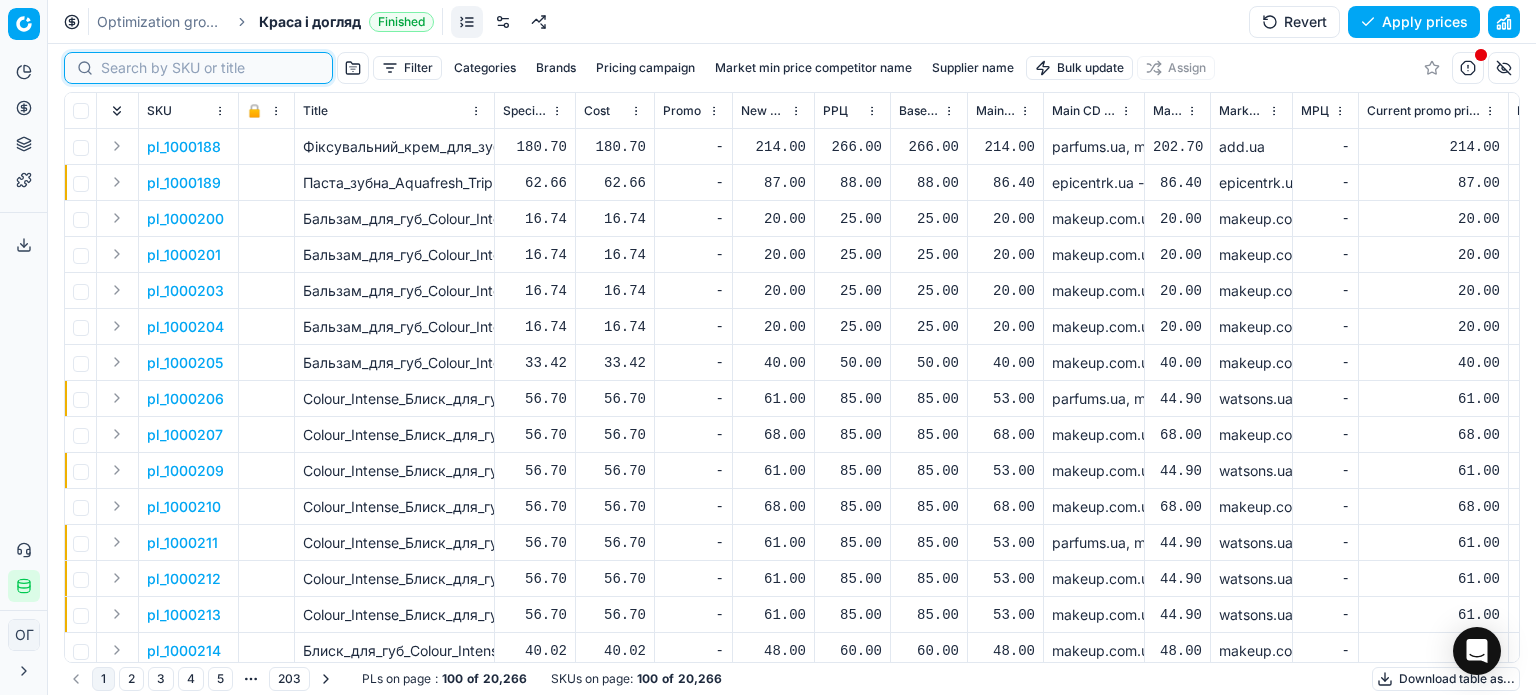paste on "511711" 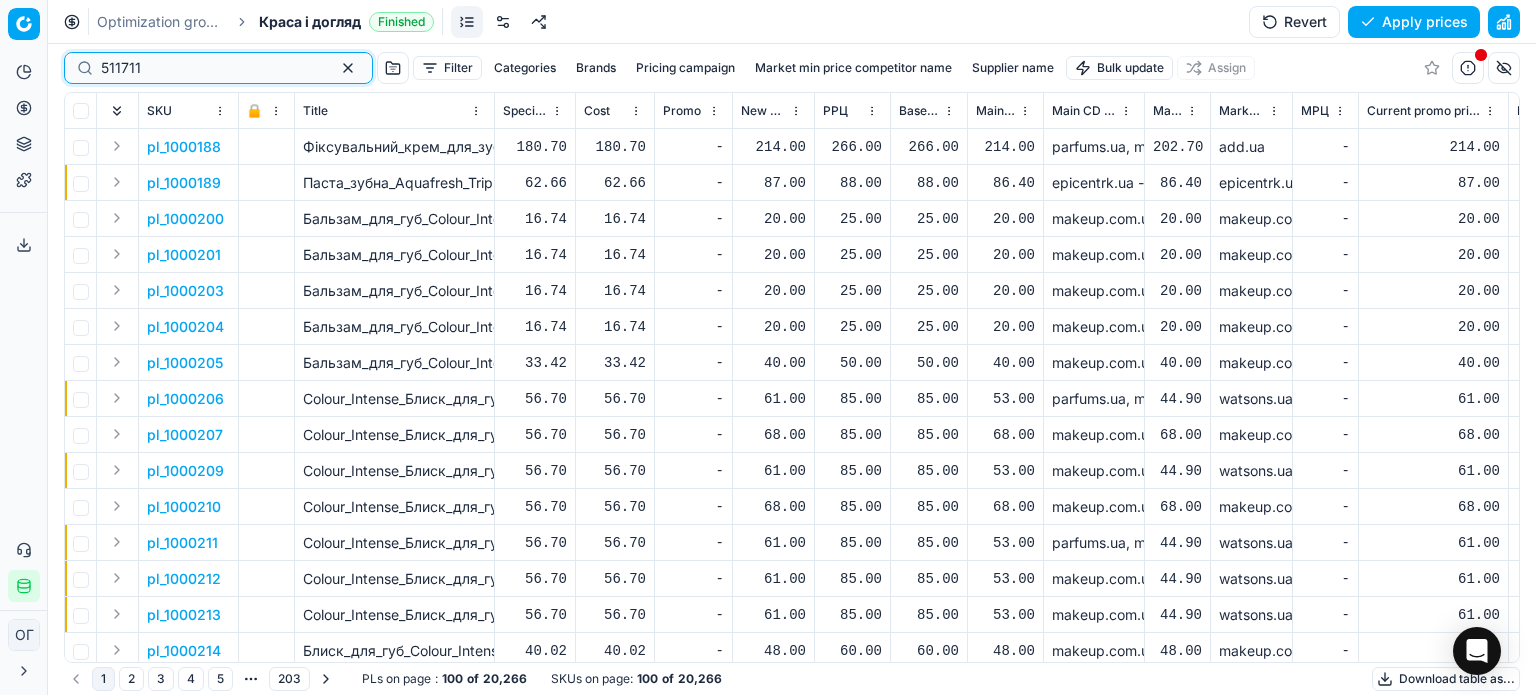 type on "511711" 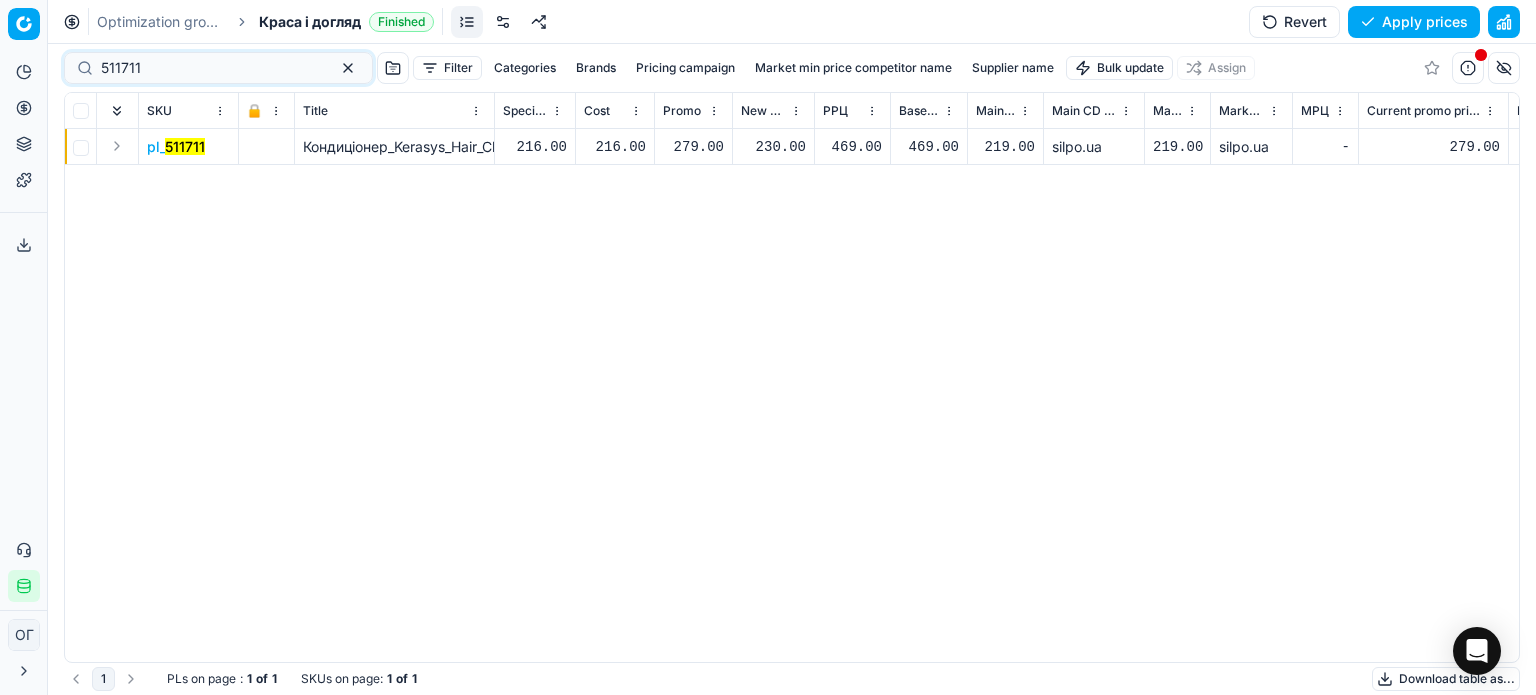 click on "230.00" at bounding box center (773, 147) 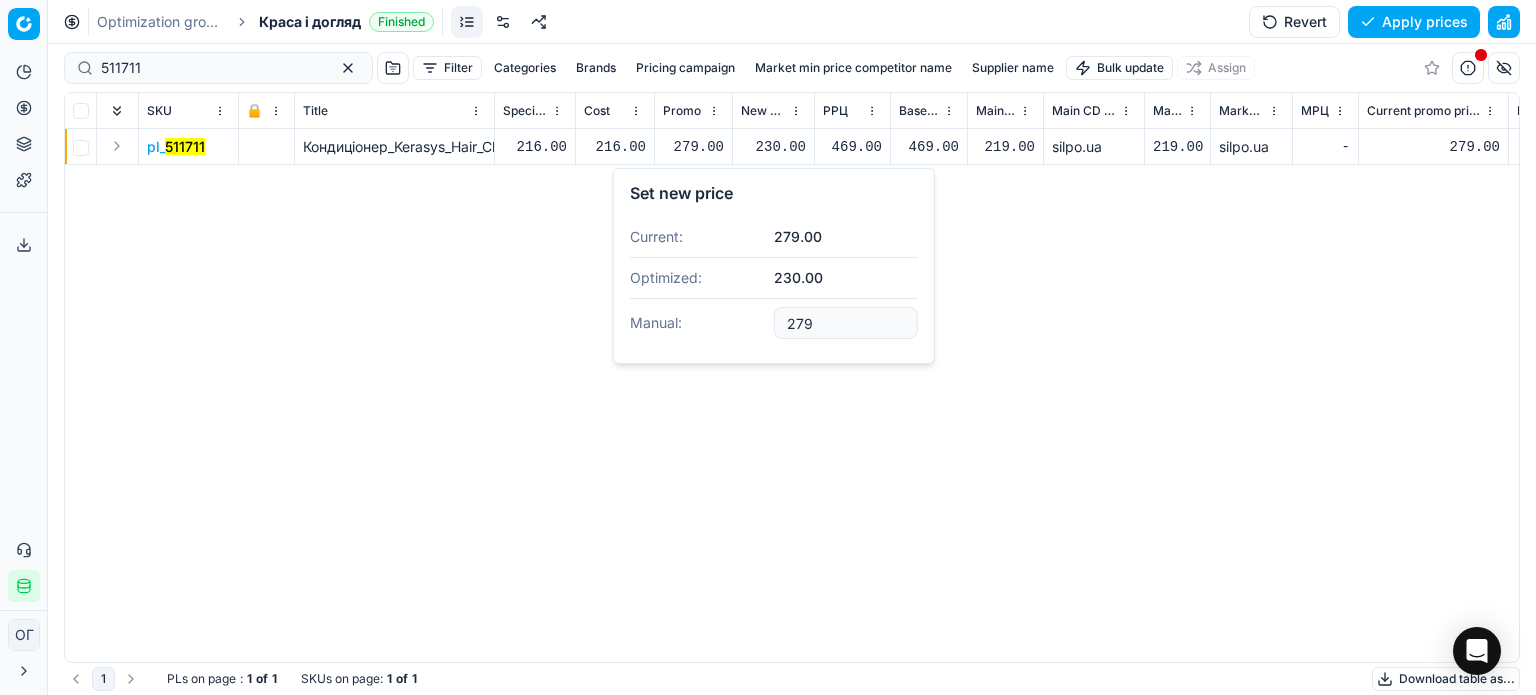 type on "279.00" 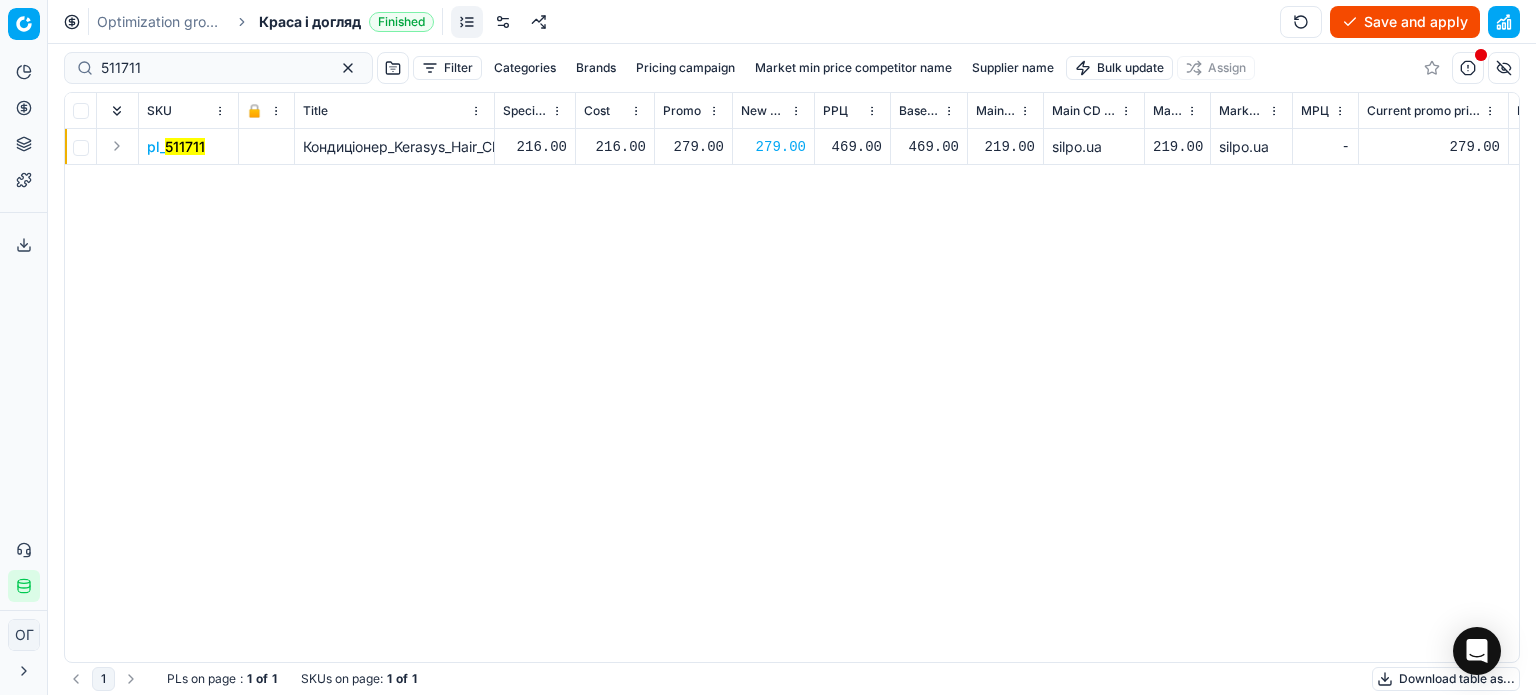 click on "Save and apply" at bounding box center (1405, 22) 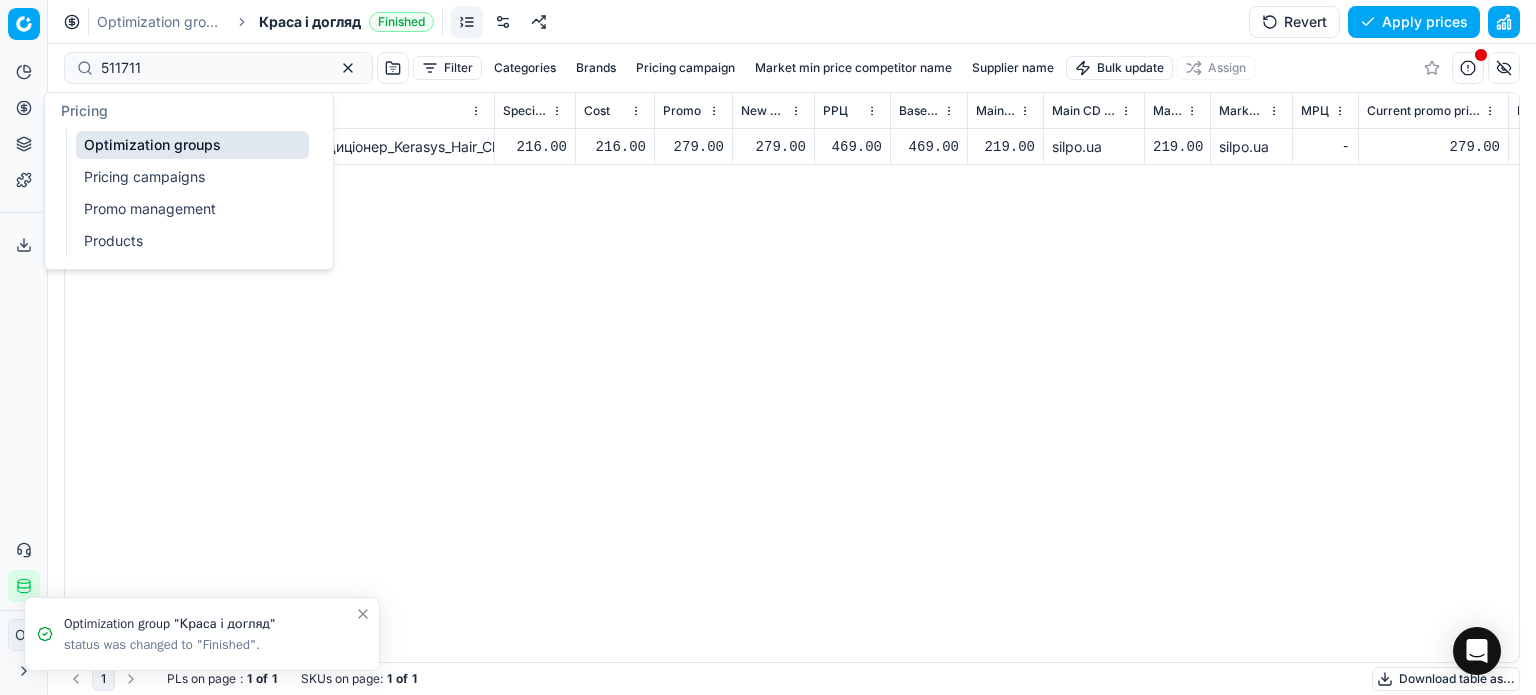 click 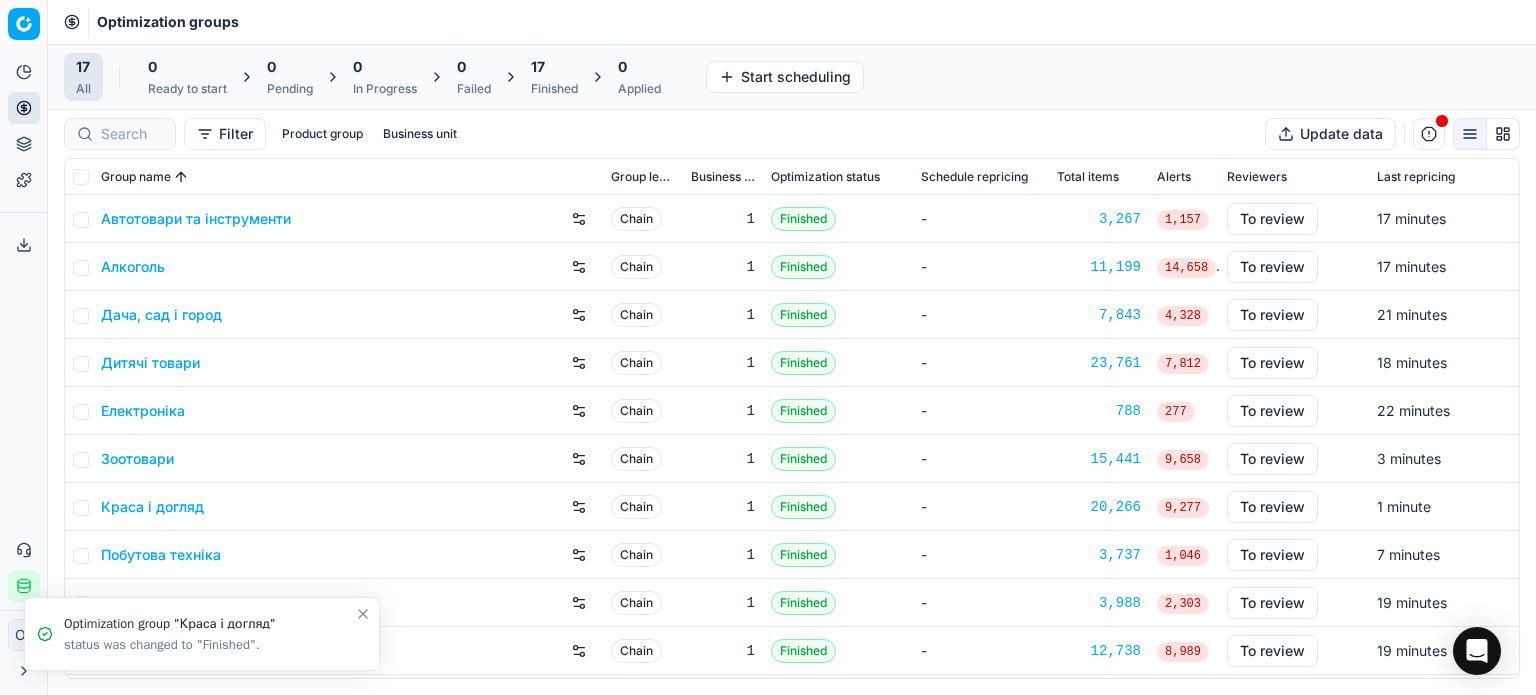 click on "Finished" at bounding box center (554, 89) 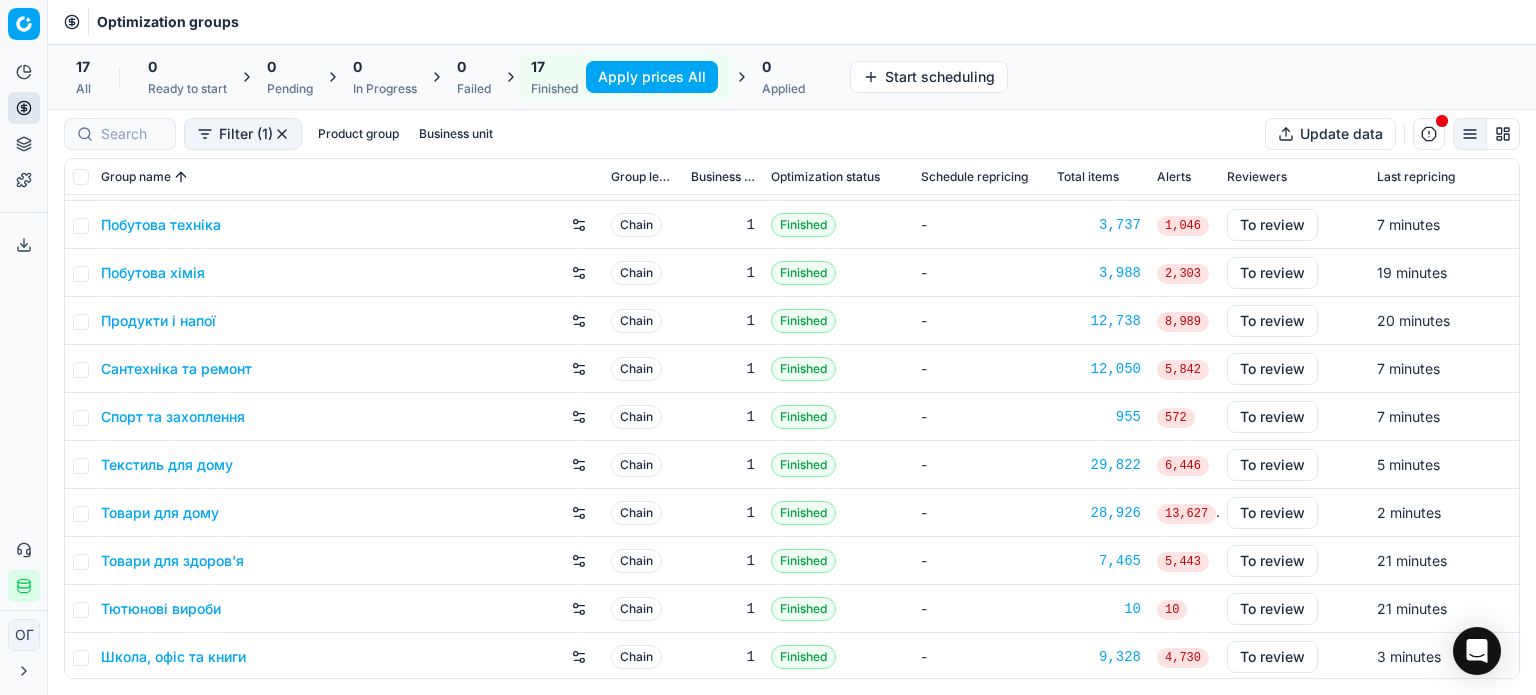 scroll, scrollTop: 332, scrollLeft: 0, axis: vertical 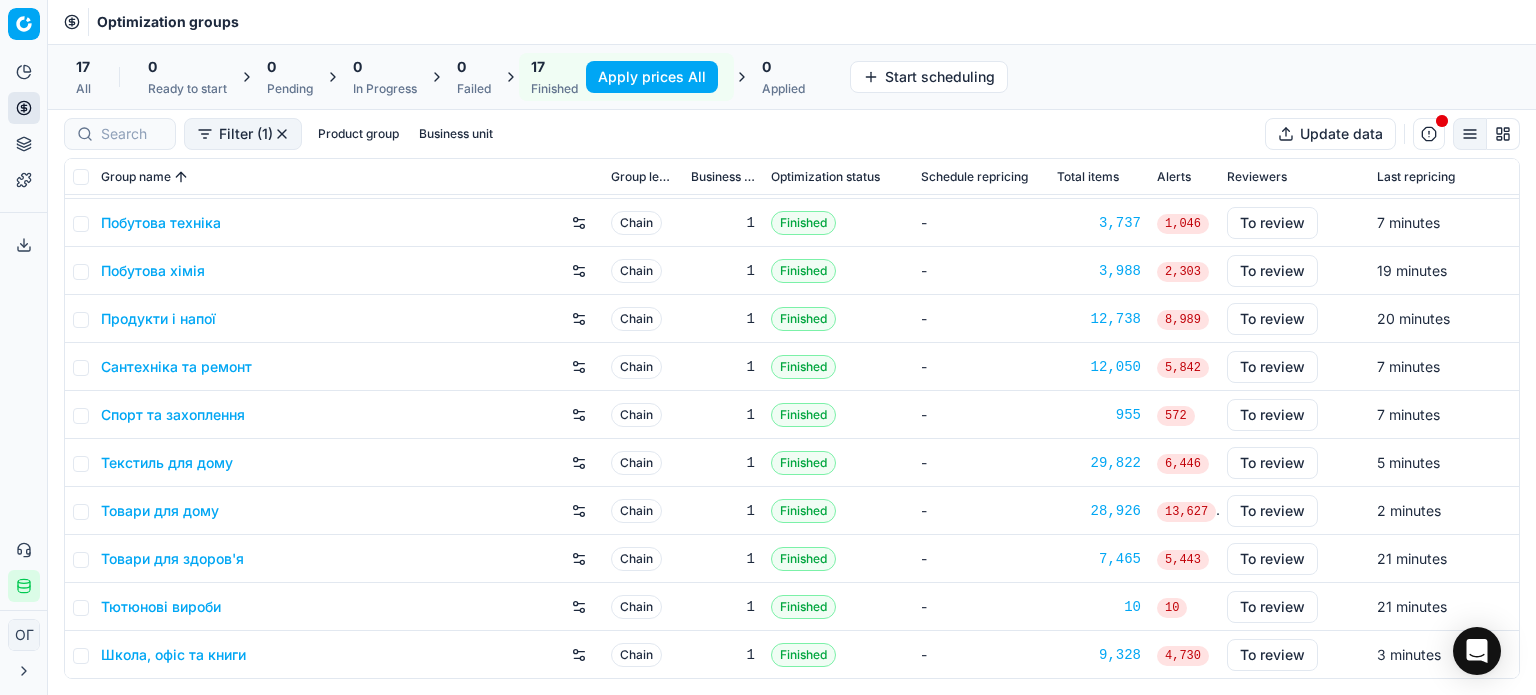 click on "Продукти і напої" at bounding box center (158, 319) 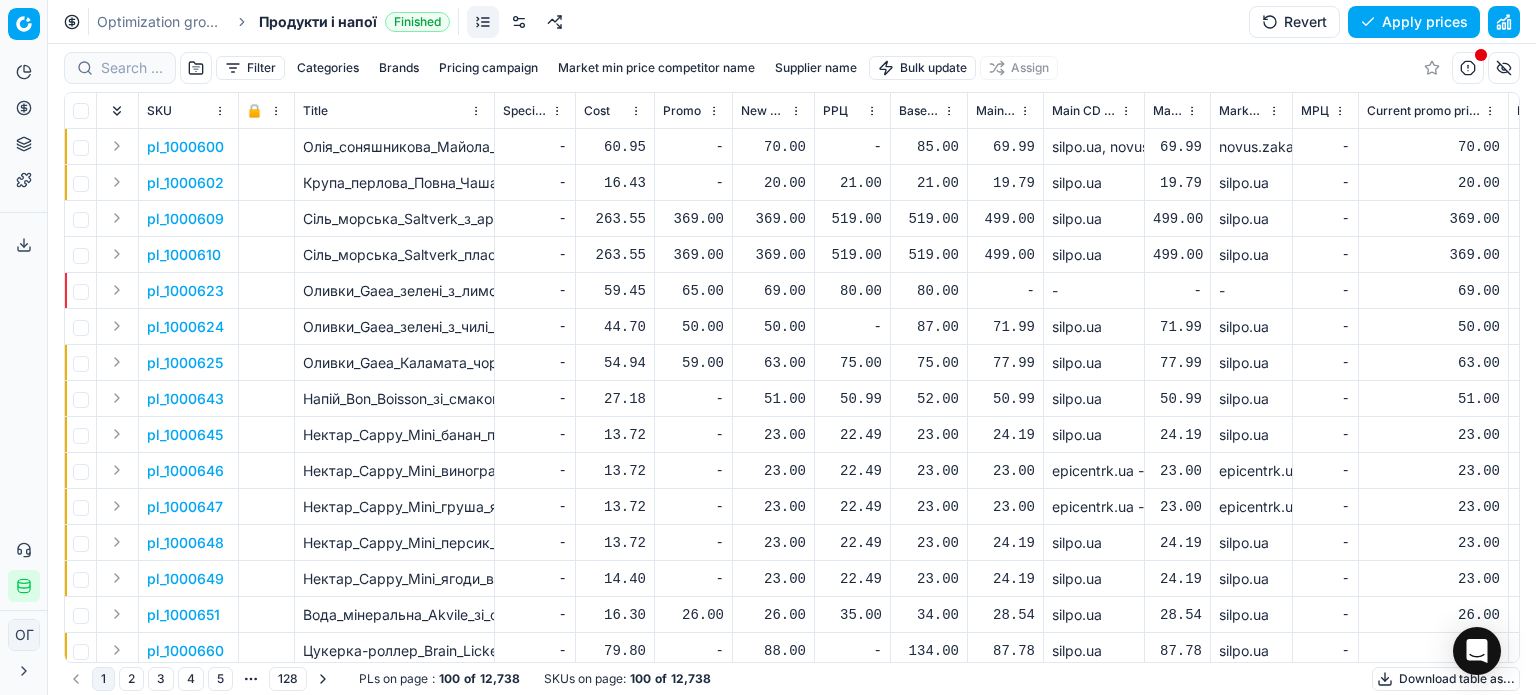 click on "Filter" at bounding box center (250, 68) 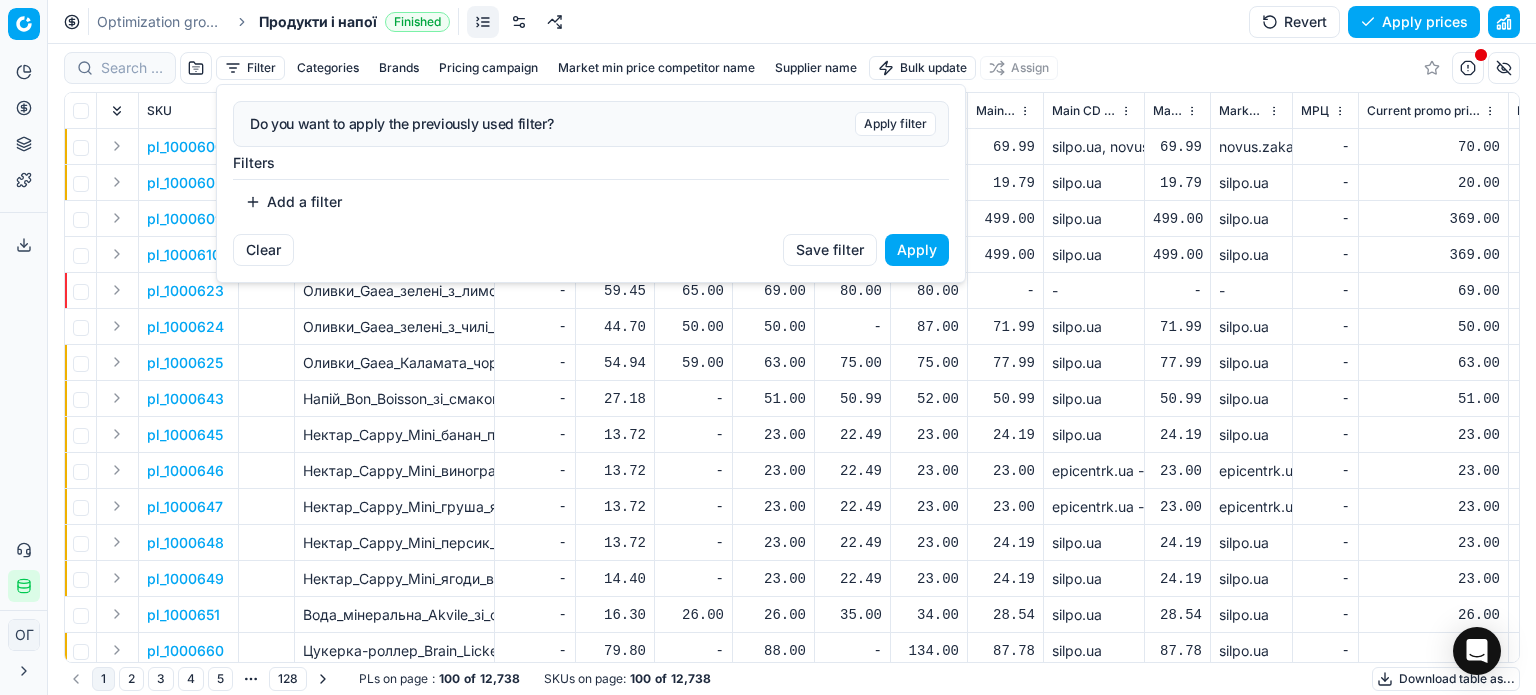 click on "Add a filter" at bounding box center [293, 202] 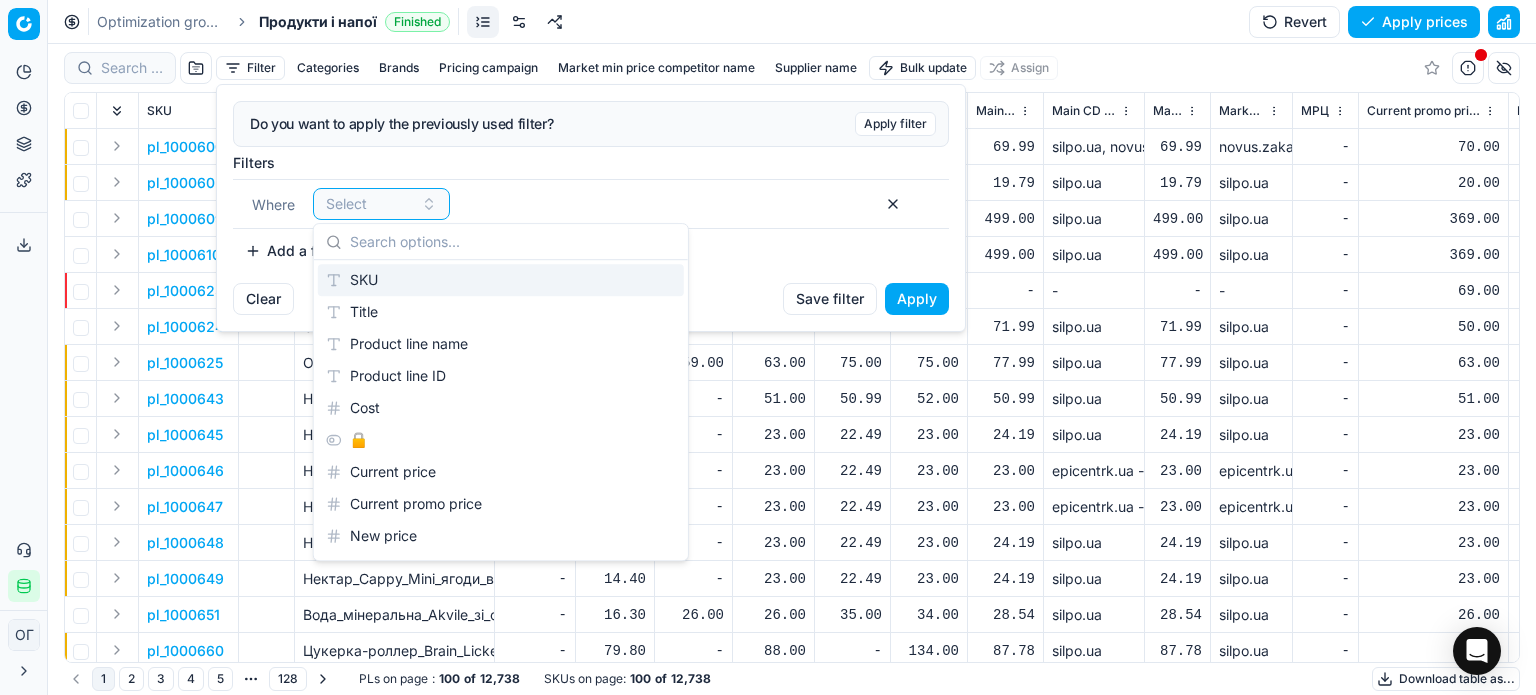 click on "SKU" at bounding box center [501, 280] 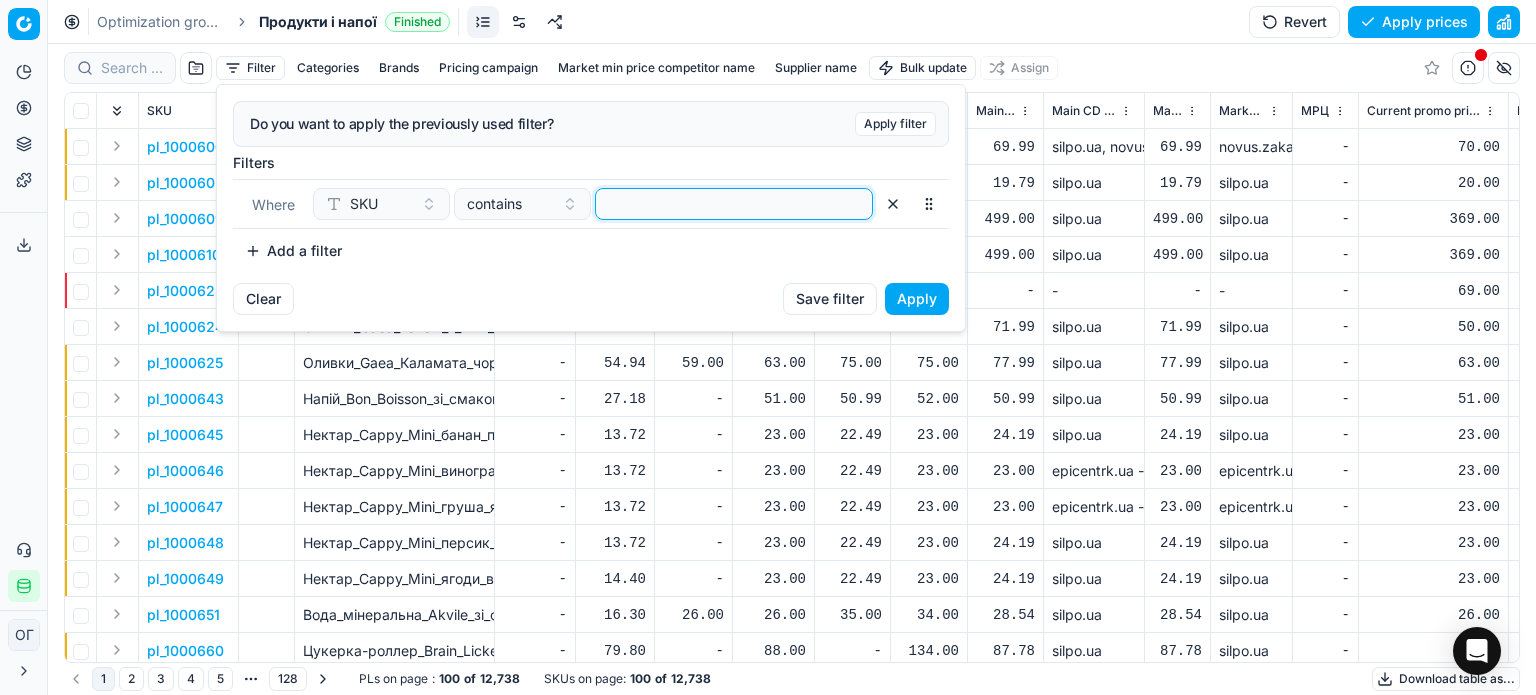 click at bounding box center (734, 204) 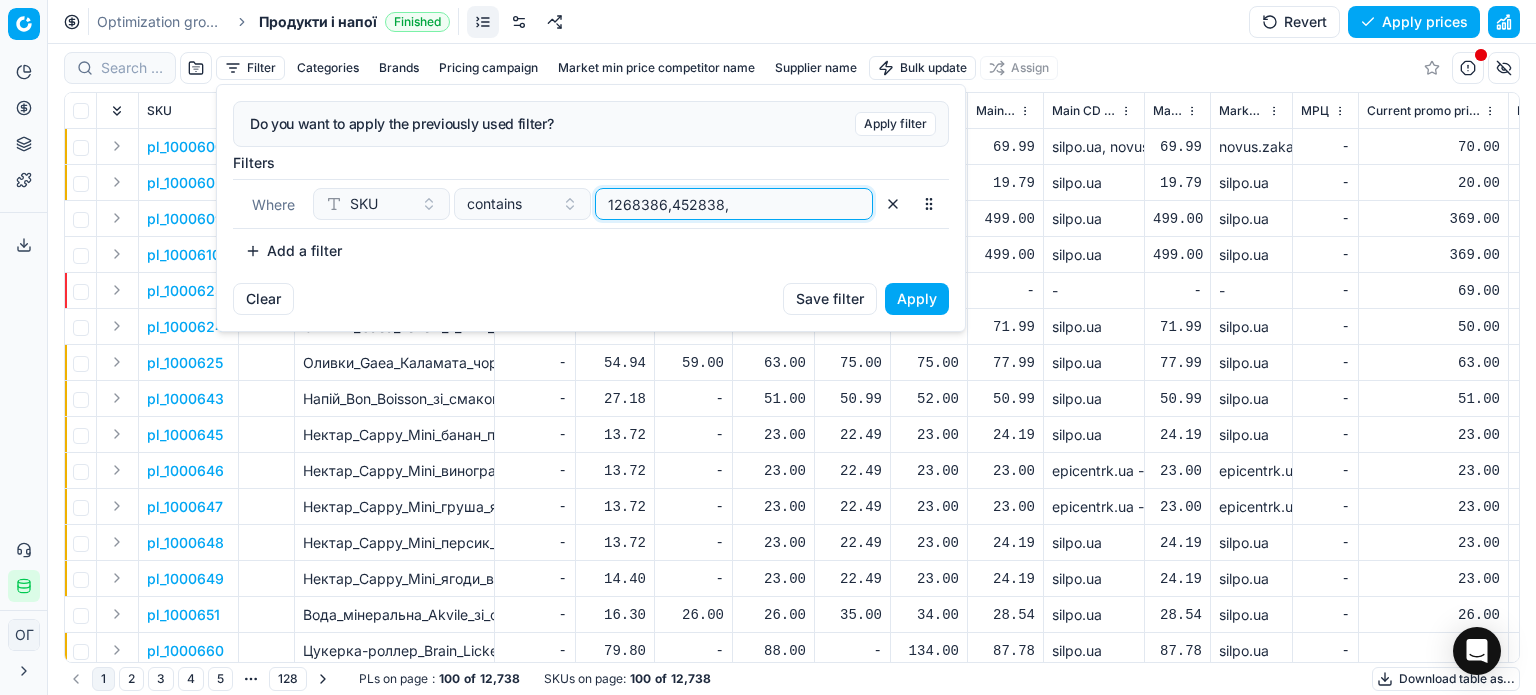 type on "1268386,452838," 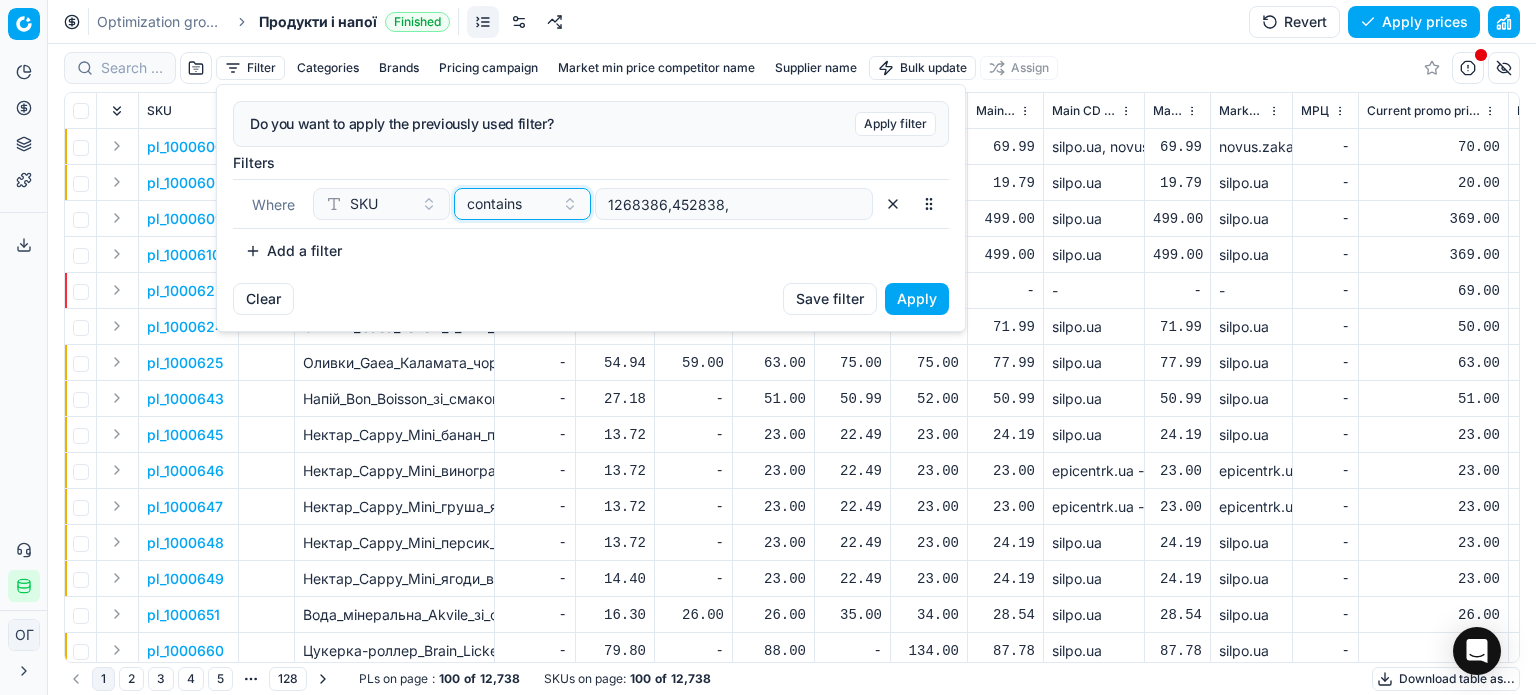 click on "contains" at bounding box center (494, 204) 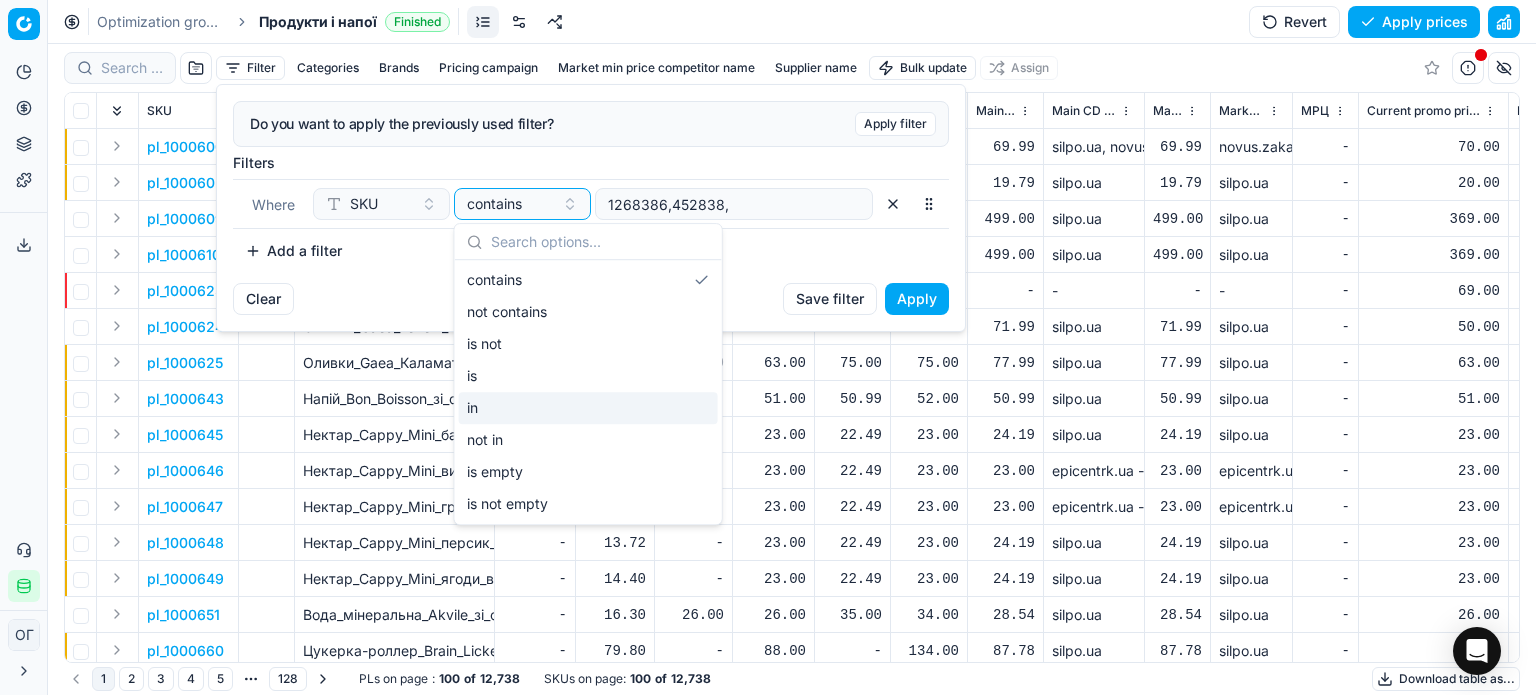 click on "in" at bounding box center (588, 408) 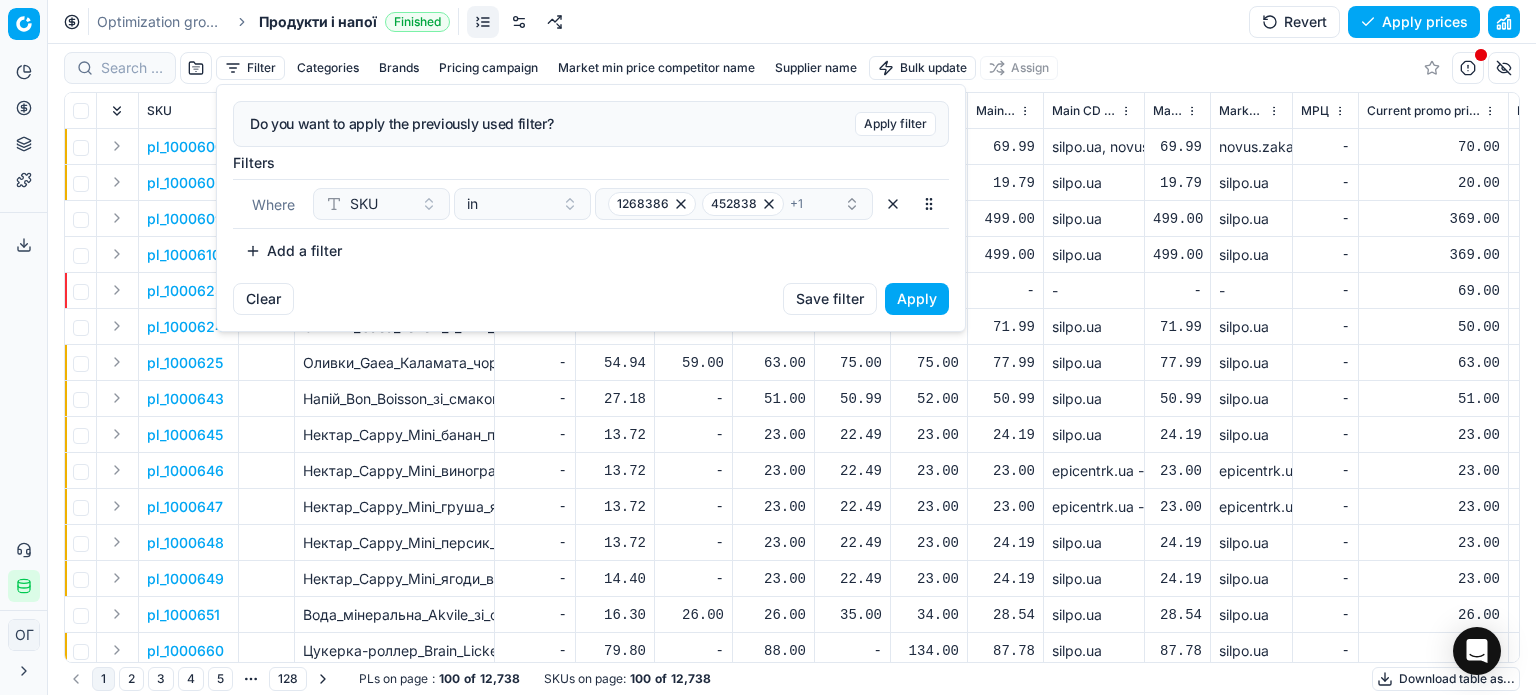 click on "Apply" at bounding box center [917, 299] 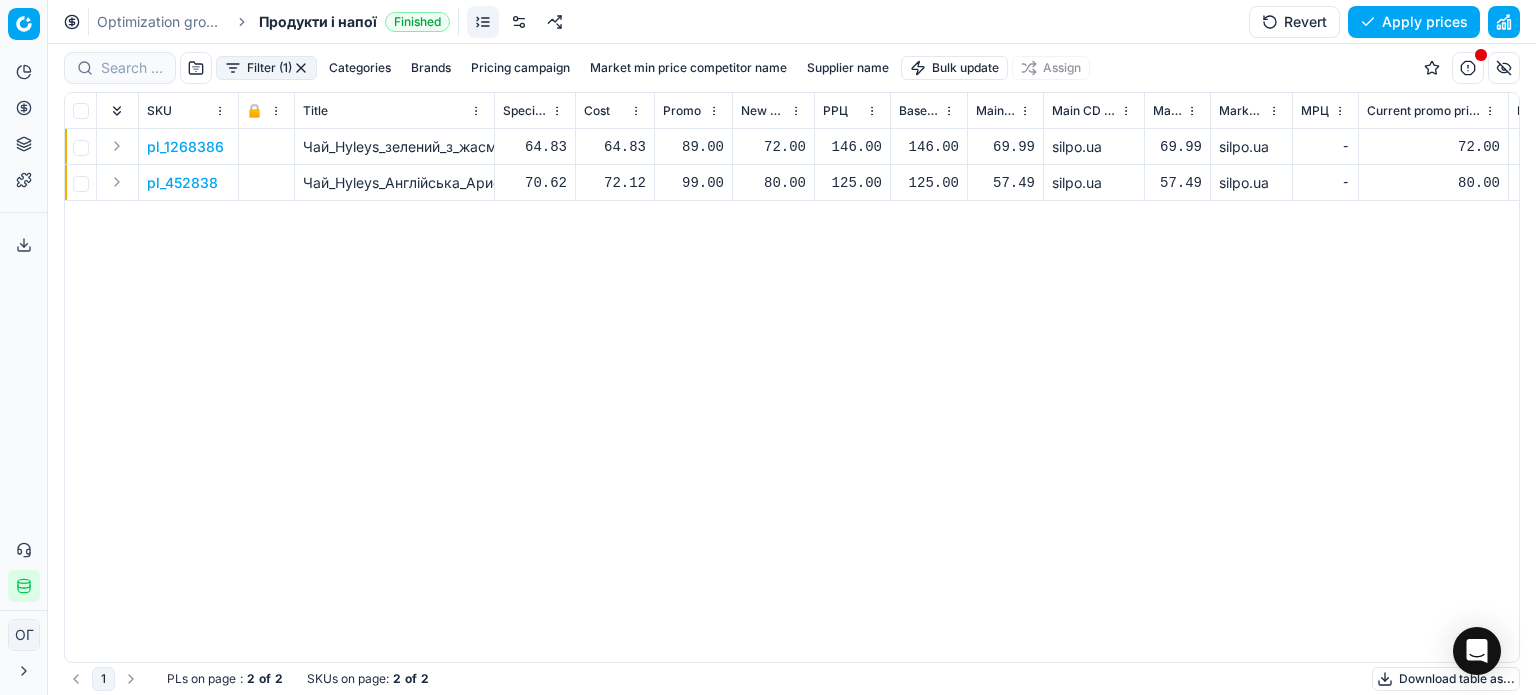 click on "72.00" at bounding box center [773, 147] 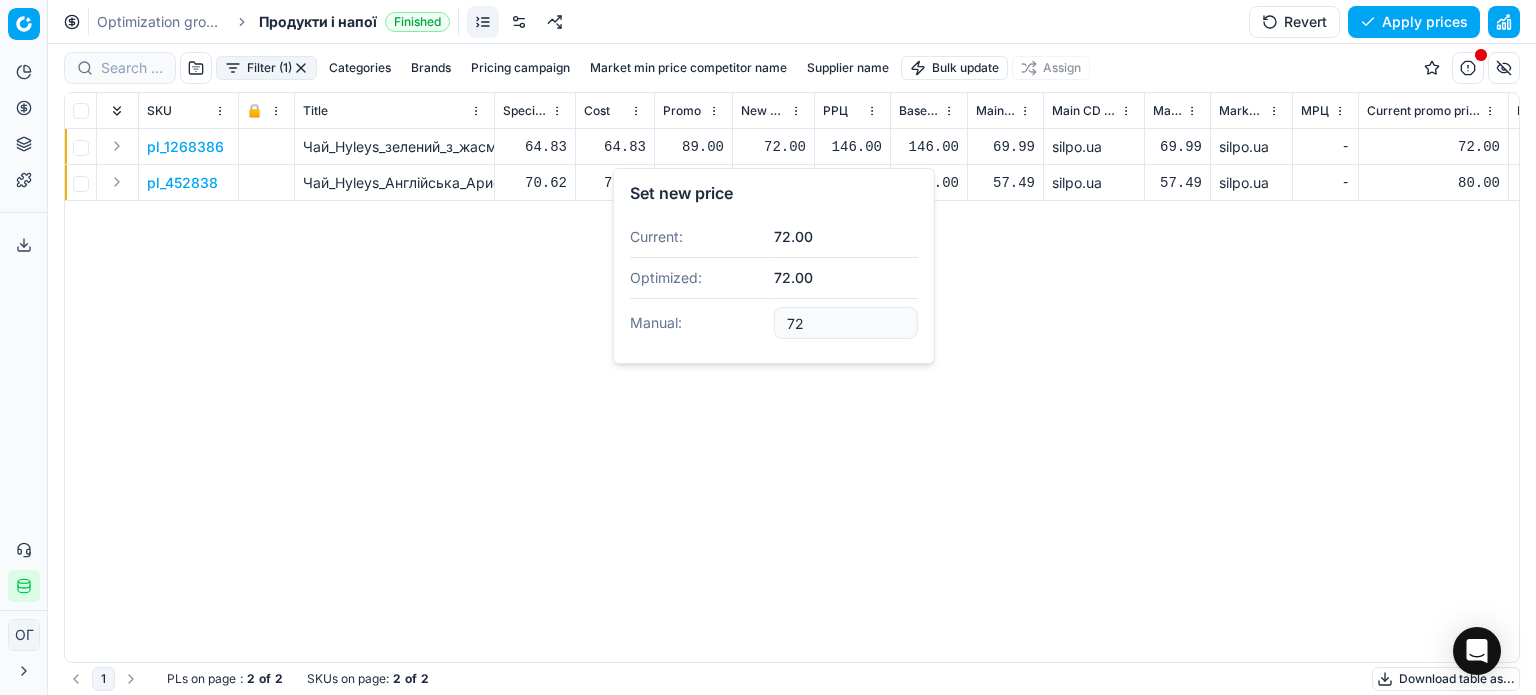 type on "7" 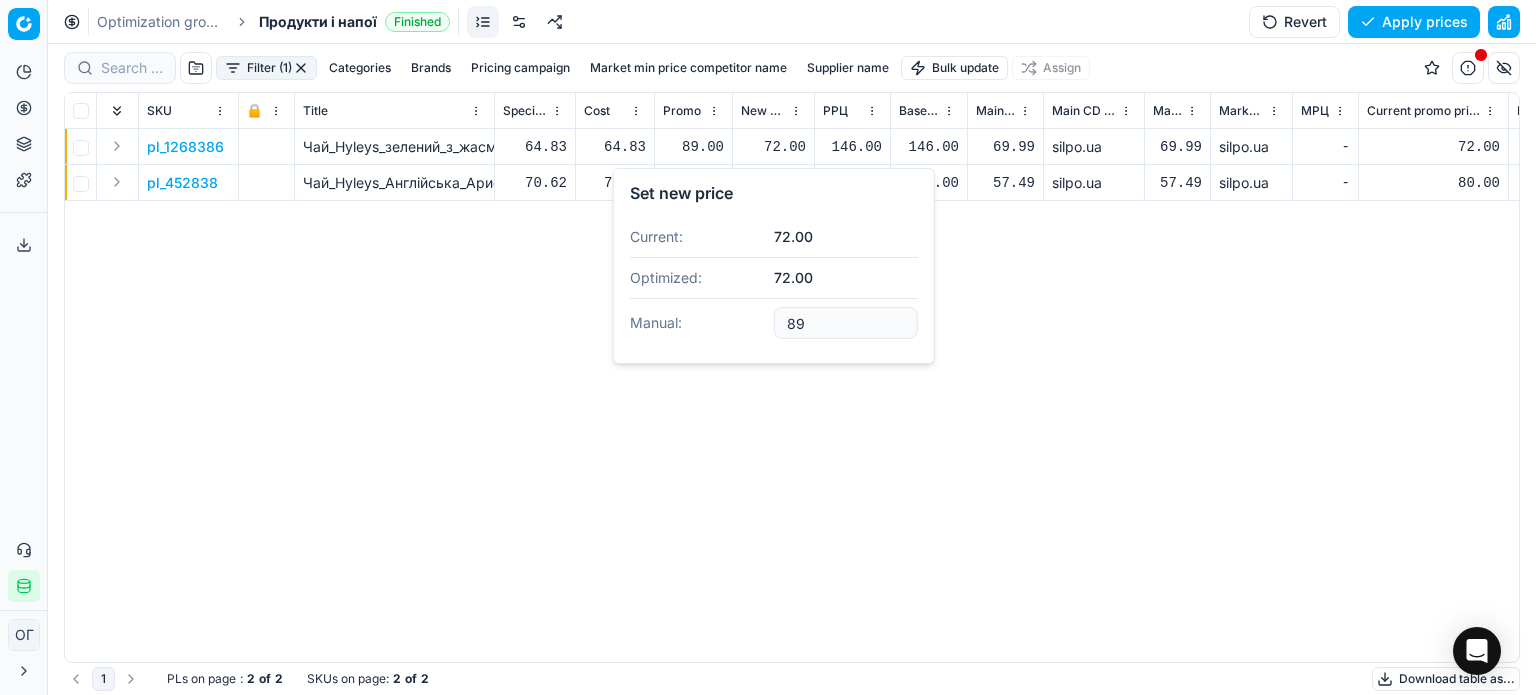 type on "89.00" 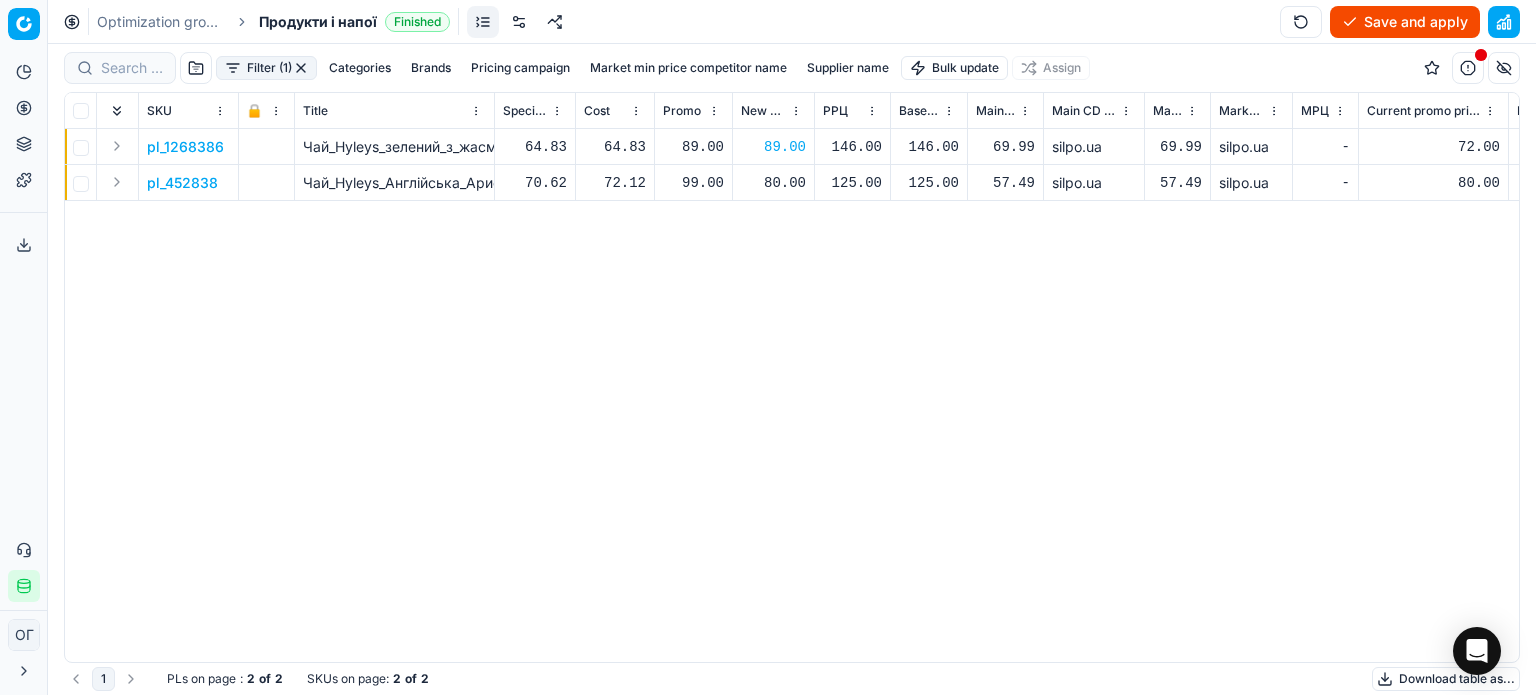 click on "80.00" at bounding box center (773, 183) 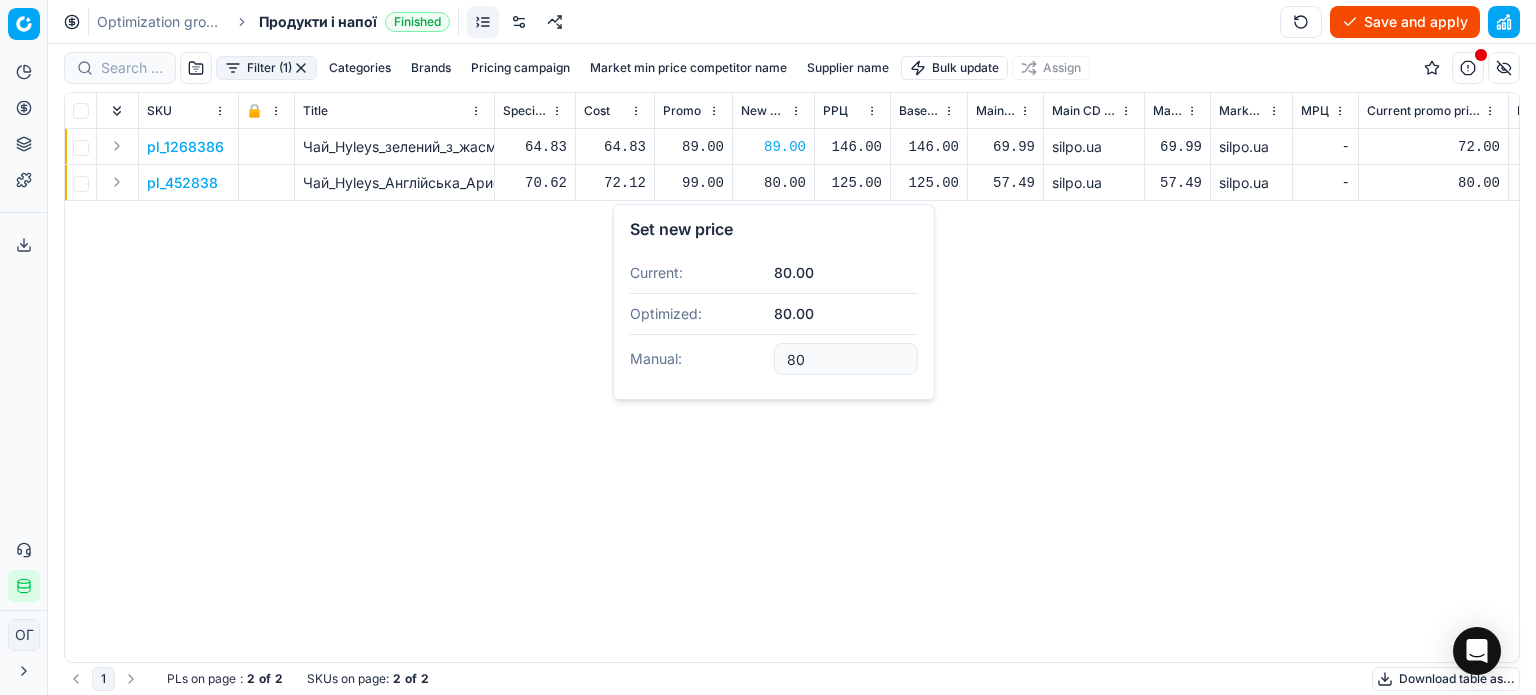 type on "8" 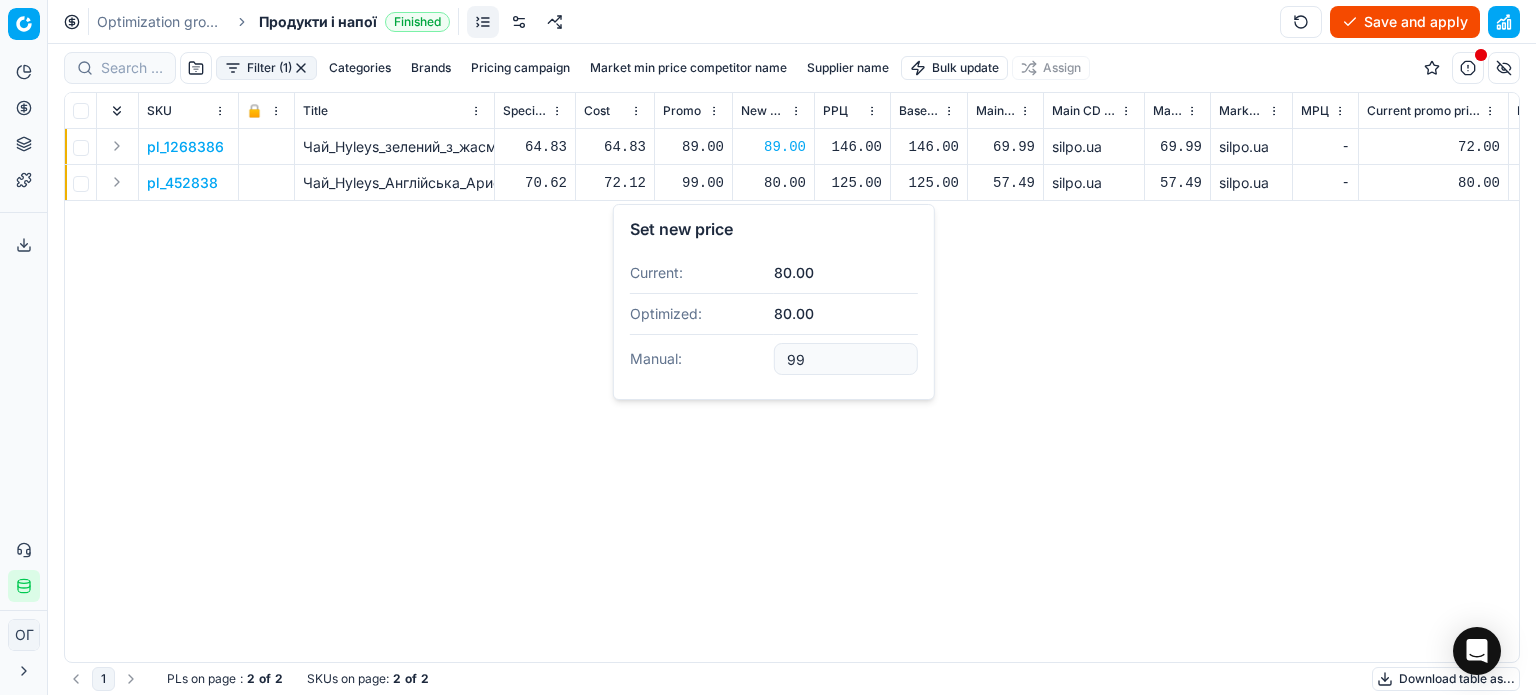 type on "99.00" 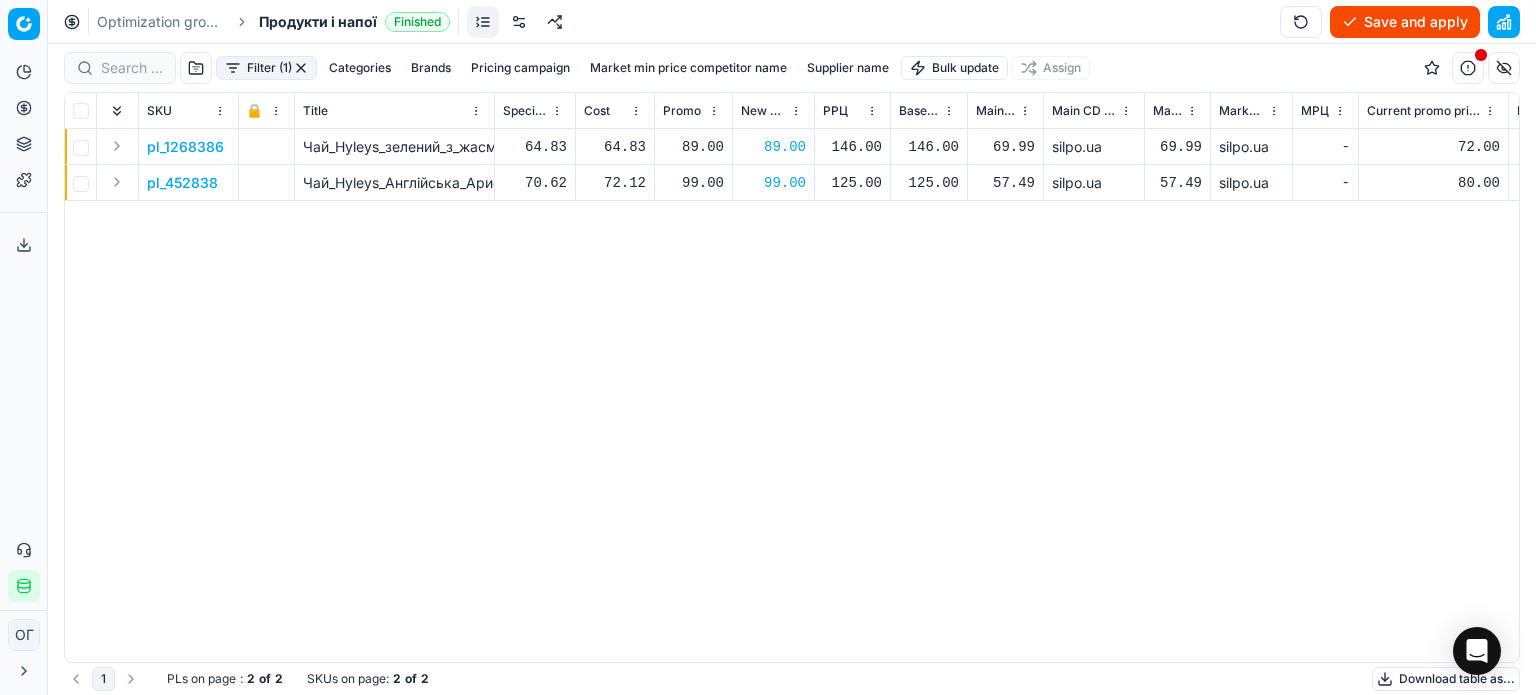 click on "Save and apply" at bounding box center (1405, 22) 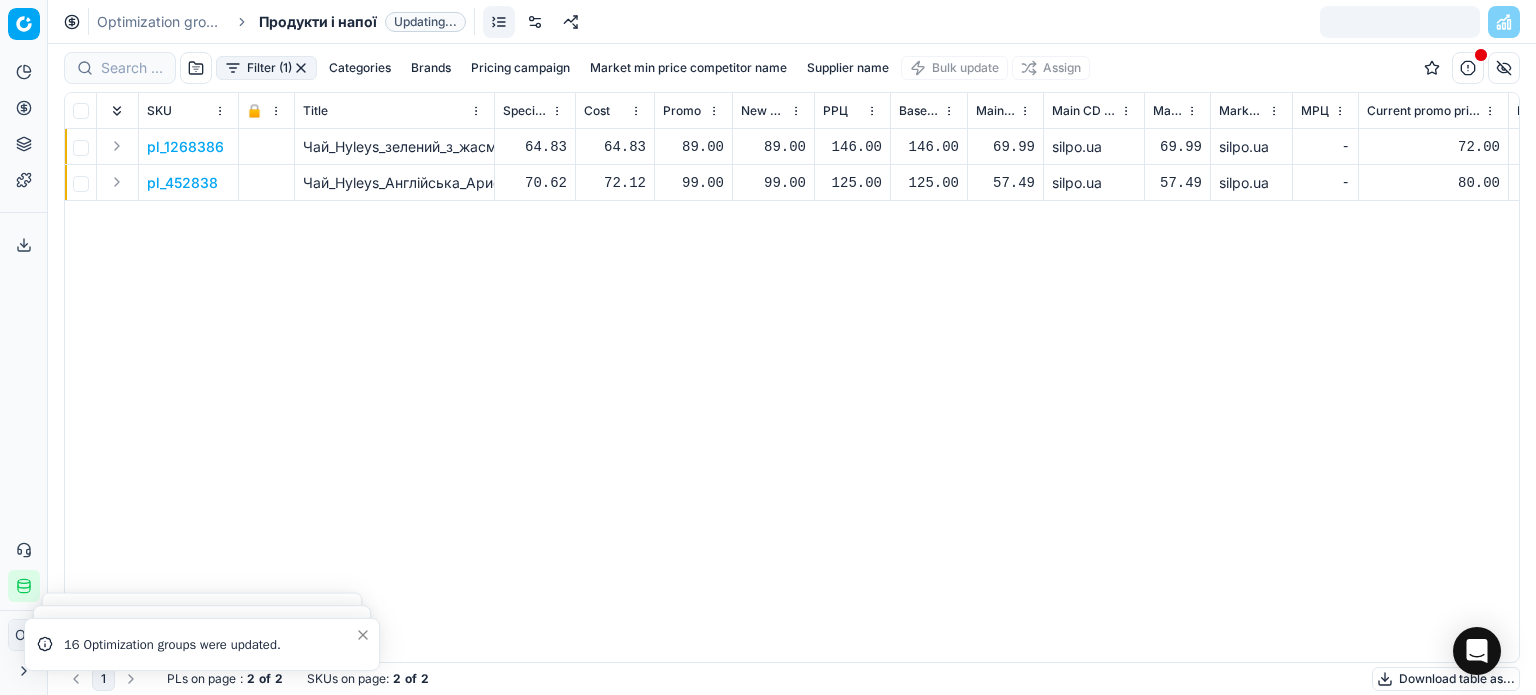 click at bounding box center (301, 68) 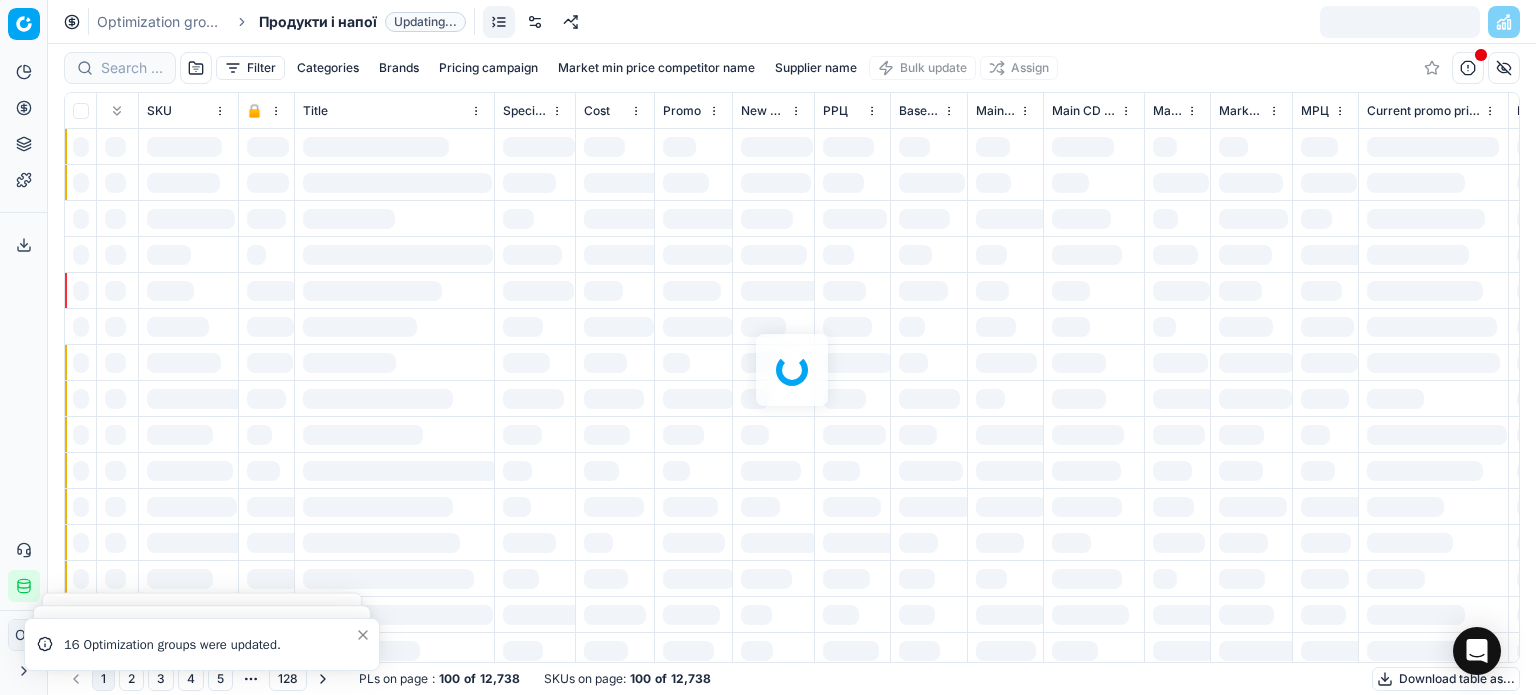 click at bounding box center [792, 369] 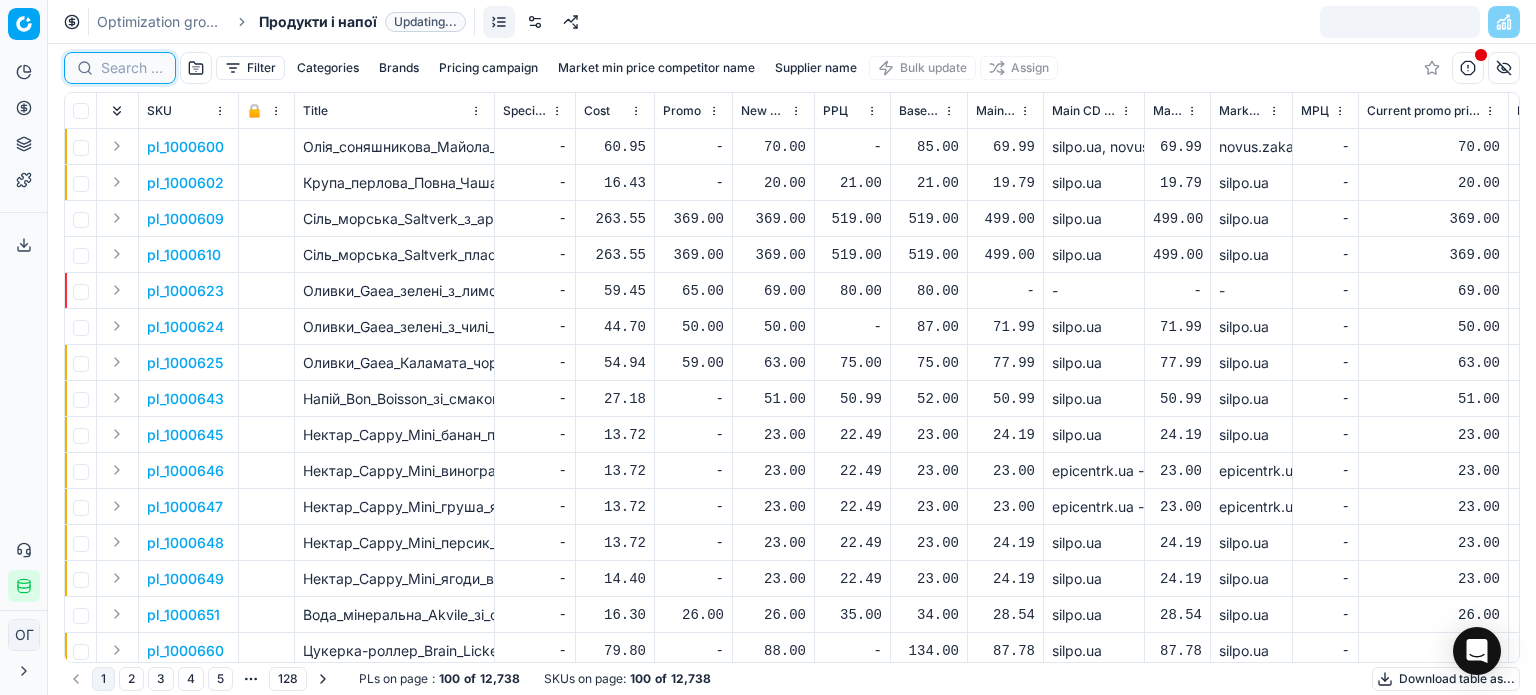 click at bounding box center [132, 68] 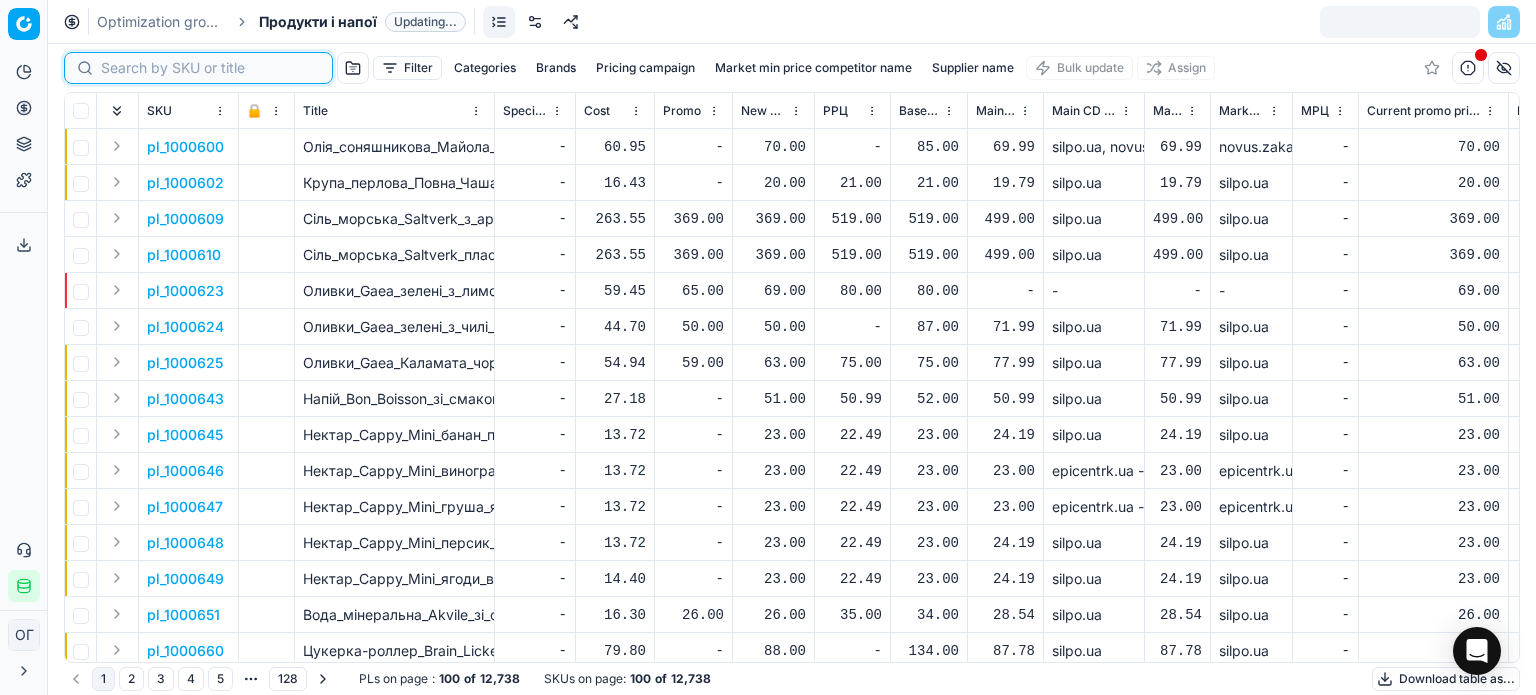 paste on "462358" 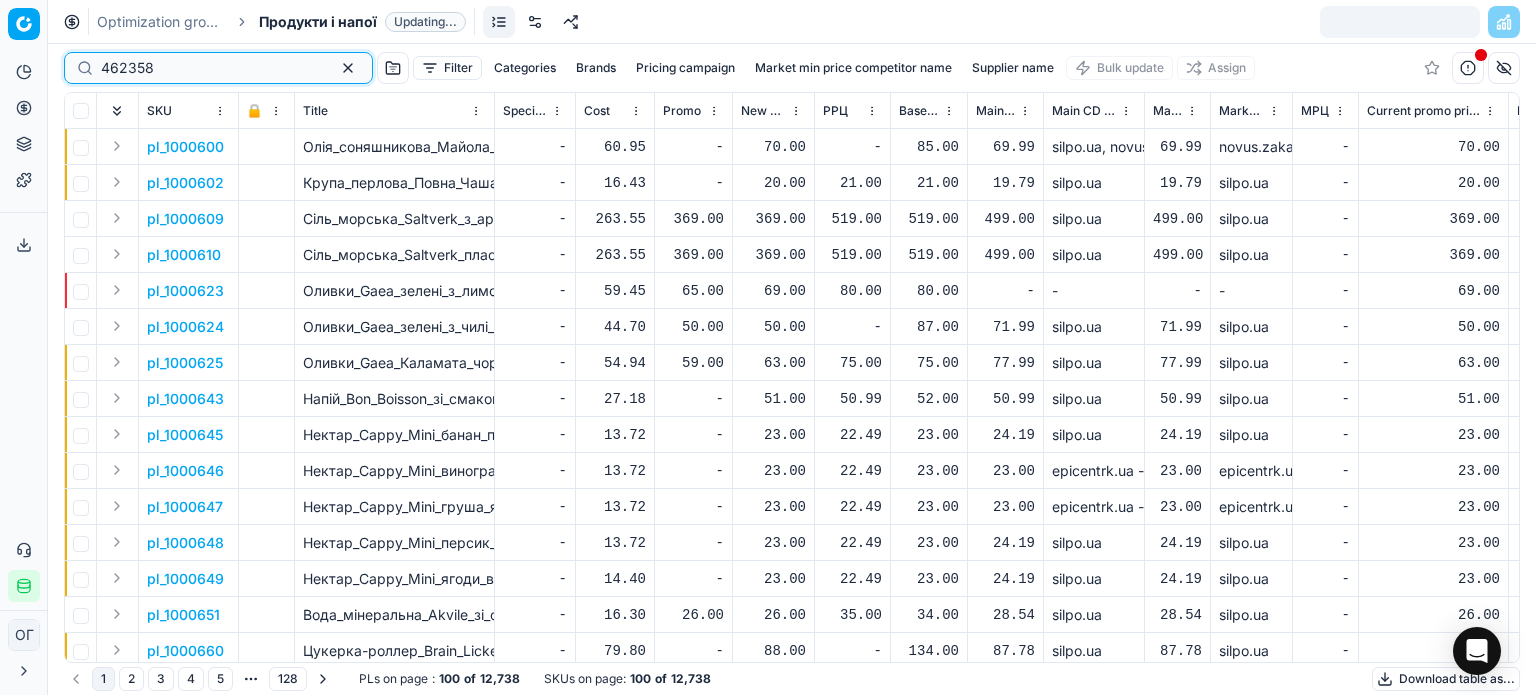 type on "462358" 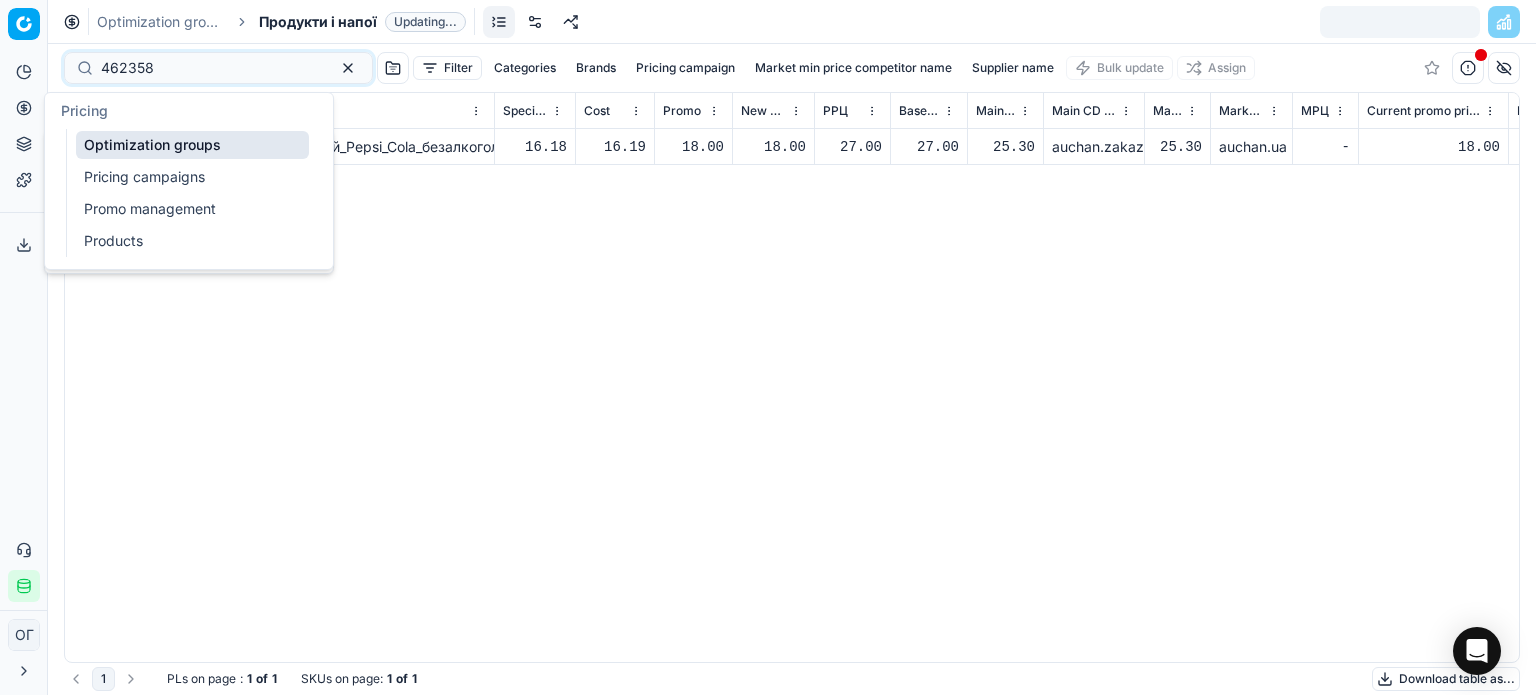 click on "Pricing" at bounding box center (24, 108) 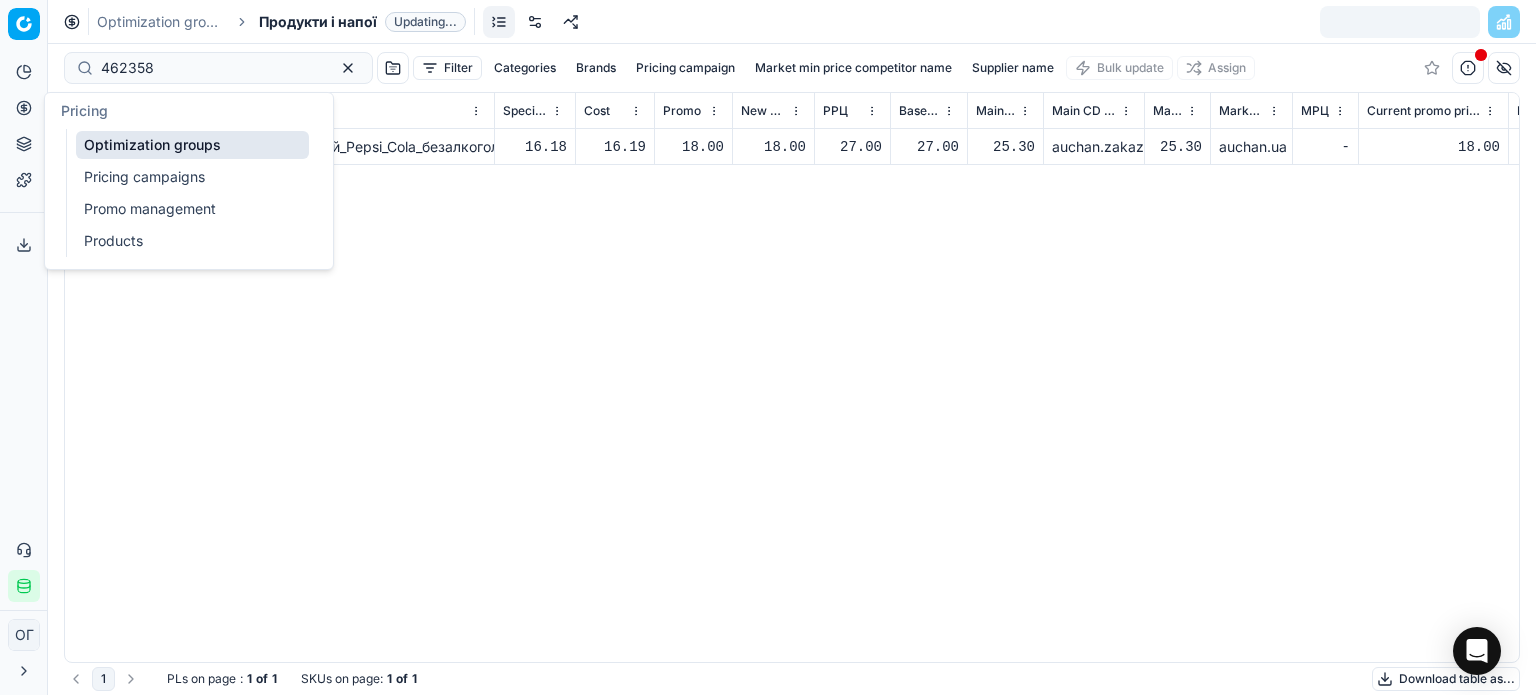click on "Optimization groups" at bounding box center (192, 145) 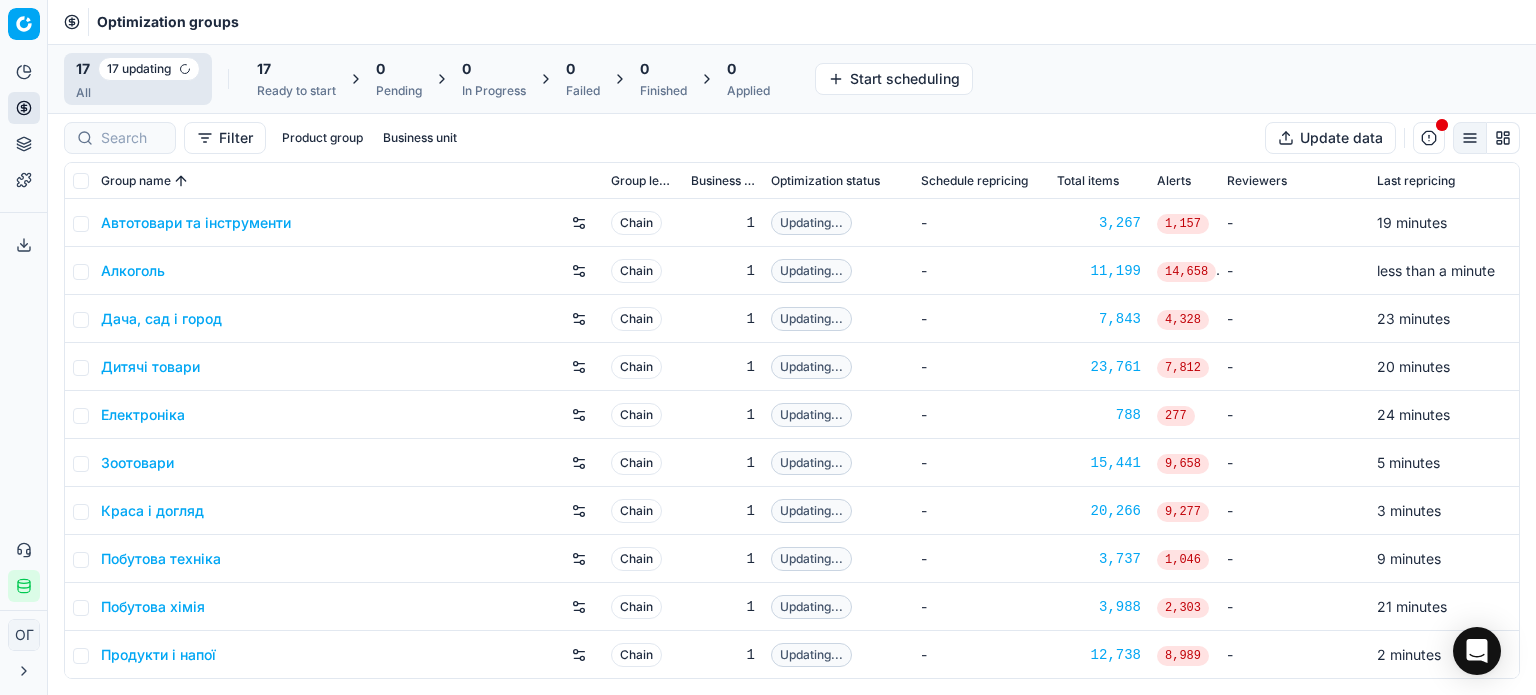 click on "0" at bounding box center [583, 69] 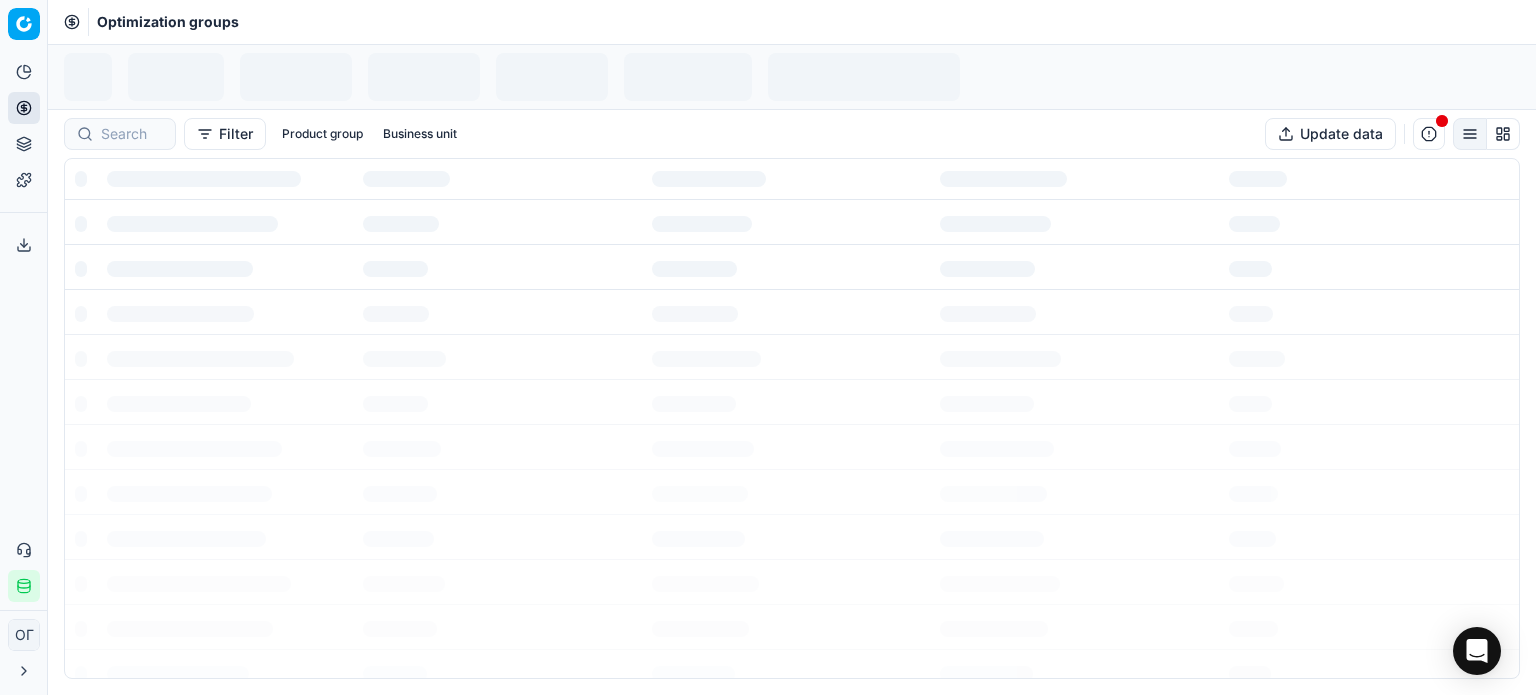 scroll, scrollTop: 0, scrollLeft: 0, axis: both 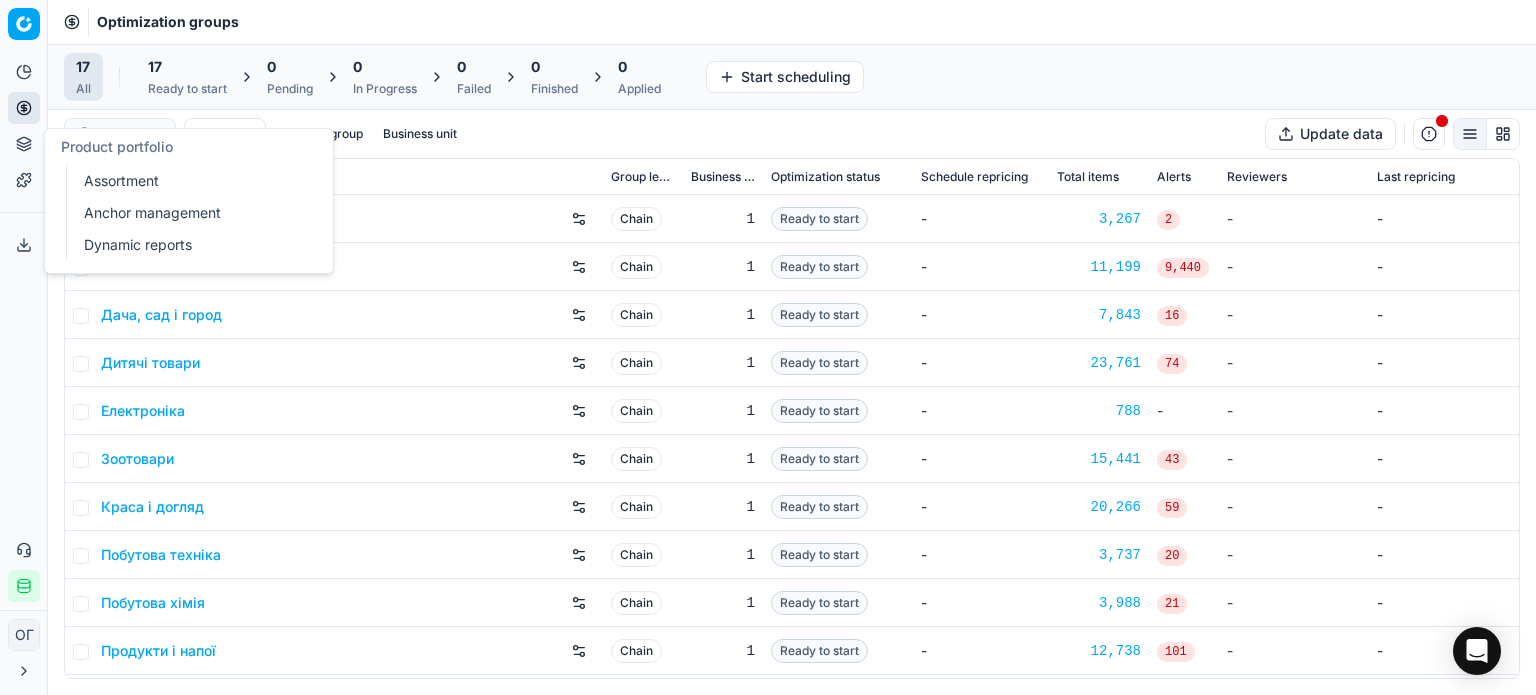click on "Product portfolio" at bounding box center [24, 144] 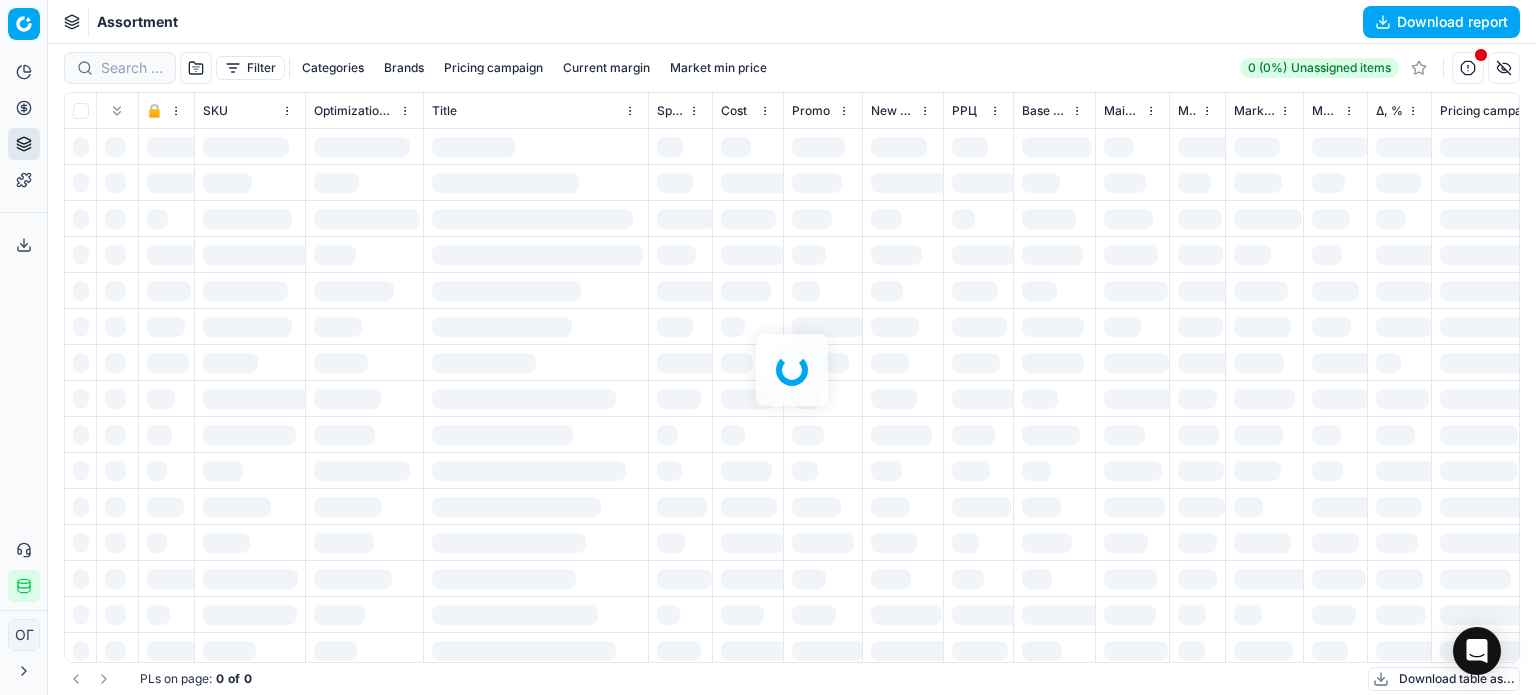 click at bounding box center (792, 369) 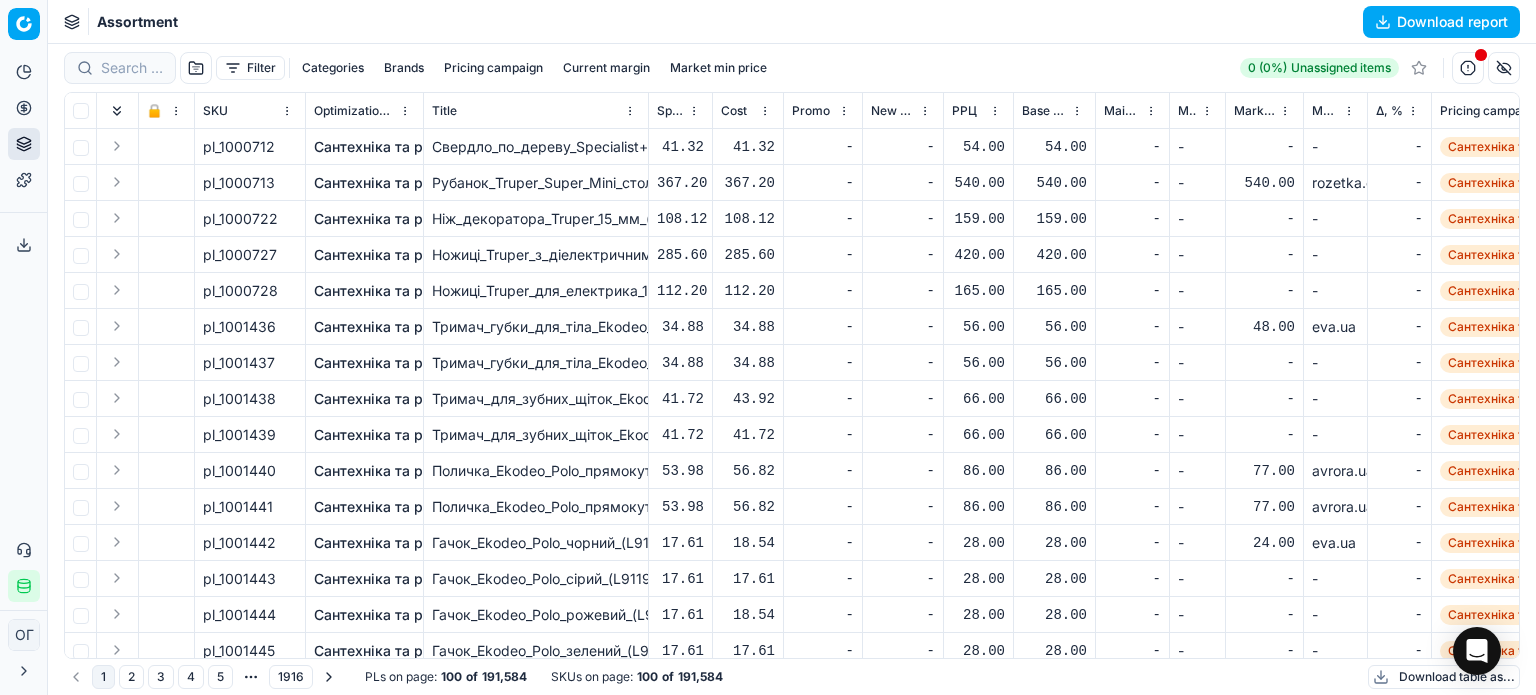click on "Filter" at bounding box center (250, 68) 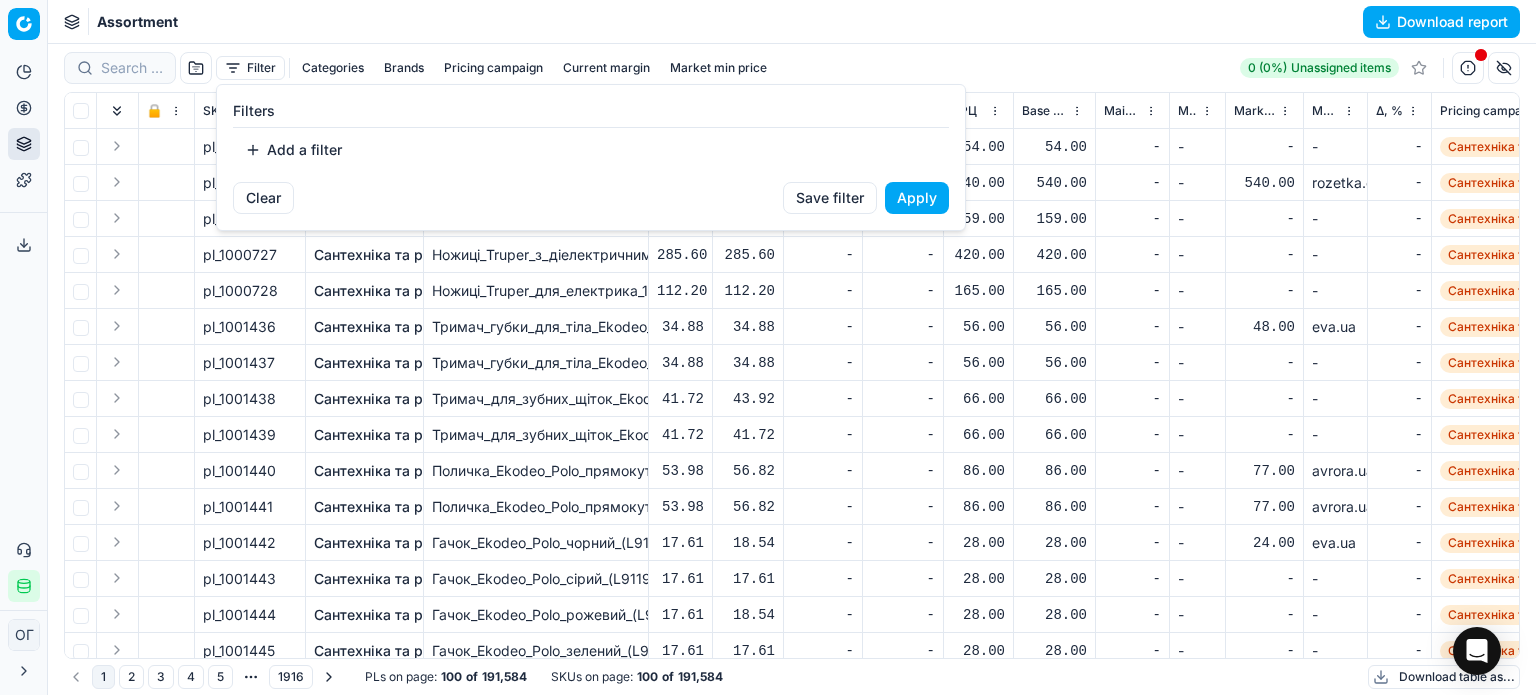 click on "Add a filter" at bounding box center (293, 150) 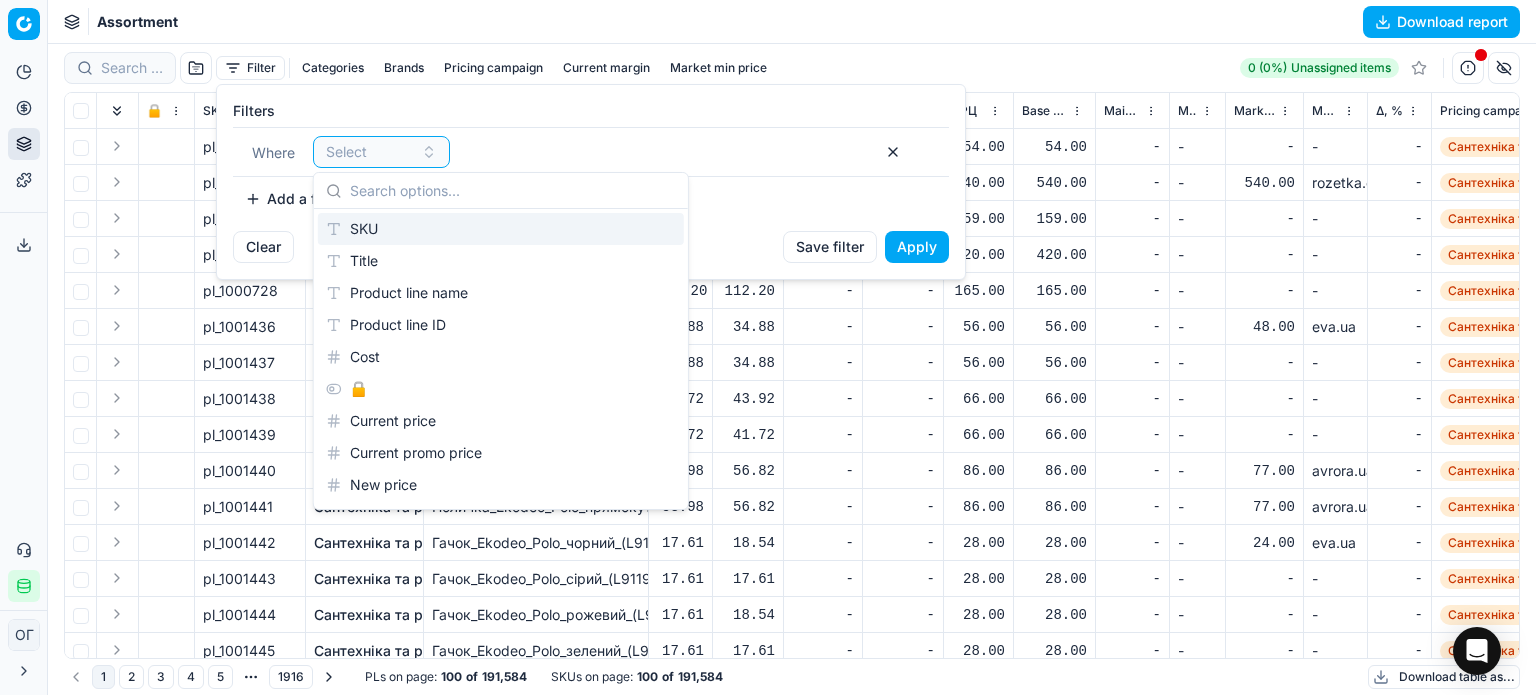 click on "SKU" at bounding box center (501, 229) 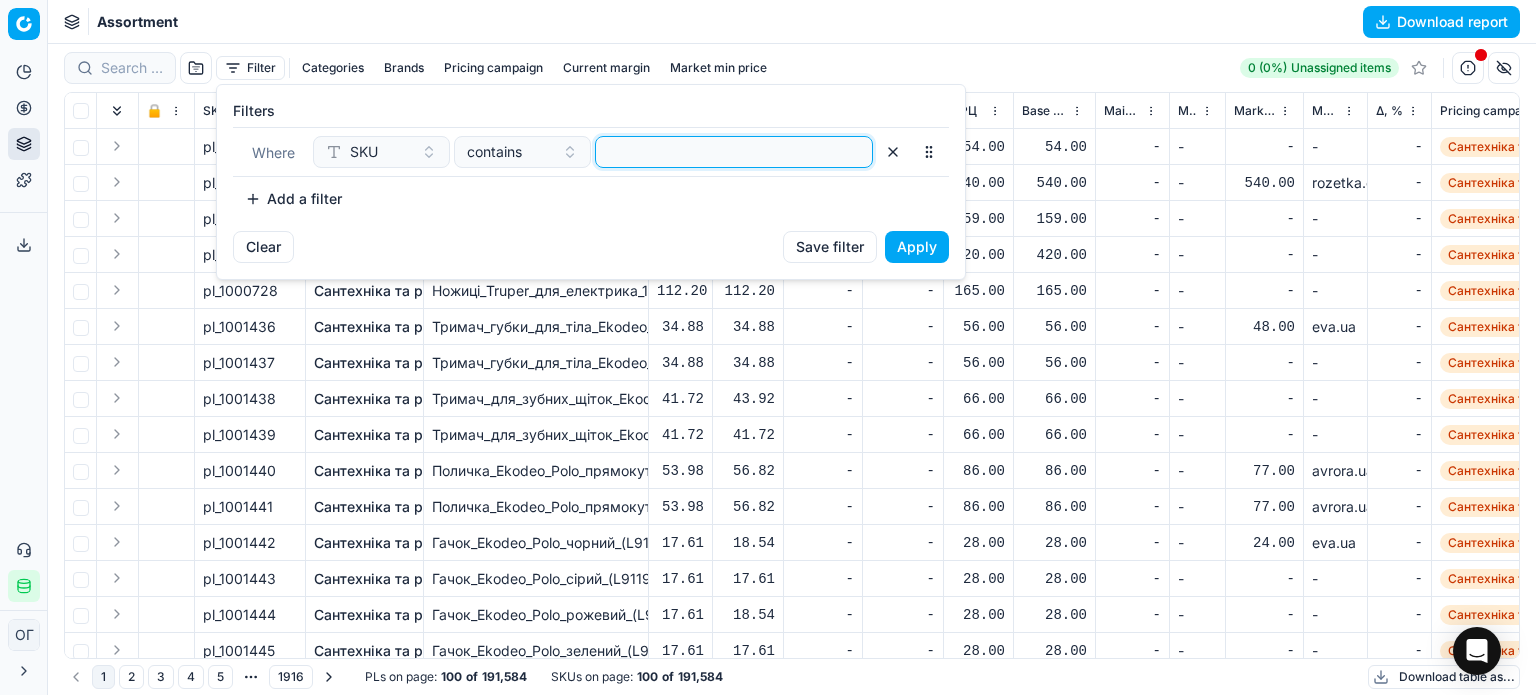 click at bounding box center [734, 152] 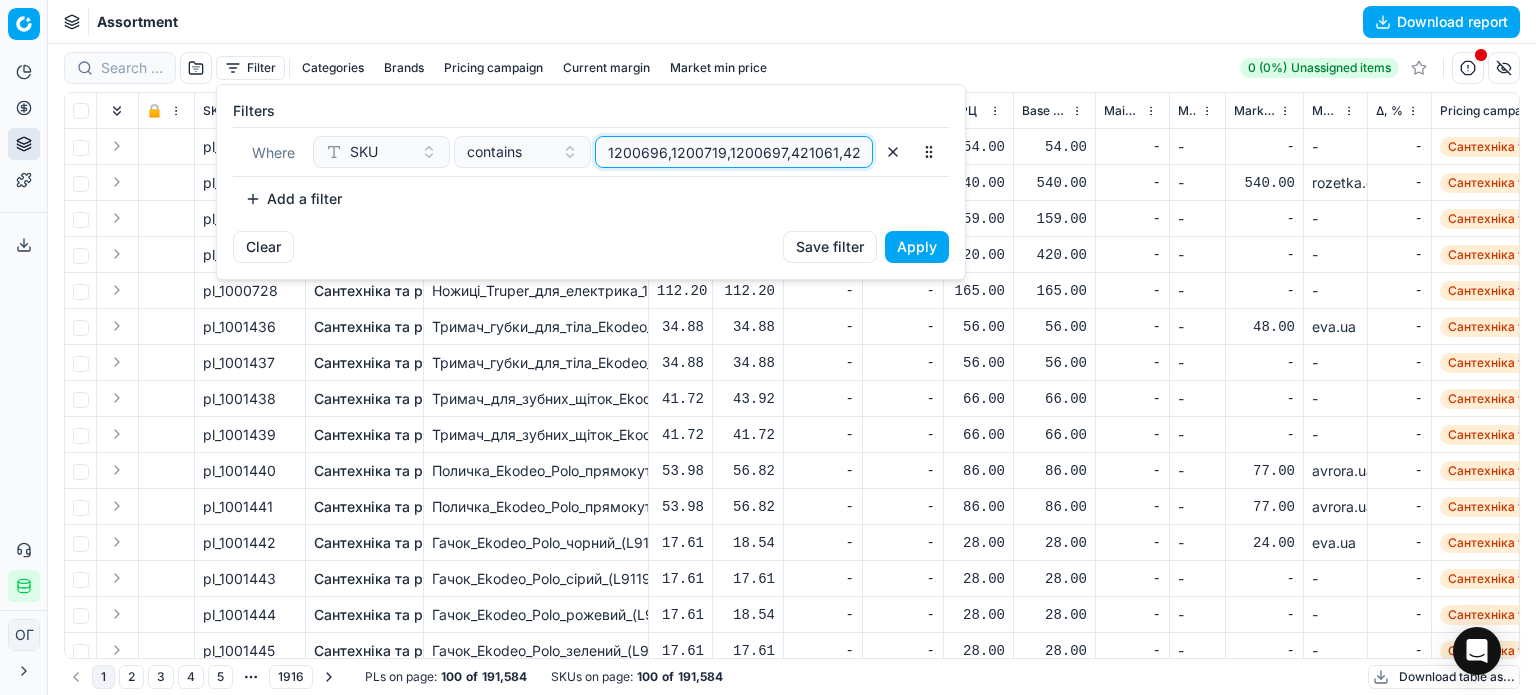 scroll, scrollTop: 0, scrollLeft: 3117, axis: horizontal 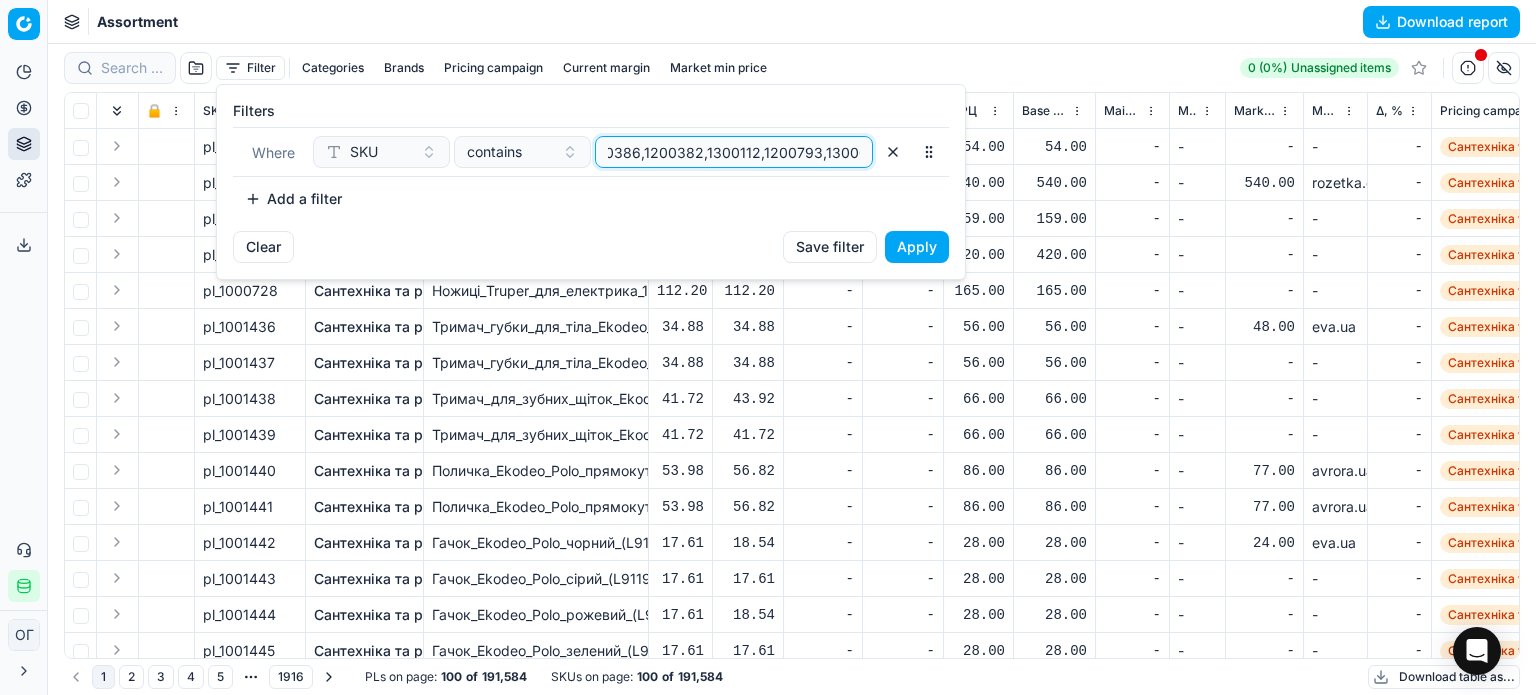 type on "1200696,1200719,1200697,421061,421092,124947,508047,508049,508051,508053,508055,508057,508059,508061,508063,508065,508067,508069,508071,508073,508075,508077,508079,508081,508083,508085,508087,508089,508091,508093,508095,508097,508099,508101,508103,508105,508107,508109,508111,508115,508117,508119,508121,508123,508125,632998,632999,633000,1350141,1350142,1350143,1350144,475689,1200729,614422,1200744,1200386,1200382,1300112,1200793,1300086,1300052," 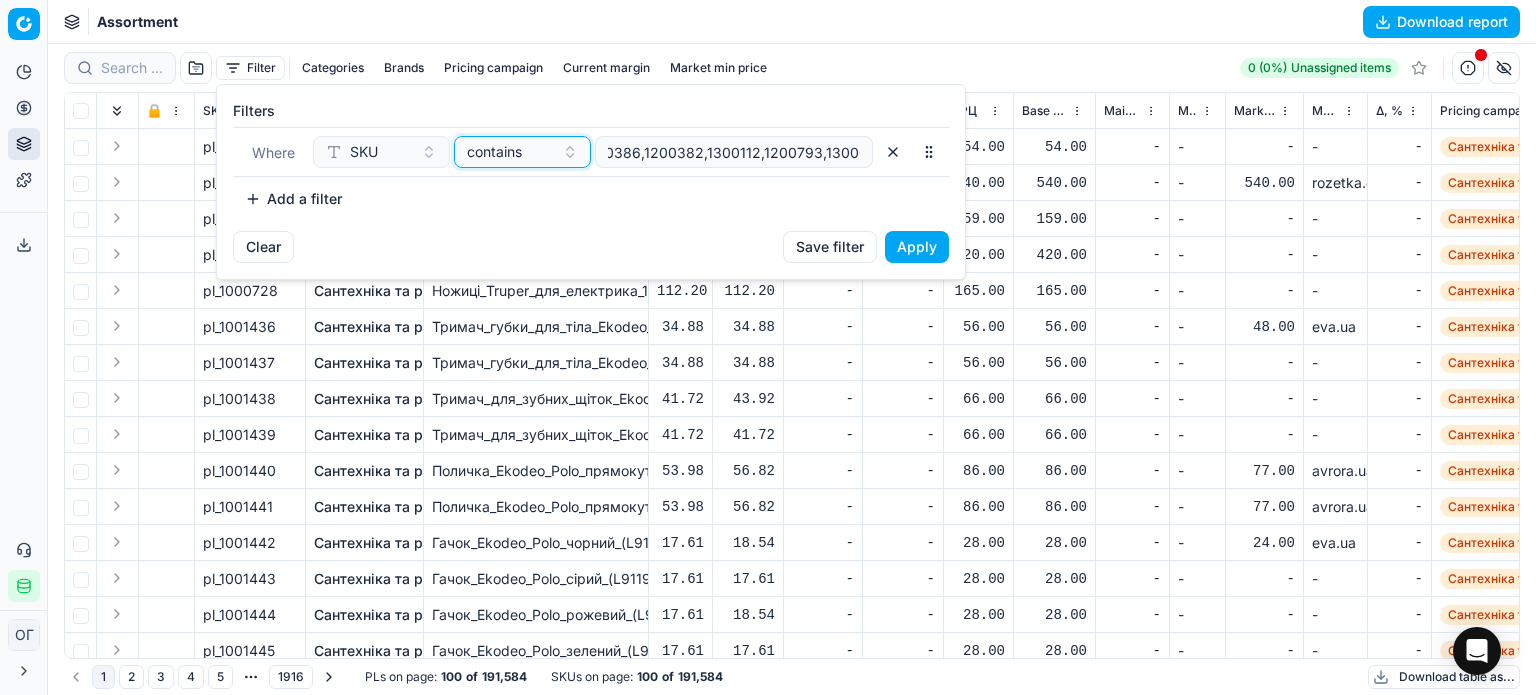 click on "contains" at bounding box center [510, 152] 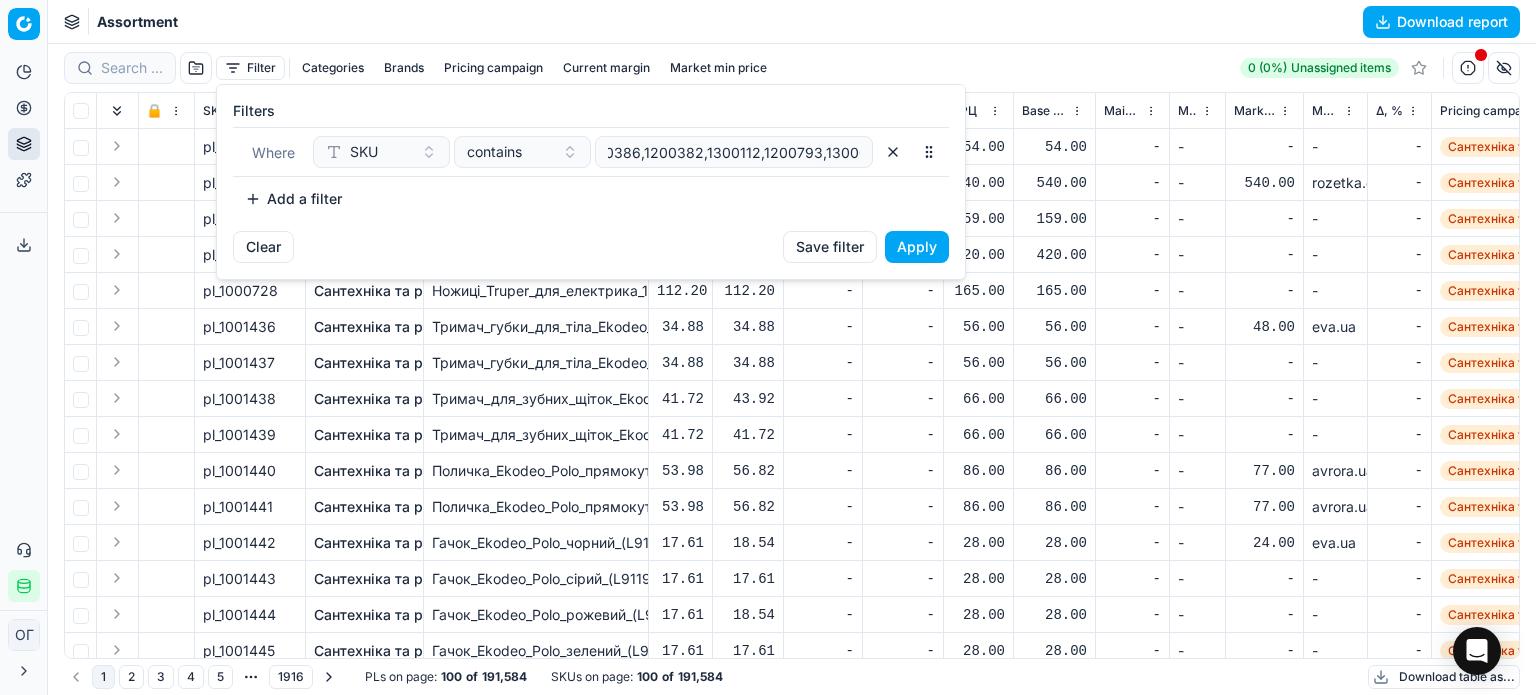 scroll, scrollTop: 0, scrollLeft: 0, axis: both 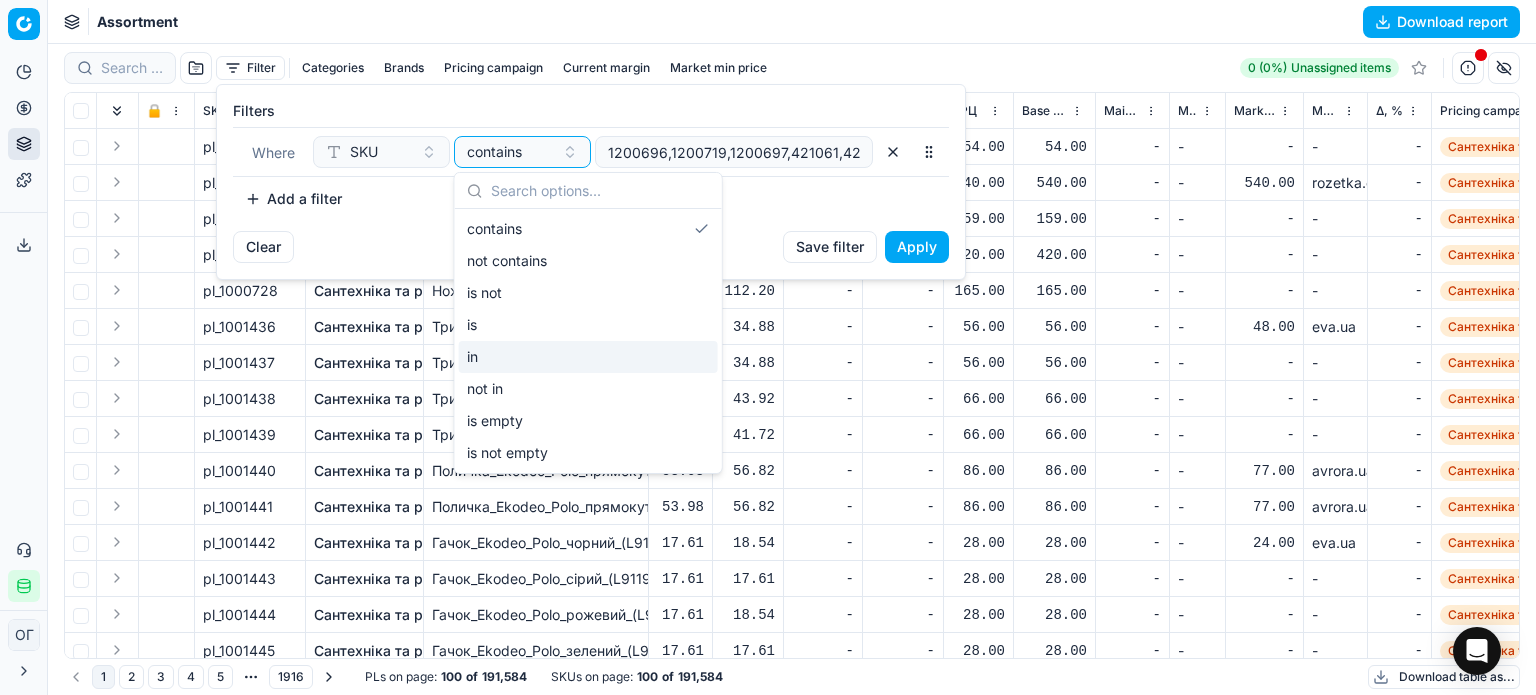 click on "in" at bounding box center [588, 357] 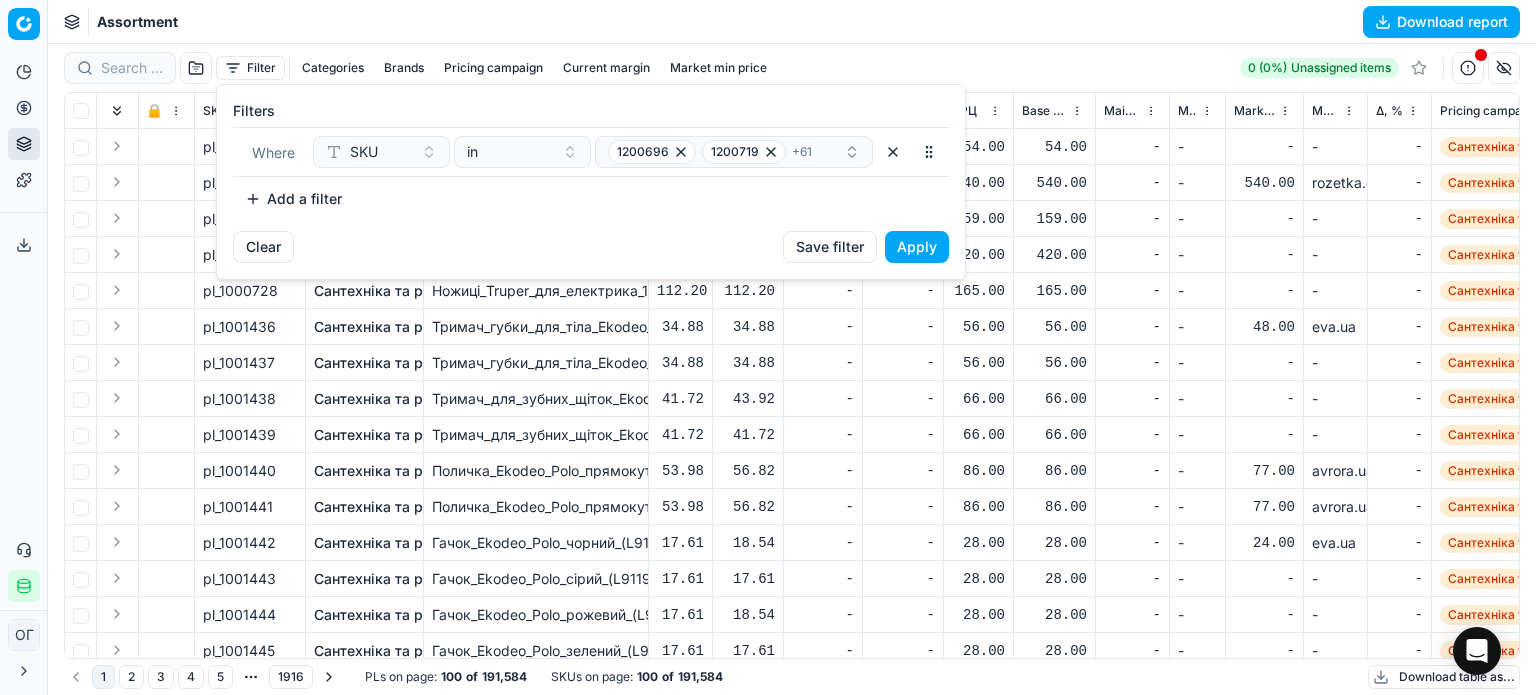 click on "Apply" at bounding box center [917, 247] 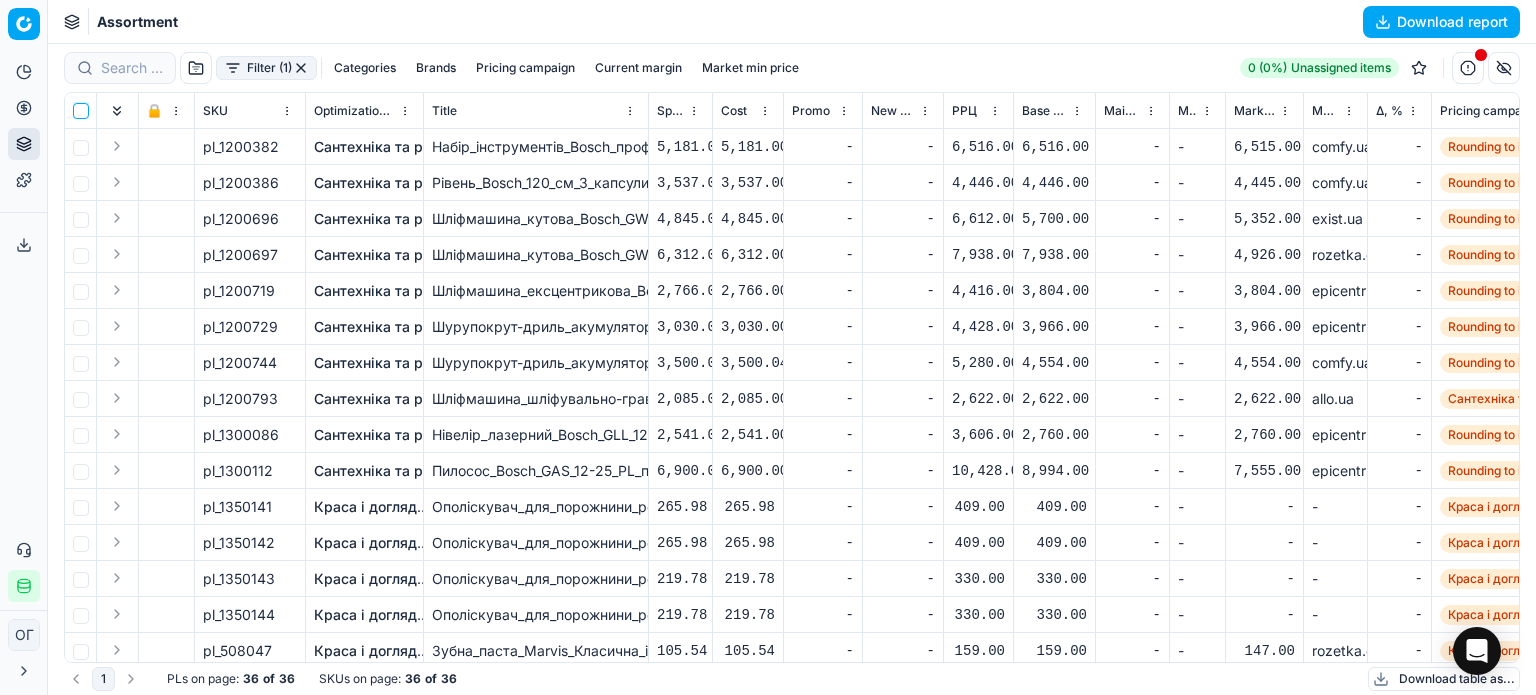 click at bounding box center [81, 111] 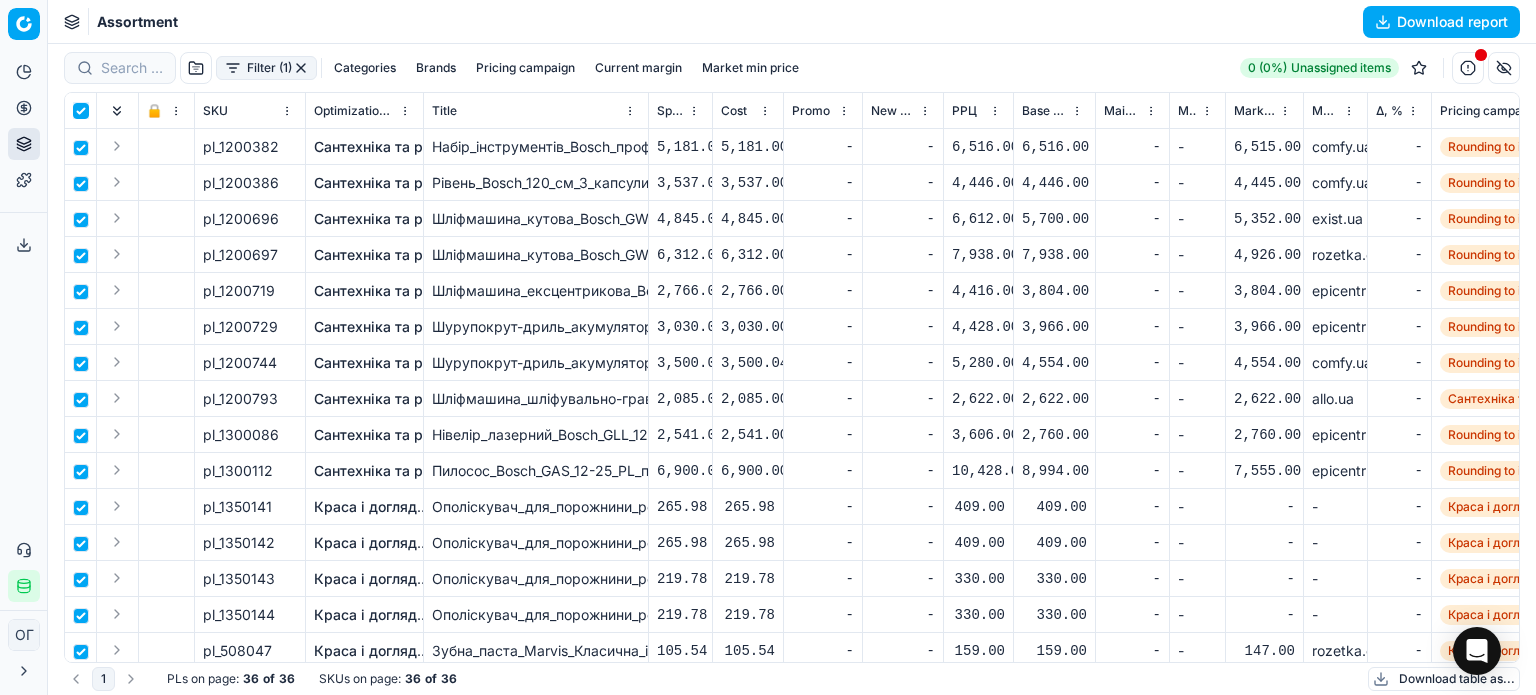 checkbox on "true" 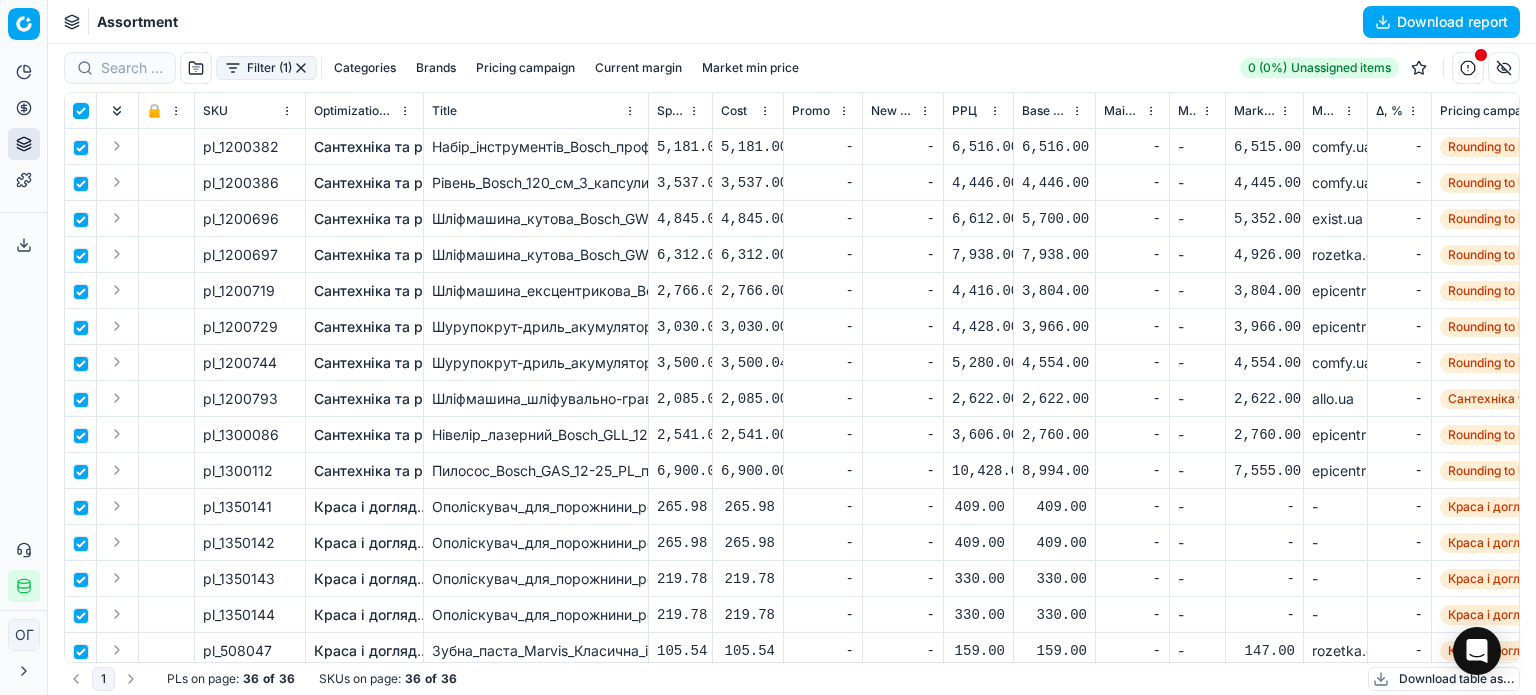 checkbox on "true" 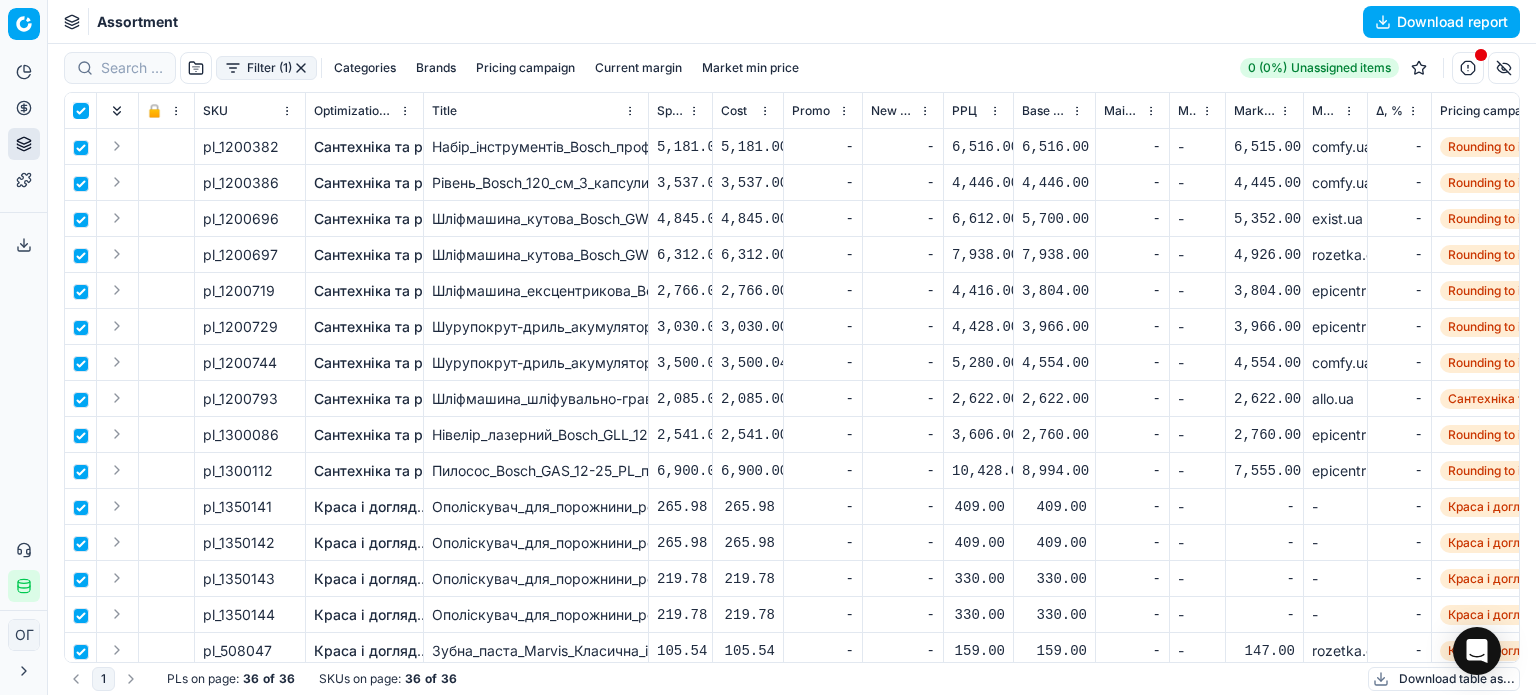 checkbox on "true" 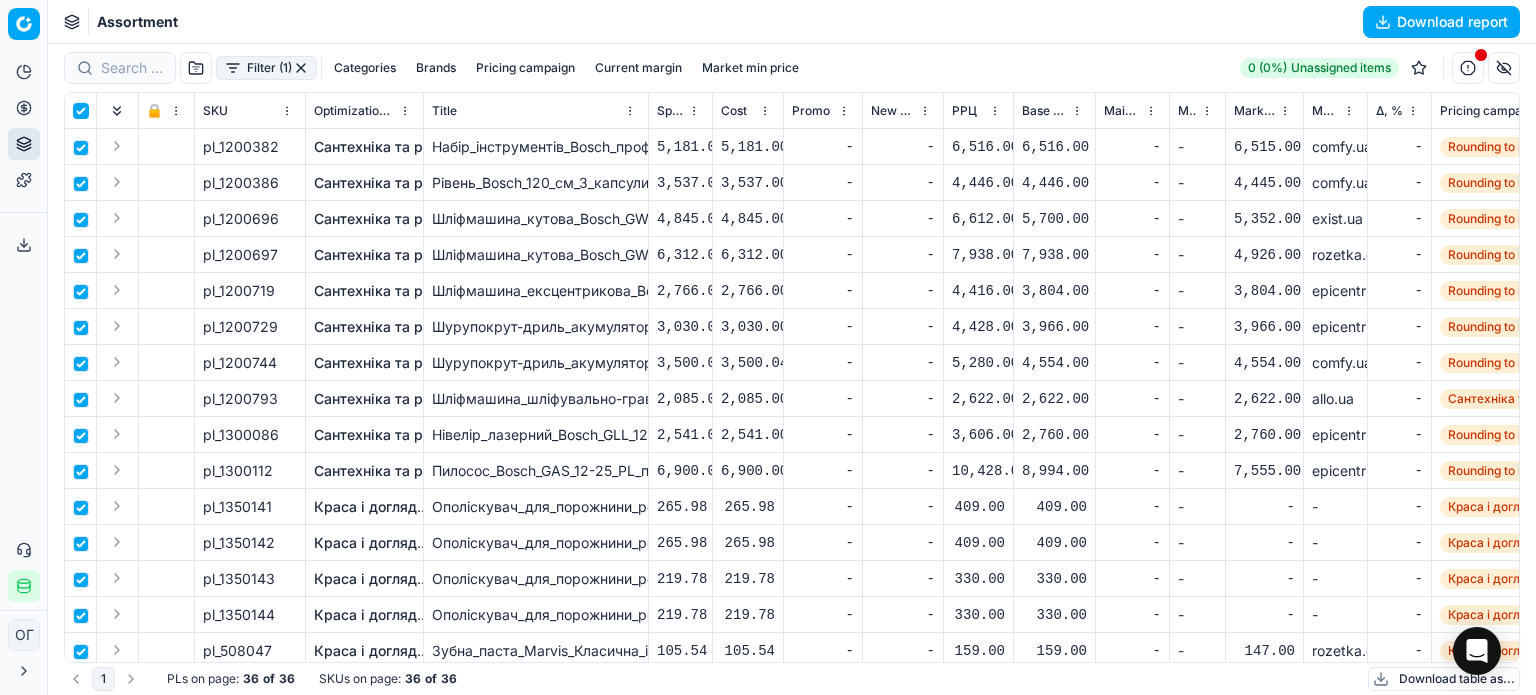 checkbox on "true" 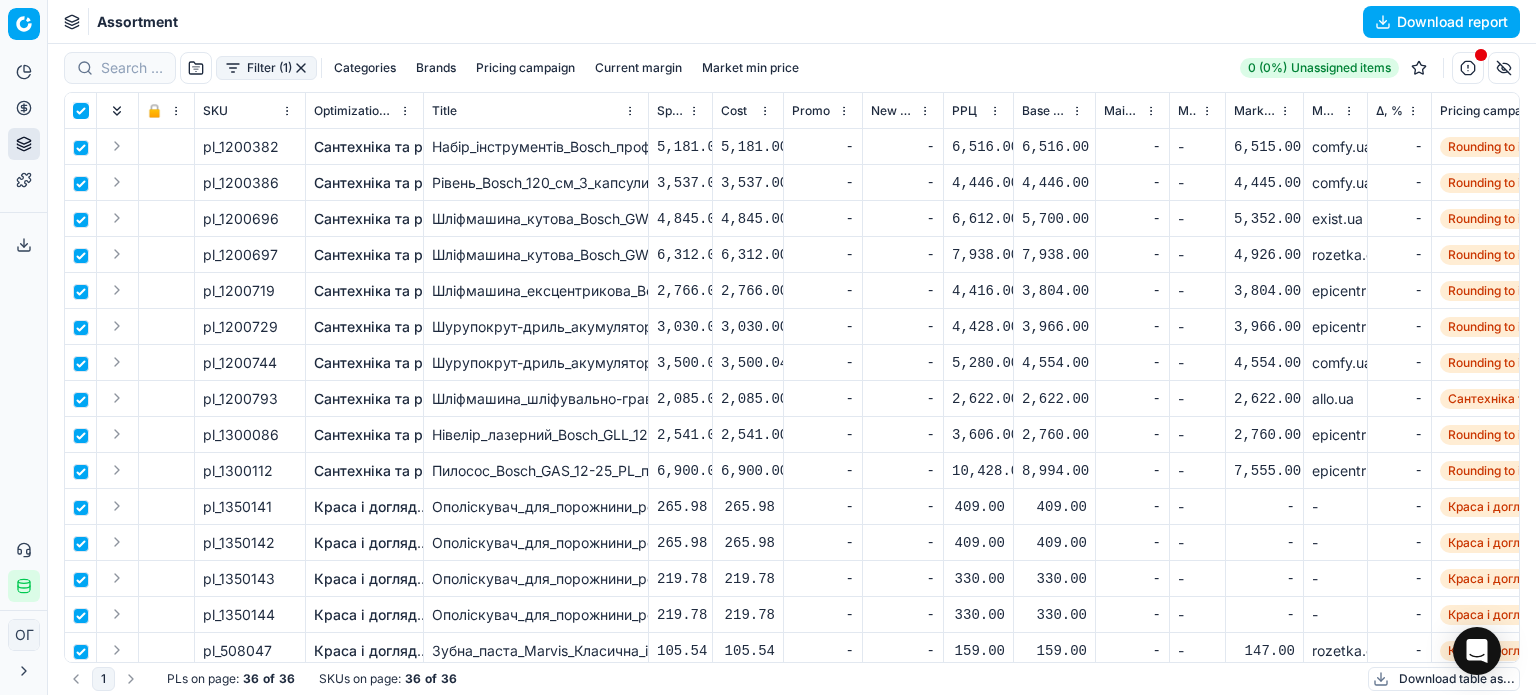 checkbox on "true" 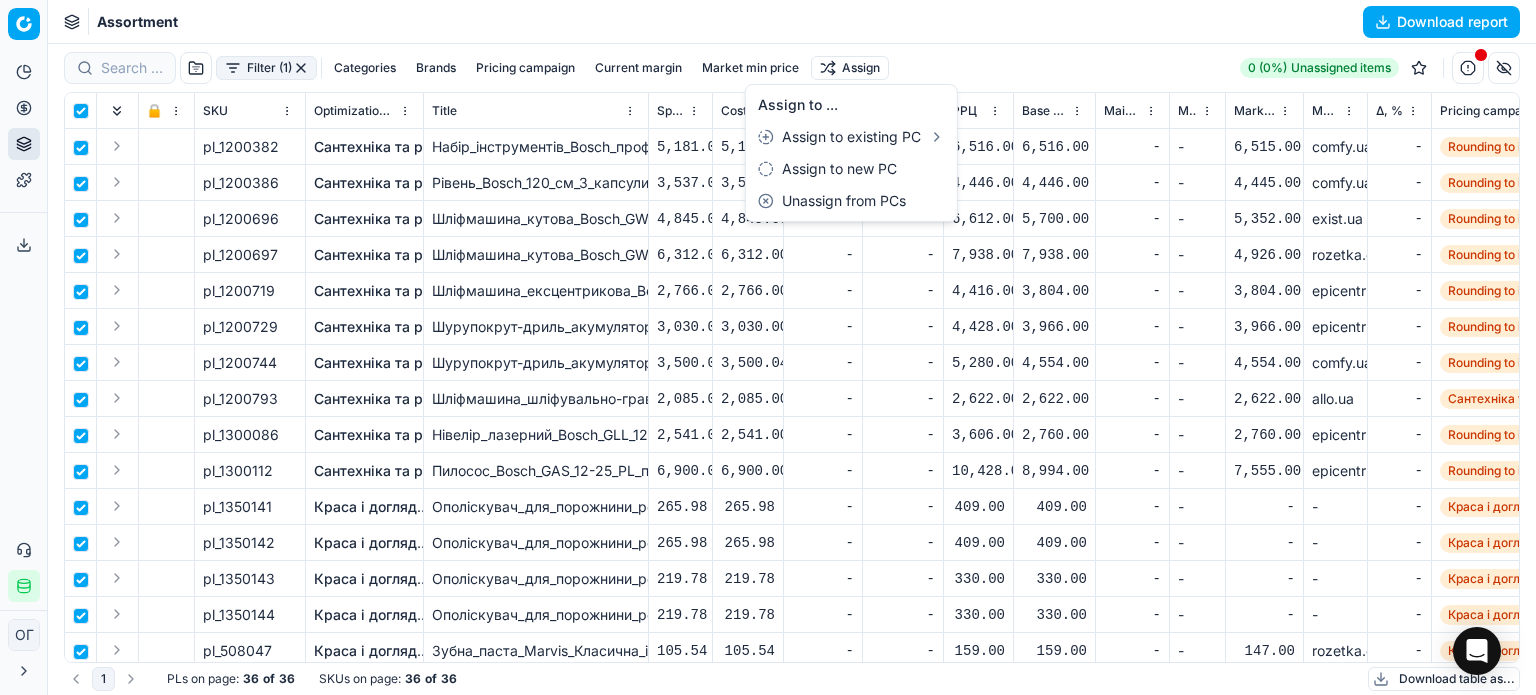 click on "Pricing platform Analytics Pricing Product portfolio Templates Export service 174 Contact support Integration status ОГ Ольга Гудзенко o.gudzenko@maudau.com.ua Close menu Command Palette Search for a command to run... Assortment Download report Filter   (1) Categories   Brands   Pricing campaign   Current margin   Market min price   Assign 0 (0%) Unassigned items 🔒 SKU Optimization group Title Specification Cost Cost Promo New promo price РРЦ Base price Main CD min price Main CD min price competitor name Market min price Market min price competitor name Δ, % Pricing campaign Current promo price Optimization status RRP mandatority Total stock quantity Aging stock (викл. дні без продажів) Середня кількість продажів за 5 днів, шт Оборотність, днів (викл. дні без продажів) Target promo margin Target margin Product line ID Current price New price New discount New discount, % New markup (common), % Δ, abs KVI -" at bounding box center [768, 347] 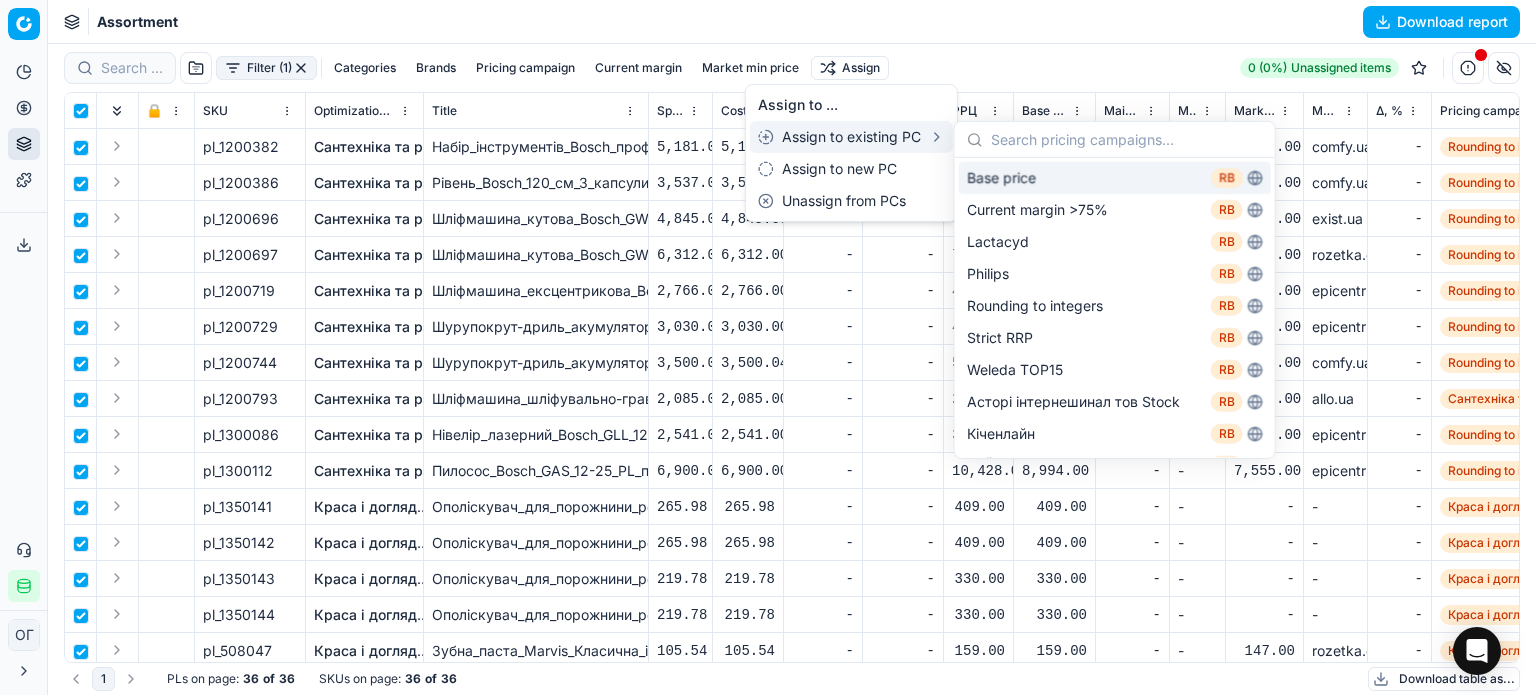 click on "Base price RB" at bounding box center (1115, 178) 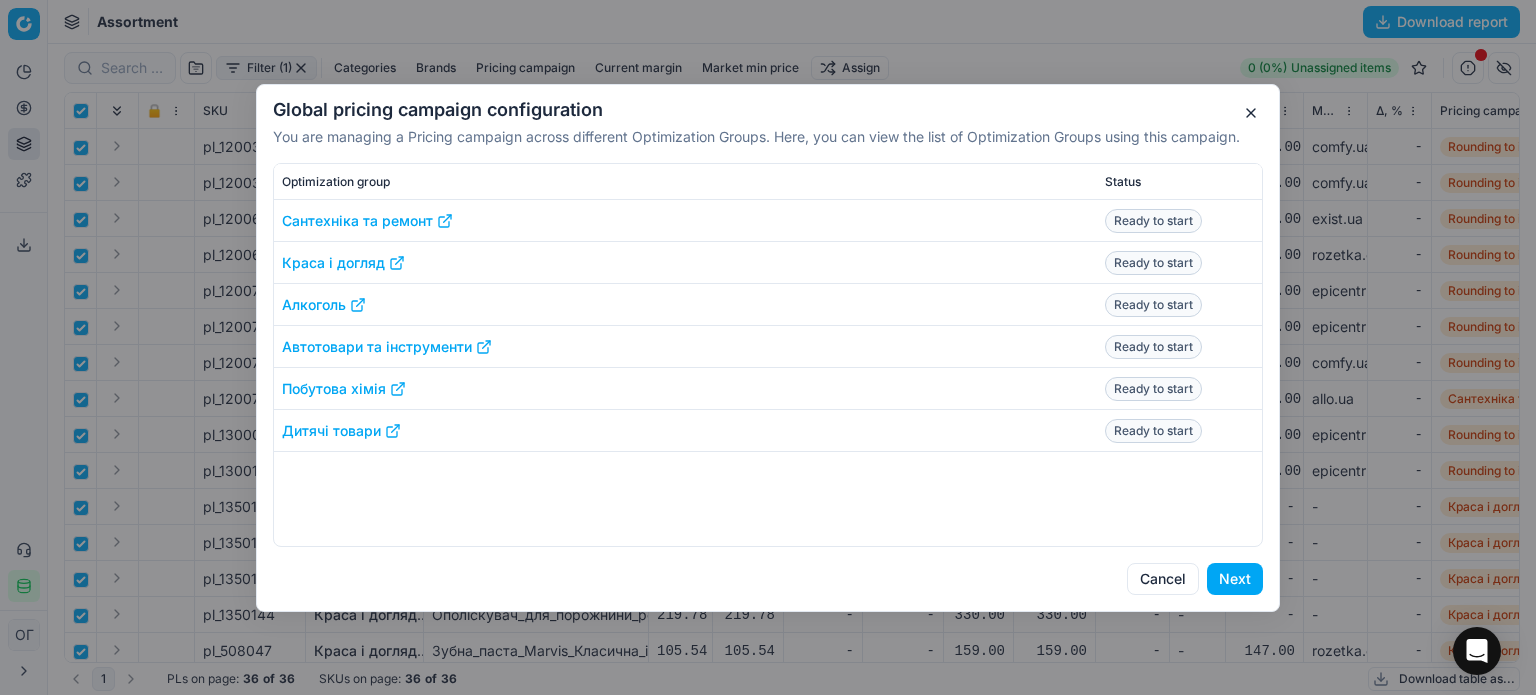 click on "Next" at bounding box center [1235, 579] 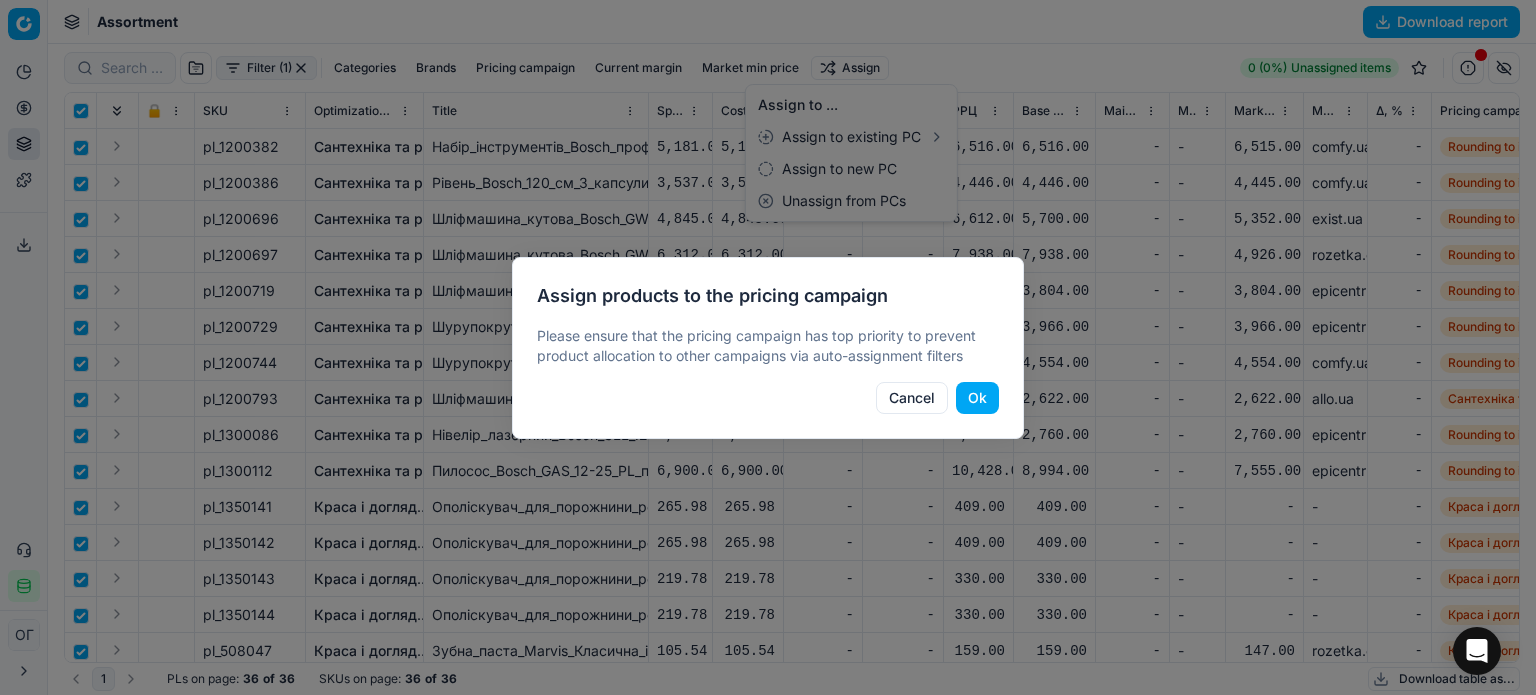 click on "Ok" at bounding box center [977, 398] 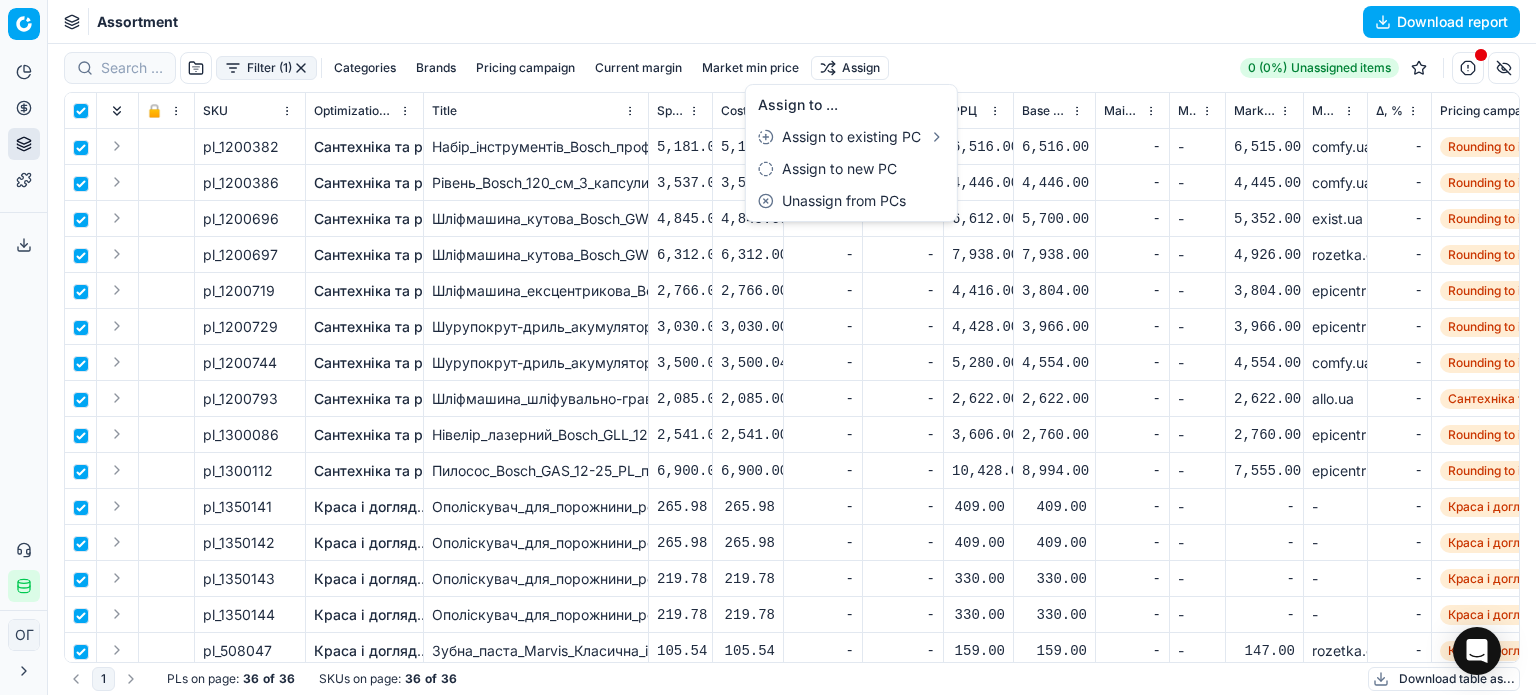 click on "Pricing platform Analytics Pricing Product portfolio Templates Export service 174 Contact support Integration status ОГ Ольга Гудзенко o.gudzenko@maudau.com.ua Close menu Command Palette Search for a command to run... Assortment Download report Filter   (1) Categories   Brands   Pricing campaign   Current margin   Market min price   Assign 0 (0%) Unassigned items 🔒 SKU Optimization group Title Specification Cost Cost Promo New promo price РРЦ Base price Main CD min price Main CD min price competitor name Market min price Market min price competitor name Δ, % Pricing campaign Current promo price Optimization status RRP mandatority Total stock quantity Aging stock (викл. дні без продажів) Середня кількість продажів за 5 днів, шт Оборотність, днів (викл. дні без продажів) Target promo margin Target margin Product line ID Current price New price New discount New discount, % New markup (common), % Δ, abs KVI -" at bounding box center [768, 347] 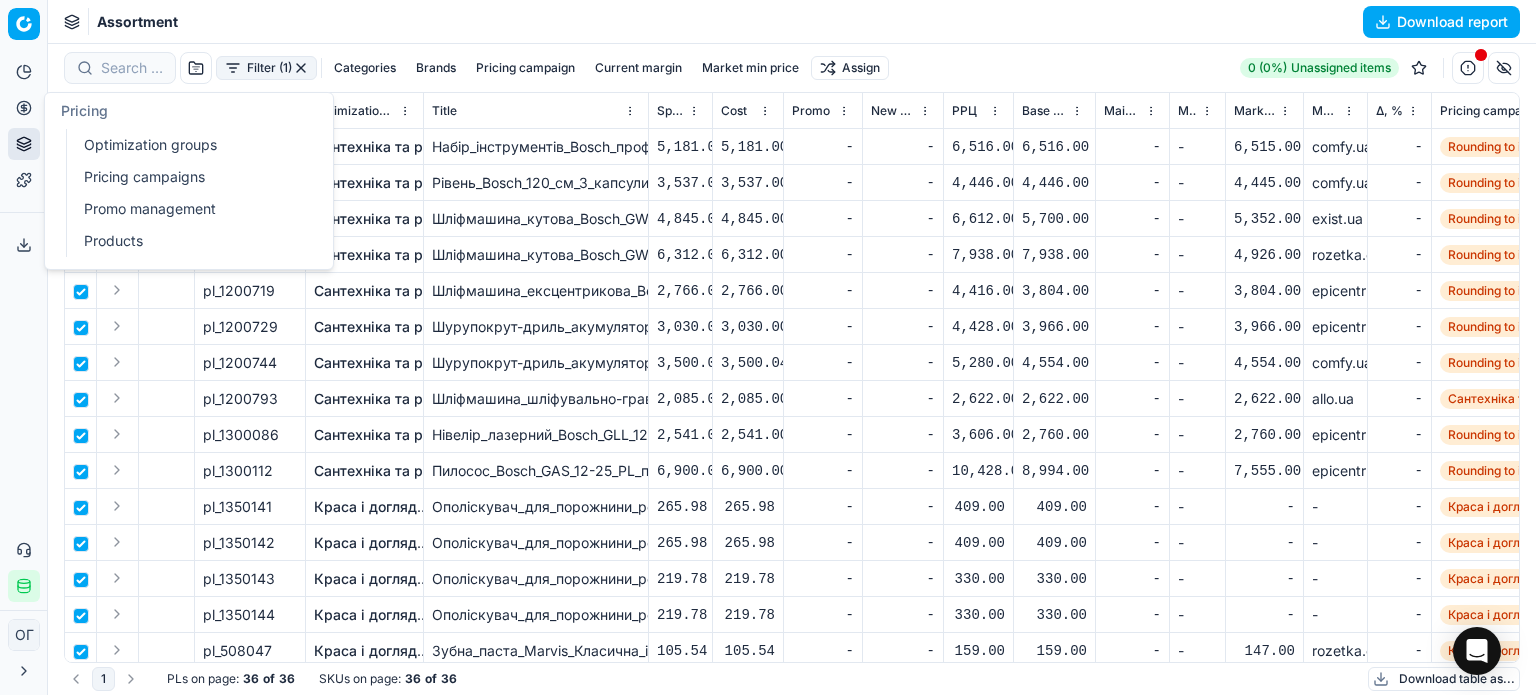 checkbox on "false" 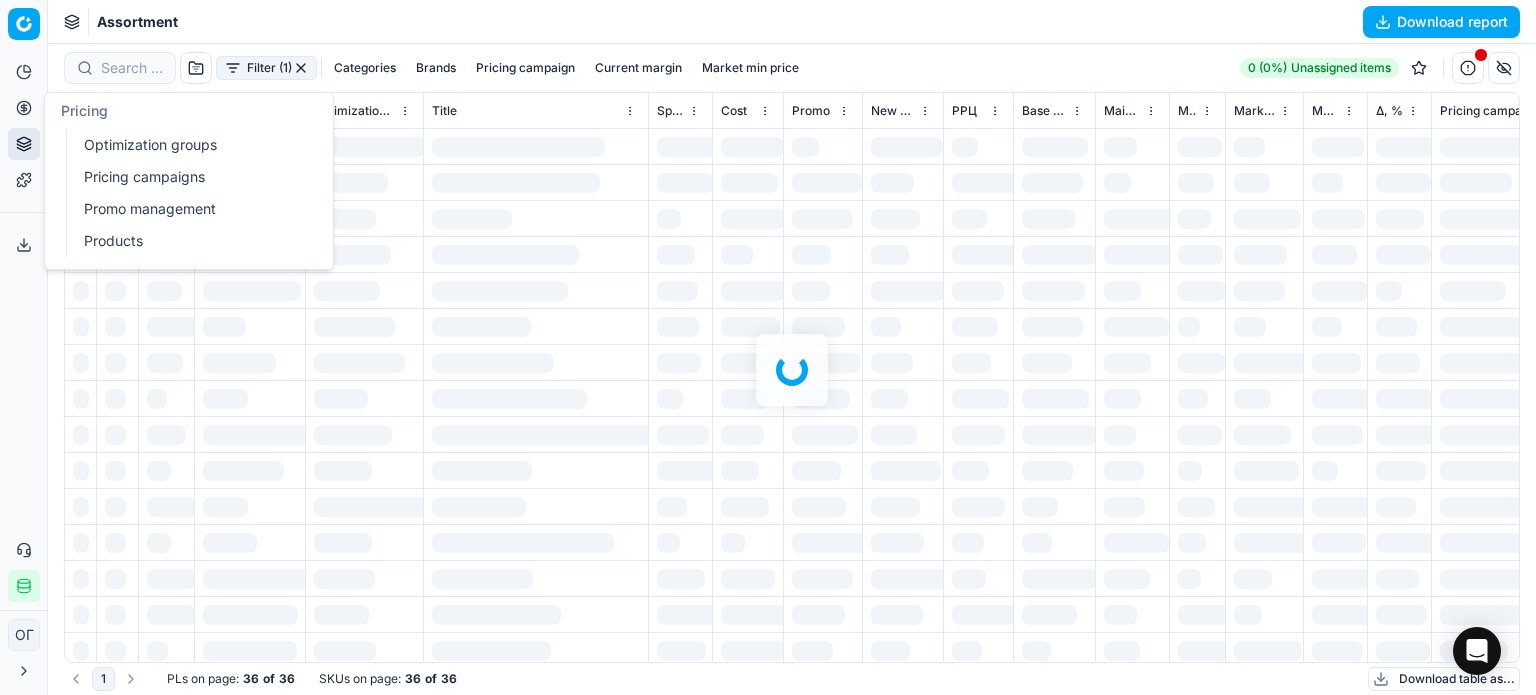 click on "Optimization groups" at bounding box center (192, 145) 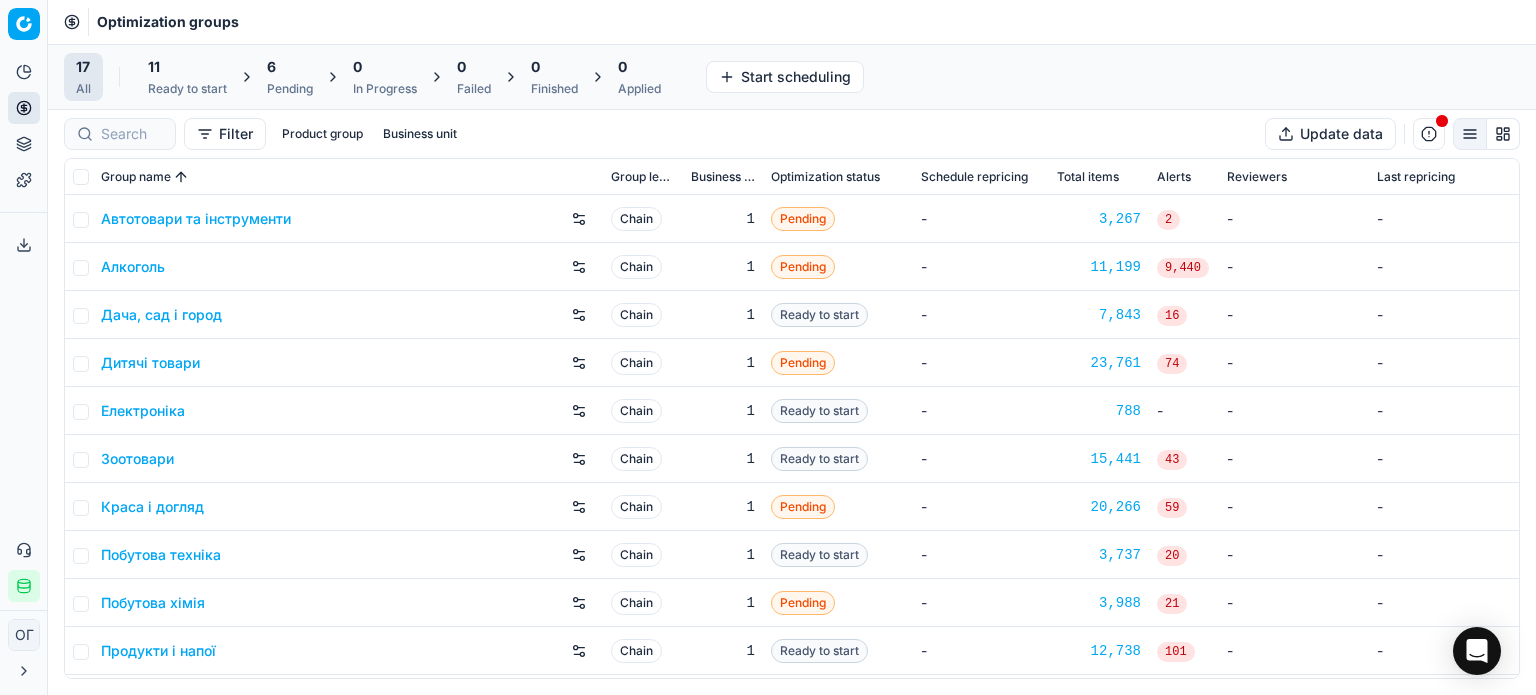 click on "11" at bounding box center (187, 67) 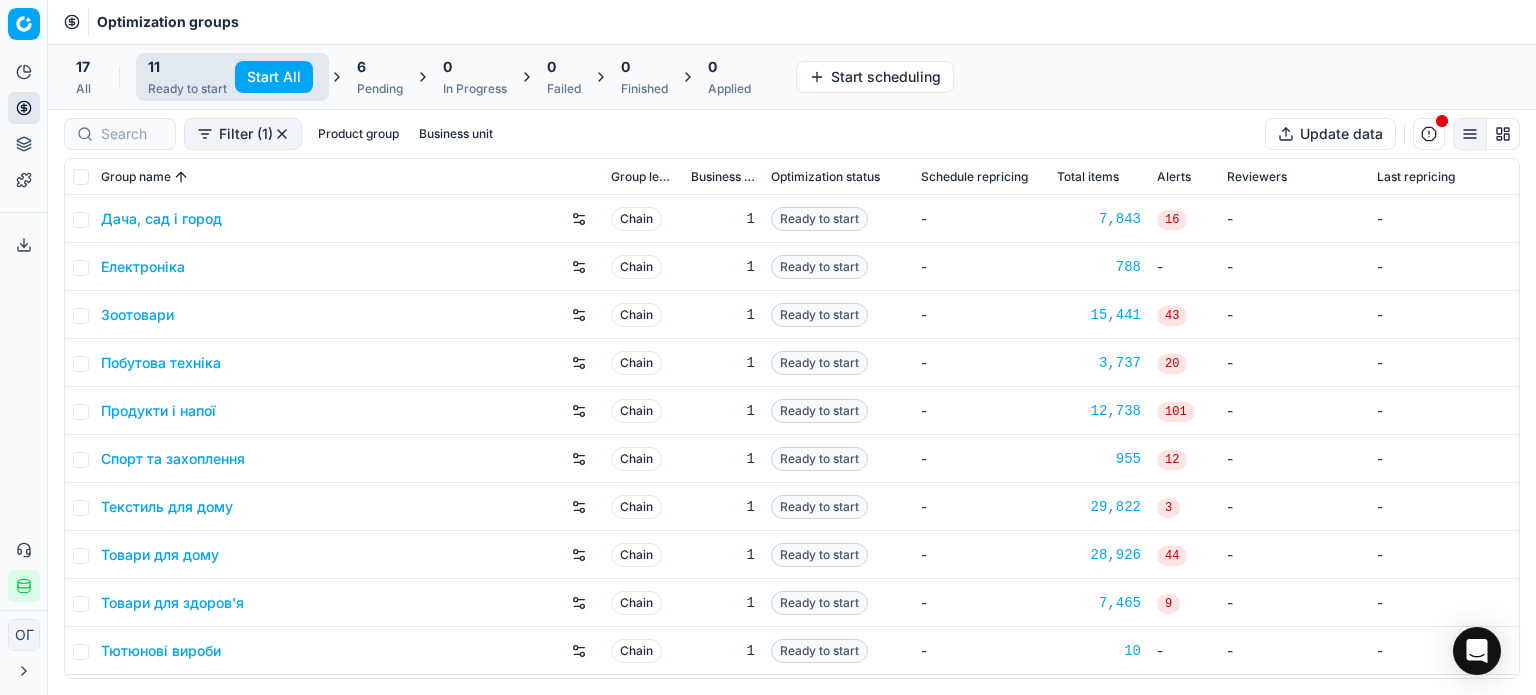 click on "Start   All" at bounding box center (274, 77) 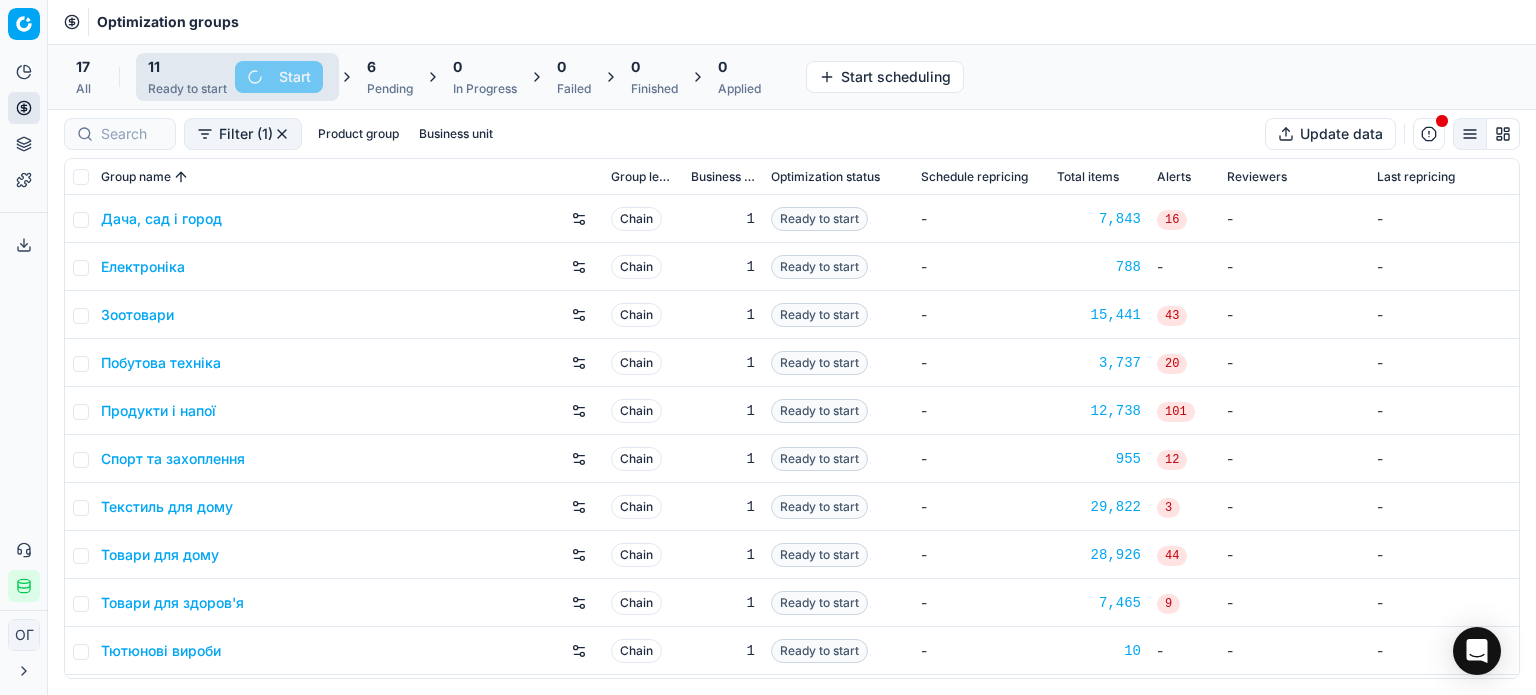 click on "6" at bounding box center [371, 67] 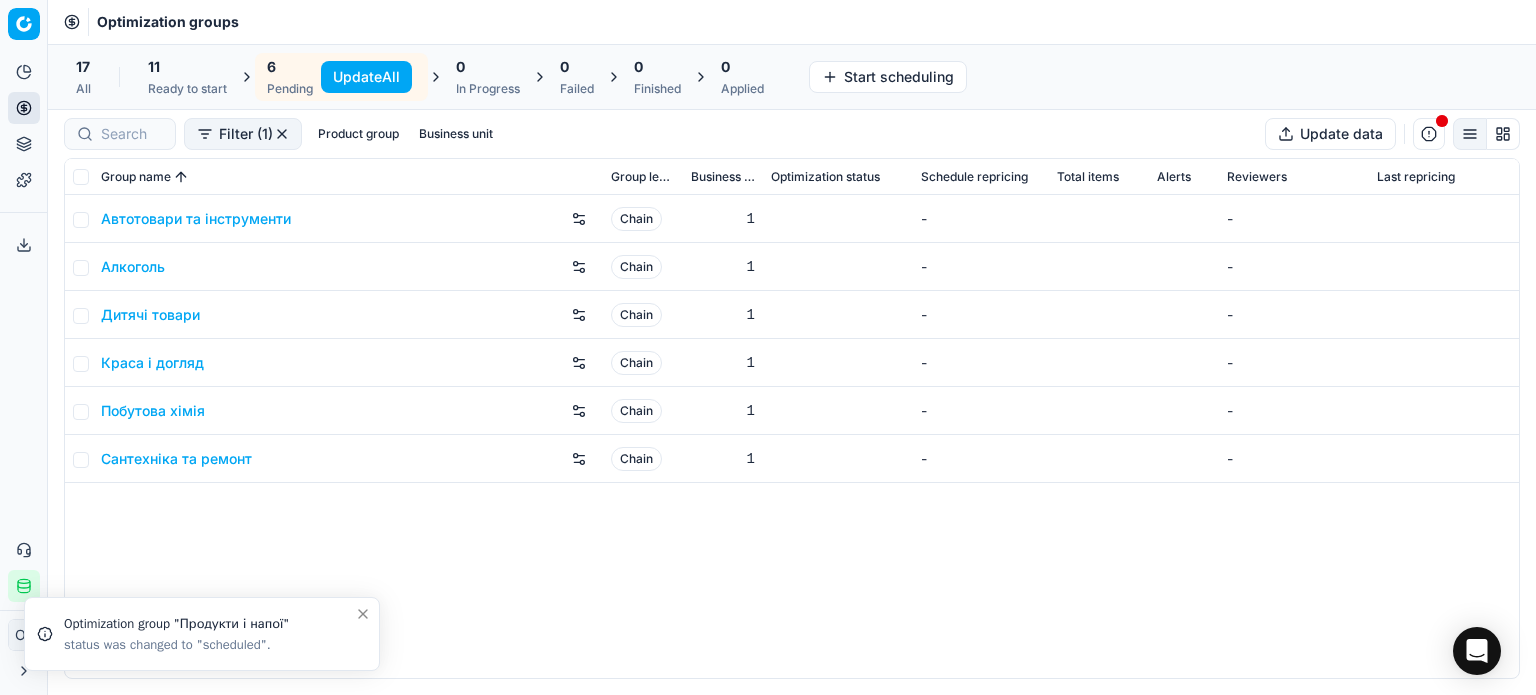 click on "Update  All" at bounding box center [366, 77] 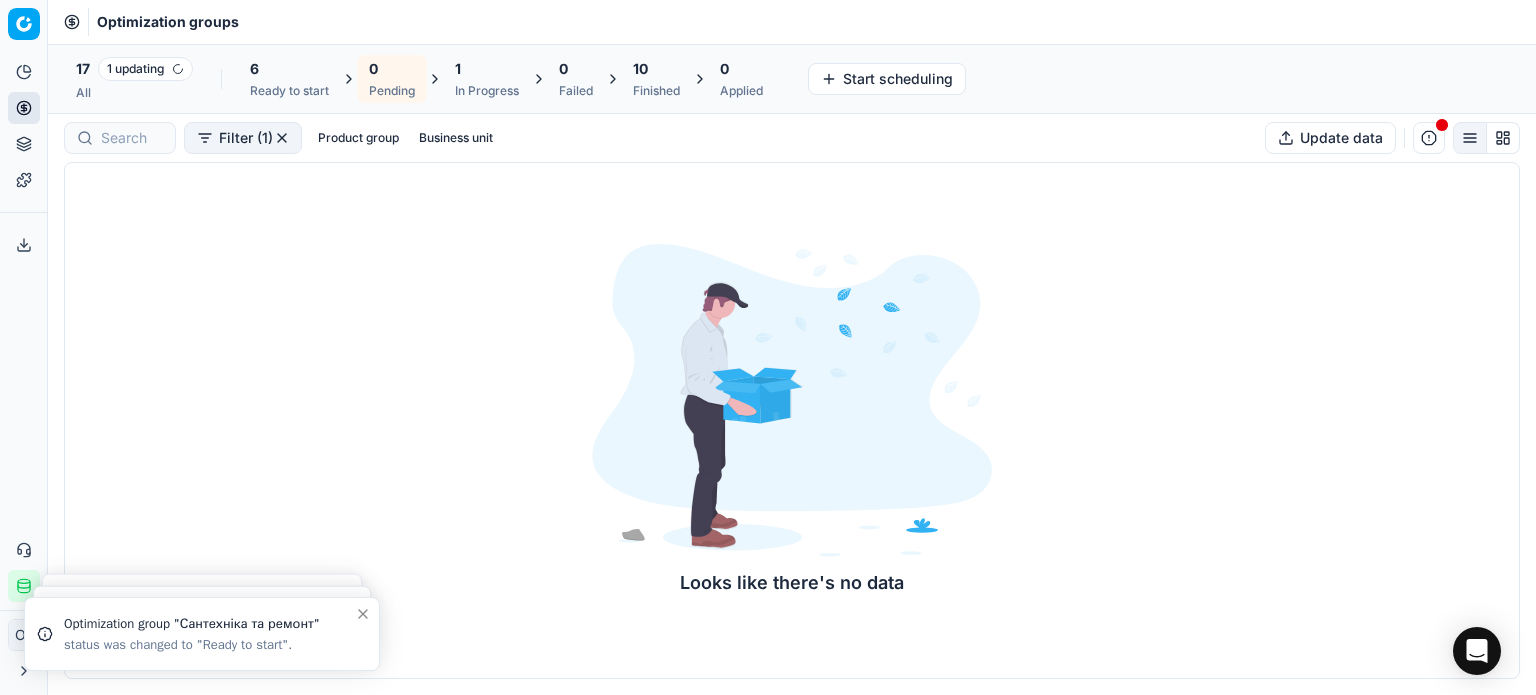 click on "Ready to start" at bounding box center (289, 91) 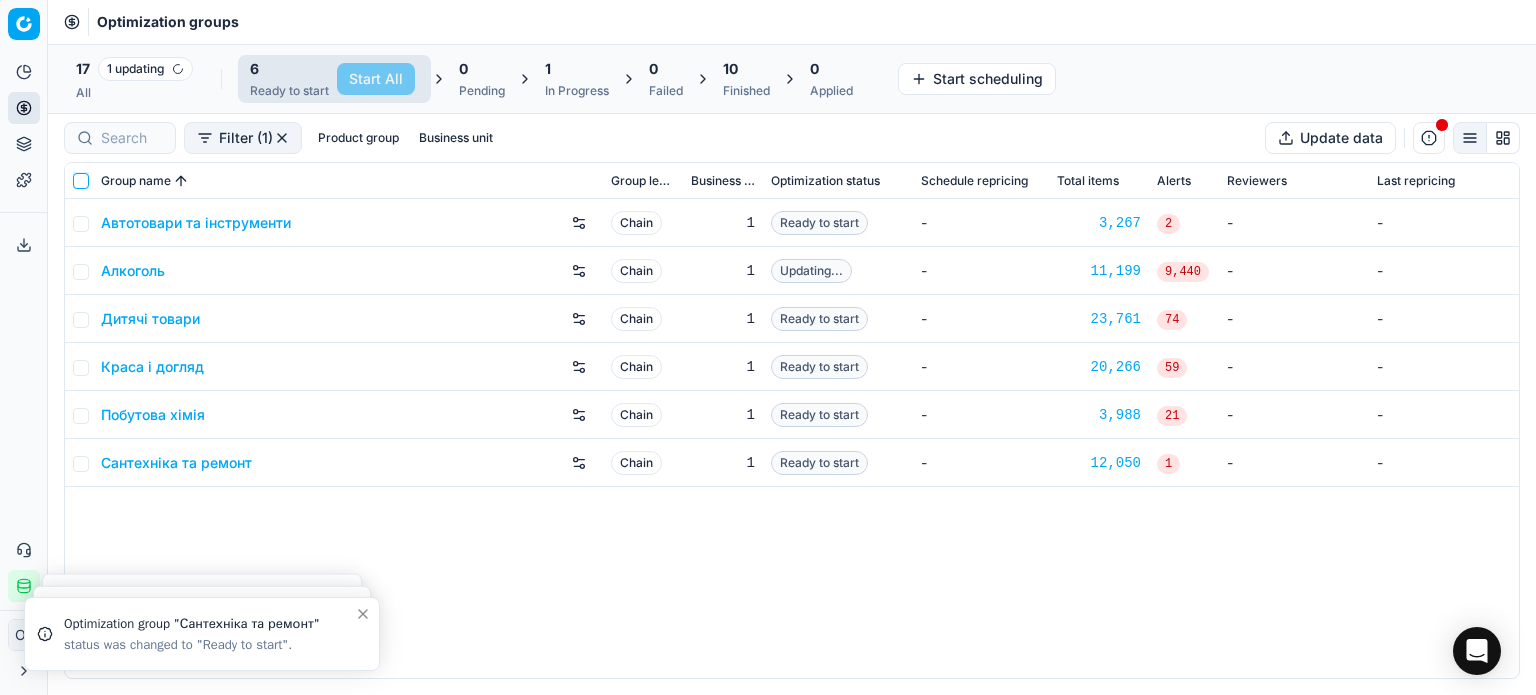 click at bounding box center (81, 181) 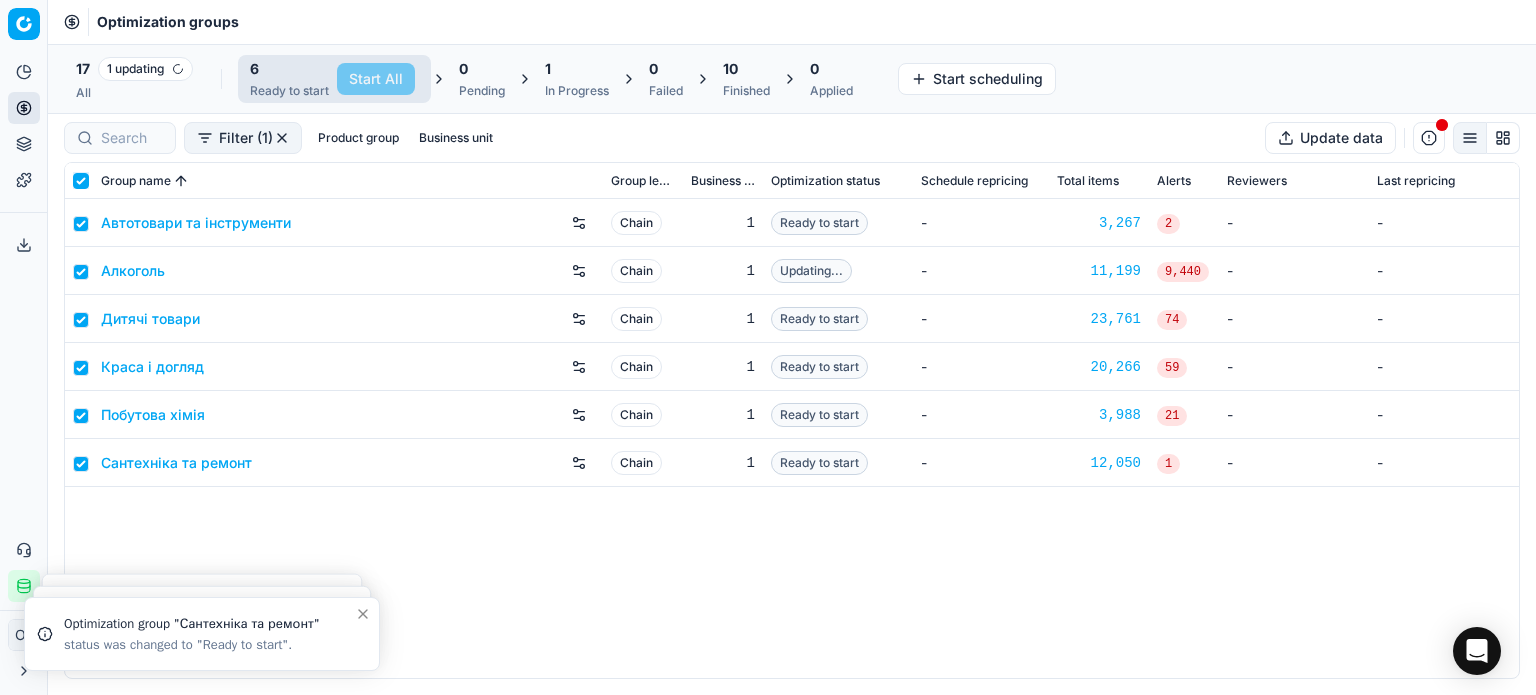 checkbox on "true" 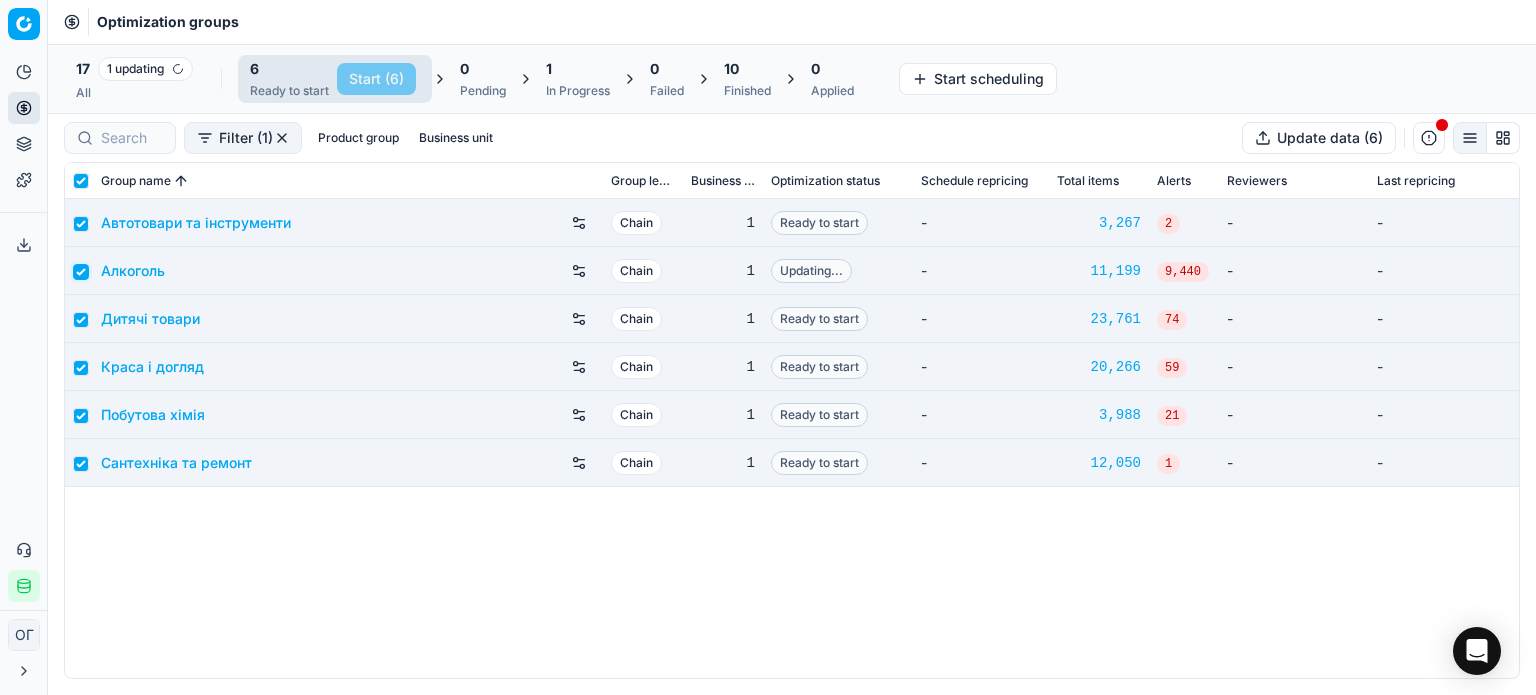 click at bounding box center (81, 272) 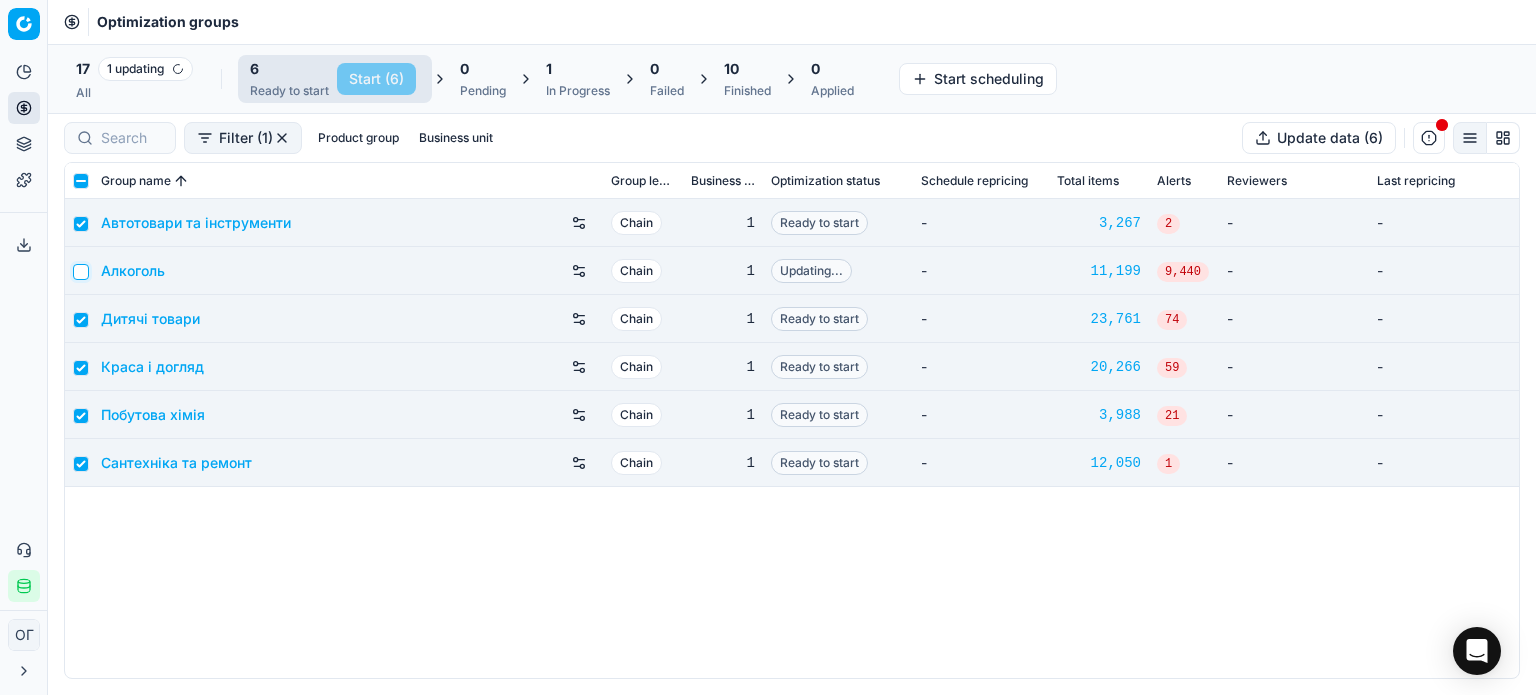 checkbox on "false" 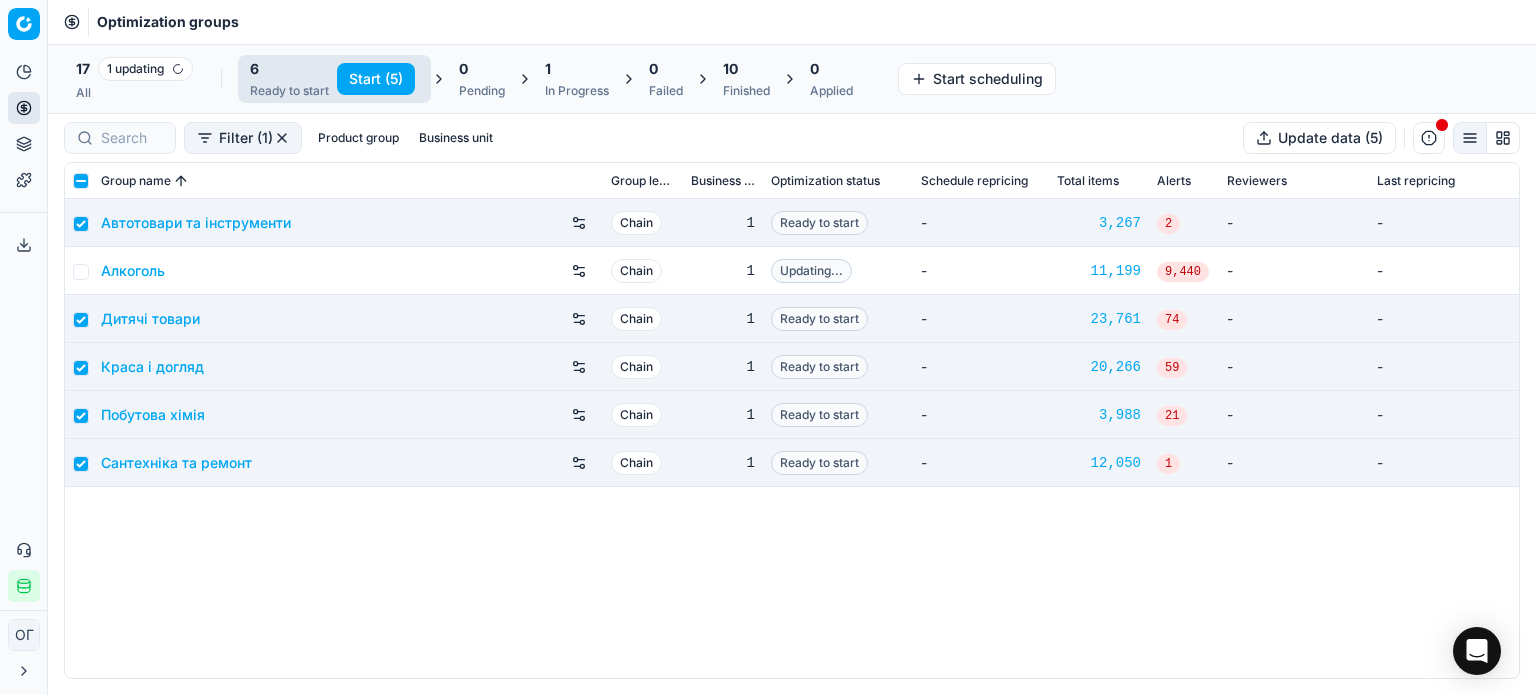 click on "Start   (5)" at bounding box center [376, 79] 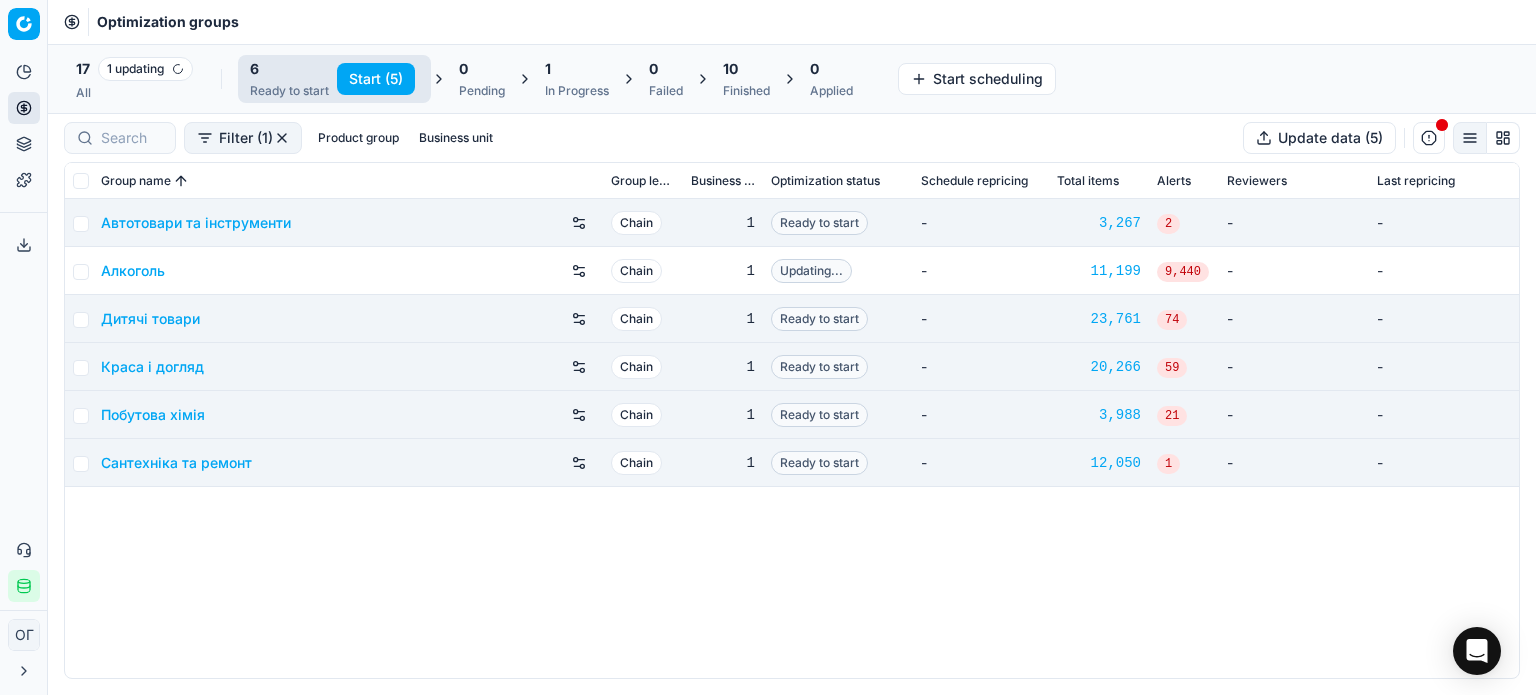 checkbox on "false" 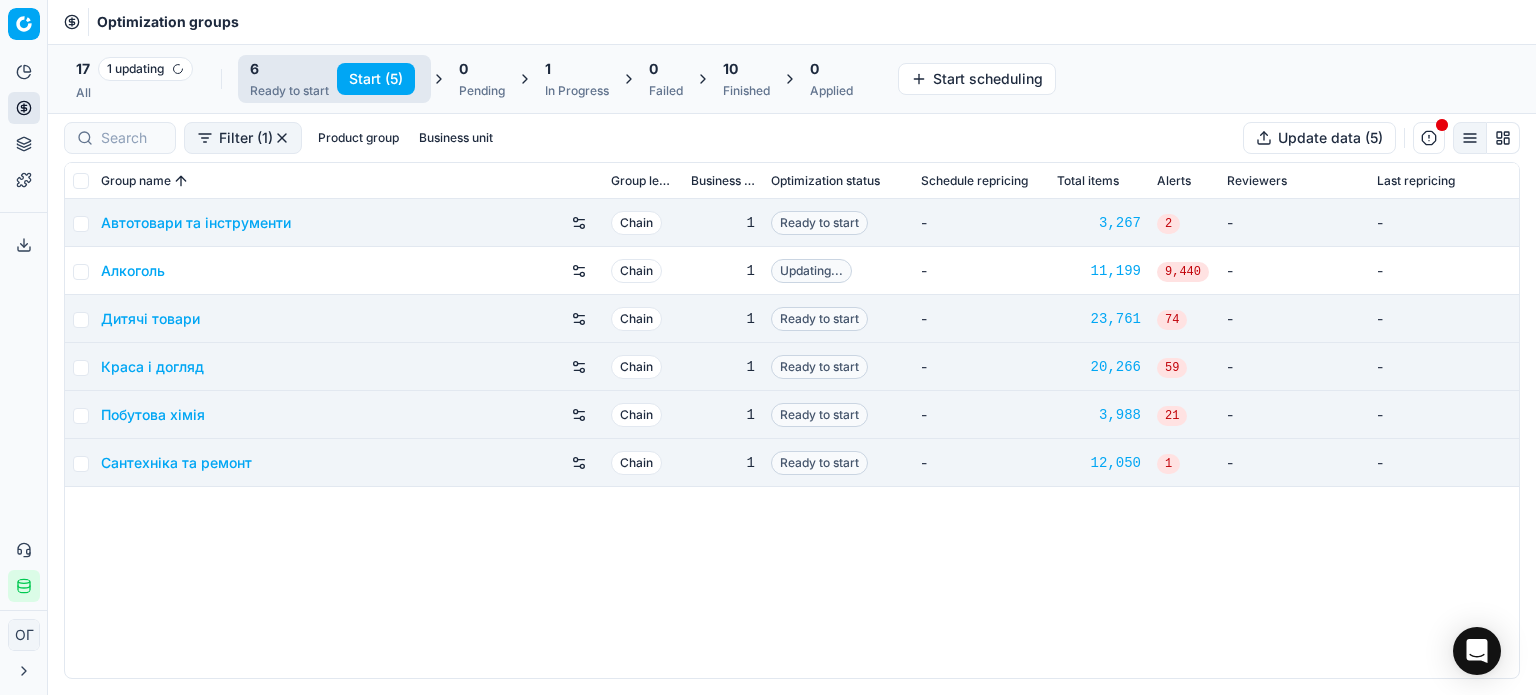 checkbox on "false" 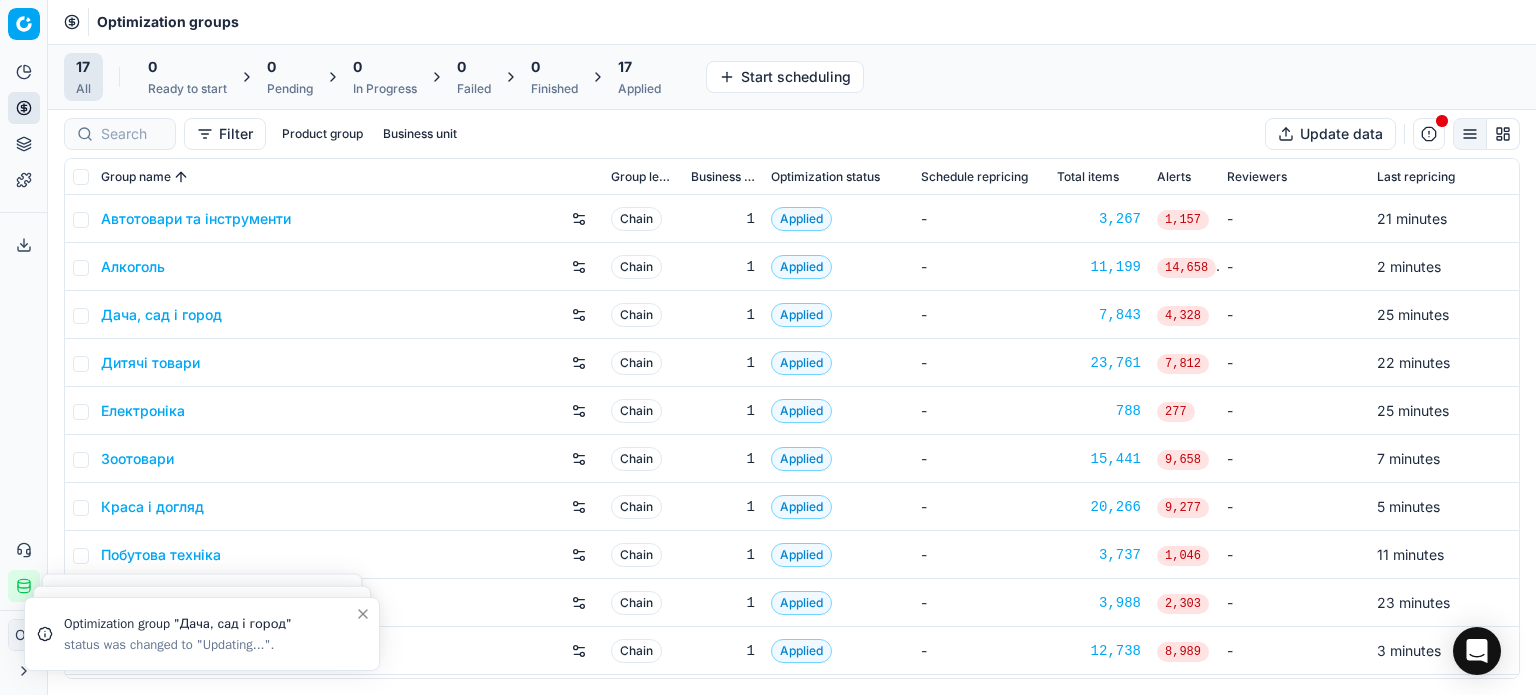 click 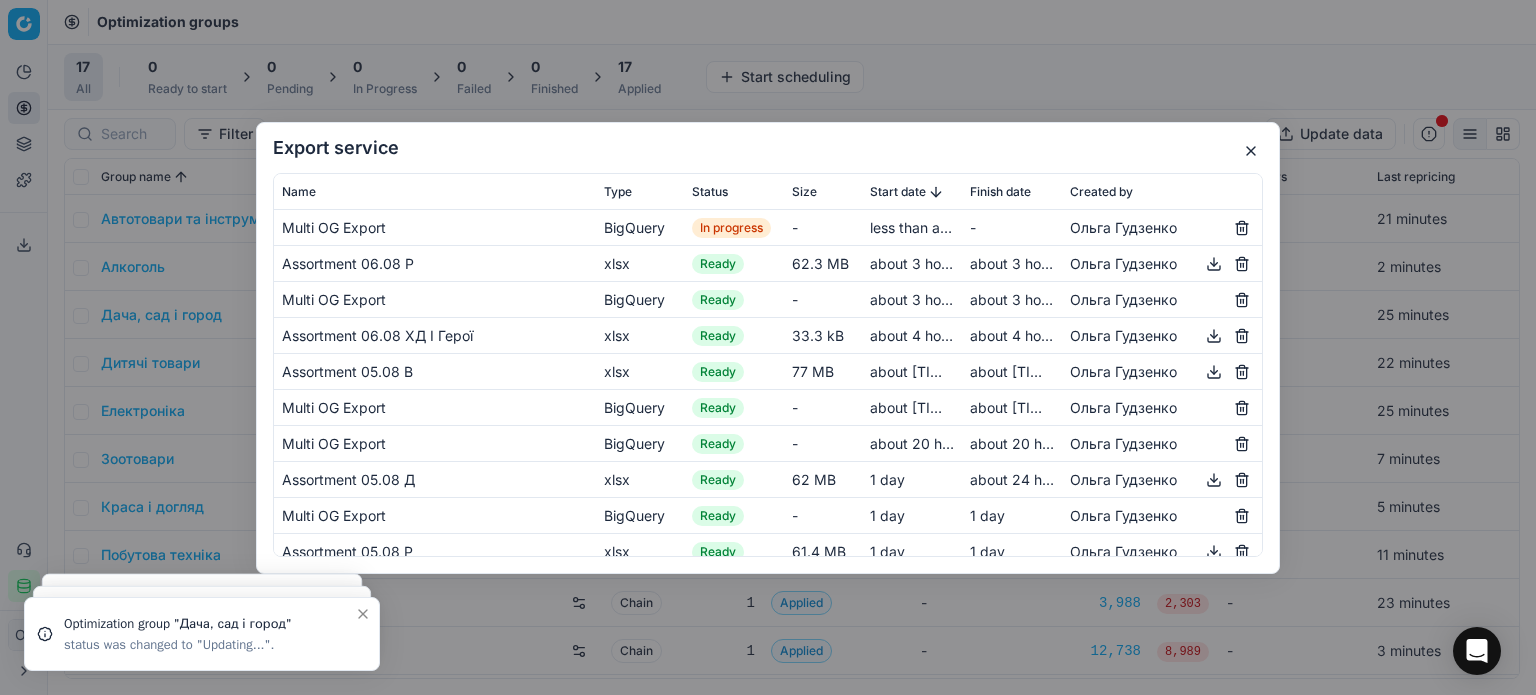 click at bounding box center [1251, 151] 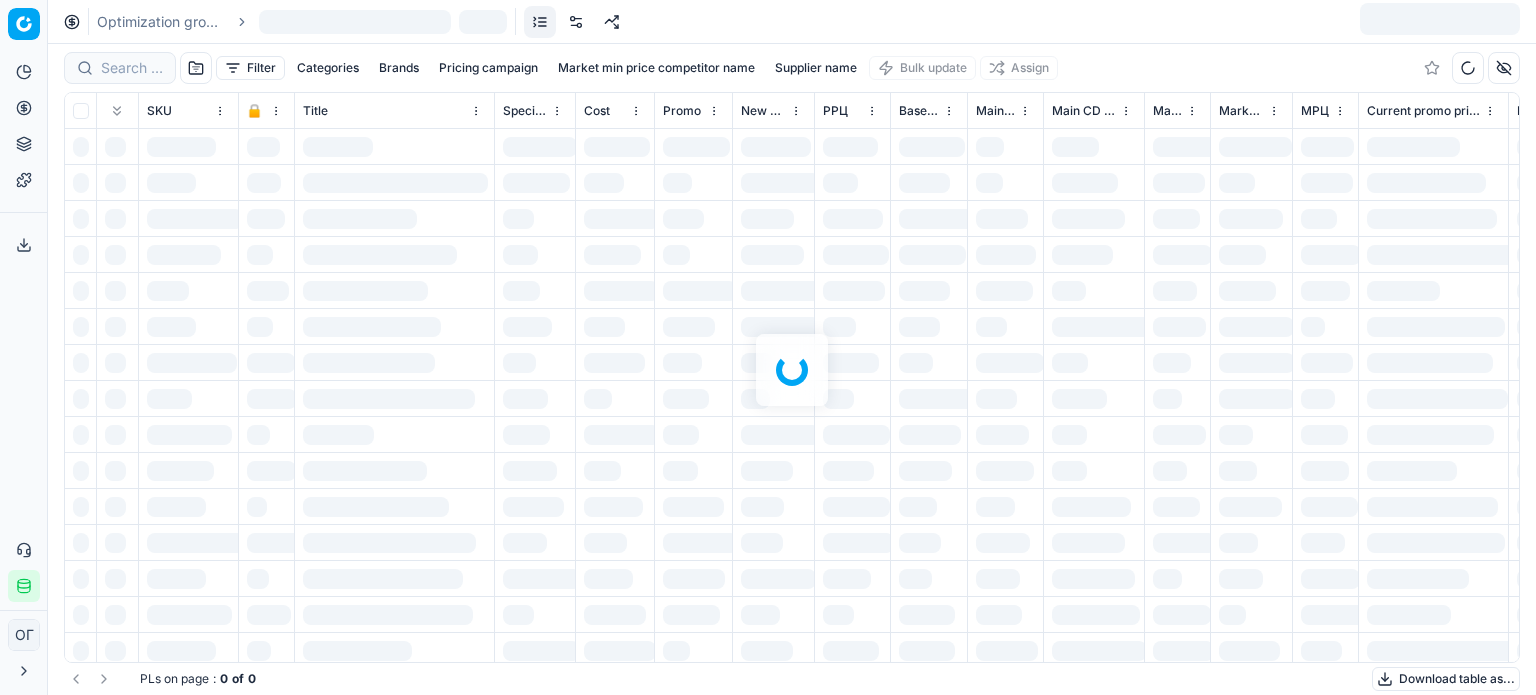 scroll, scrollTop: 0, scrollLeft: 0, axis: both 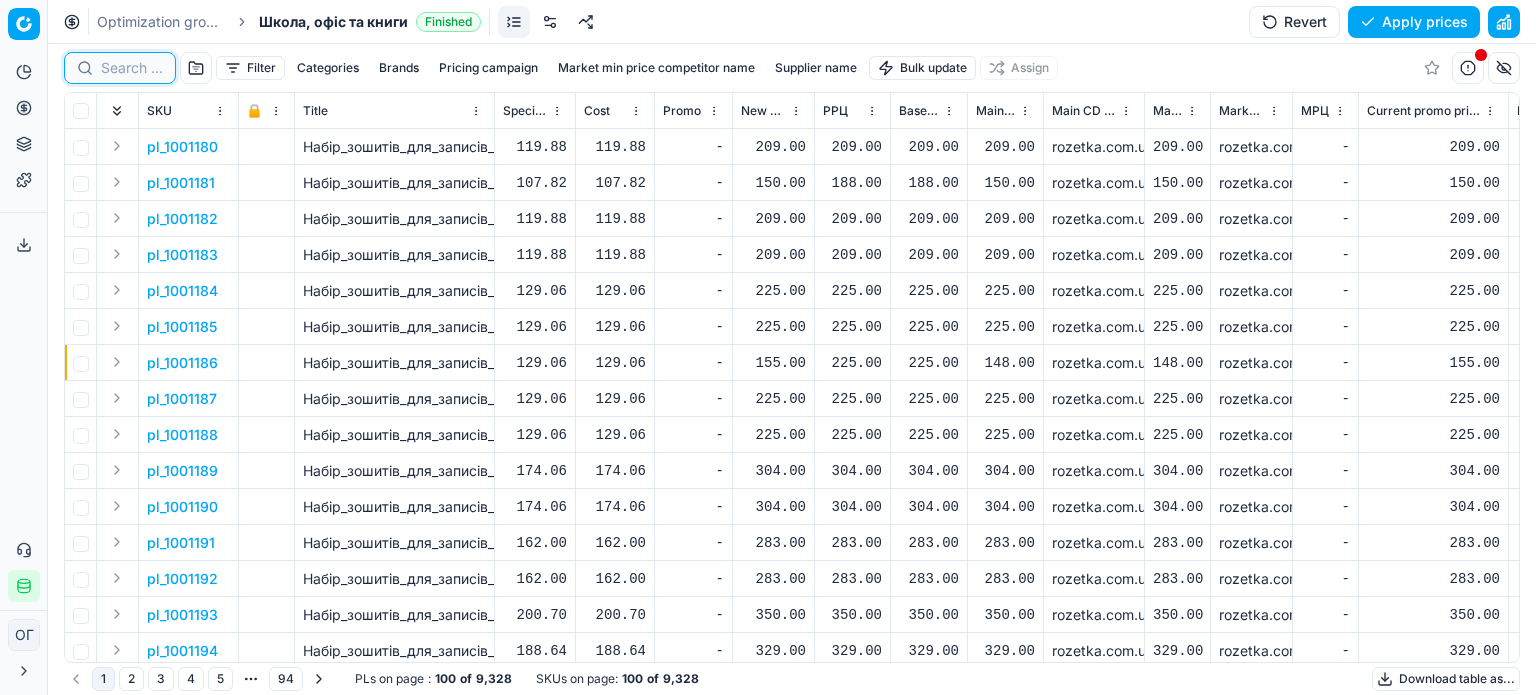 click at bounding box center [132, 68] 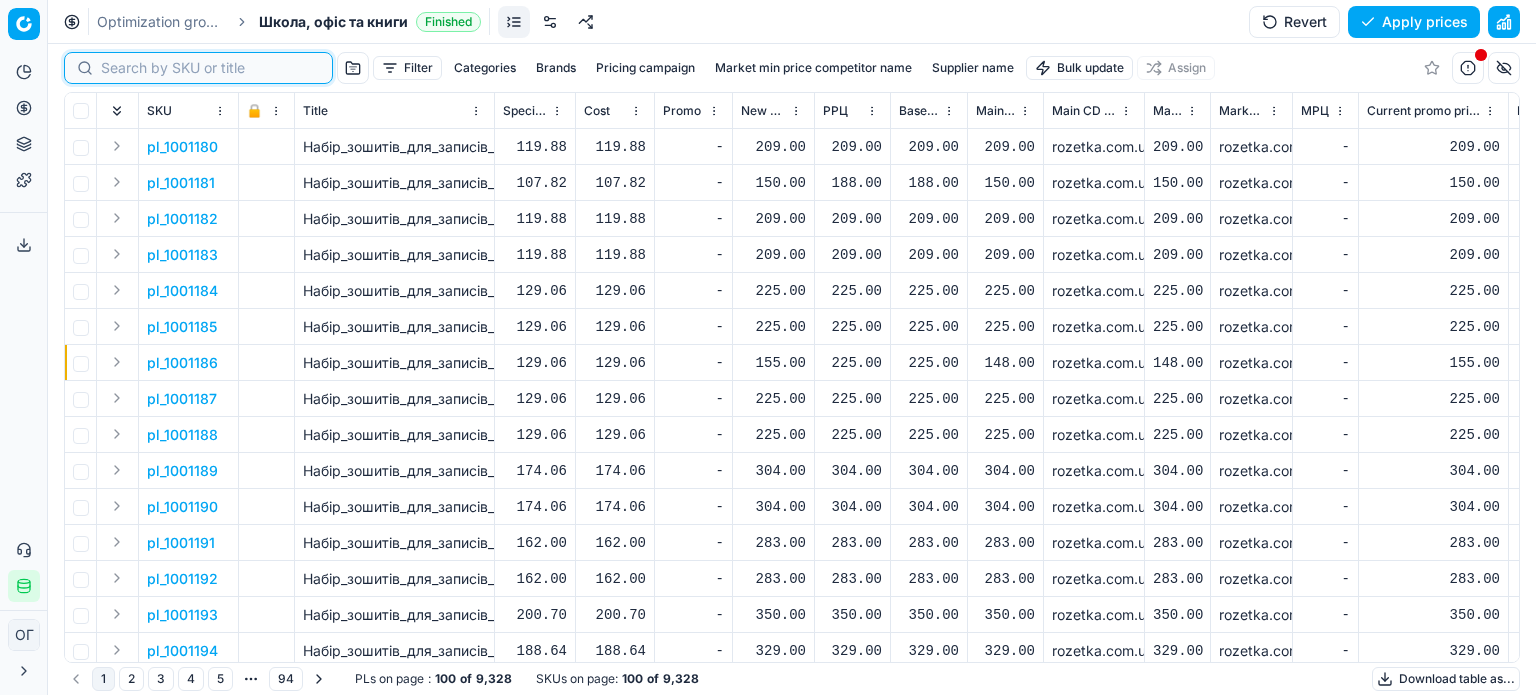 paste on "688610" 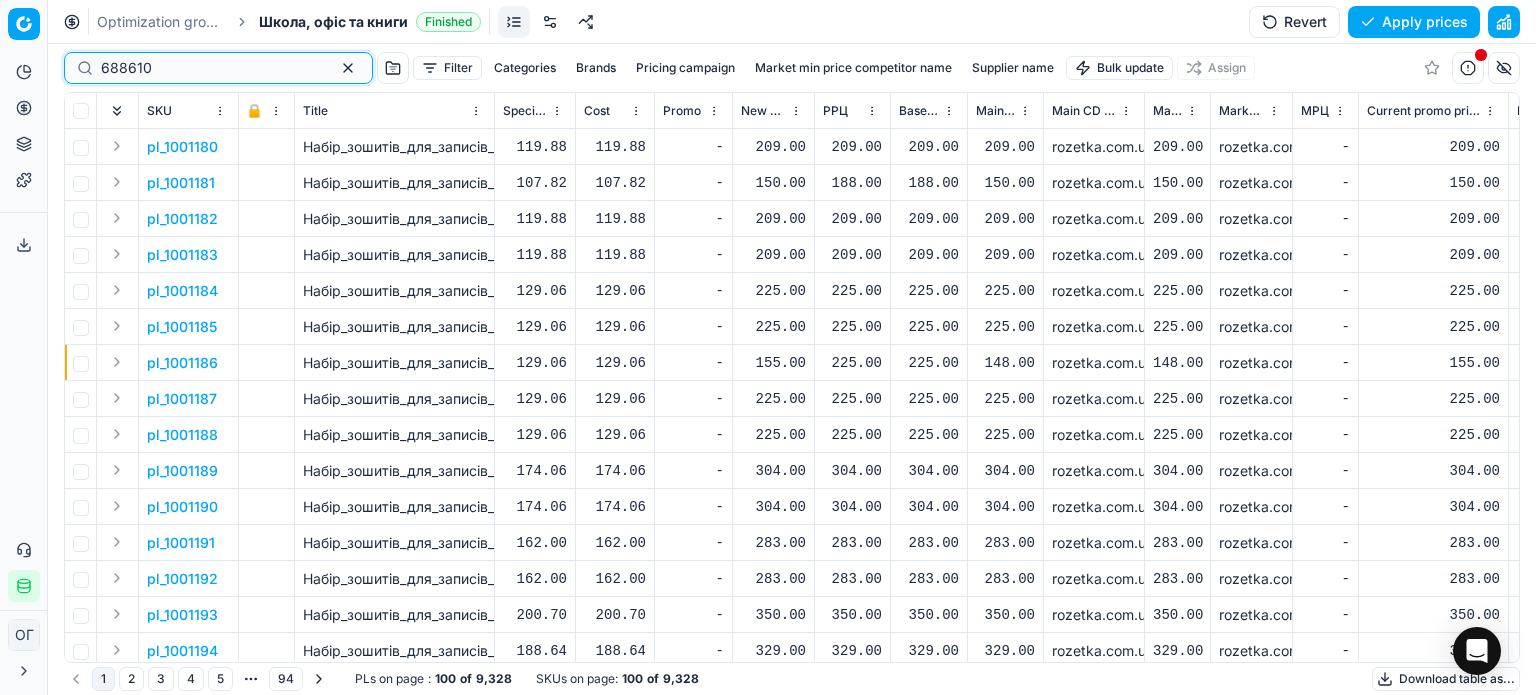 type on "688610" 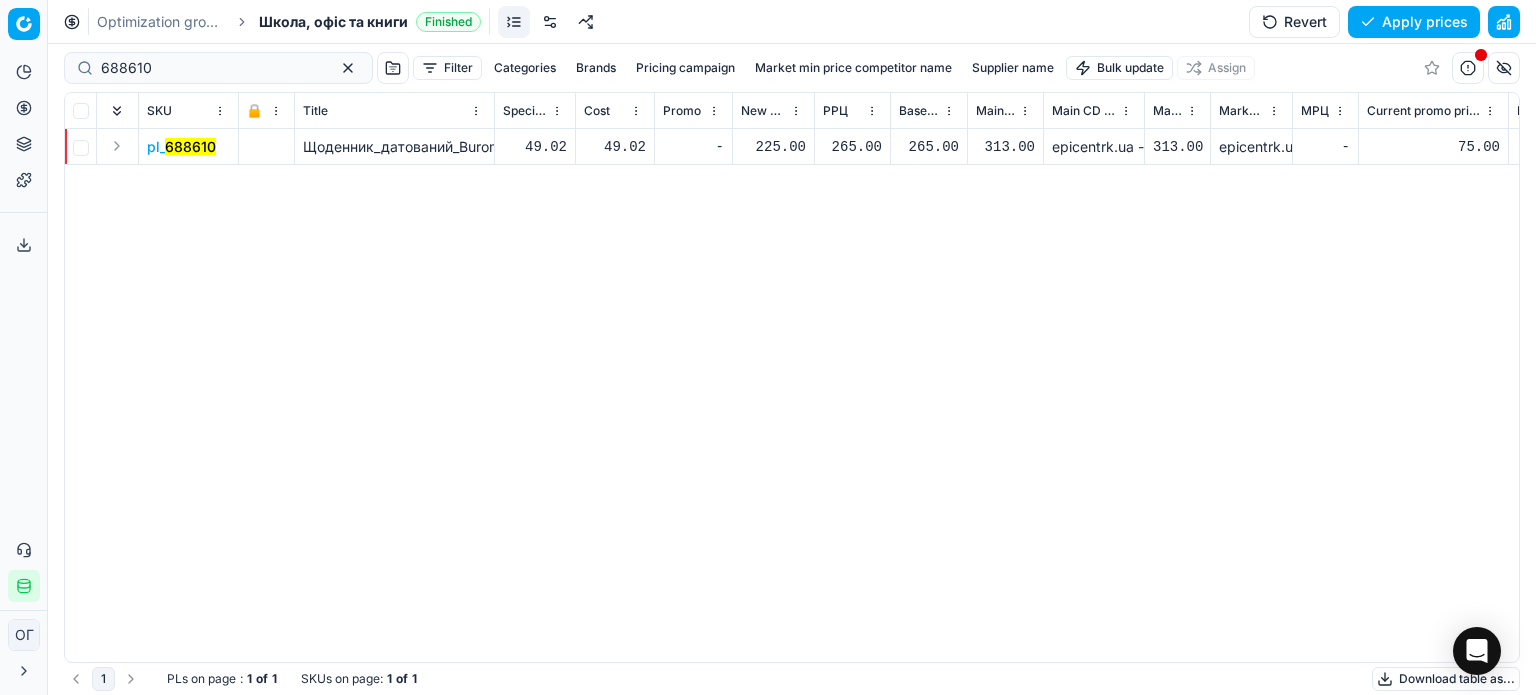 click on "225.00" at bounding box center (773, 147) 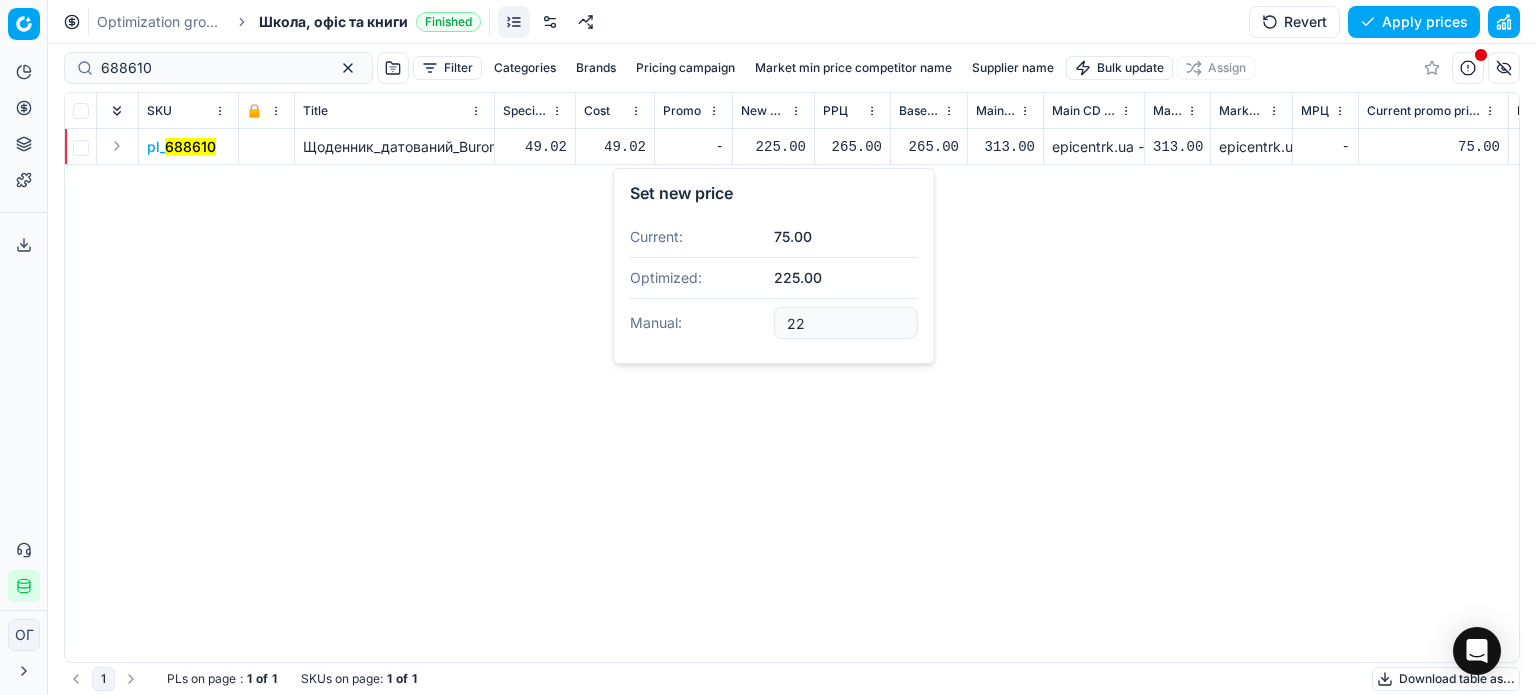 type on "2" 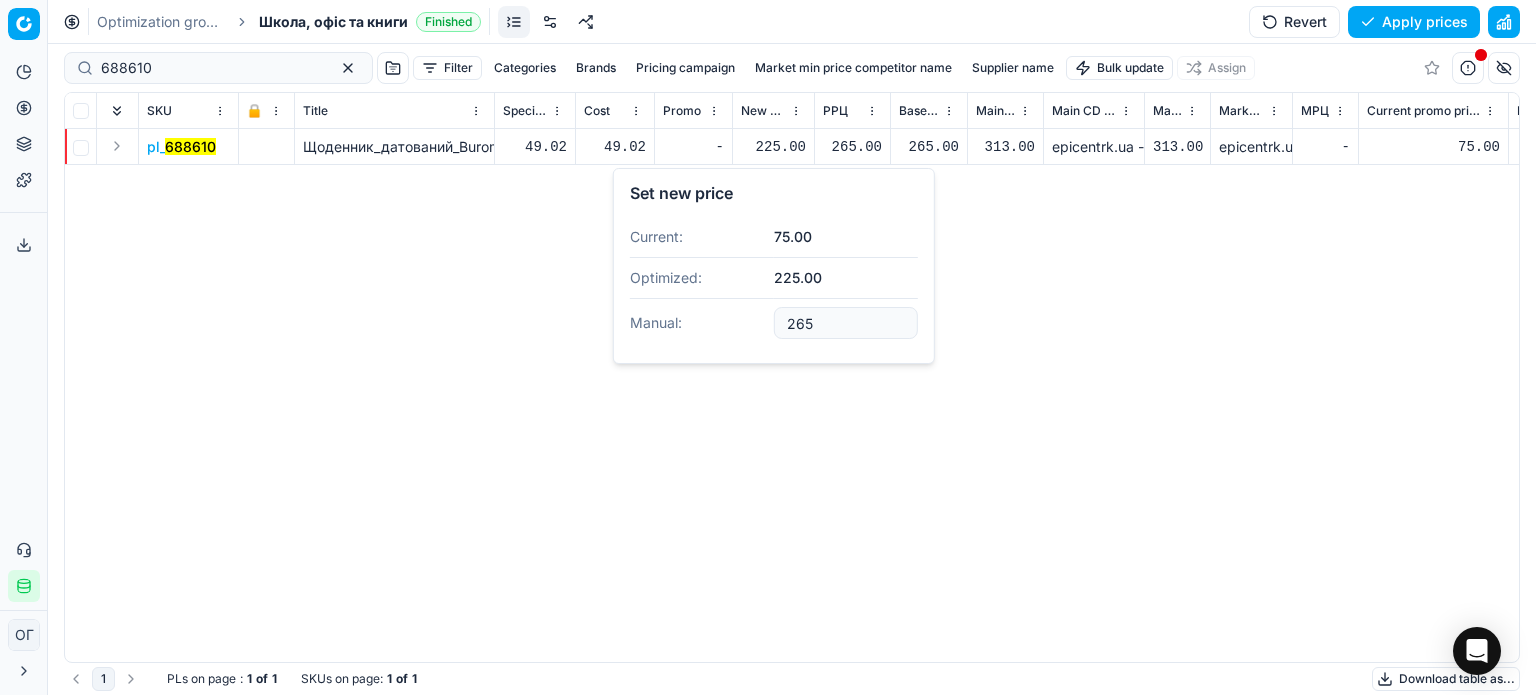 type on "265.00" 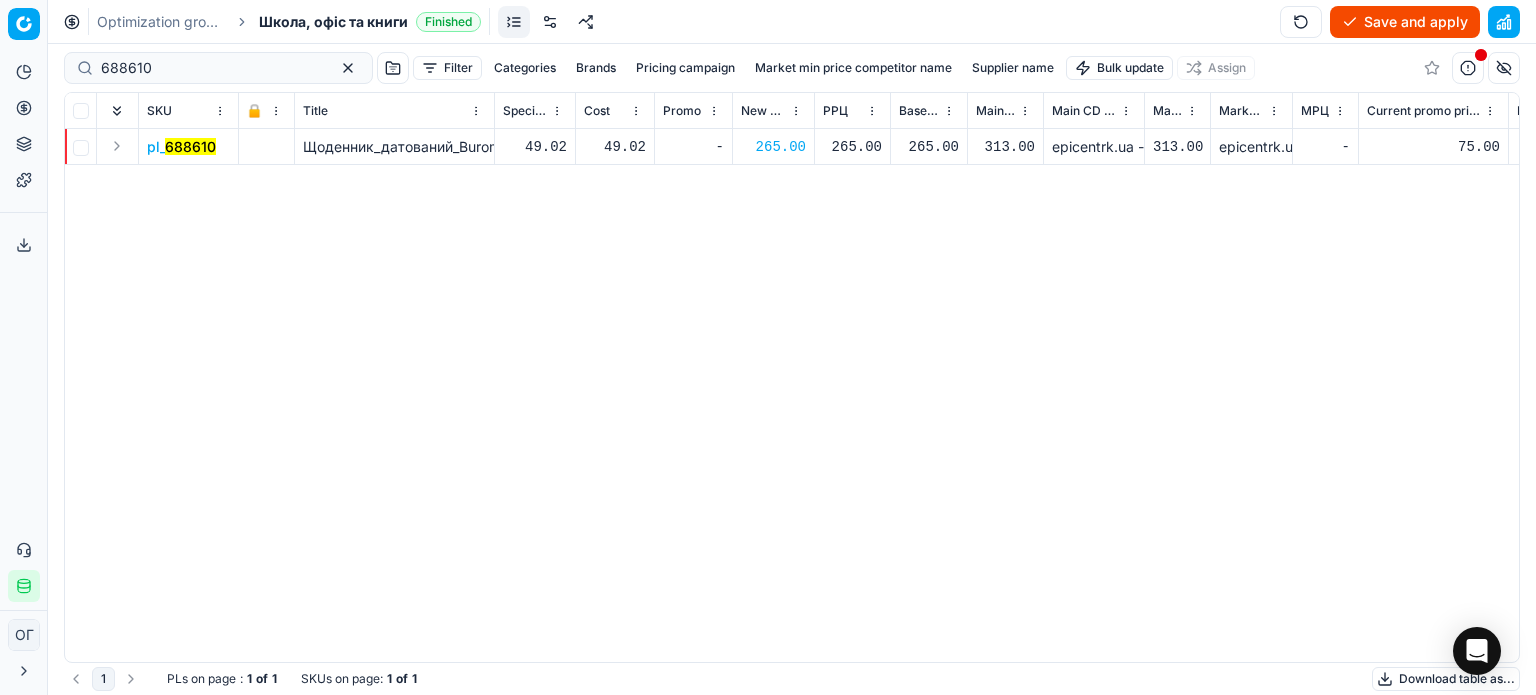 click on "Save and apply" at bounding box center (1405, 22) 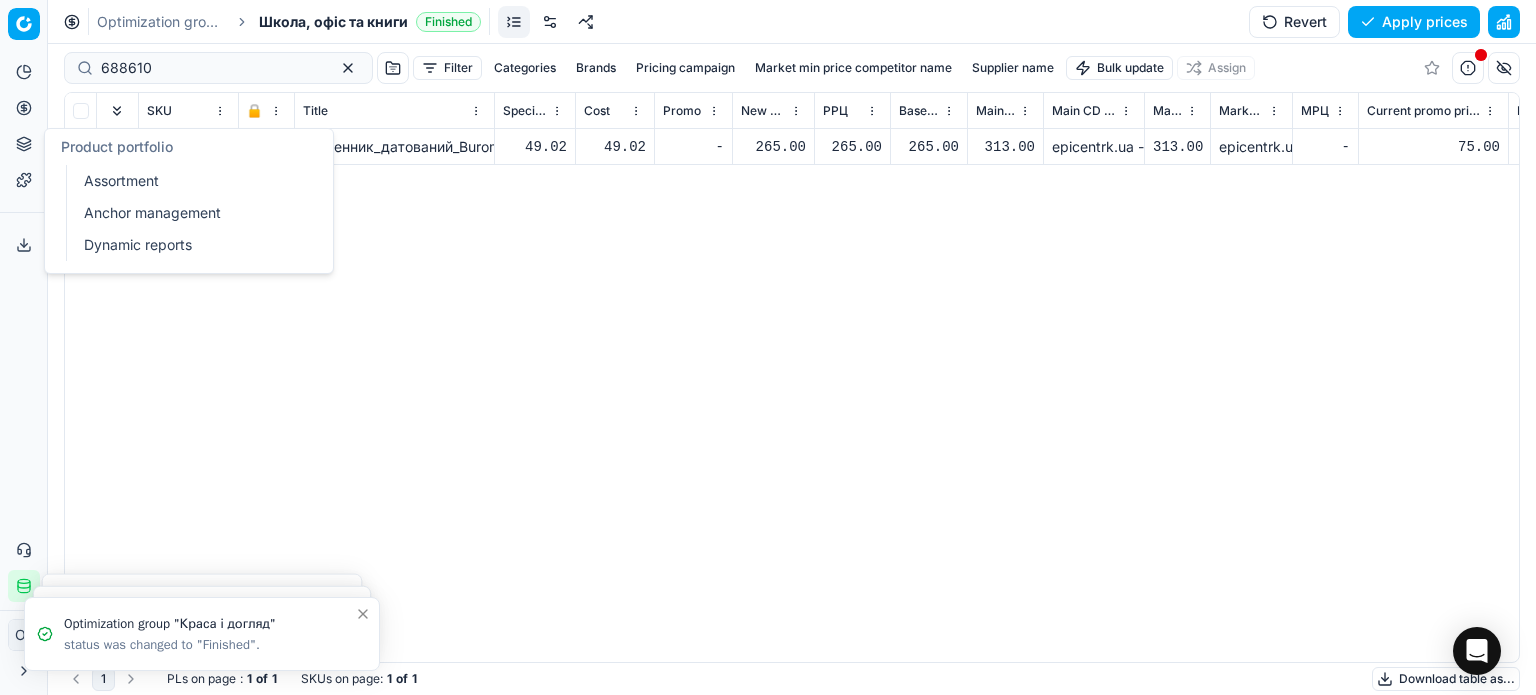 click 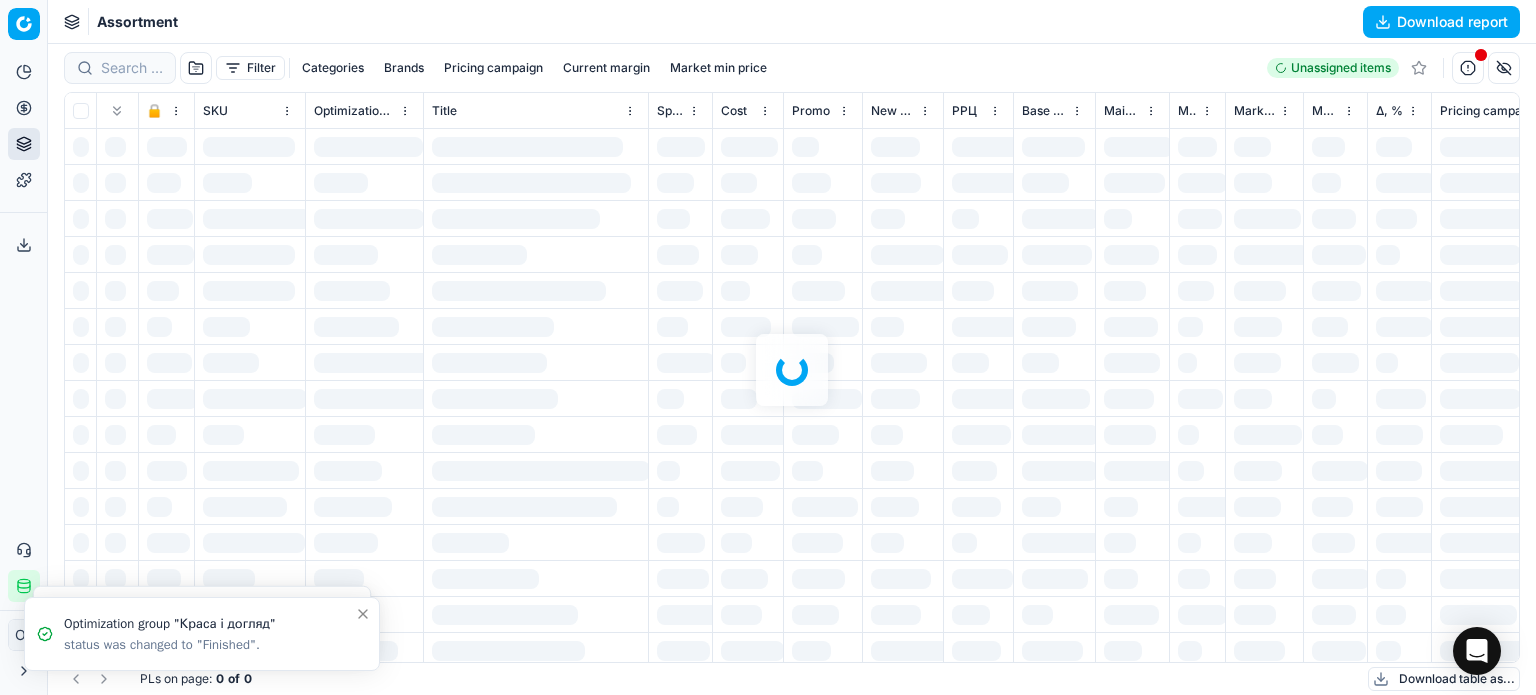 click at bounding box center (792, 369) 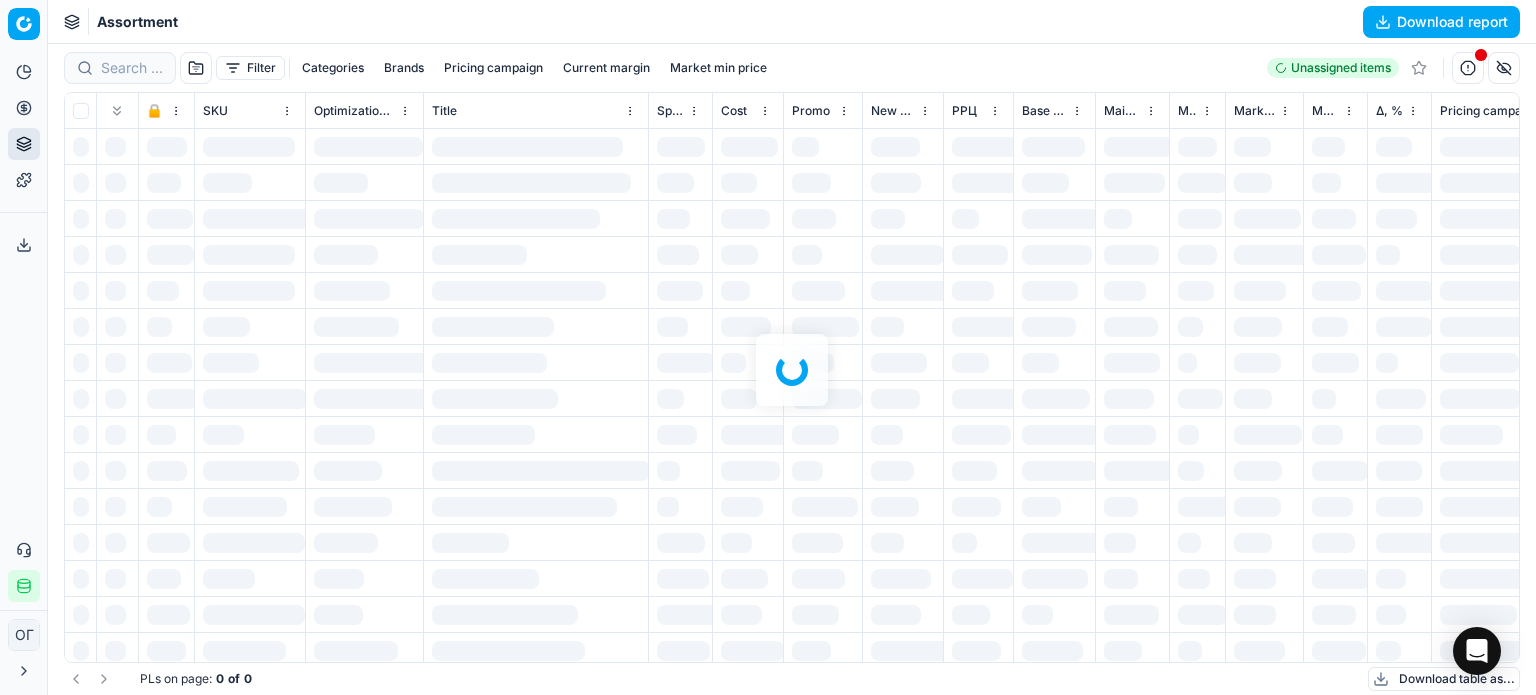 click at bounding box center (792, 369) 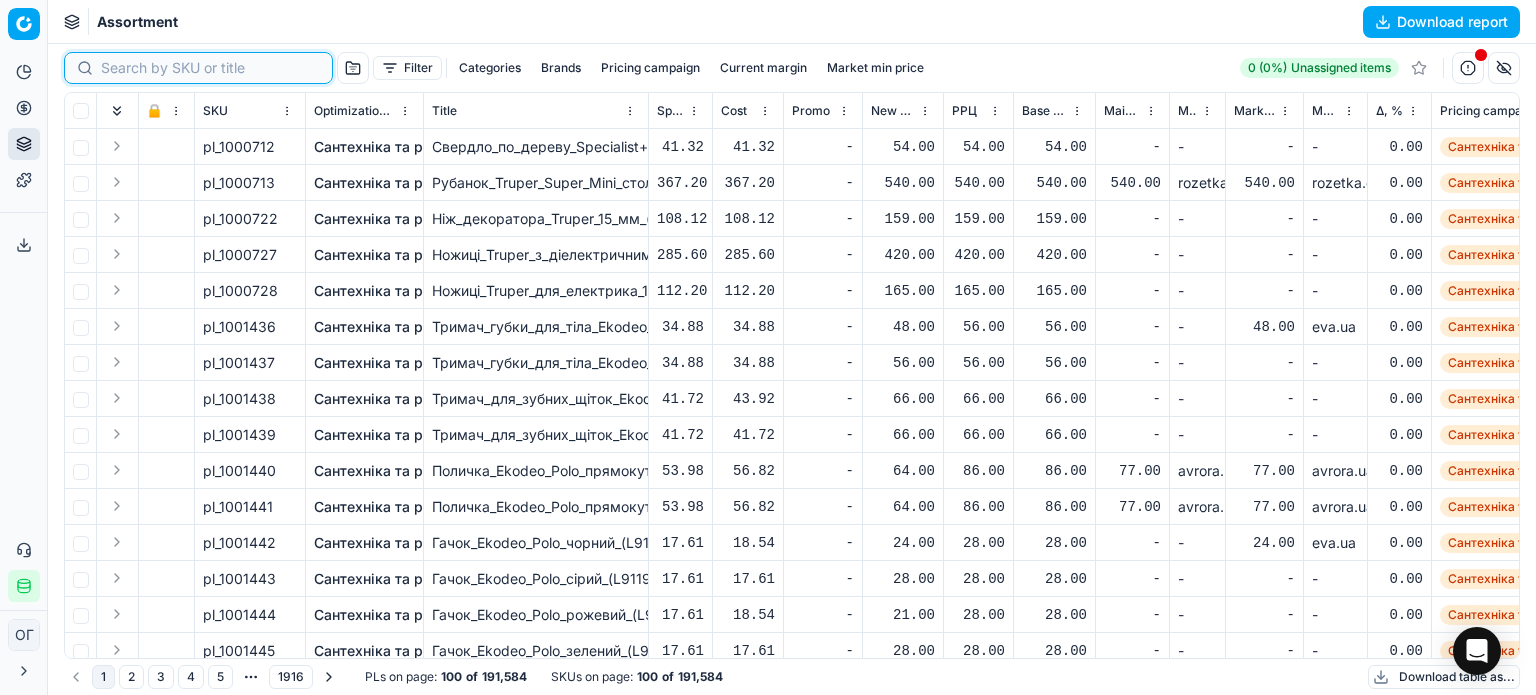 click at bounding box center [210, 68] 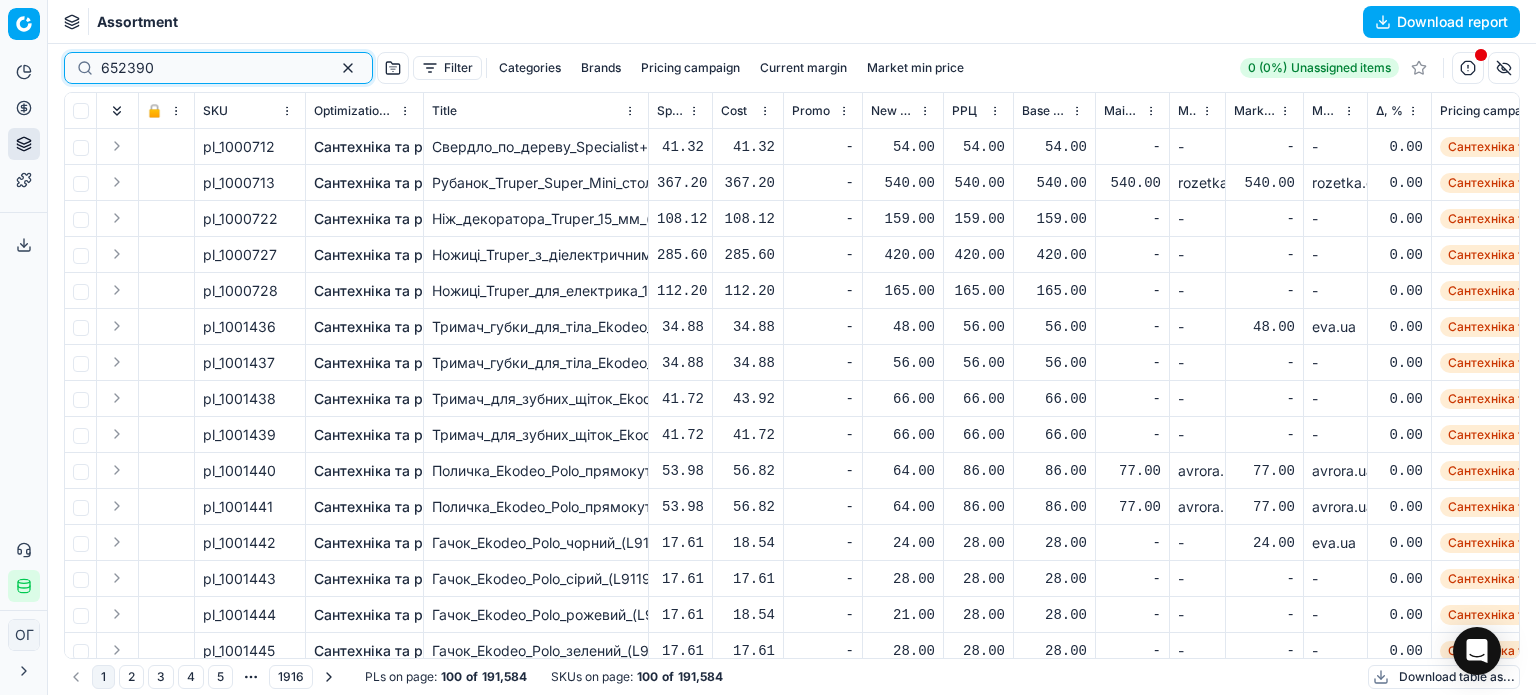 type on "652390" 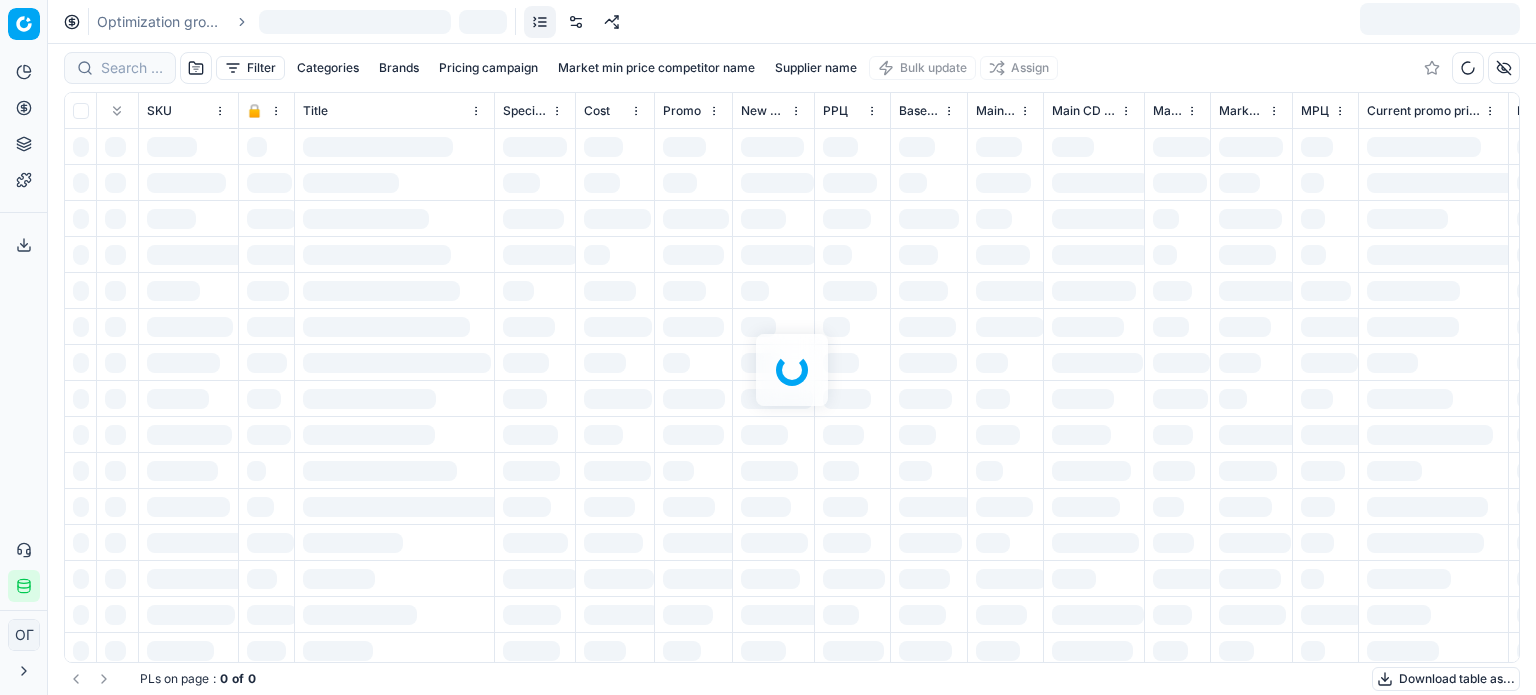 scroll, scrollTop: 0, scrollLeft: 0, axis: both 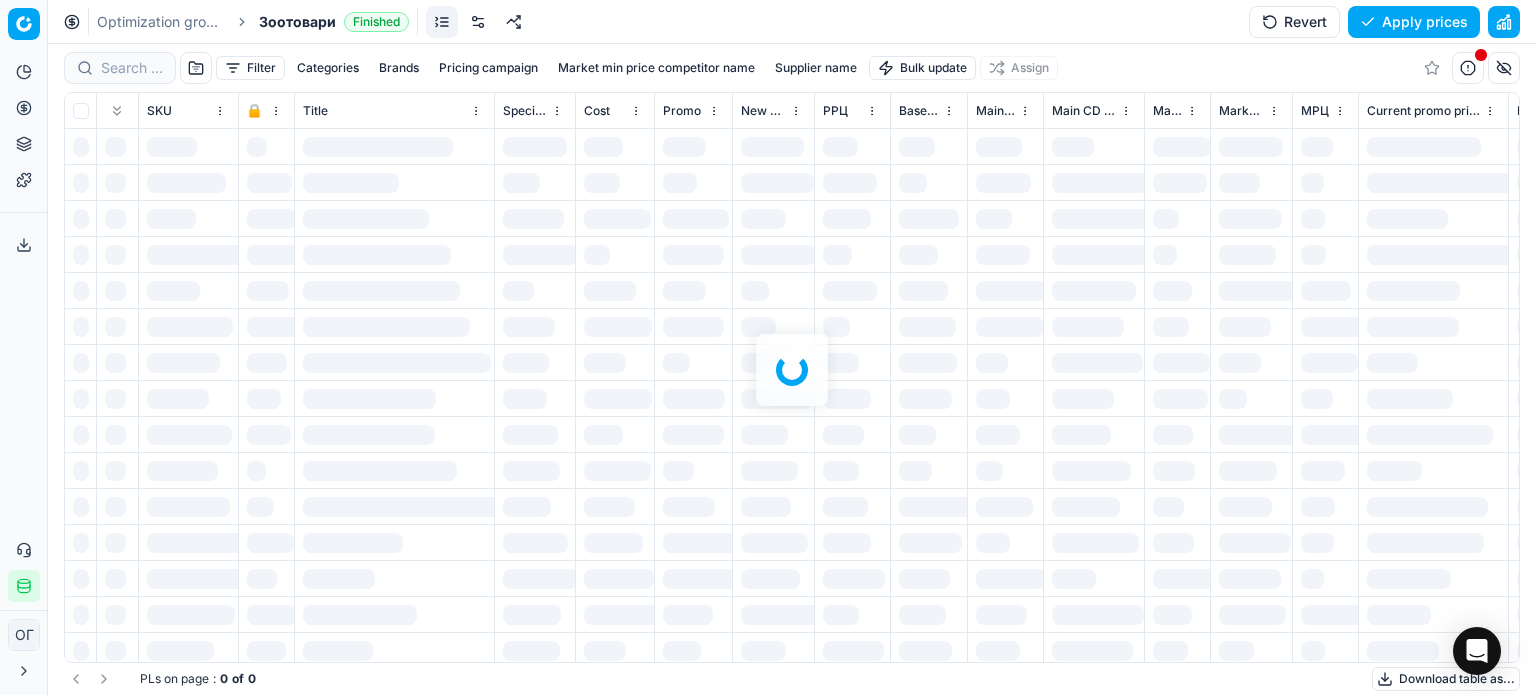 click on "Filter   Categories   Brands   Pricing campaign   Market min price competitor name   Supplier name   Bulk update Assign SKU 🔒 Title Specification Cost Cost Promo New promo price РРЦ Base price Main CD min price Main CD min price competitor name Market min price Market min price competitor name МРЦ Current promo price Продажі за останні 45 днів, шт Current price New discount New price New discount, % New margin (common), % New markup (common), % Δ, % Δ, abs Pricing type Alerts Pricing campaign Brands Total stock quantity Last stock update Last price change Is available Discount, % Discount Promo amount Promo titles Price elasticity Smart segmentation ABC by Revenue Market monitoring Matches found Days after last Market data update Competitors in stock Market max price Market max price competitor name Market markdown Market promo Market price mode Мін. маржін. до собівартості Min margin Warehouse Cost RRP margin, % RRP mandatority Supplier name Supplier ID" at bounding box center [792, 369] 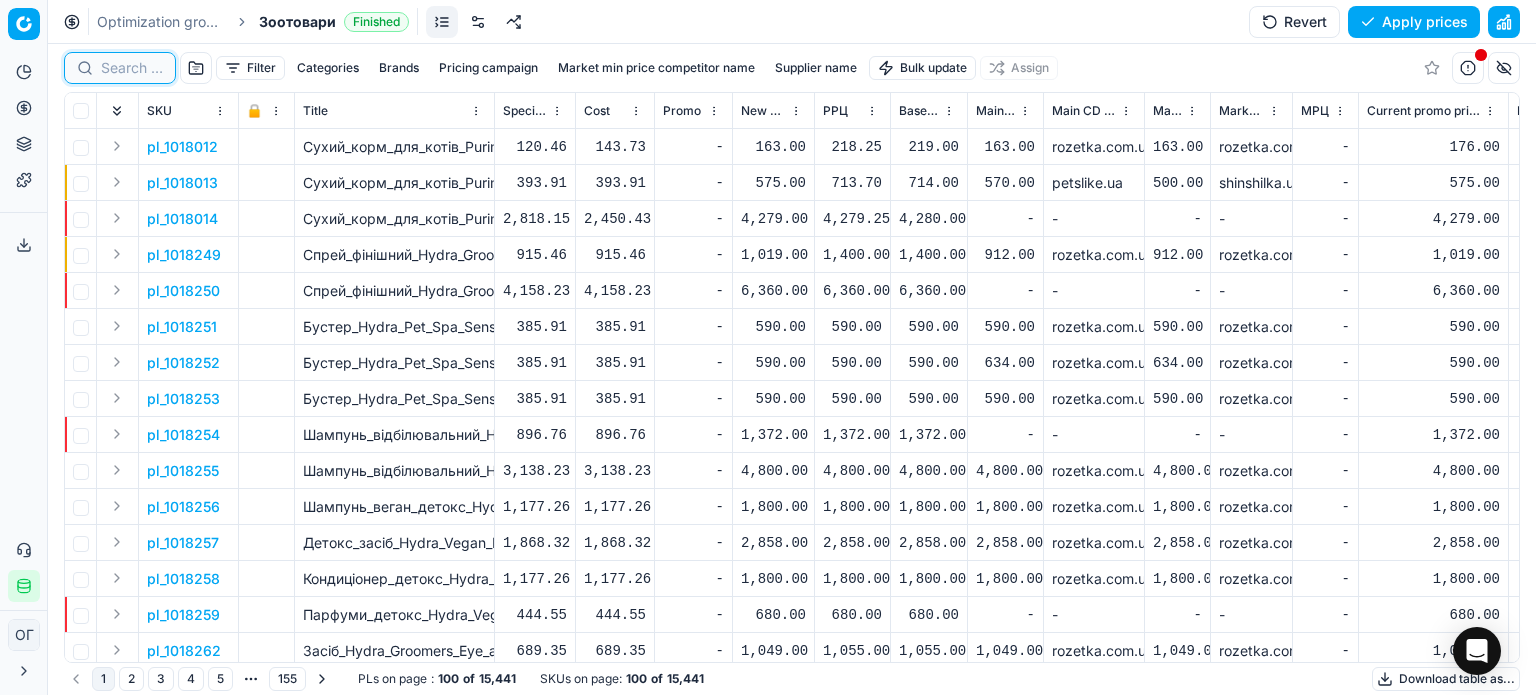 click at bounding box center (132, 68) 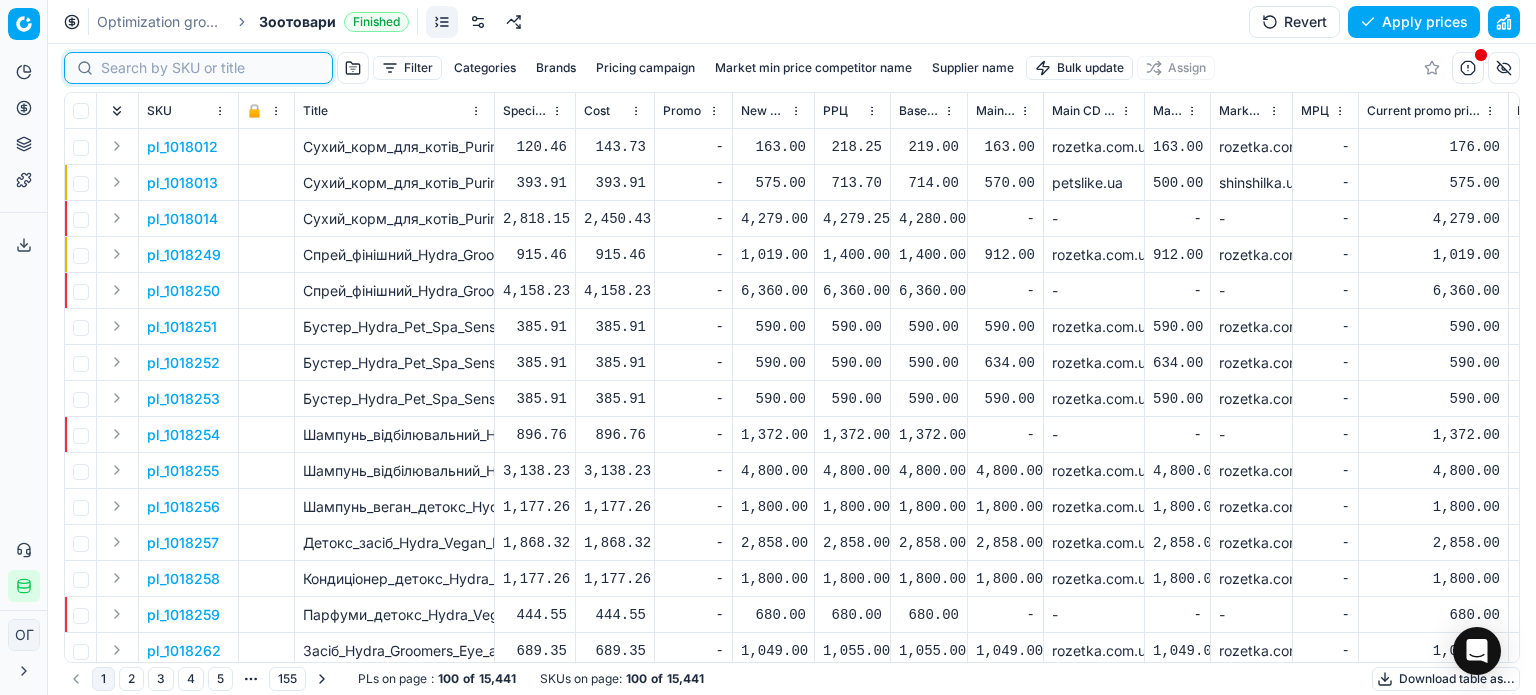 click at bounding box center (210, 68) 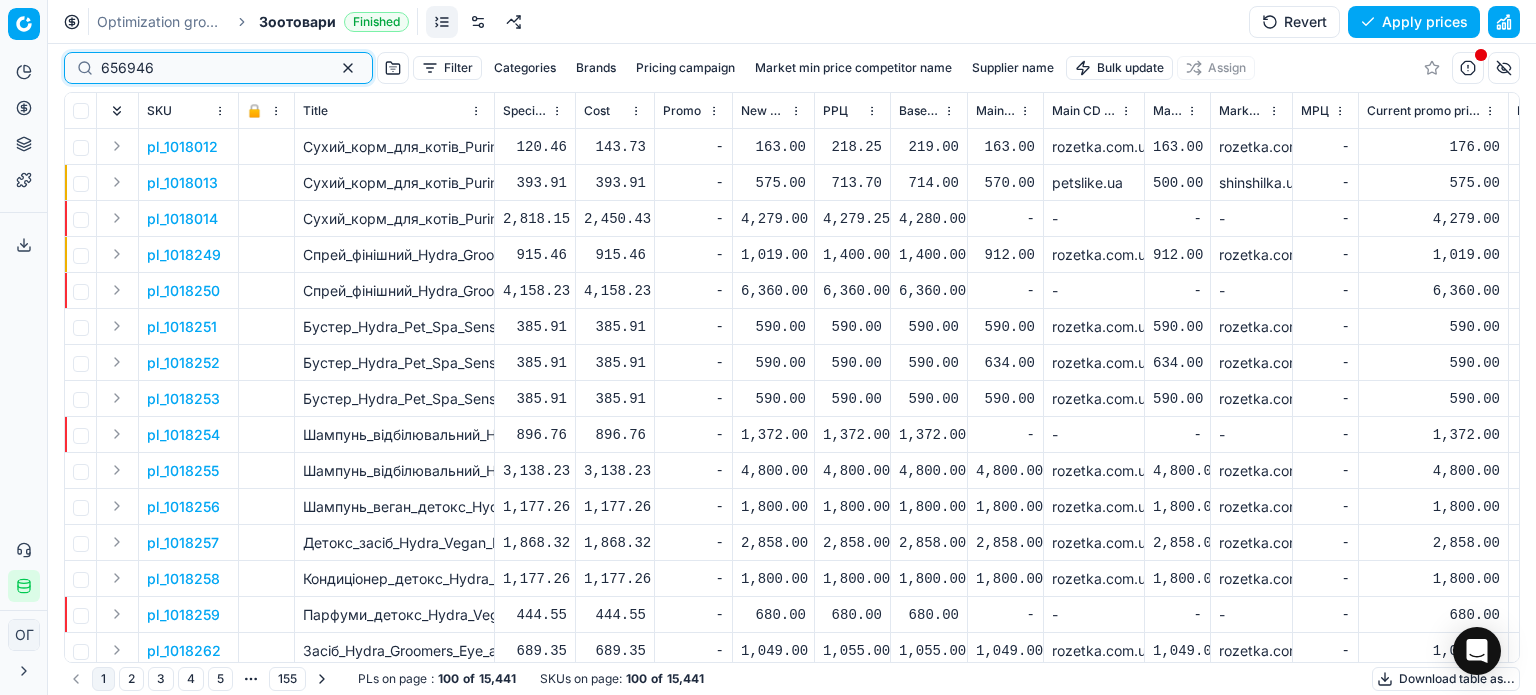 type on "656946" 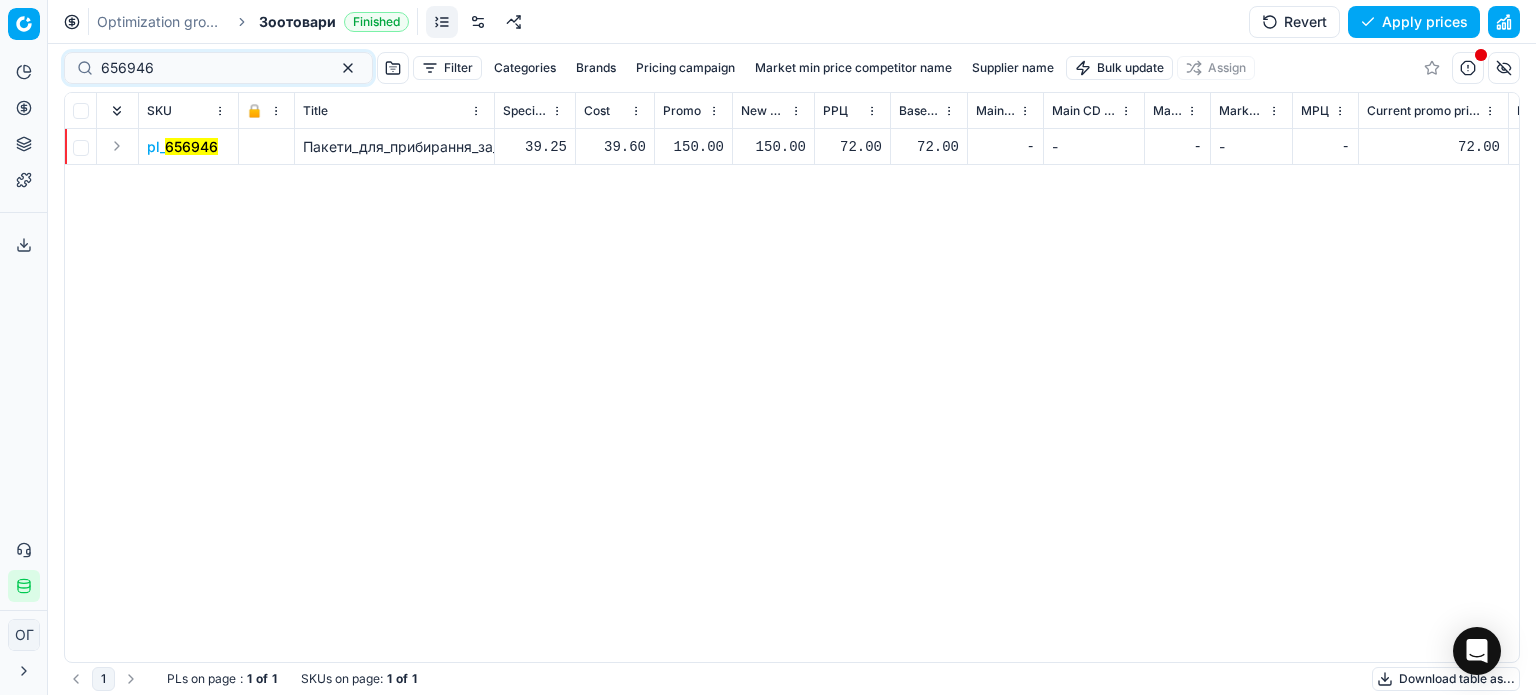 click on "150.00" at bounding box center (693, 147) 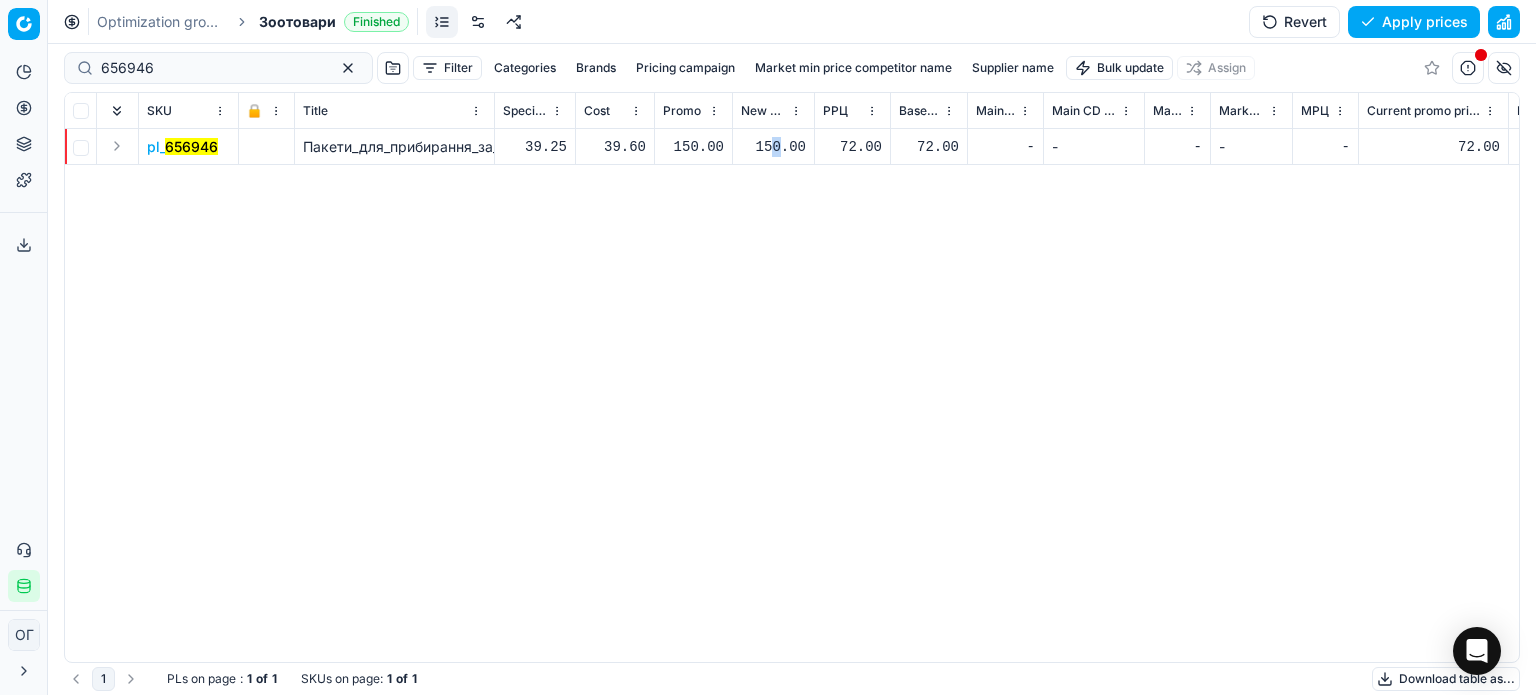 click on "150.00" at bounding box center (773, 147) 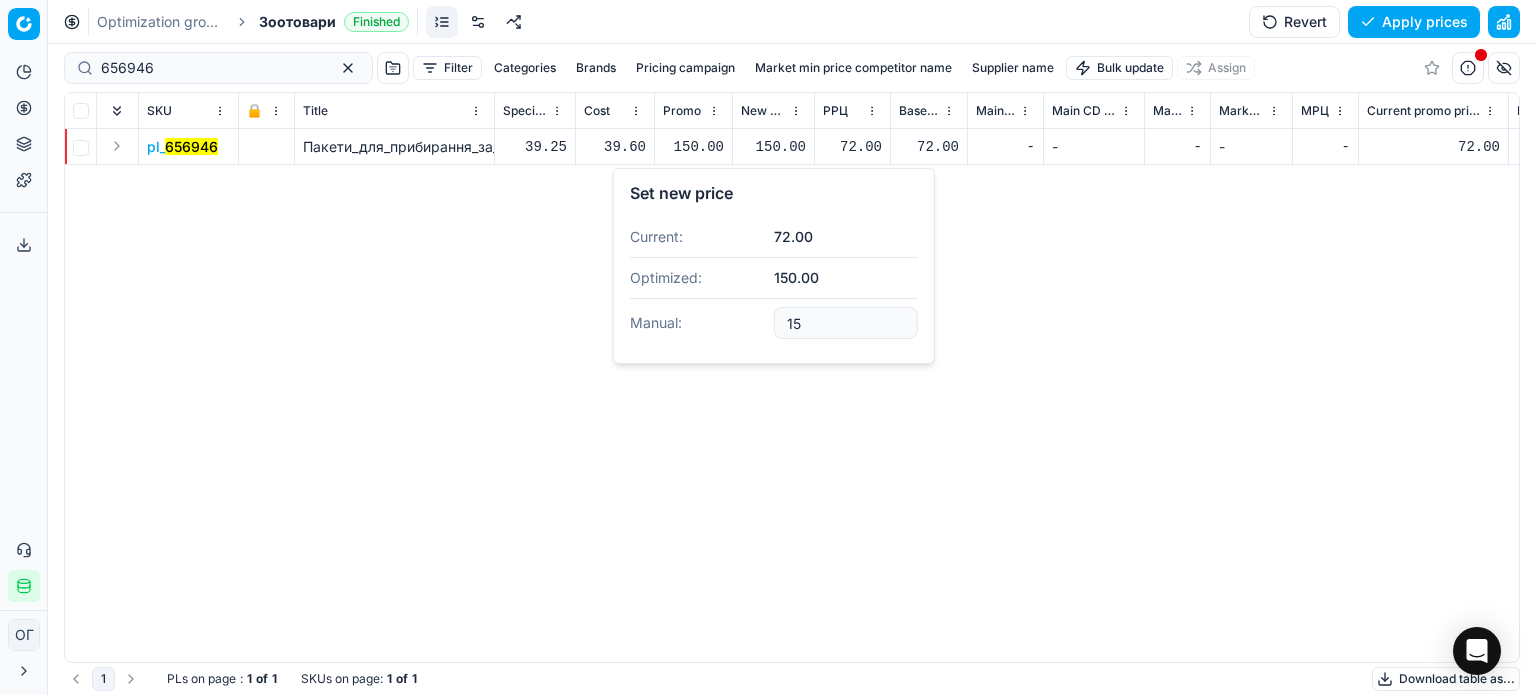 type on "1" 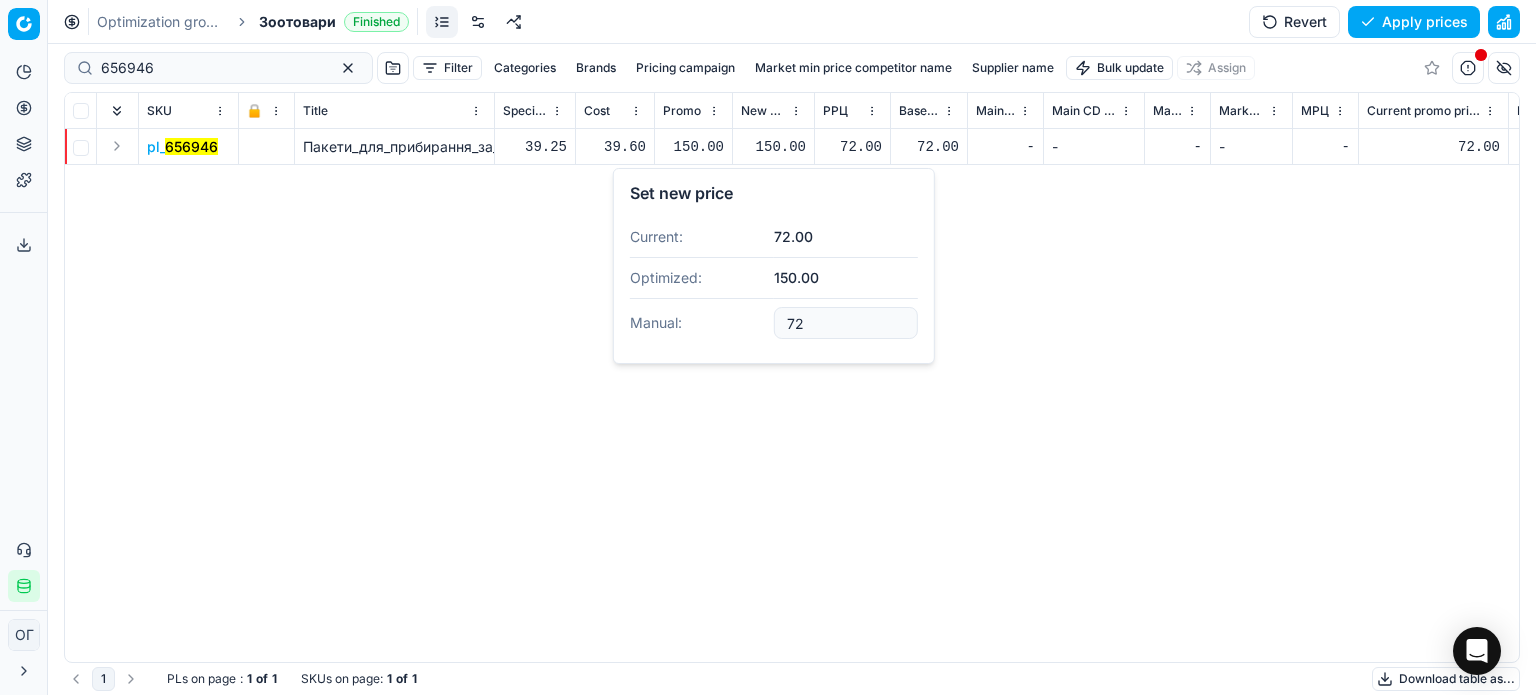 type on "72.00" 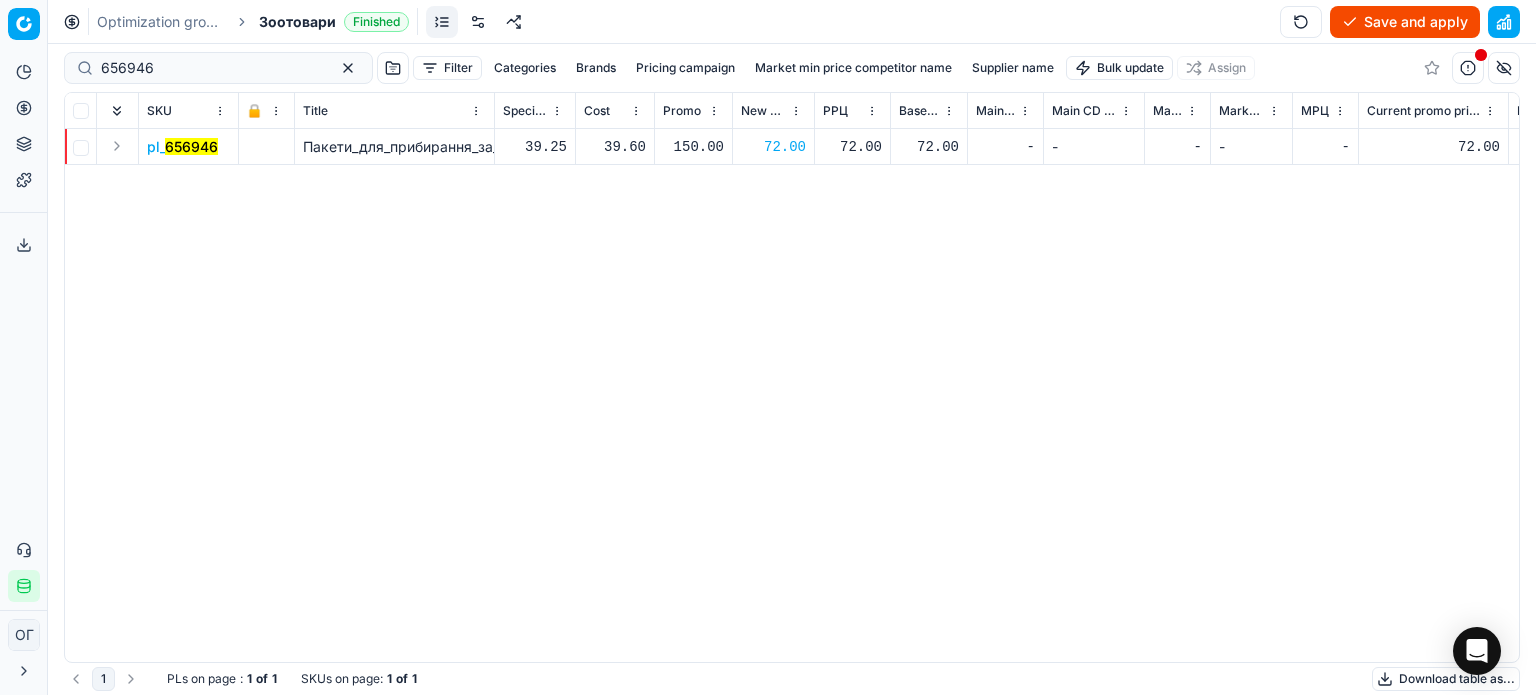 click on "Save and apply" at bounding box center [1405, 22] 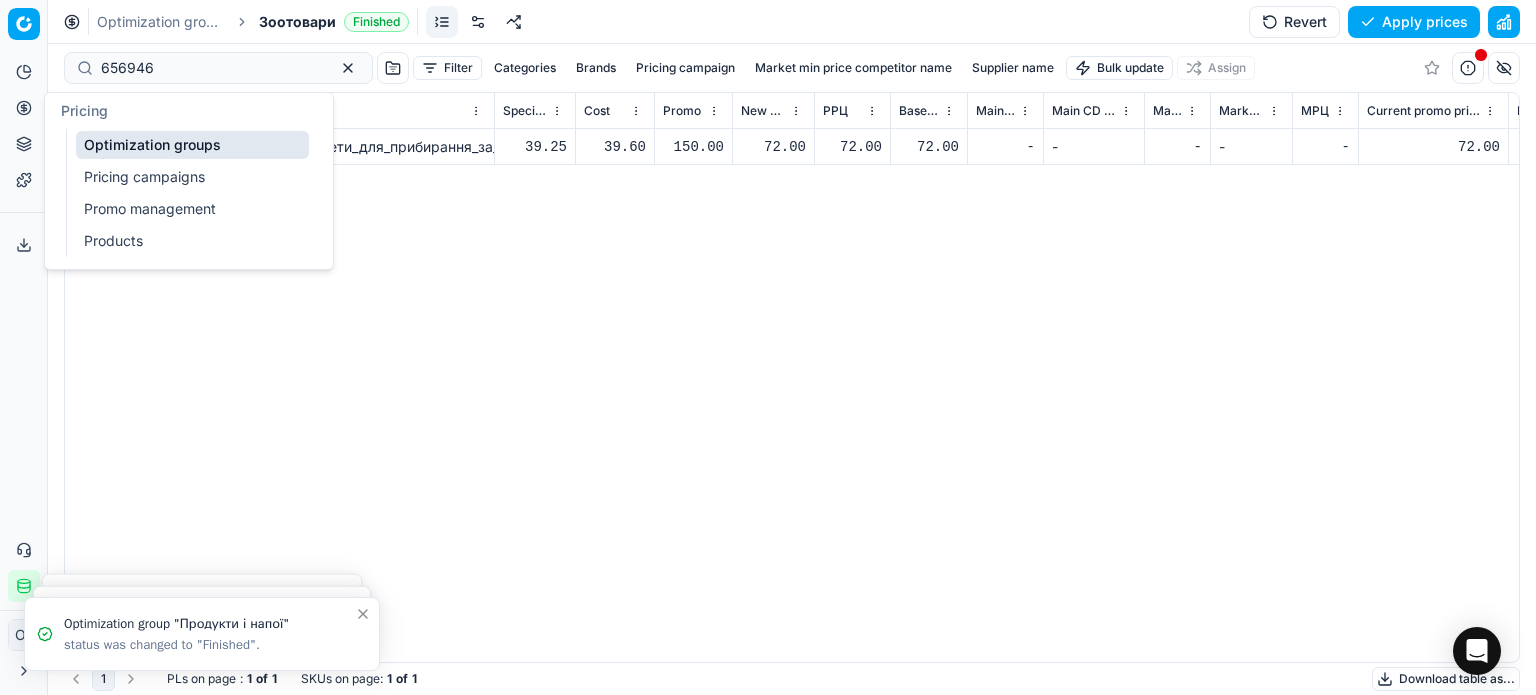 click on "Pricing" at bounding box center [24, 108] 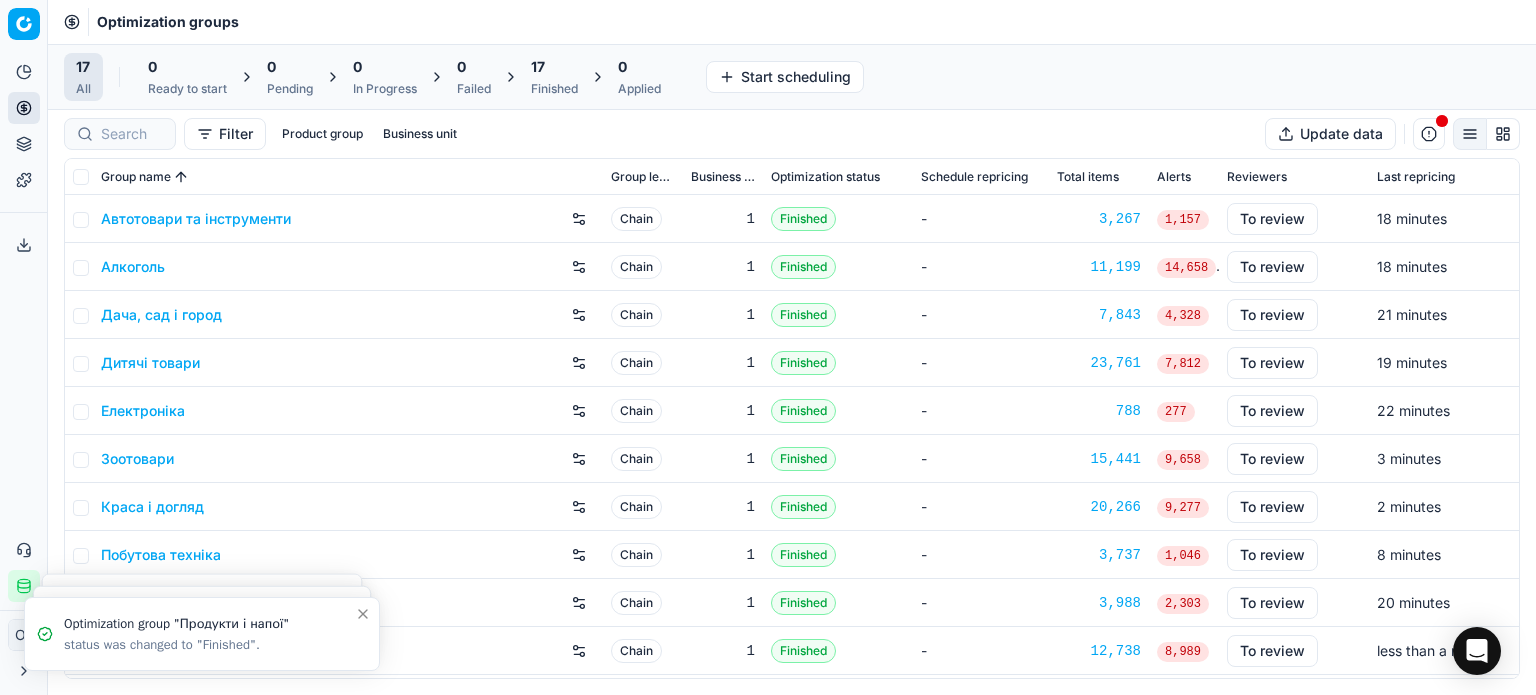 click on "Finished" at bounding box center (554, 89) 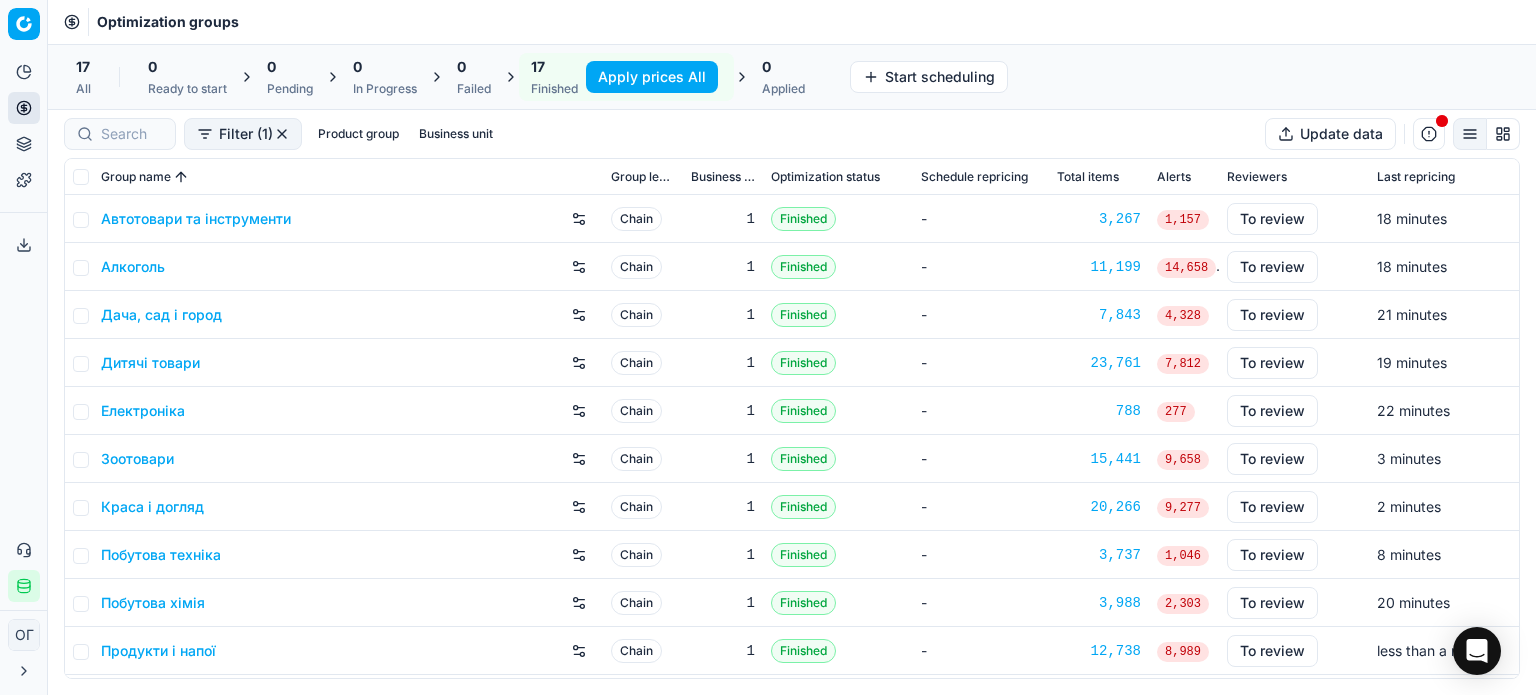click on "Алкоголь" at bounding box center (133, 267) 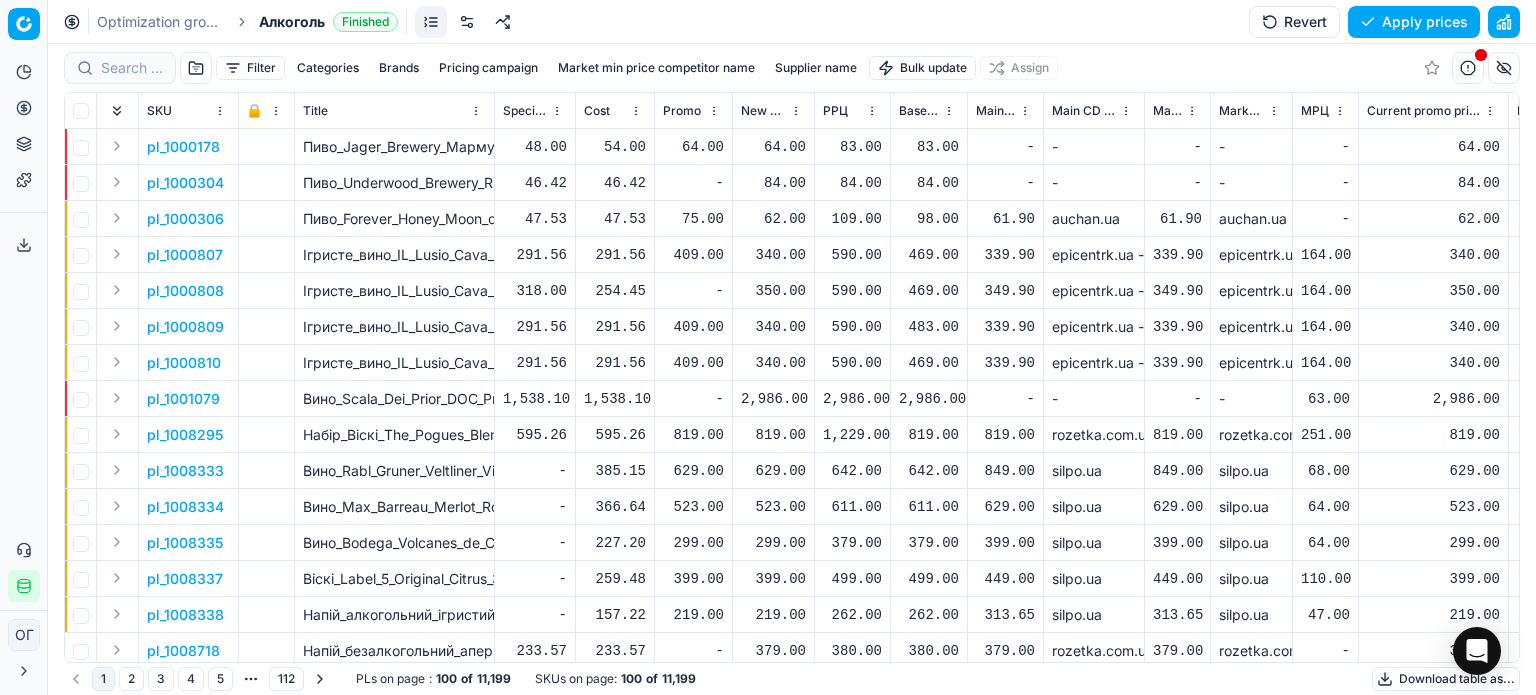 click on "Filter" at bounding box center (250, 68) 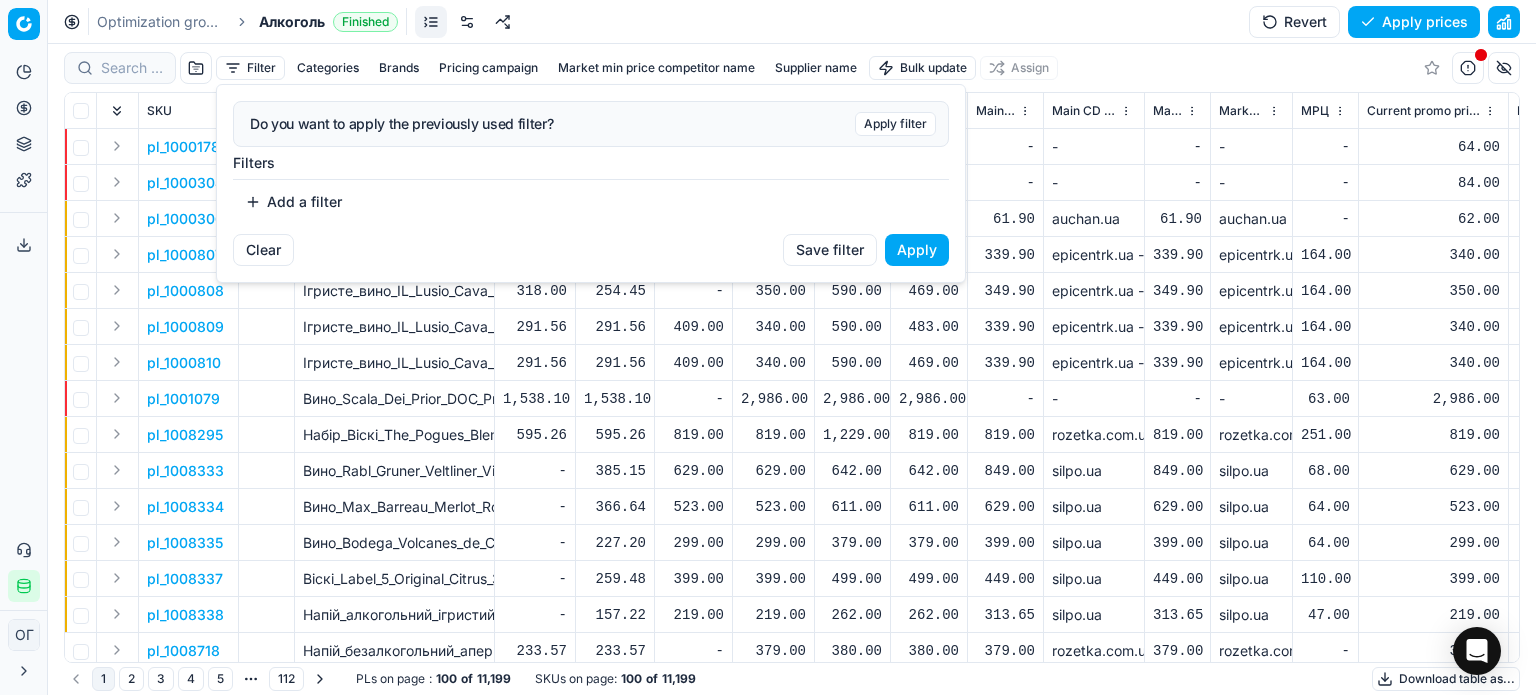 click on "Add a filter" at bounding box center (293, 202) 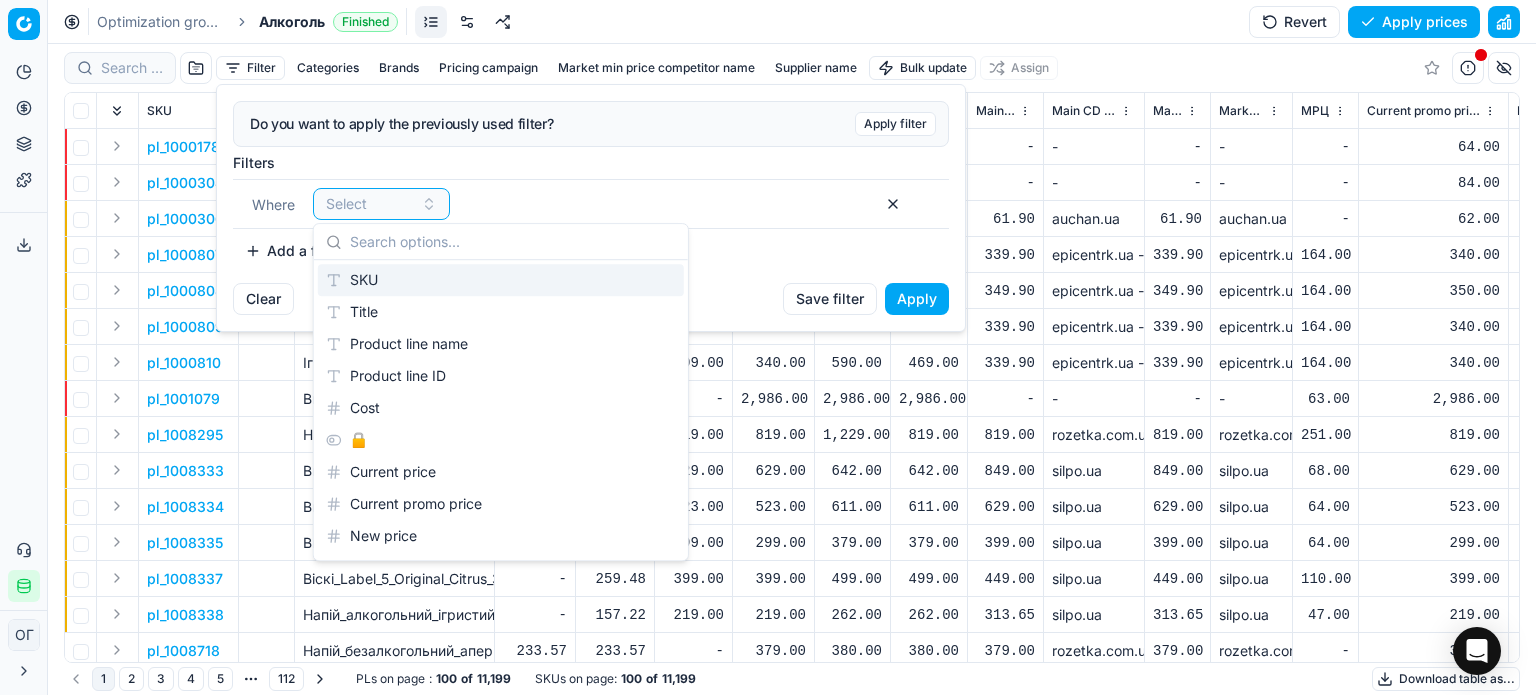 click on "SKU" at bounding box center (501, 280) 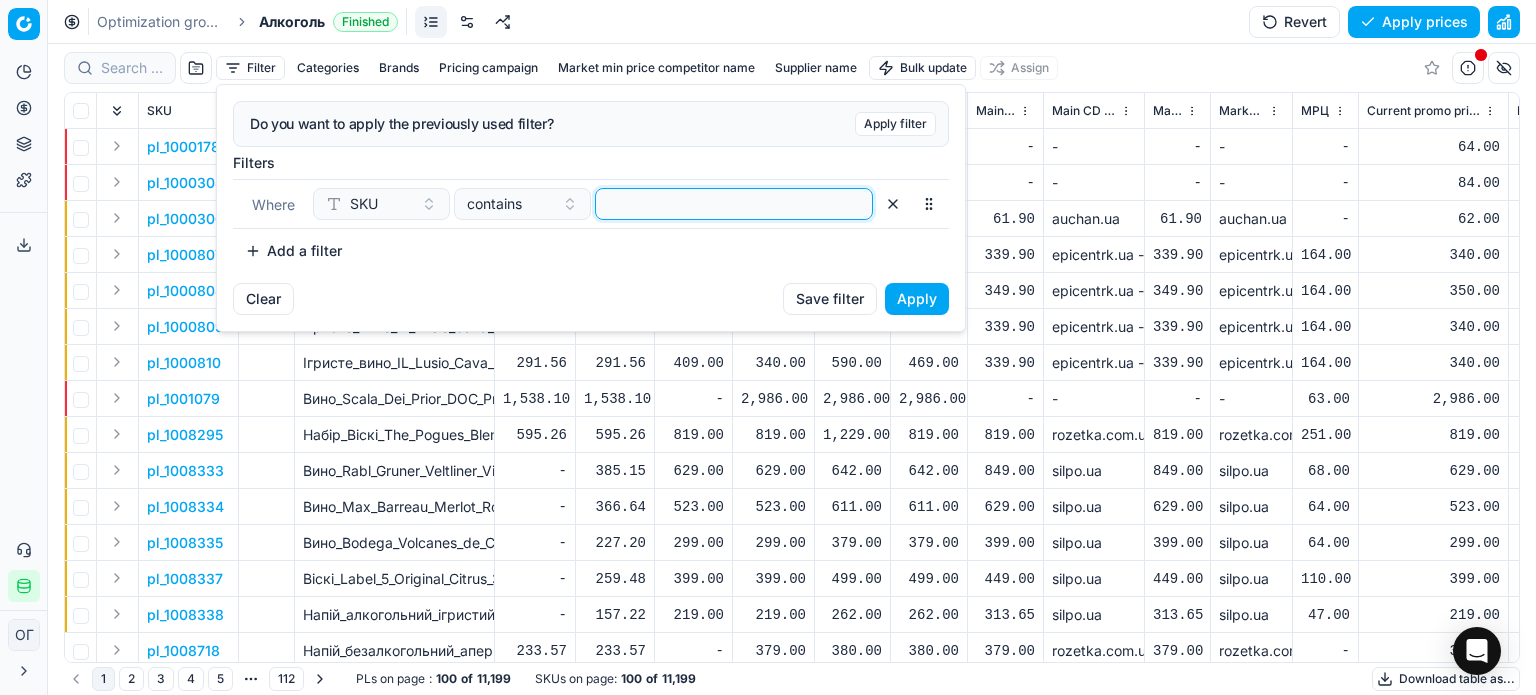 click at bounding box center [734, 204] 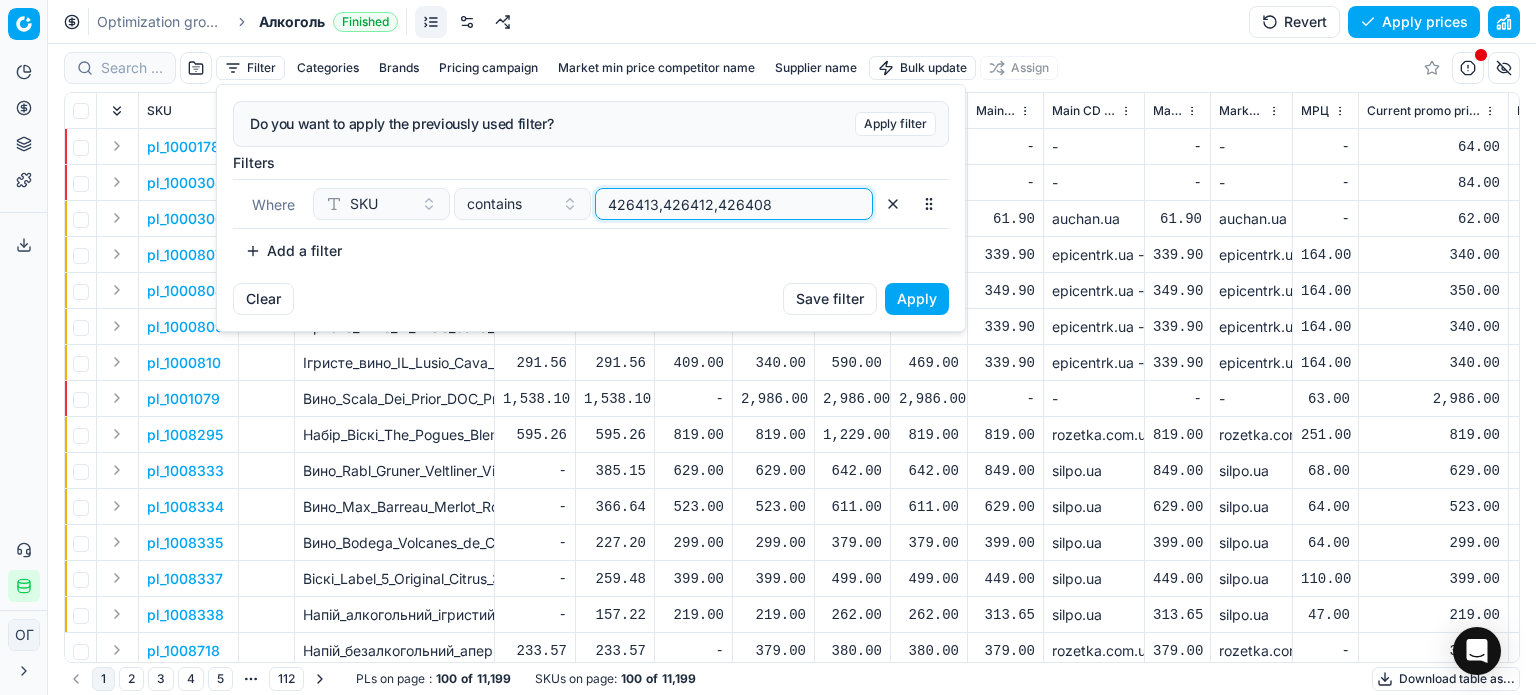 type on "426413,426412,426408" 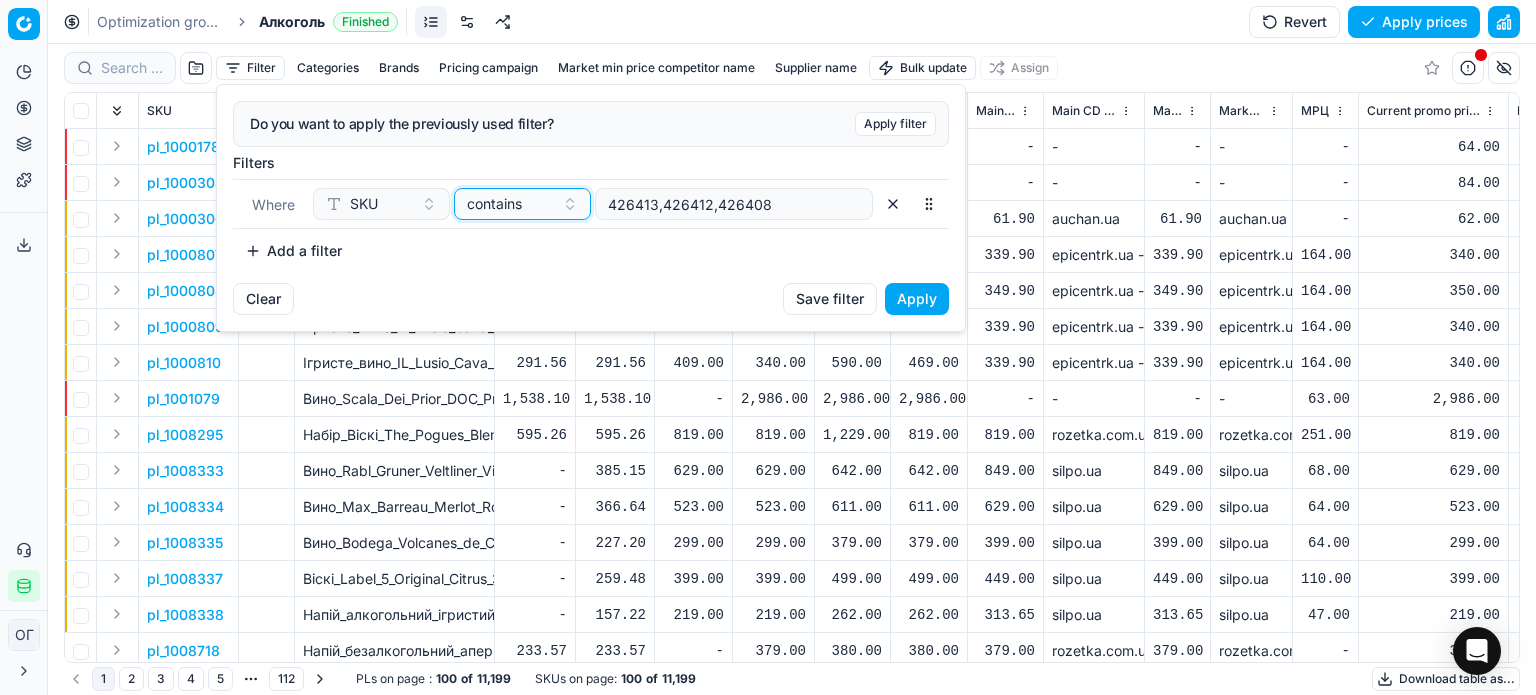 click on "contains" at bounding box center [494, 204] 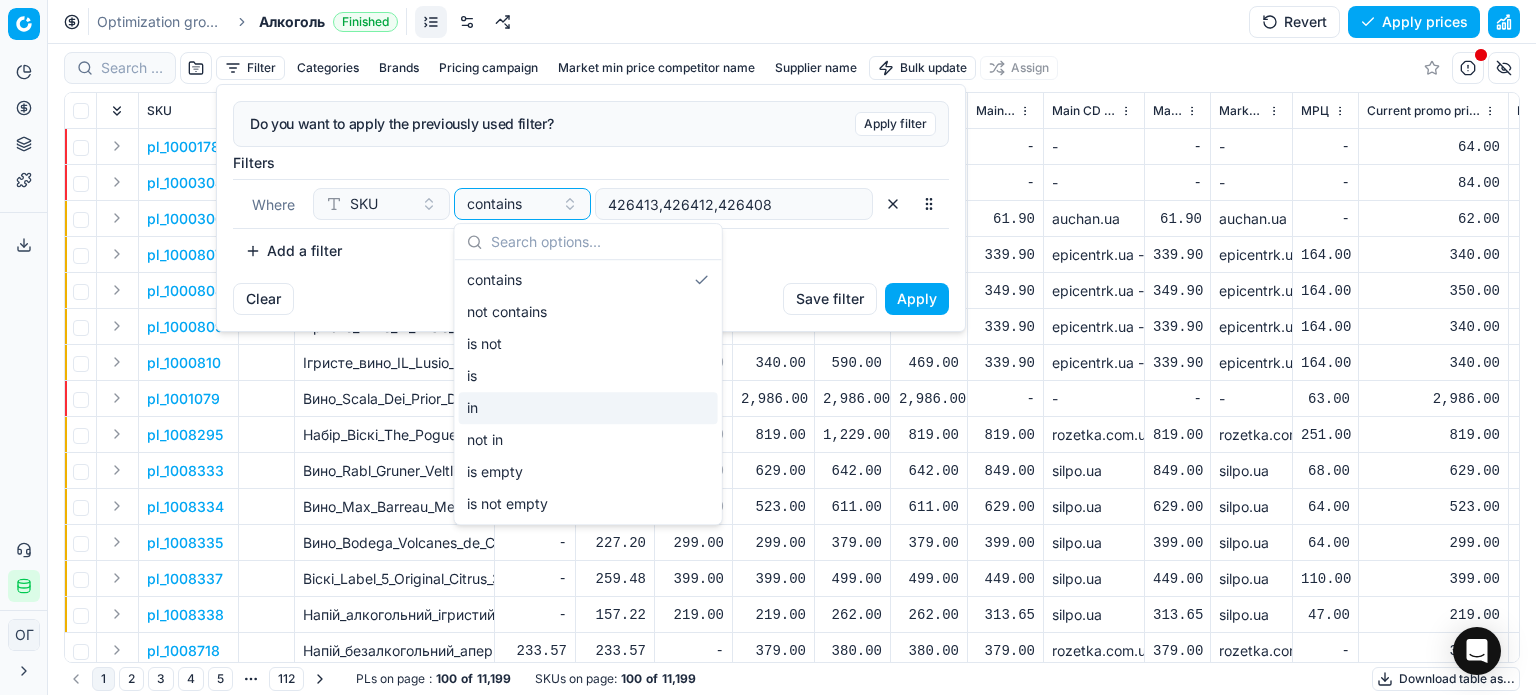 drag, startPoint x: 556, startPoint y: 407, endPoint x: 670, endPoint y: 399, distance: 114.28036 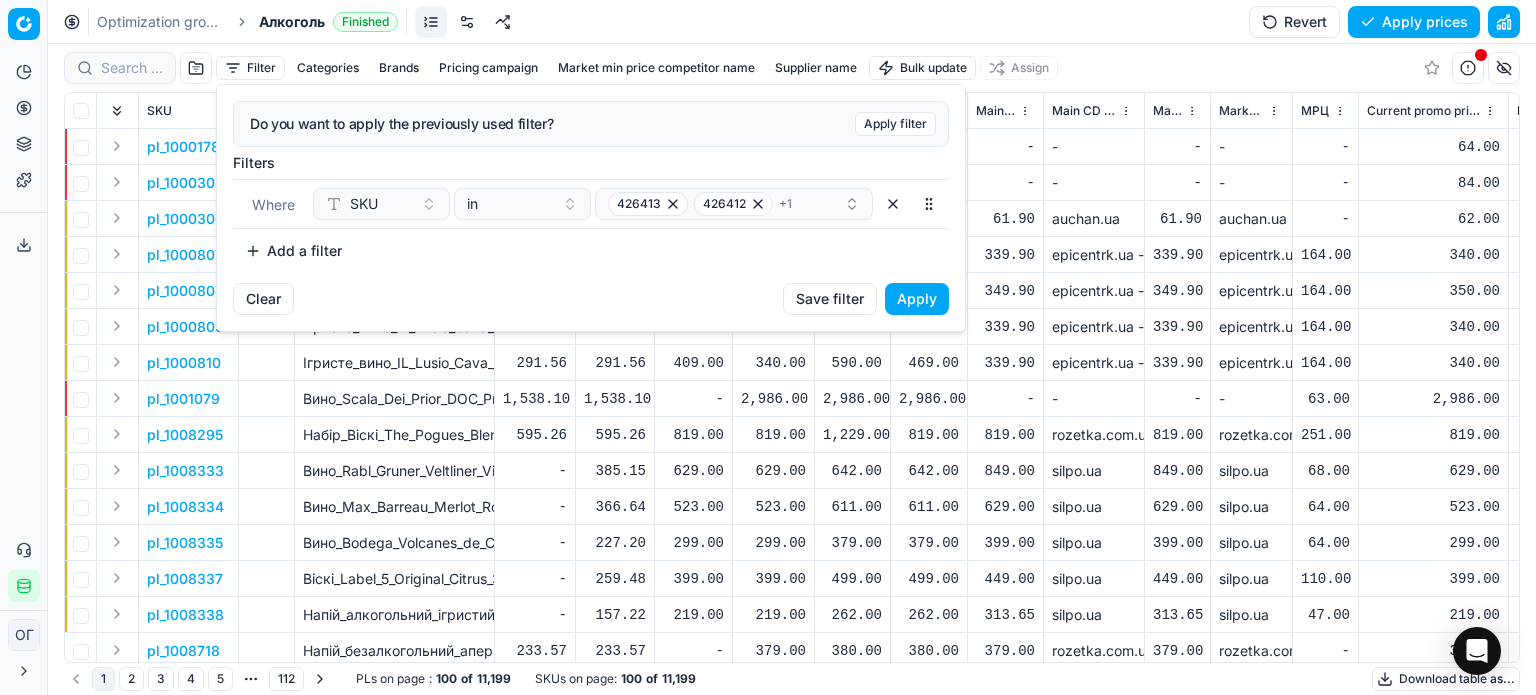 click on "Apply" at bounding box center [917, 299] 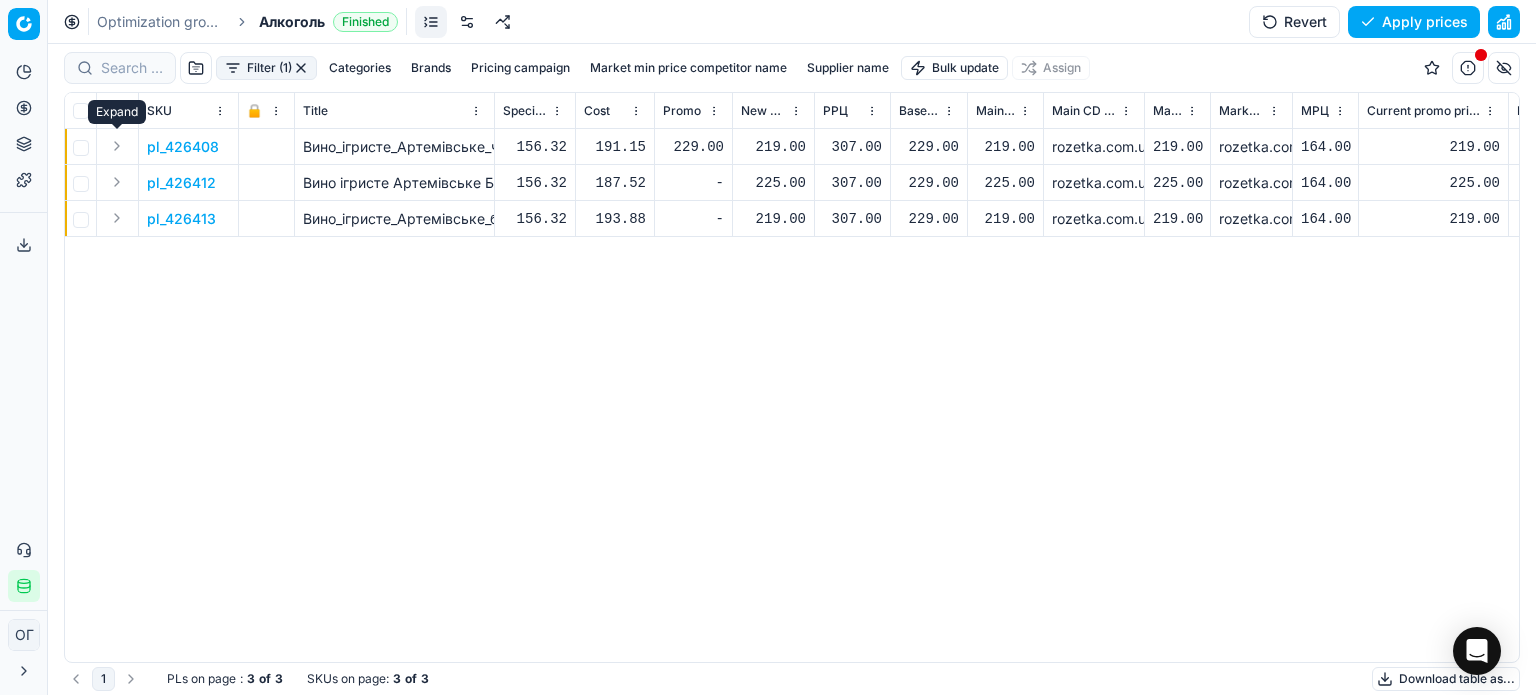 click at bounding box center (117, 146) 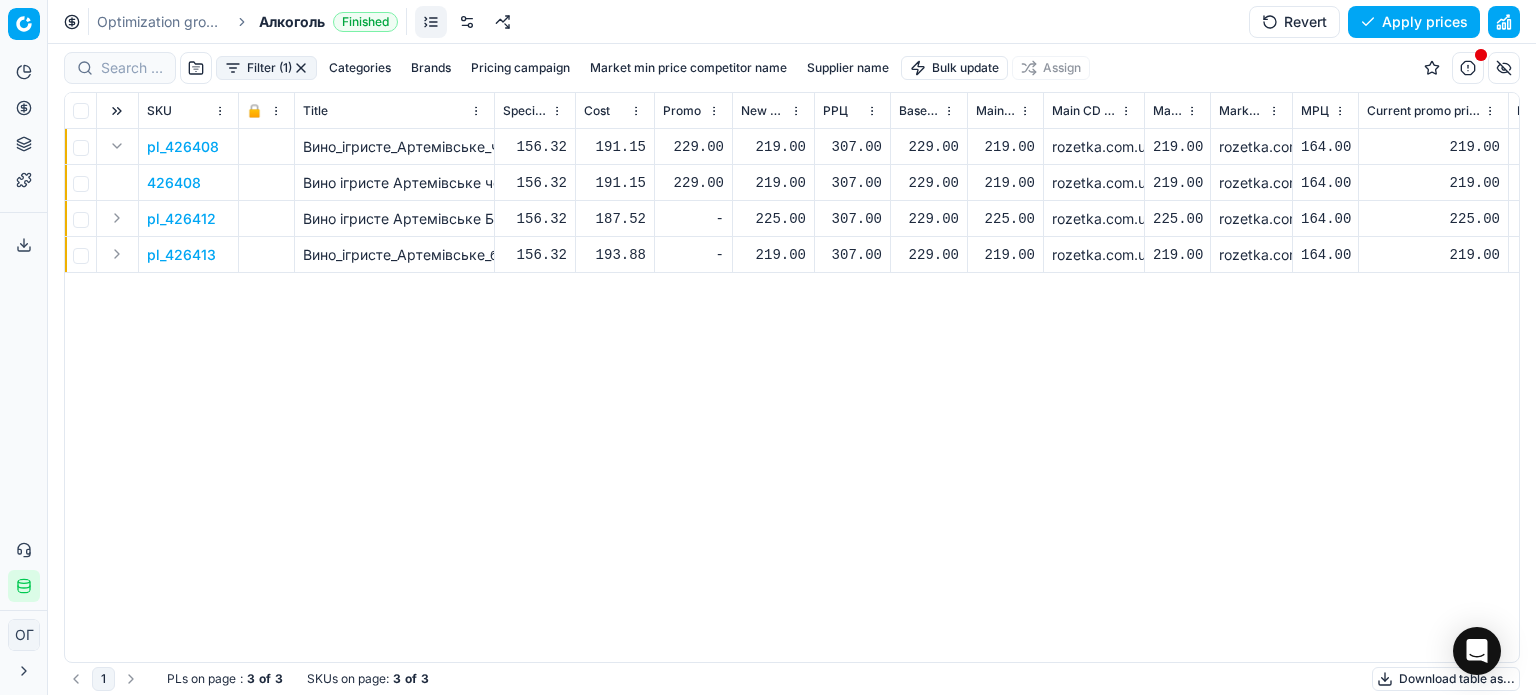click on "426408" at bounding box center [174, 183] 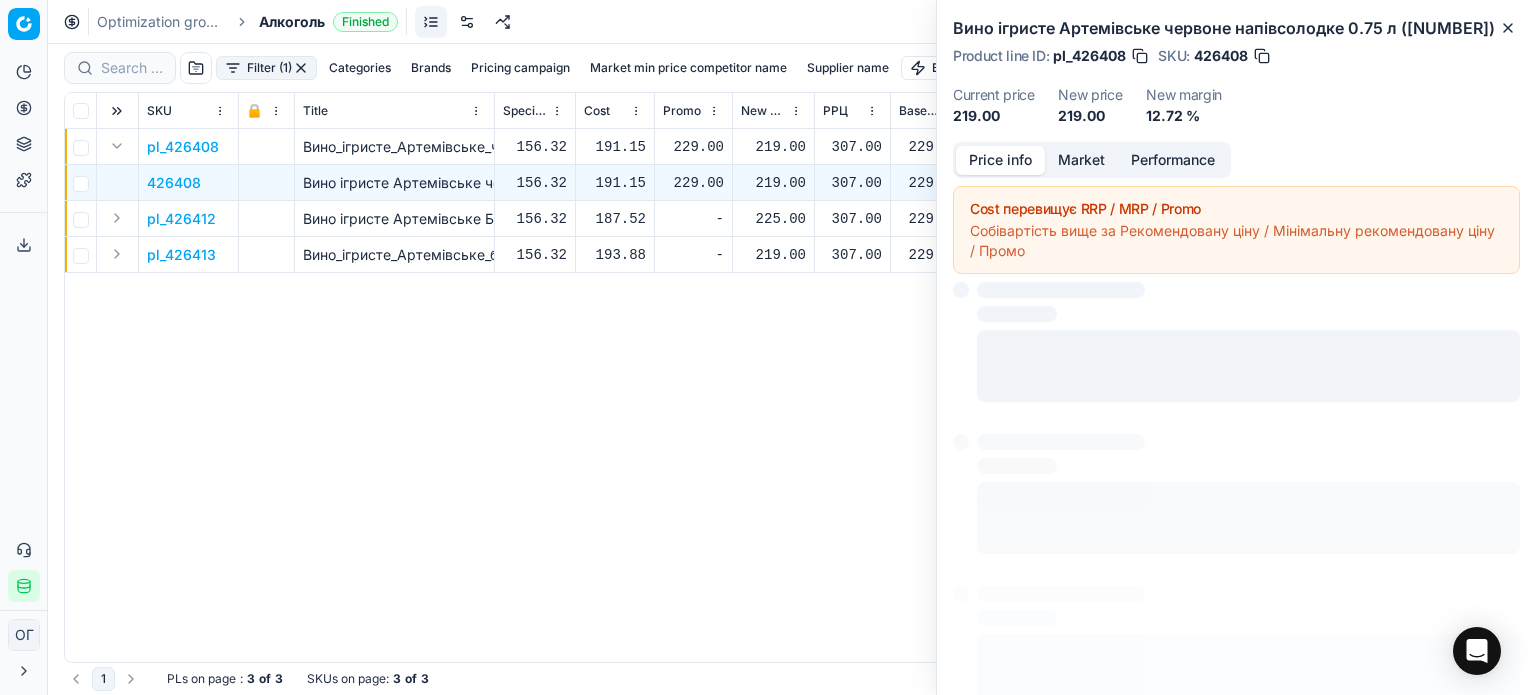 click on "Market" at bounding box center (1081, 160) 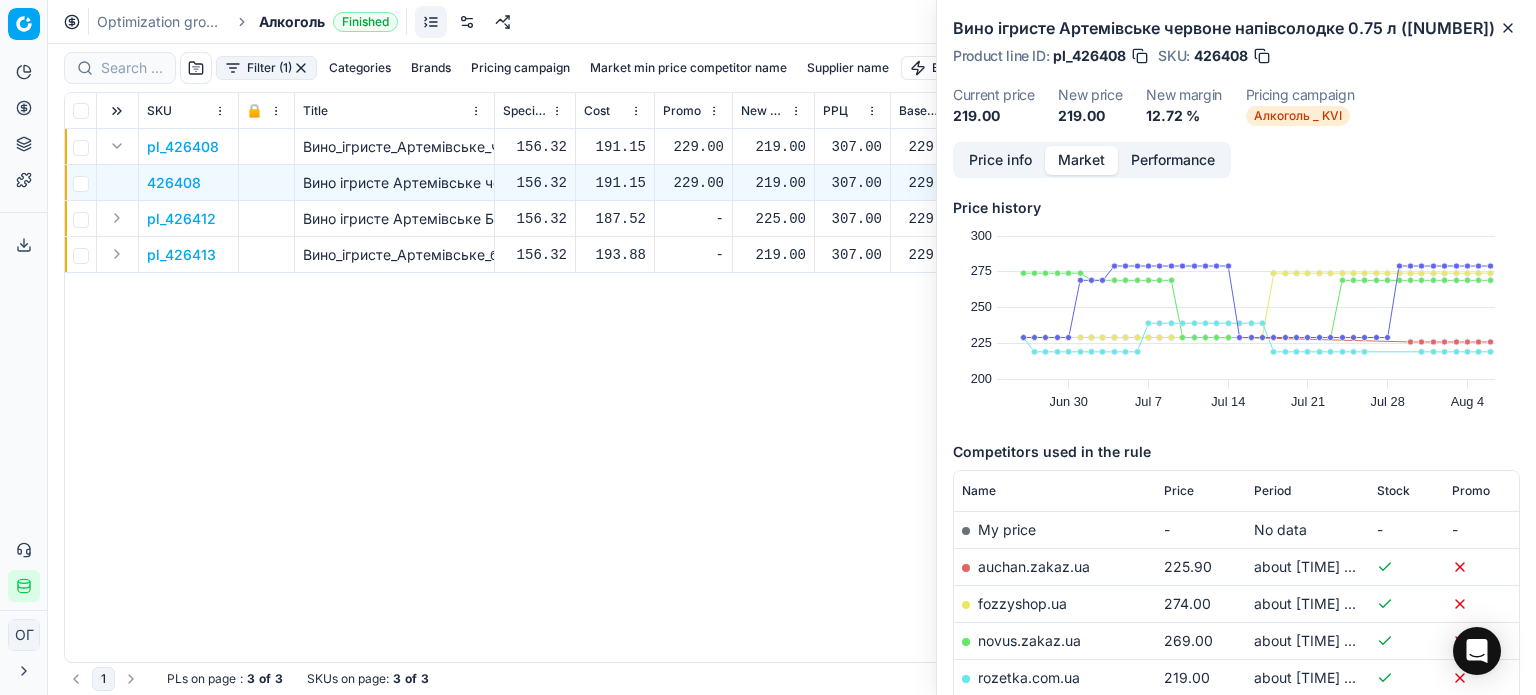 scroll, scrollTop: 156, scrollLeft: 0, axis: vertical 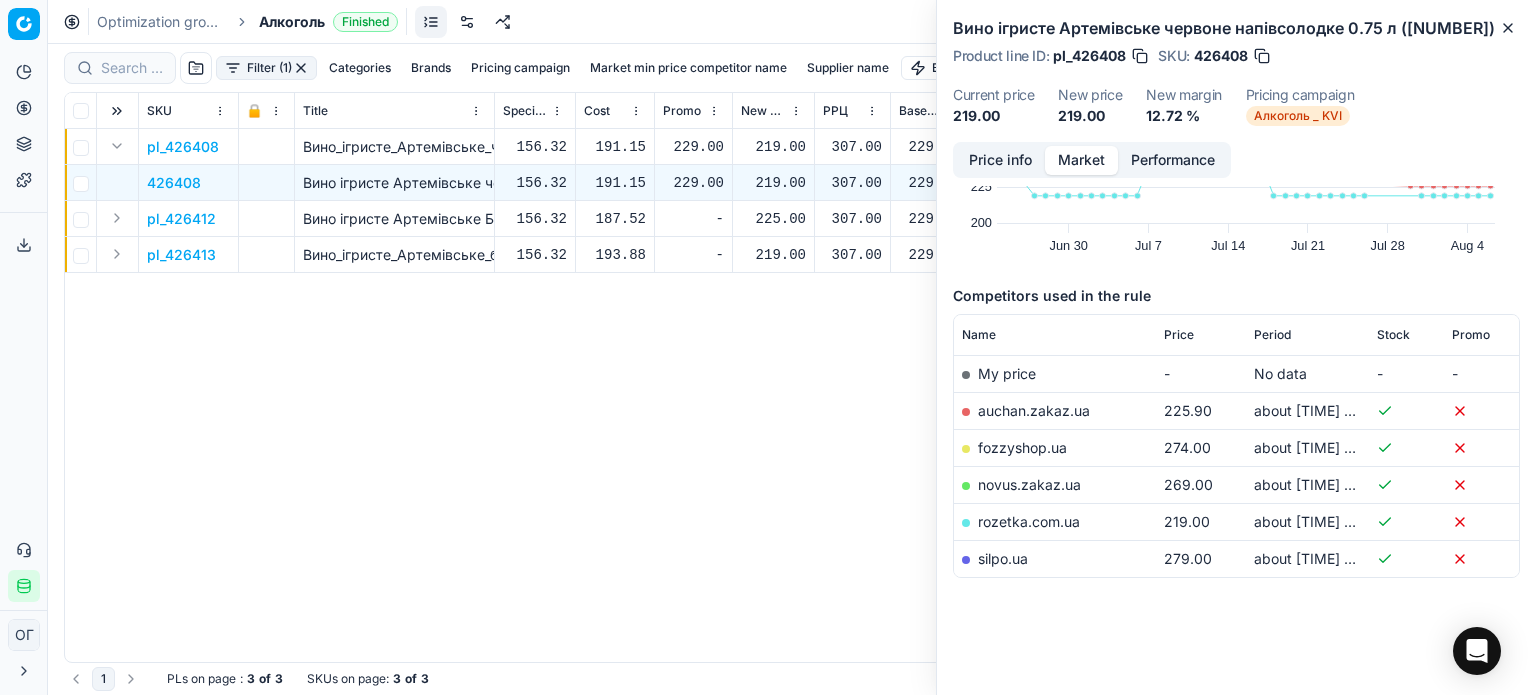 click on "rozetka.com.ua" at bounding box center (1029, 521) 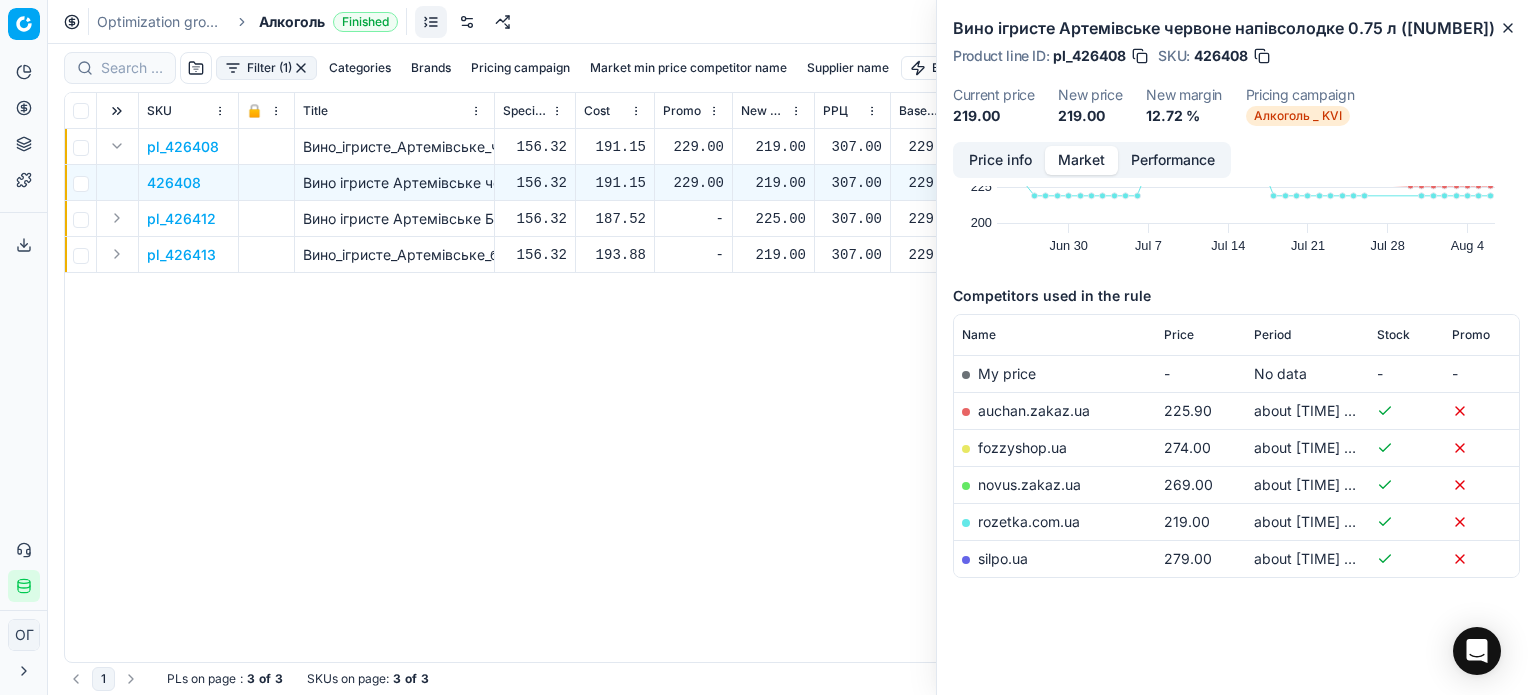 drag, startPoint x: 774, startPoint y: 147, endPoint x: 774, endPoint y: 115, distance: 32 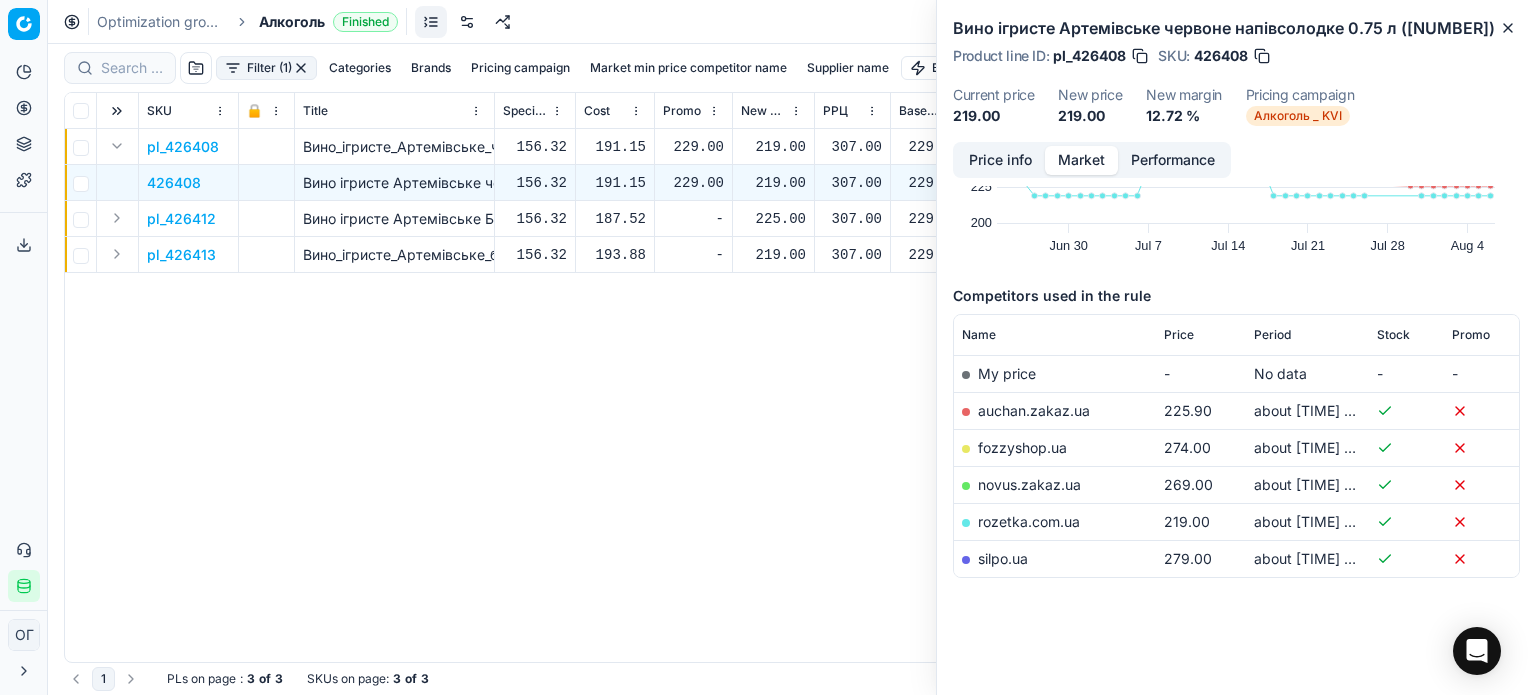 click on "219.00" at bounding box center (773, 147) 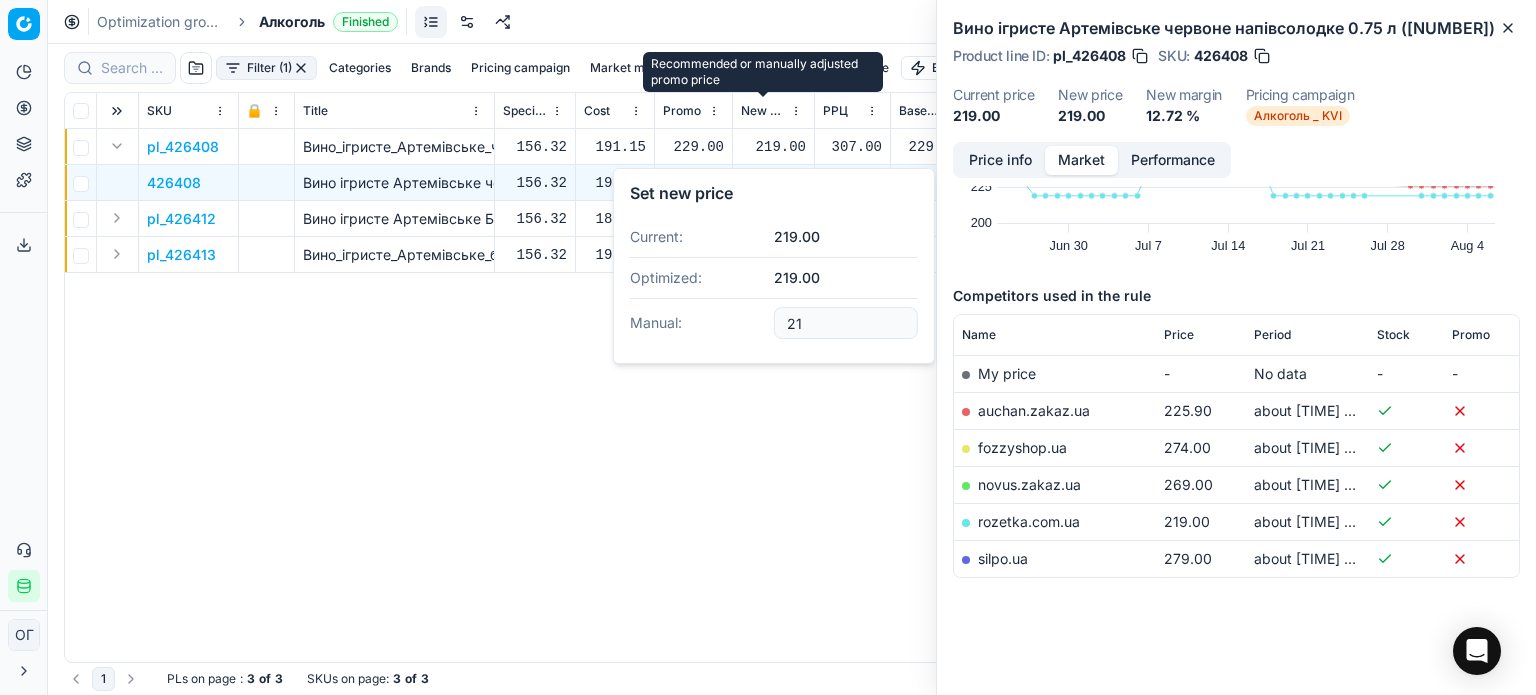 type on "2" 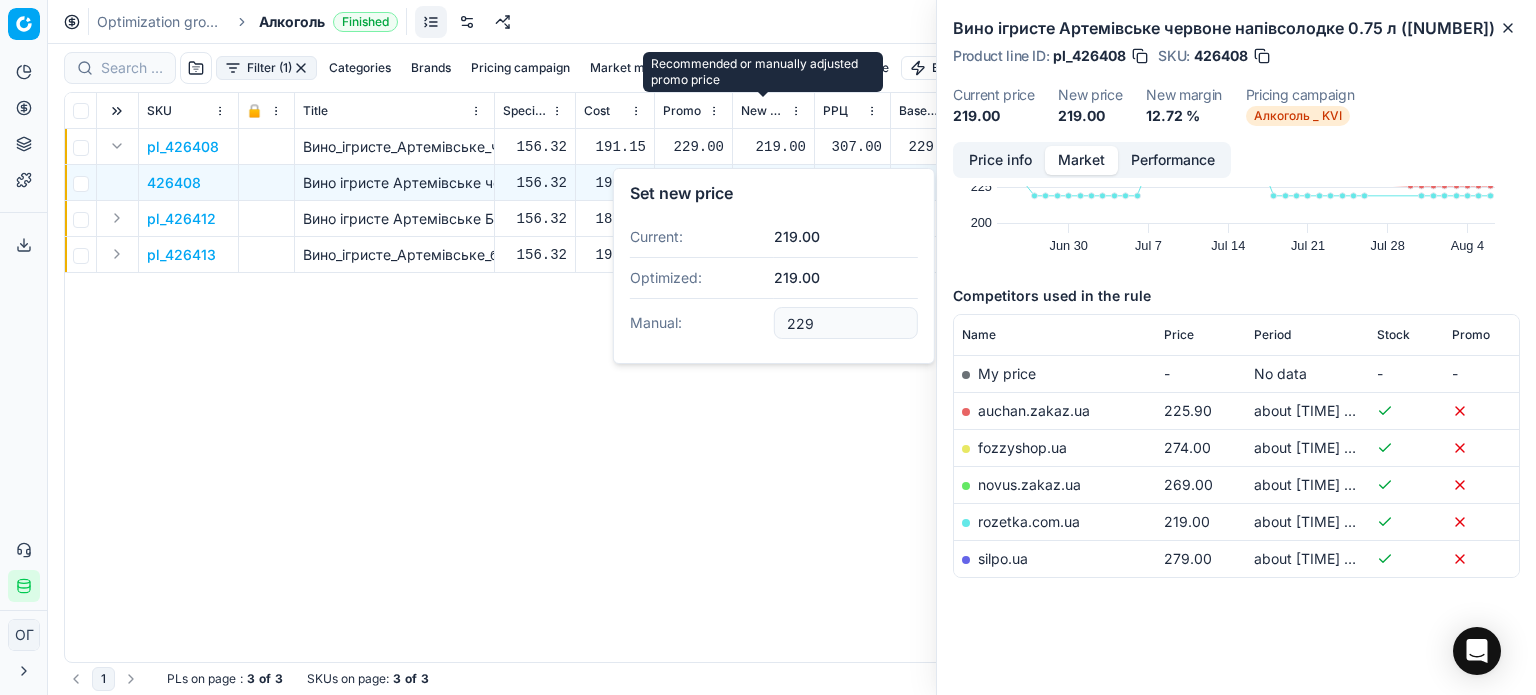 type on "229.00" 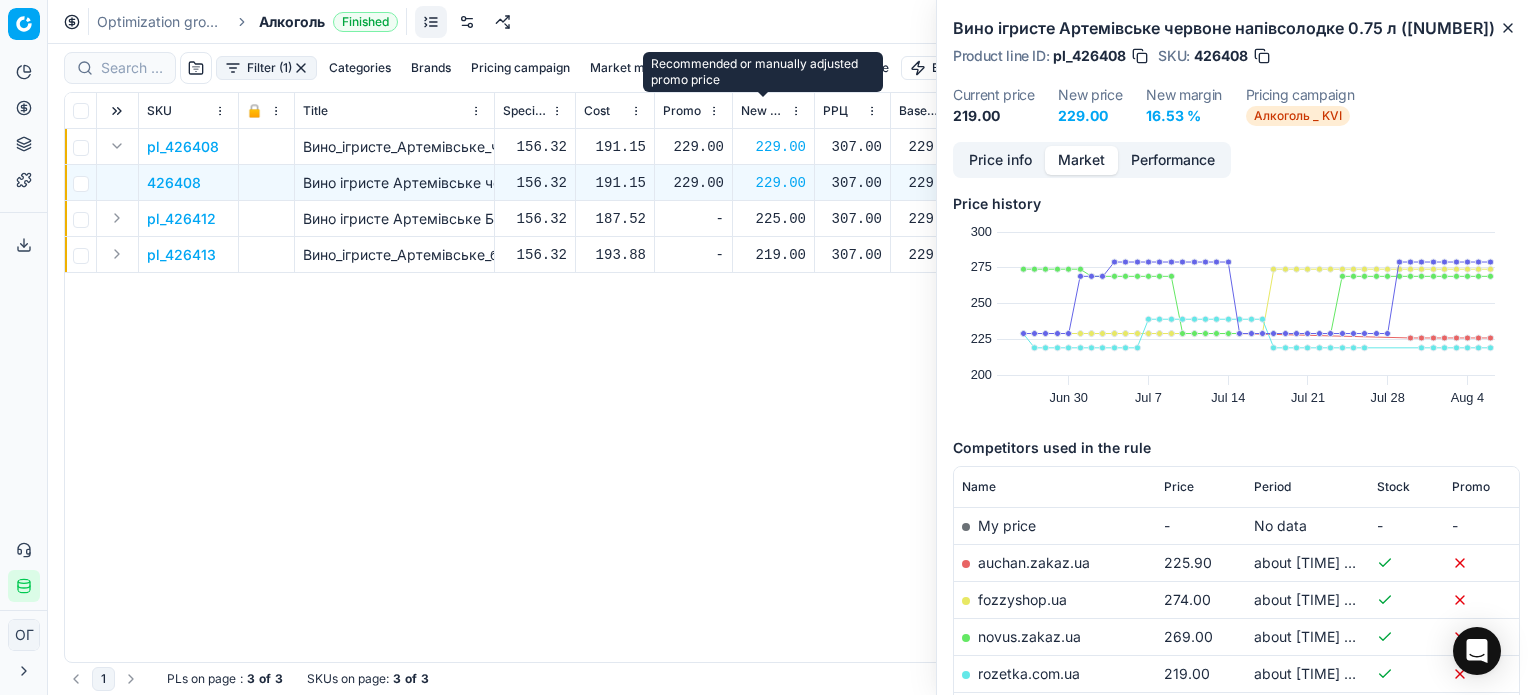scroll, scrollTop: 0, scrollLeft: 0, axis: both 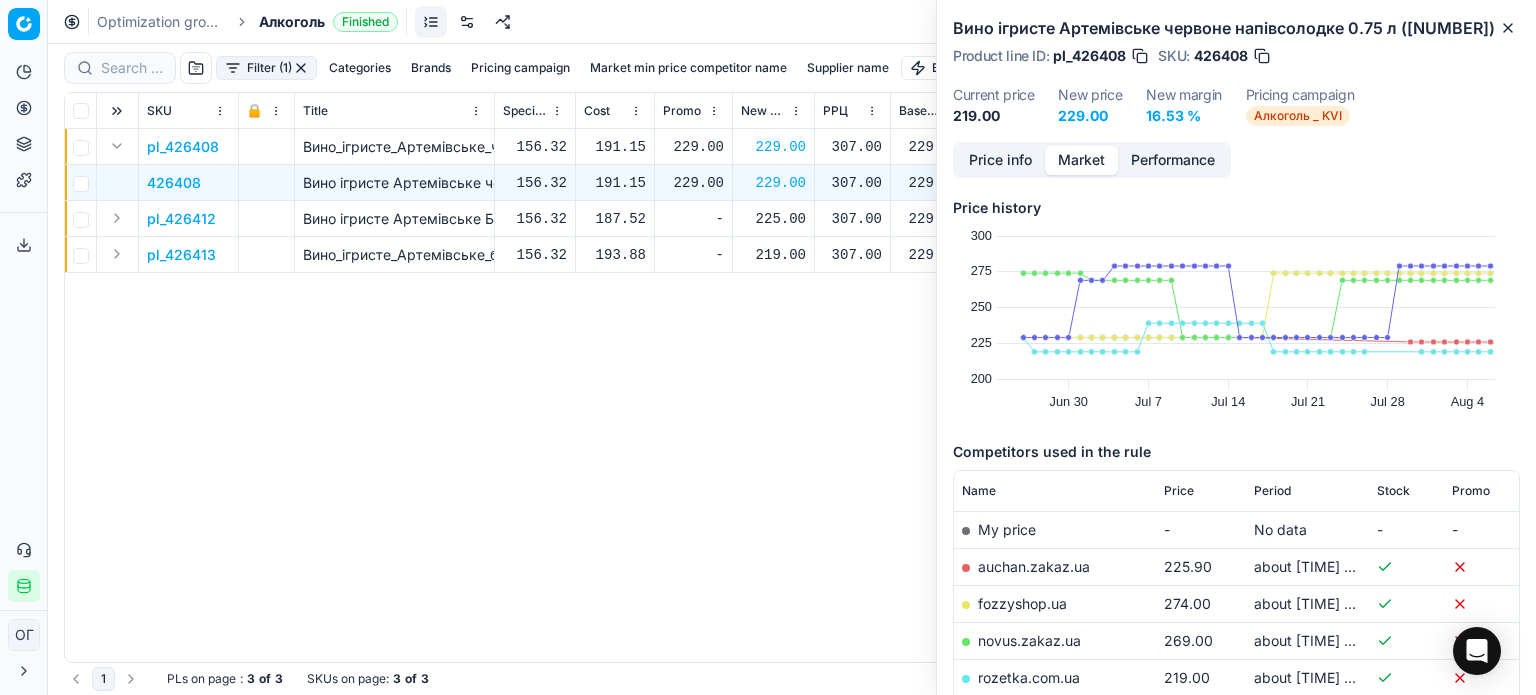 click on "225.00" at bounding box center (773, 218) 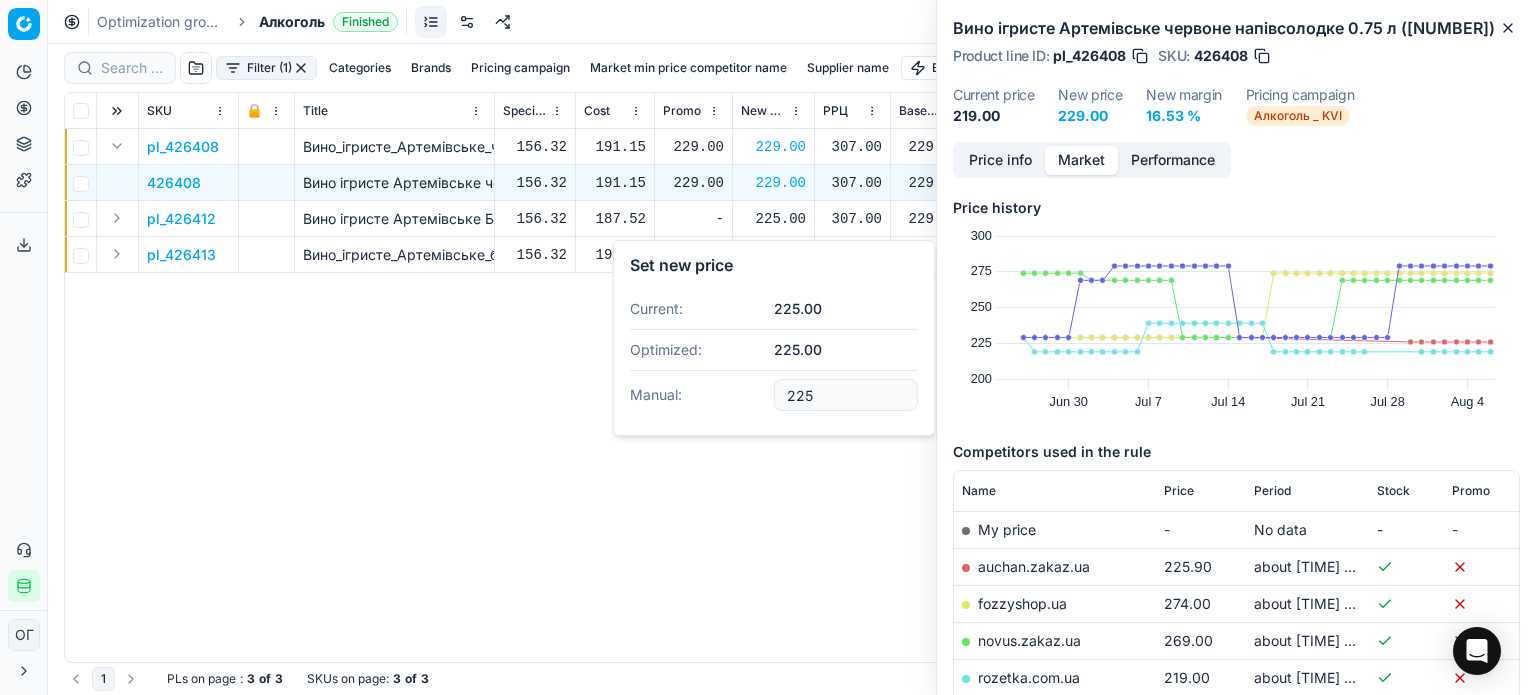 type on "225" 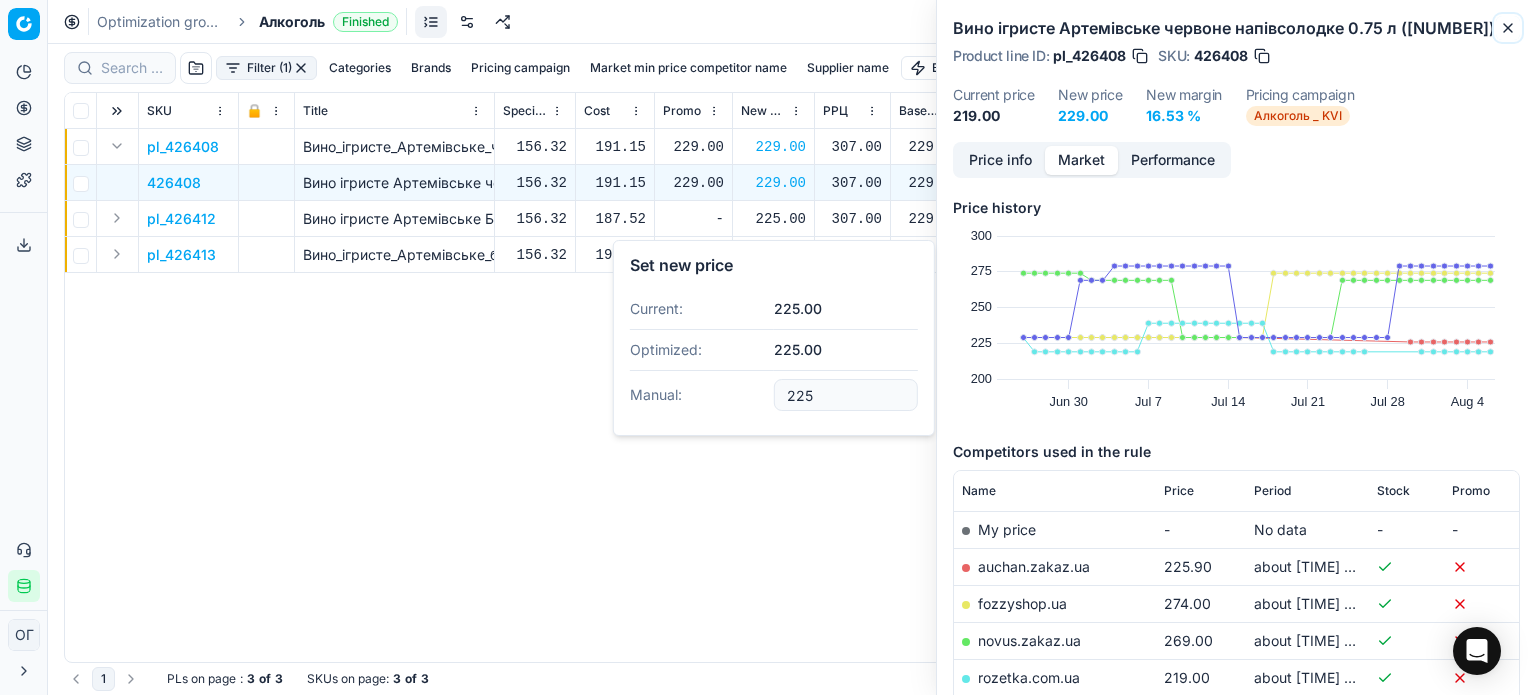 drag, startPoint x: 1508, startPoint y: 20, endPoint x: 1500, endPoint y: 30, distance: 12.806249 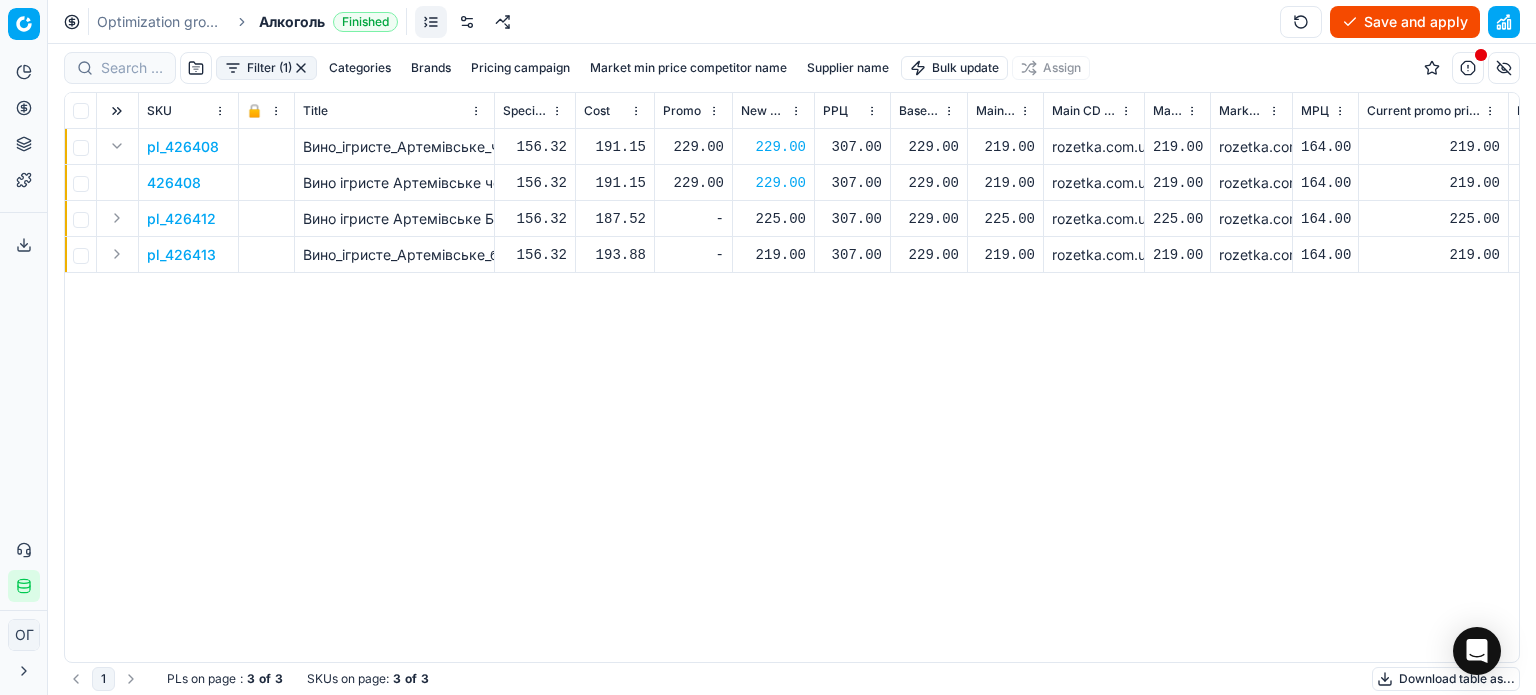 click on "225.00" at bounding box center (773, 219) 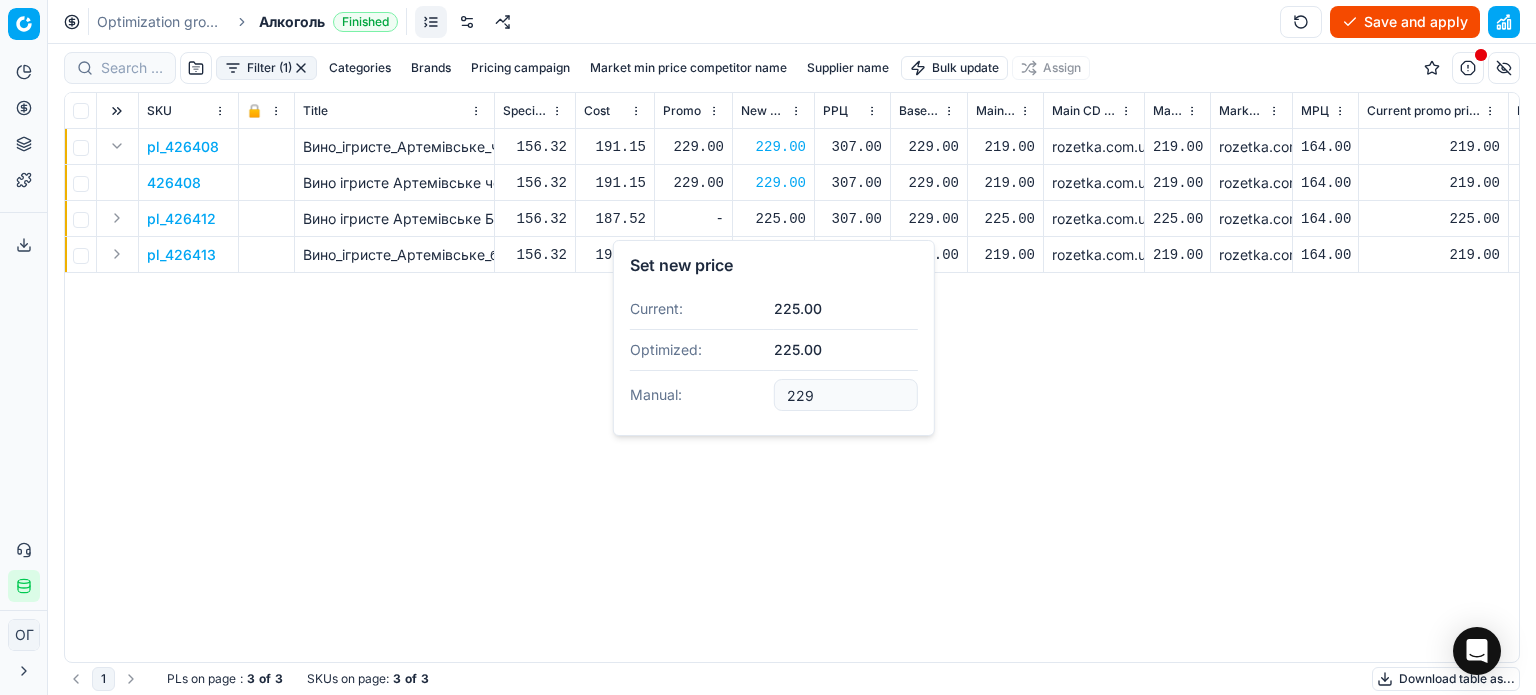type on "229.00" 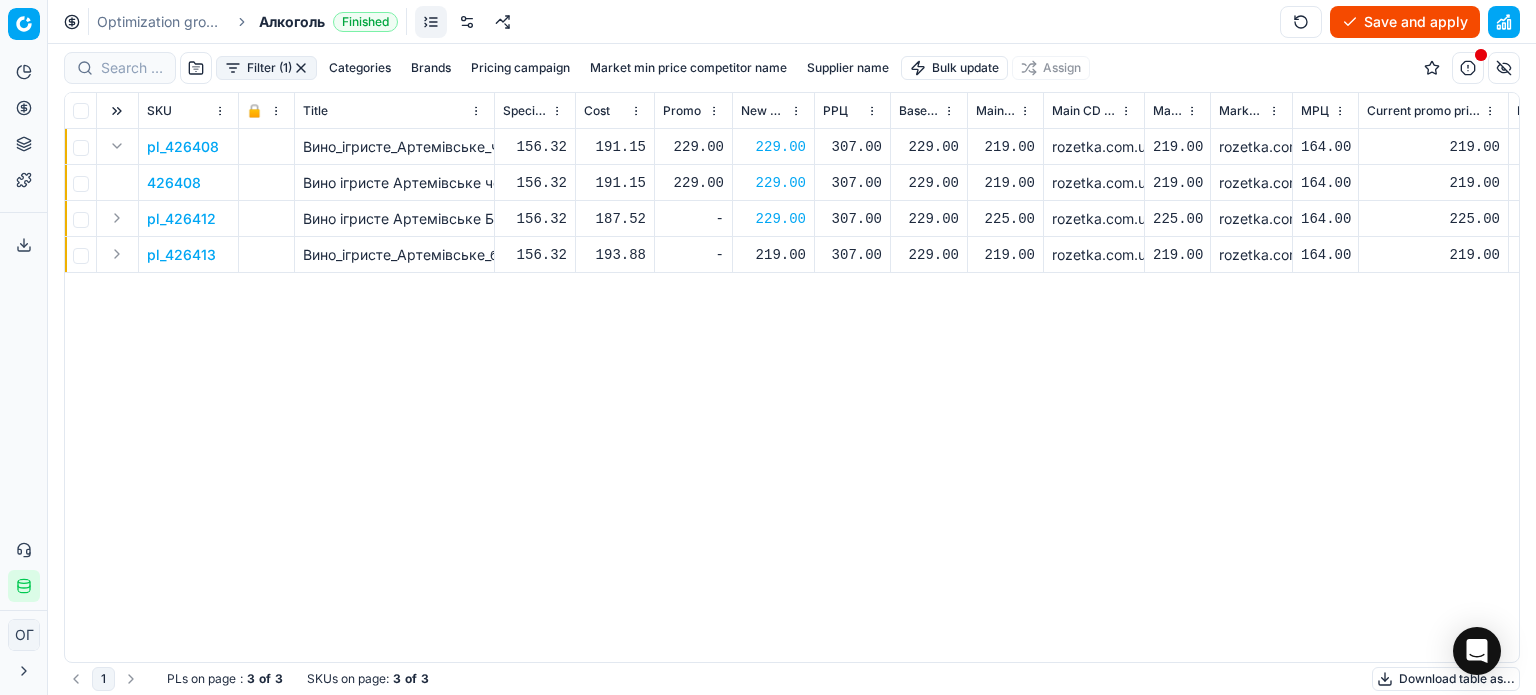 click on "219.00" at bounding box center [773, 255] 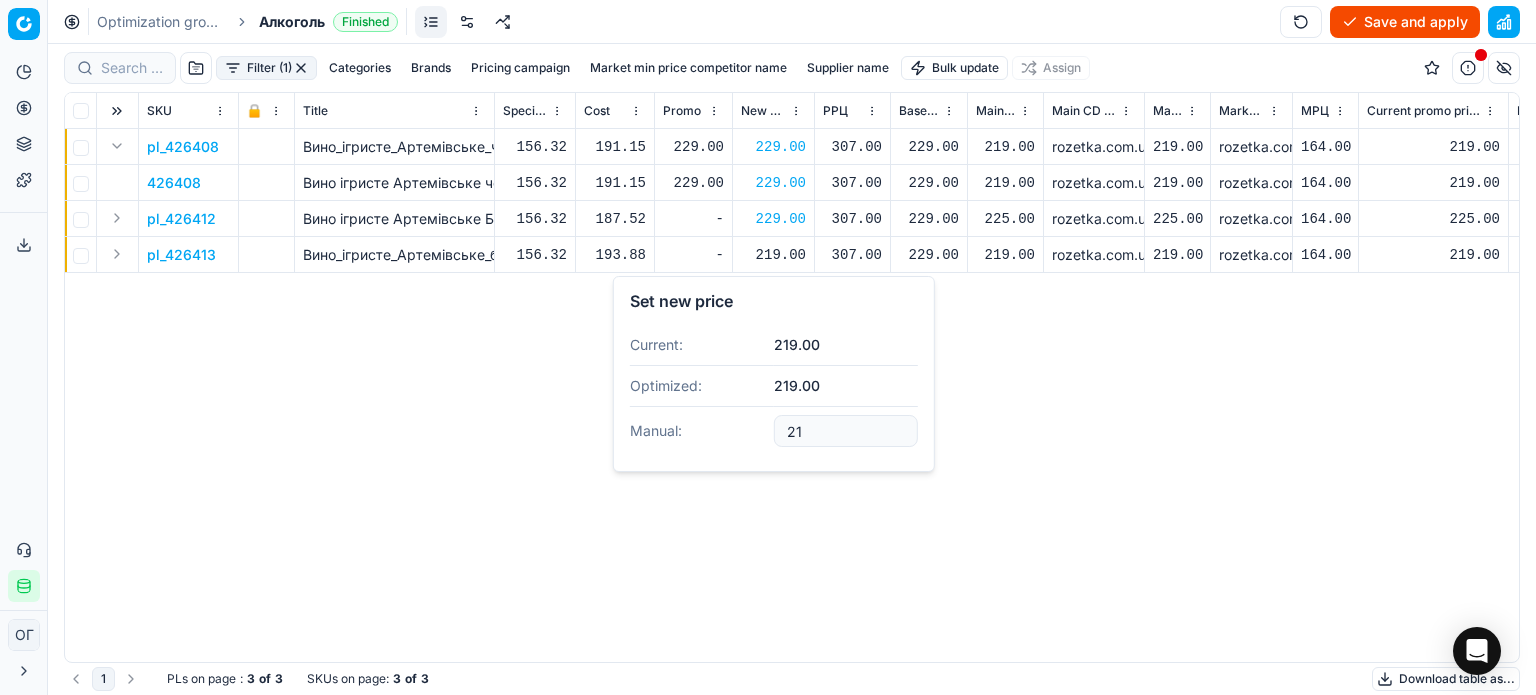 type on "2" 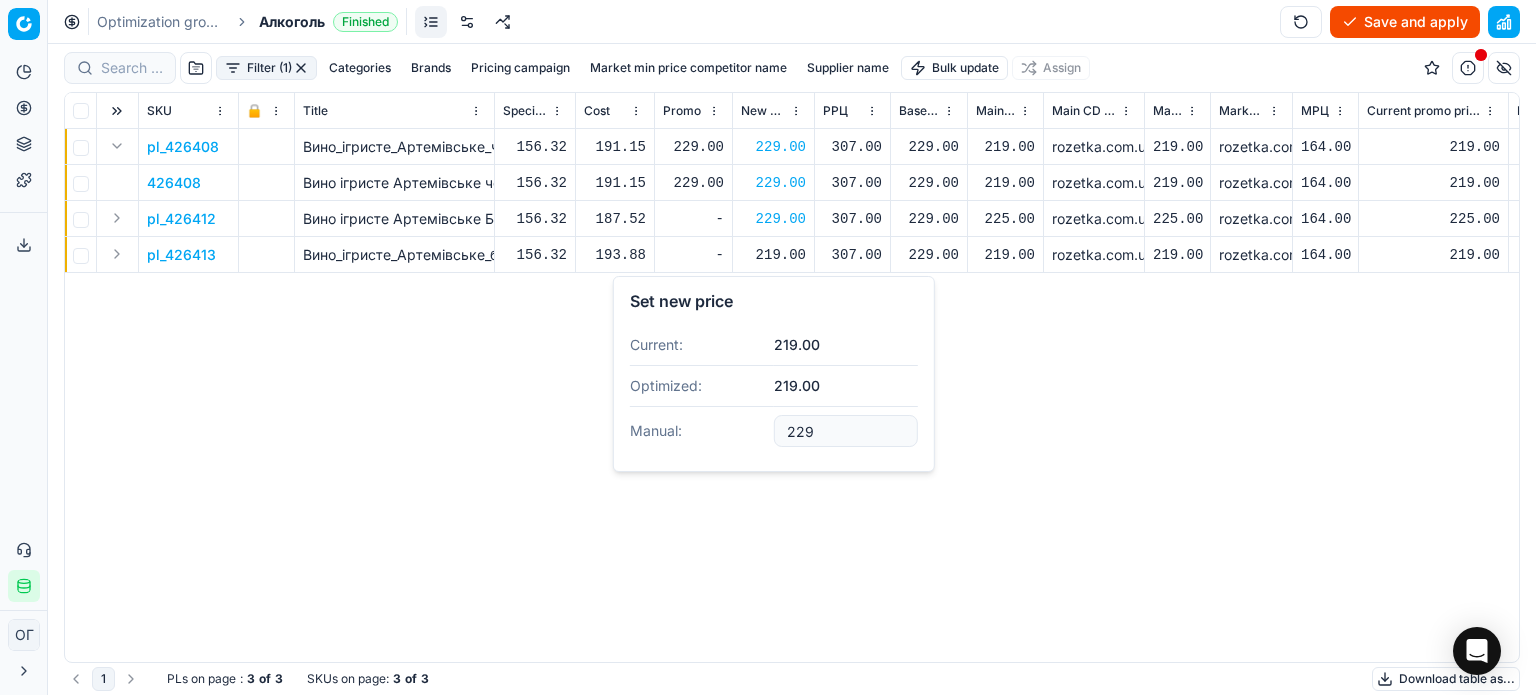 type on "229.00" 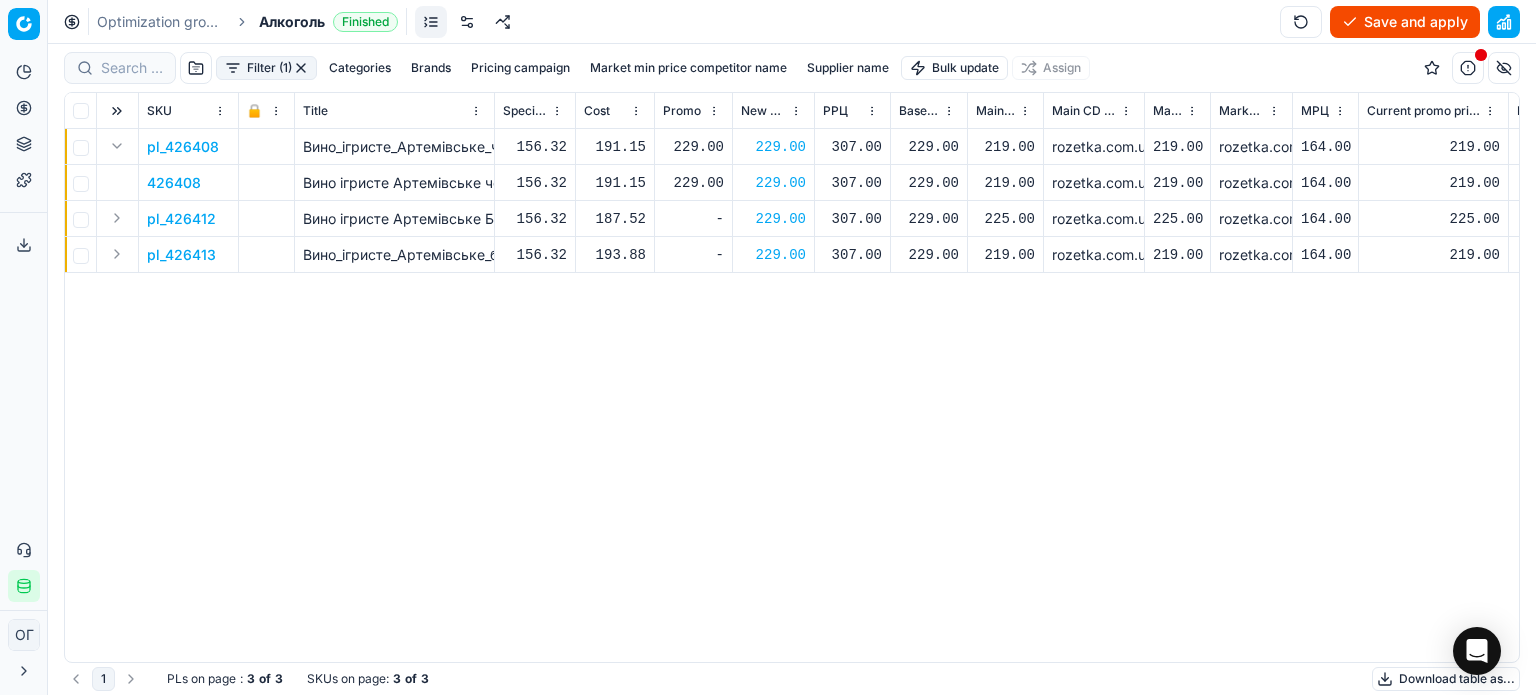 click at bounding box center (117, 218) 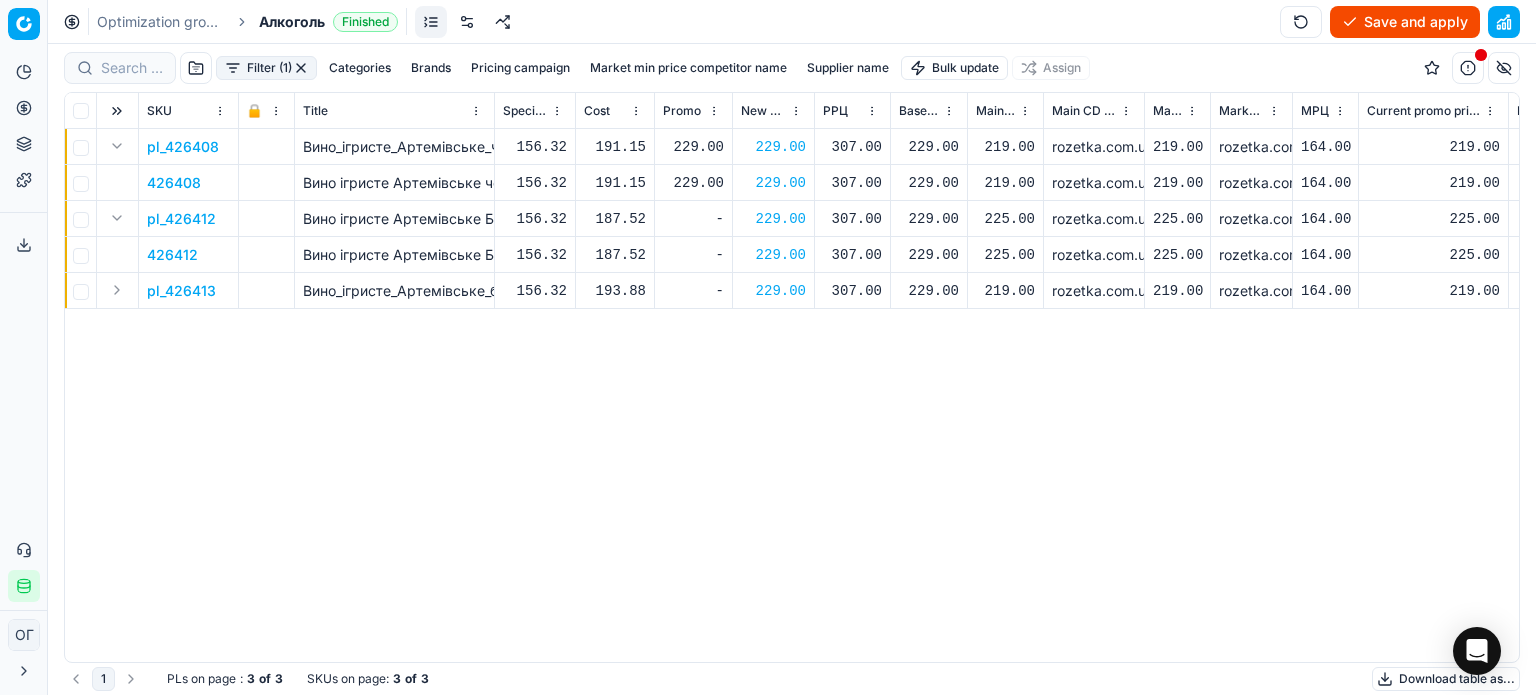 click on "426412" at bounding box center (172, 255) 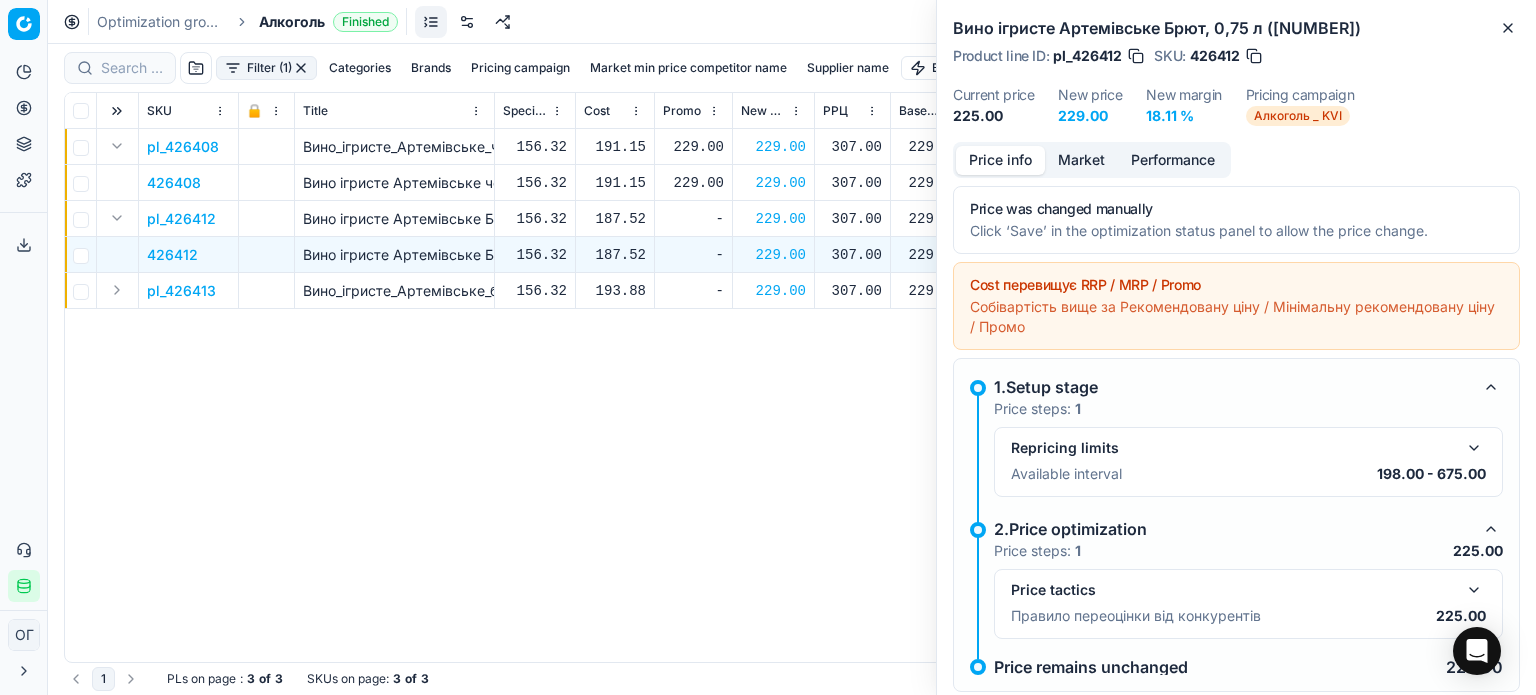 click on "Вино ігристе Артемівське Брют, 0,75 л ([NUMBER]) Product line ID : pl_426412 SKU : 426412 Current price 225.00 New price 229.00 New margin 18.11 % Pricing campaign Алкоголь _ KVI" at bounding box center (1236, 71) 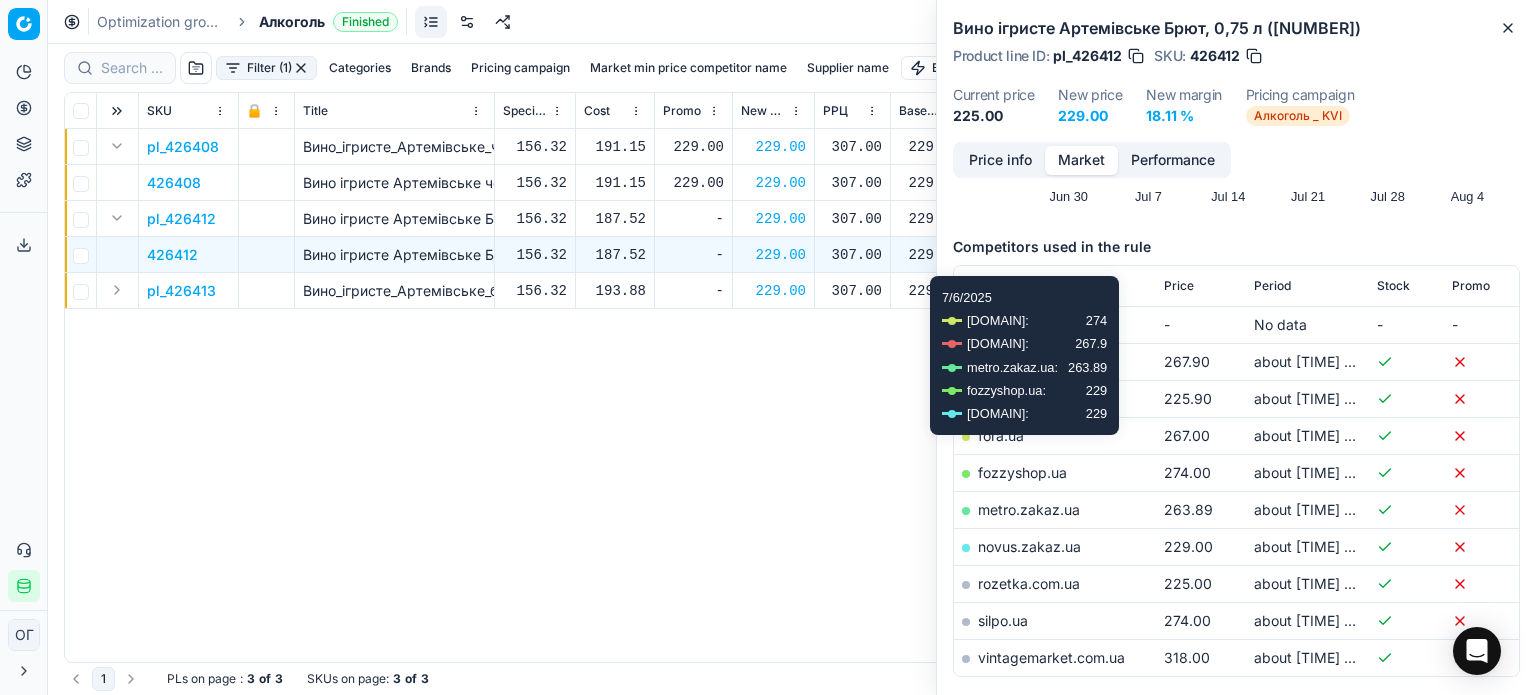 scroll, scrollTop: 300, scrollLeft: 0, axis: vertical 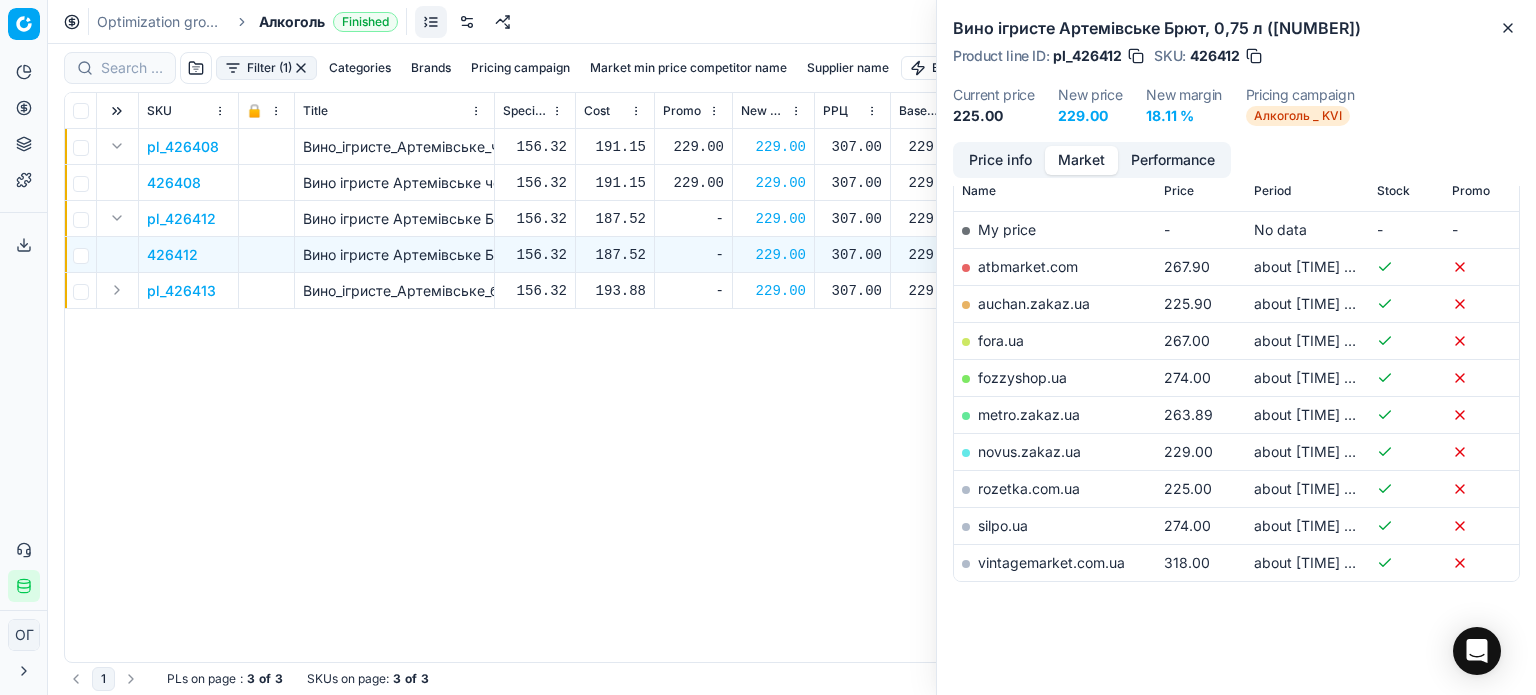 click on "rozetka.com.ua" at bounding box center [1029, 488] 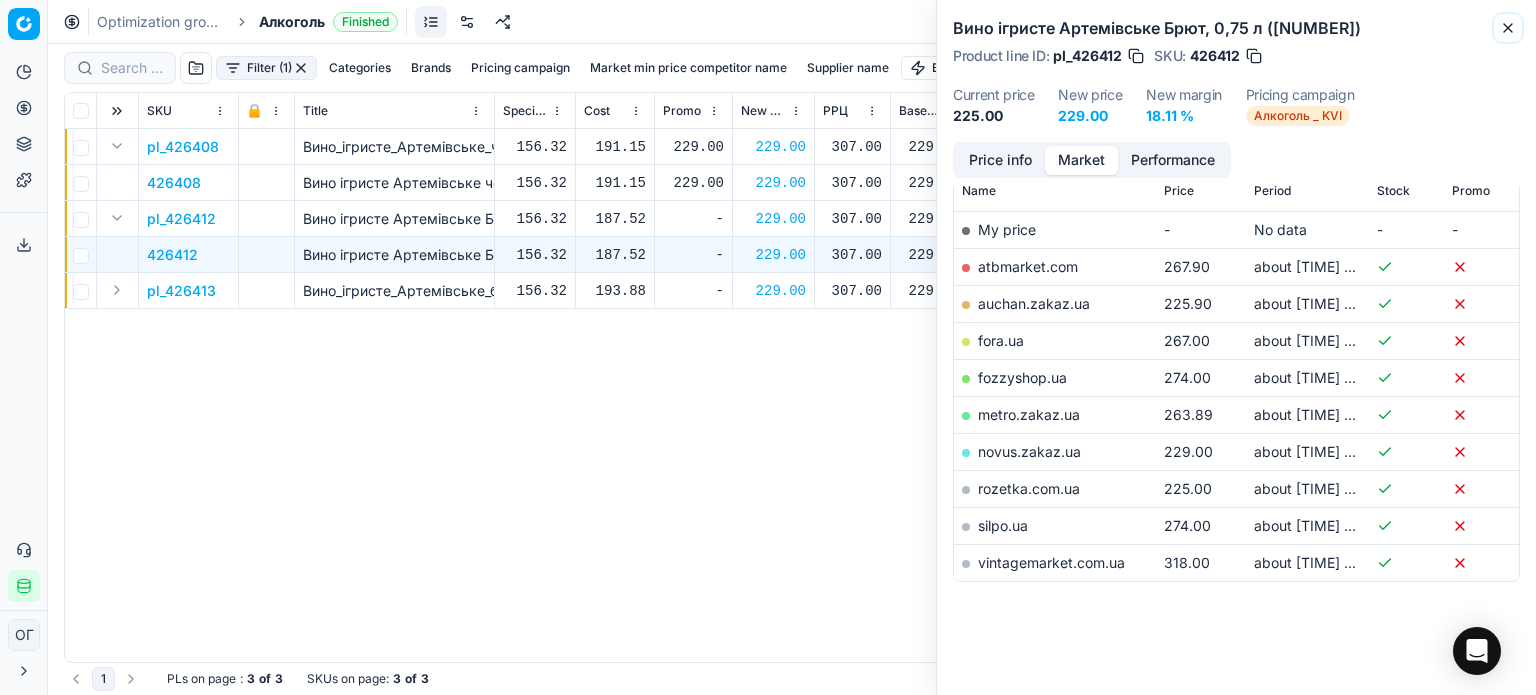 click 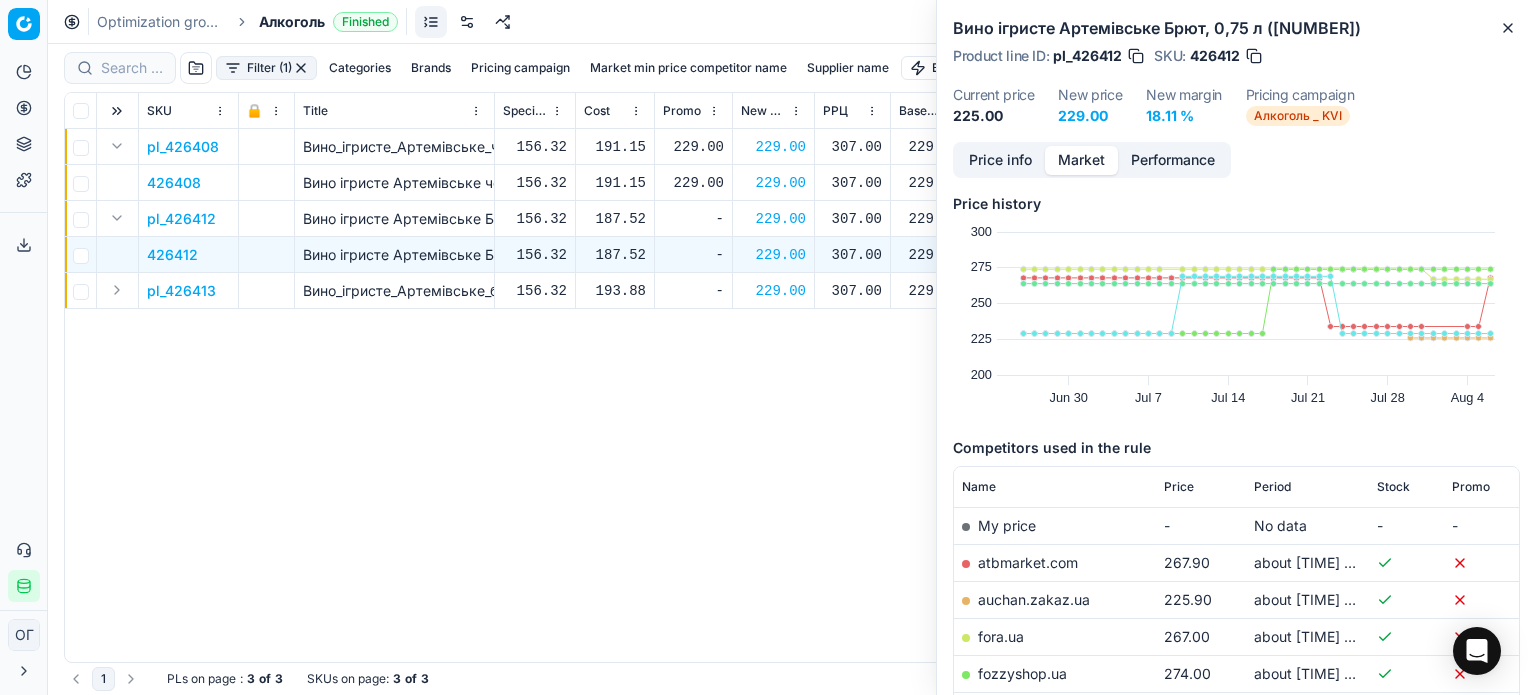 scroll, scrollTop: 0, scrollLeft: 0, axis: both 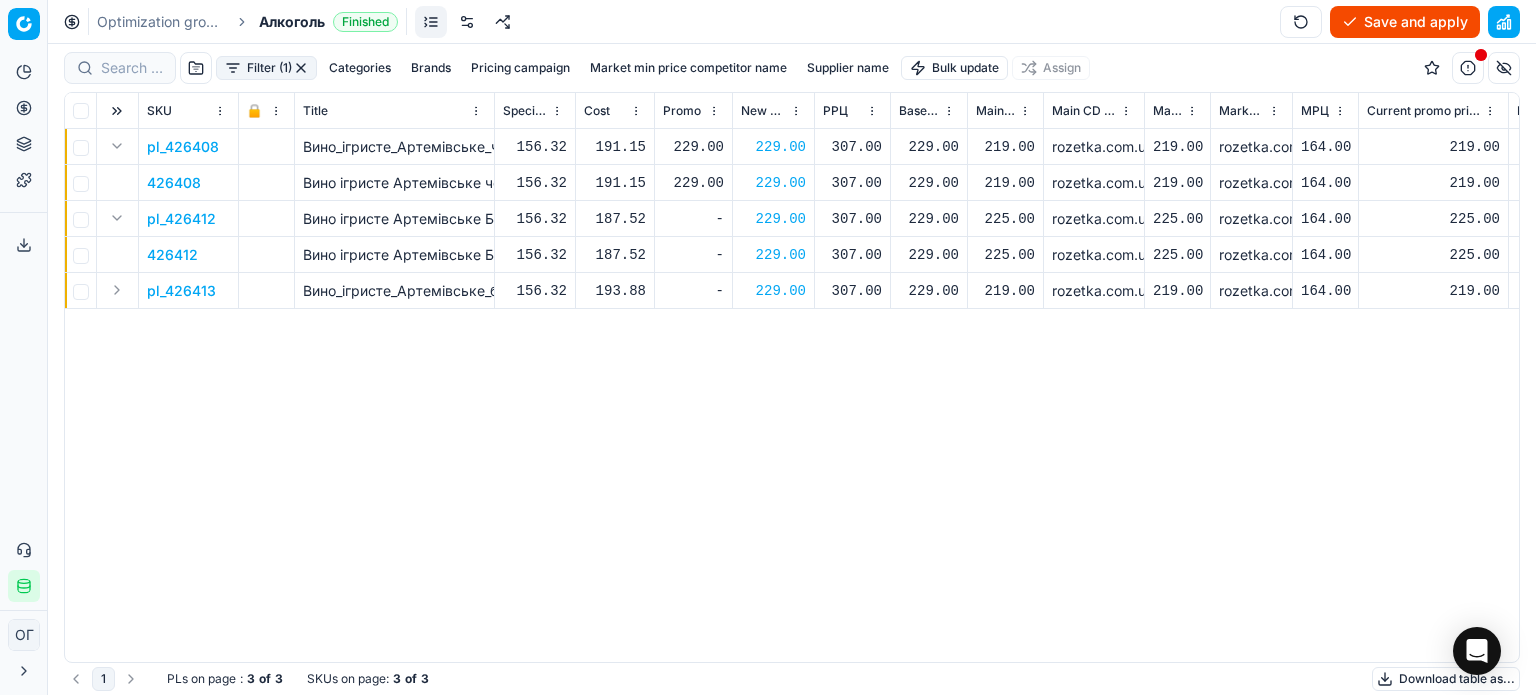 click on "Save and apply" at bounding box center [1405, 22] 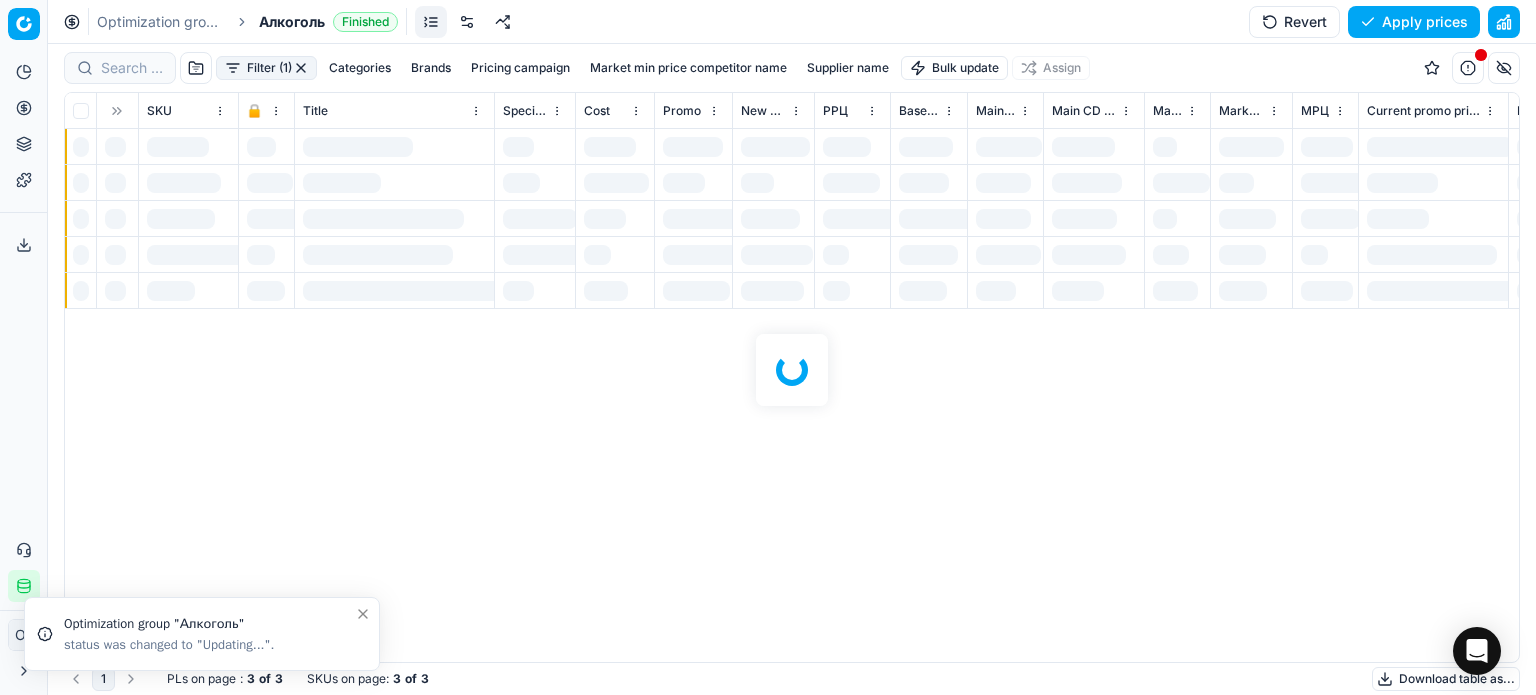 click at bounding box center (47, 347) 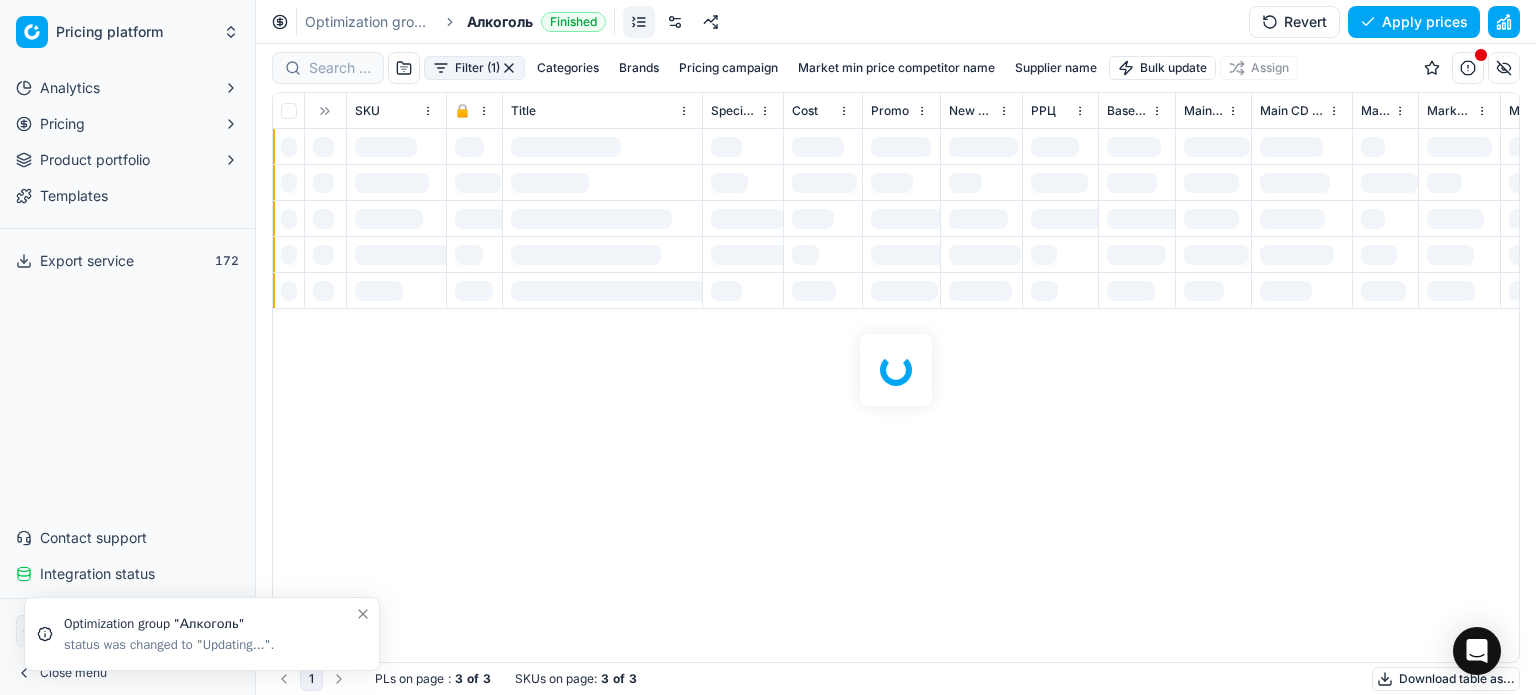 click on "Pricing" at bounding box center [62, 124] 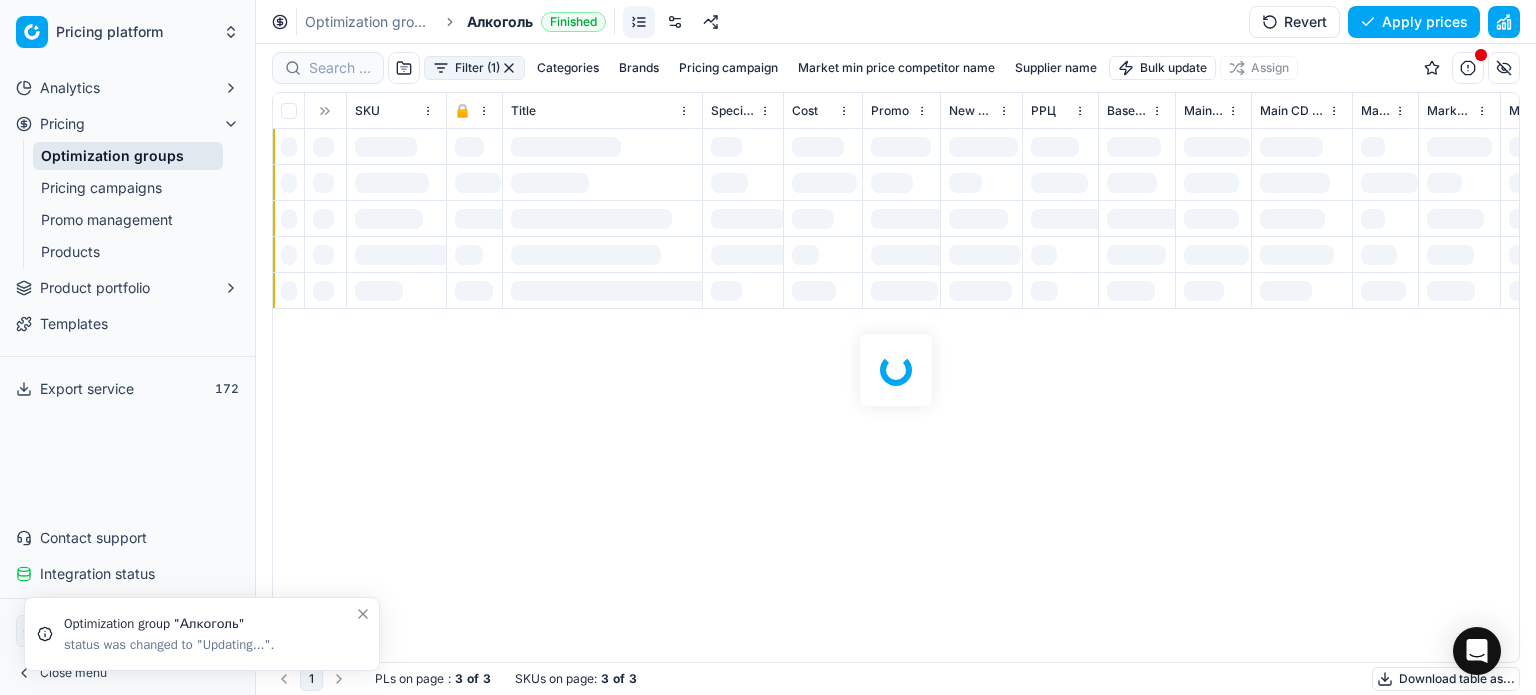 click on "Optimization groups" at bounding box center [128, 156] 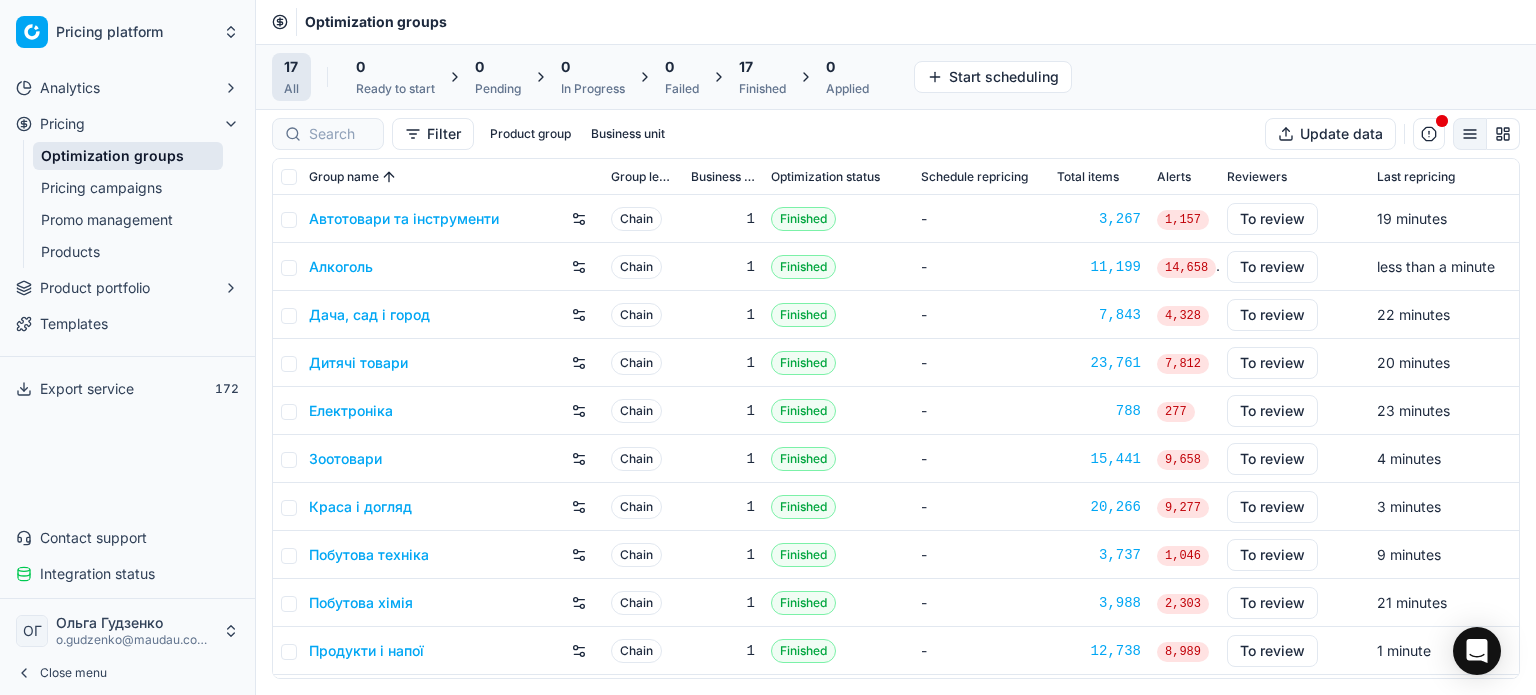 click on "17" at bounding box center [762, 67] 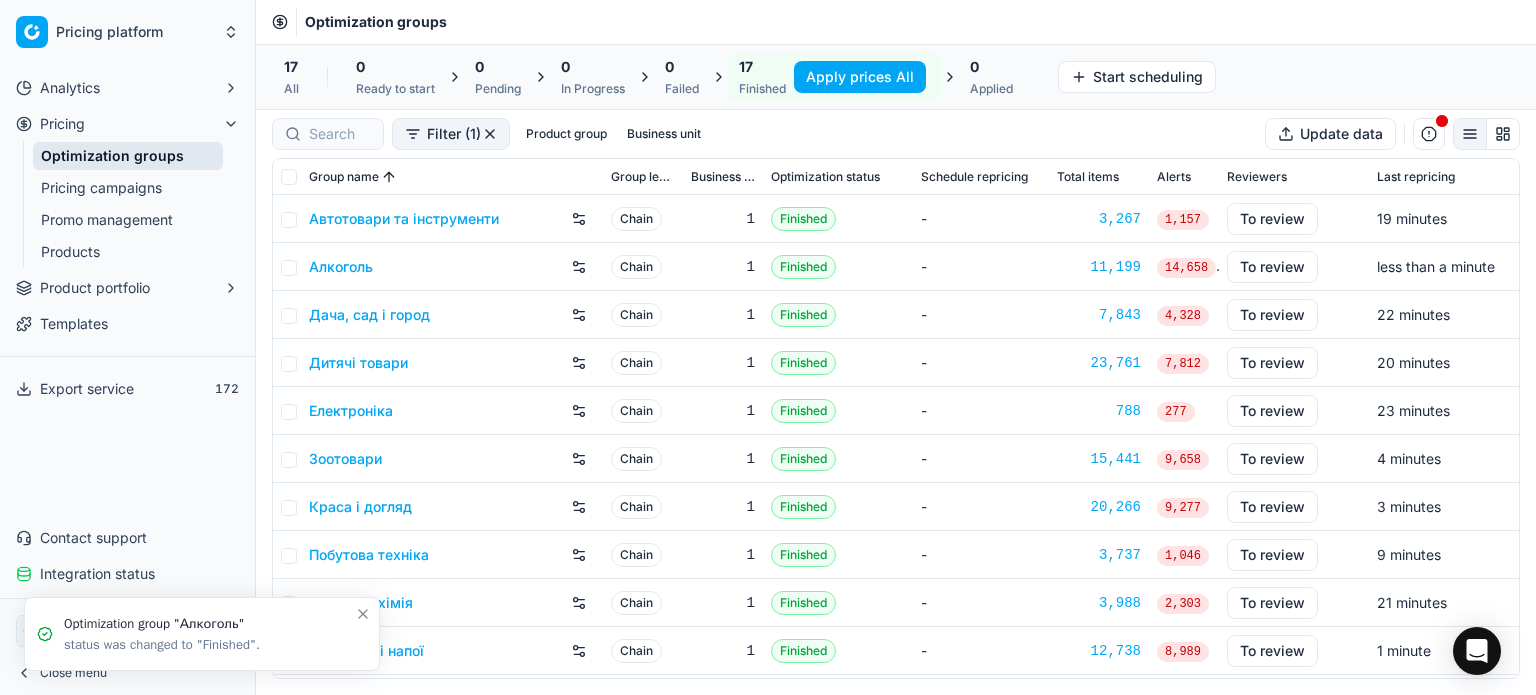 click on "Apply prices   All" at bounding box center [860, 77] 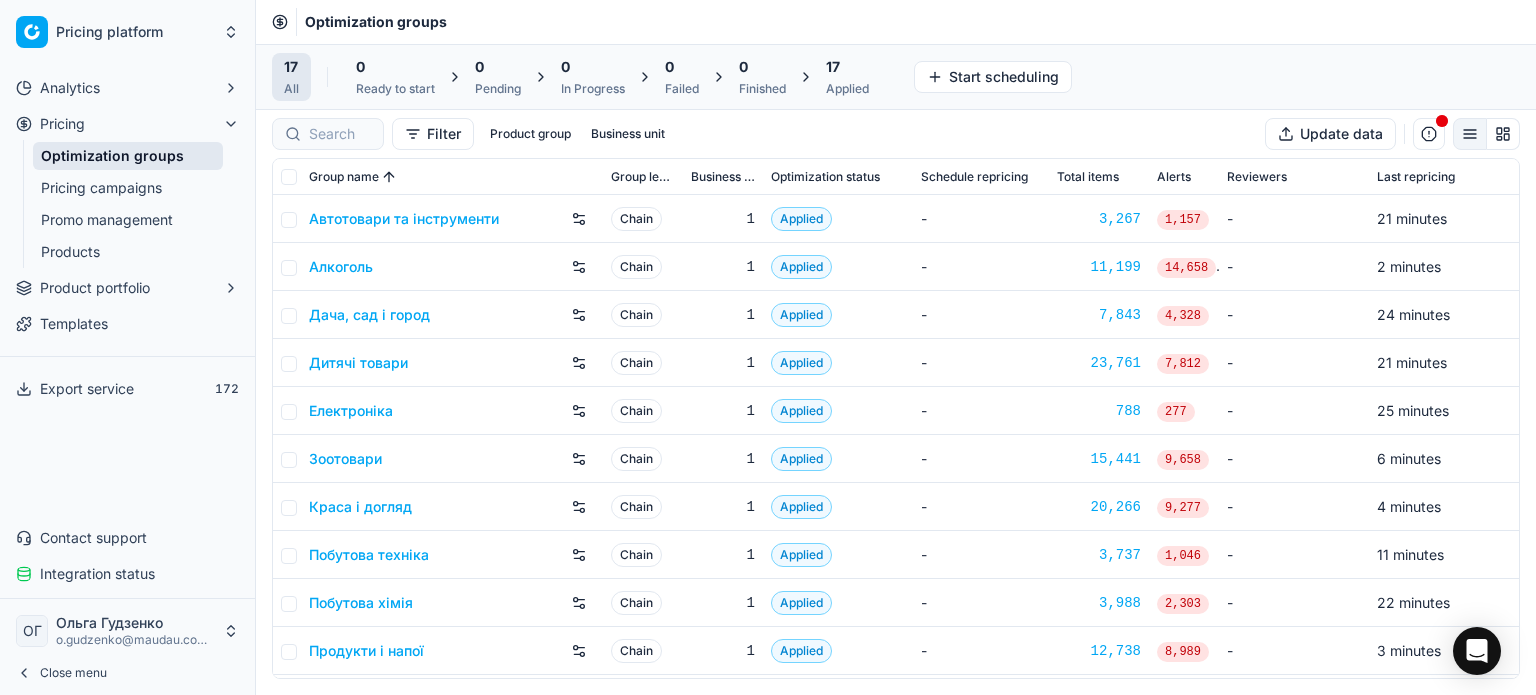 click on "17" at bounding box center (847, 67) 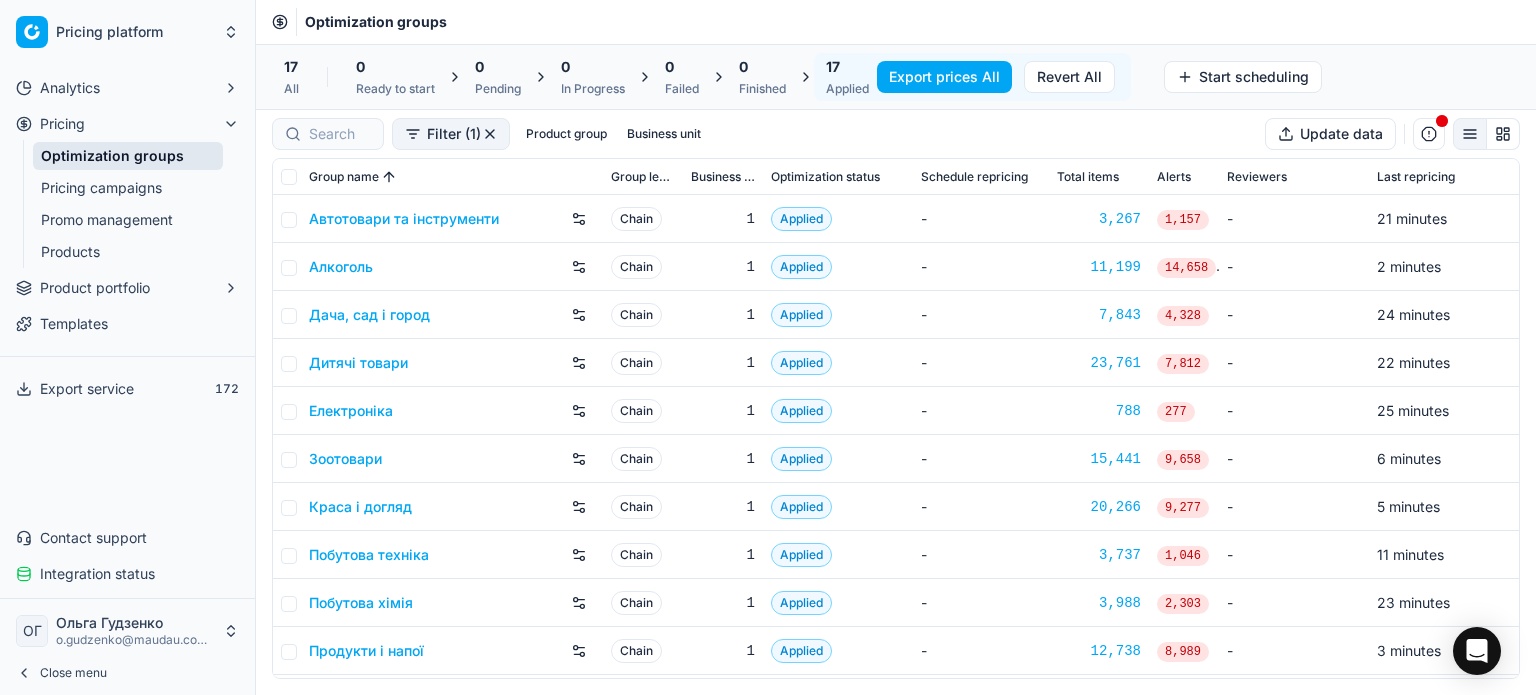 click on "Export prices   All" at bounding box center [944, 77] 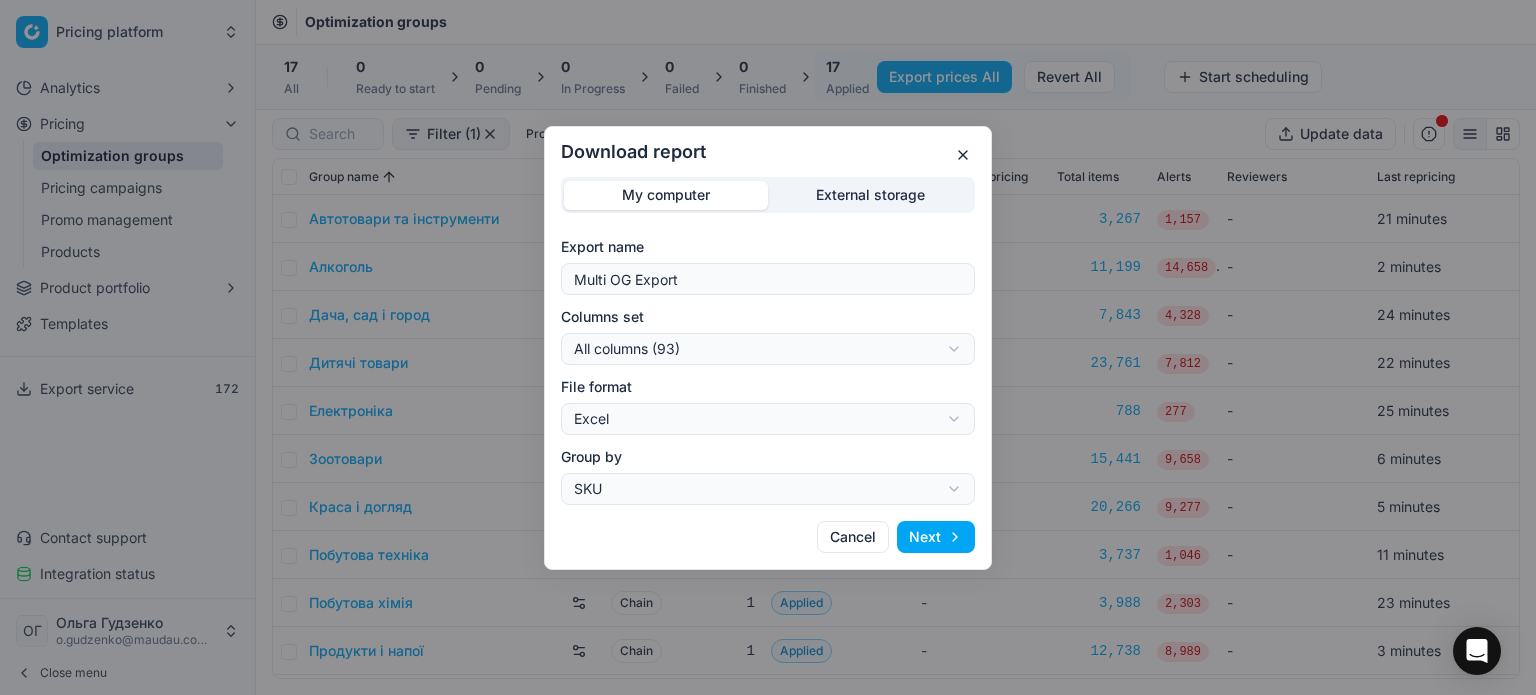 click on "Download report My computer External storage Export name Multi OG Export Columns set All columns (93) All columns (93) Current table state (74) My export template (67) Export (6) File format Excel Excel CSV Group by SKU SKU Product line Cancel Next" at bounding box center [768, 347] 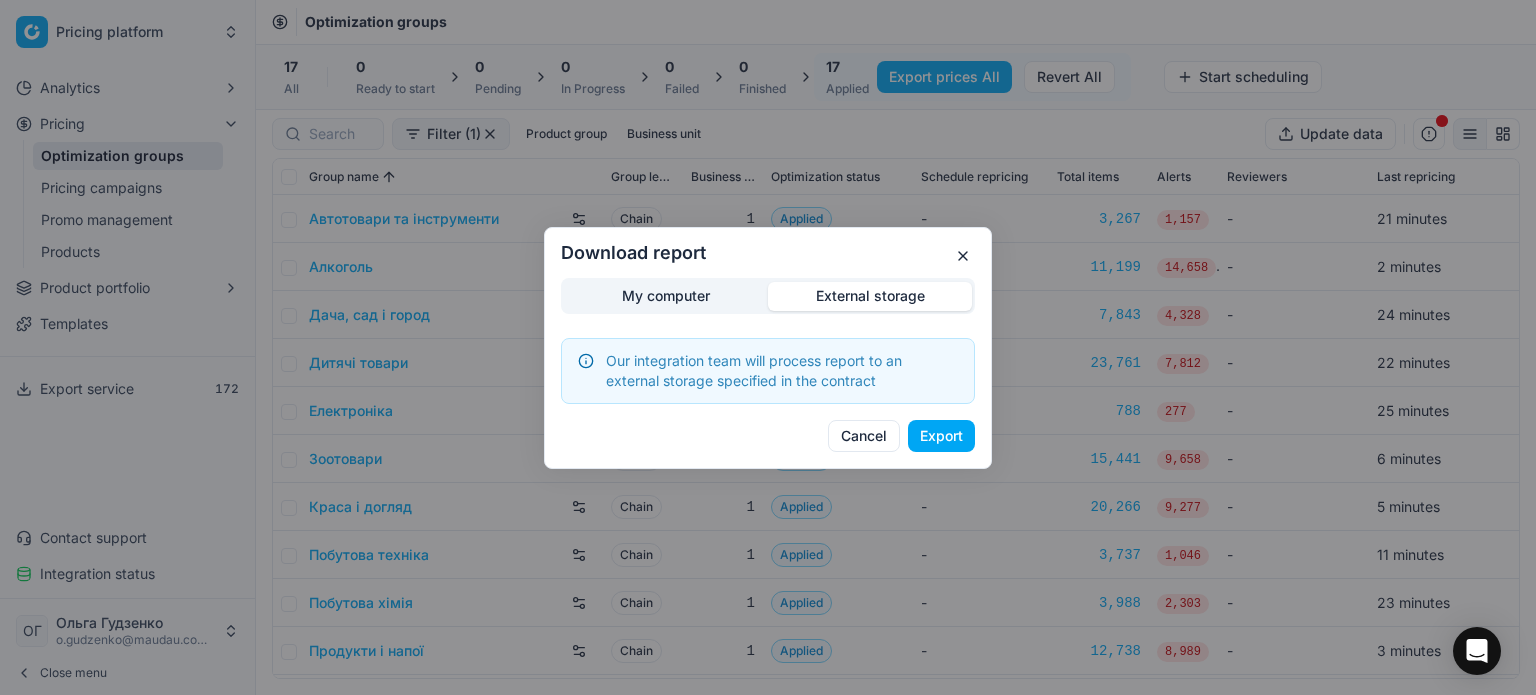 click on "Export" at bounding box center (941, 436) 